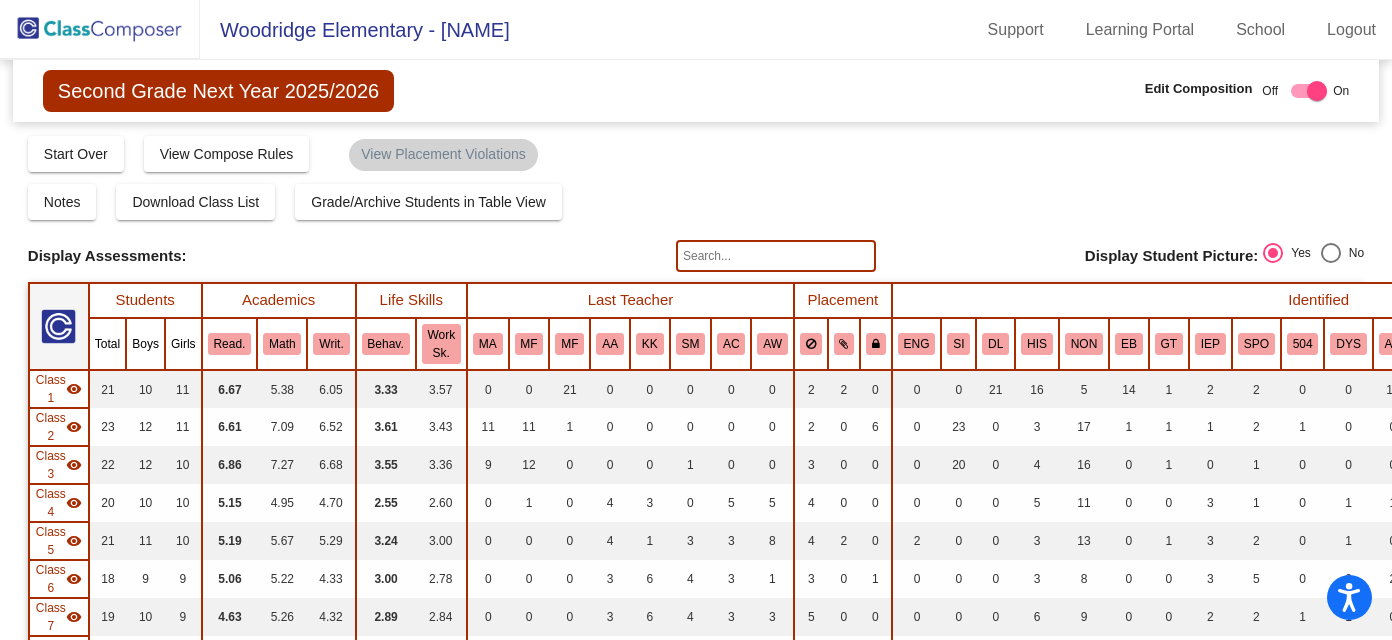 scroll, scrollTop: 0, scrollLeft: 0, axis: both 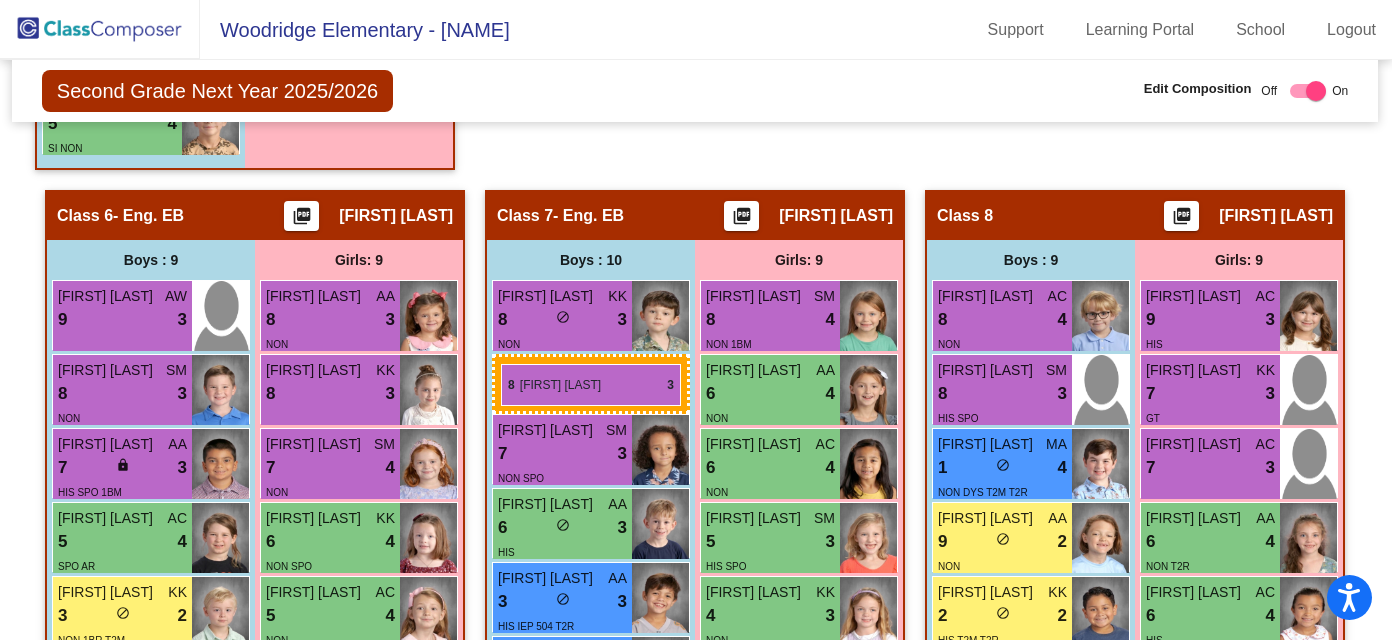 drag, startPoint x: 141, startPoint y: 468, endPoint x: 502, endPoint y: 363, distance: 375.9601 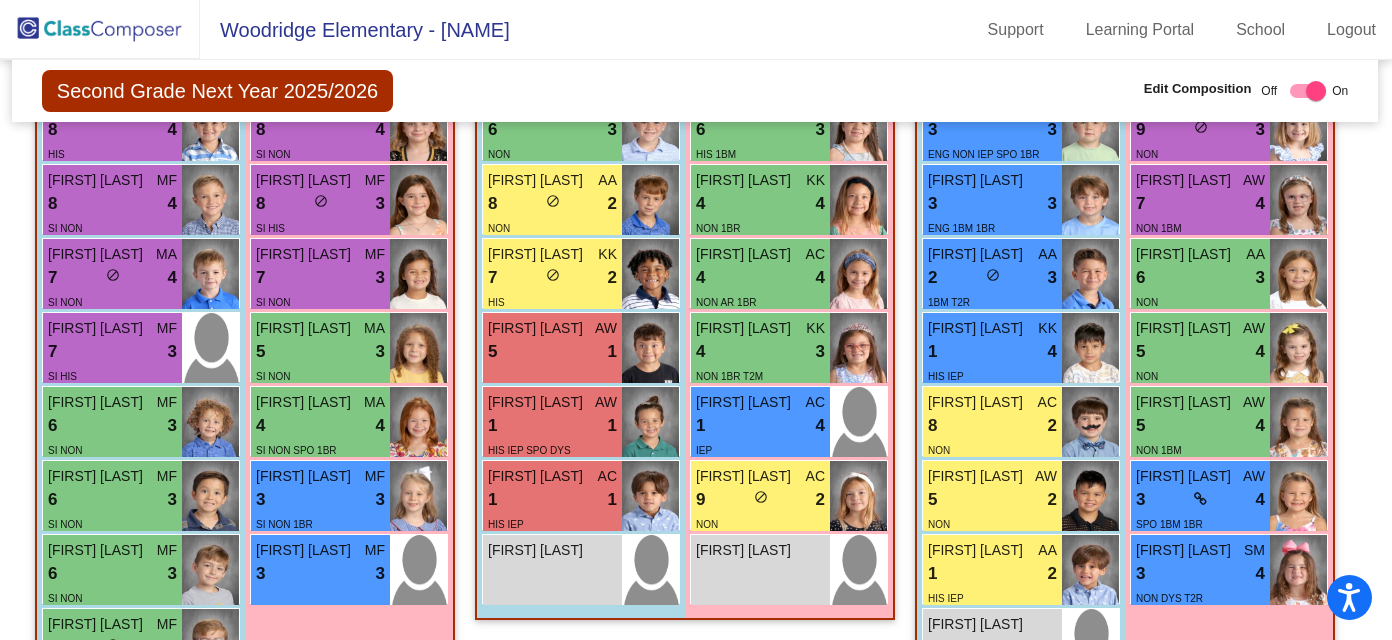 scroll, scrollTop: 1980, scrollLeft: 1, axis: both 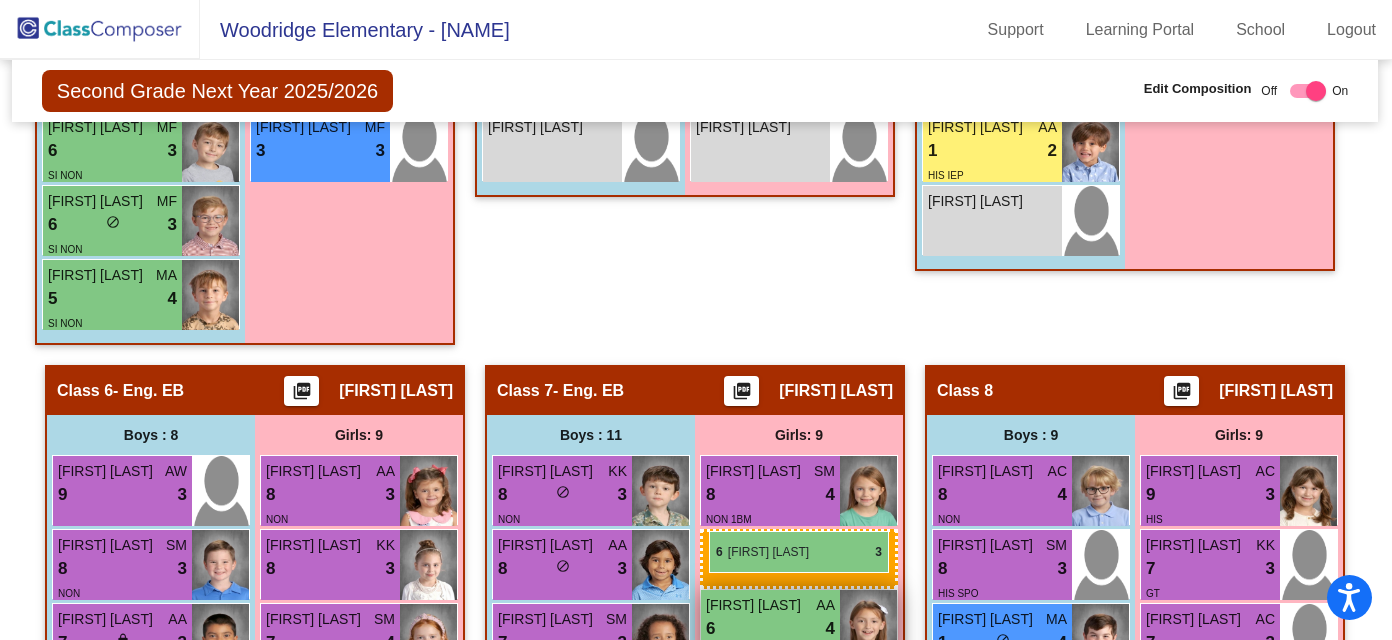 drag, startPoint x: 1234, startPoint y: 292, endPoint x: 709, endPoint y: 530, distance: 576.4278 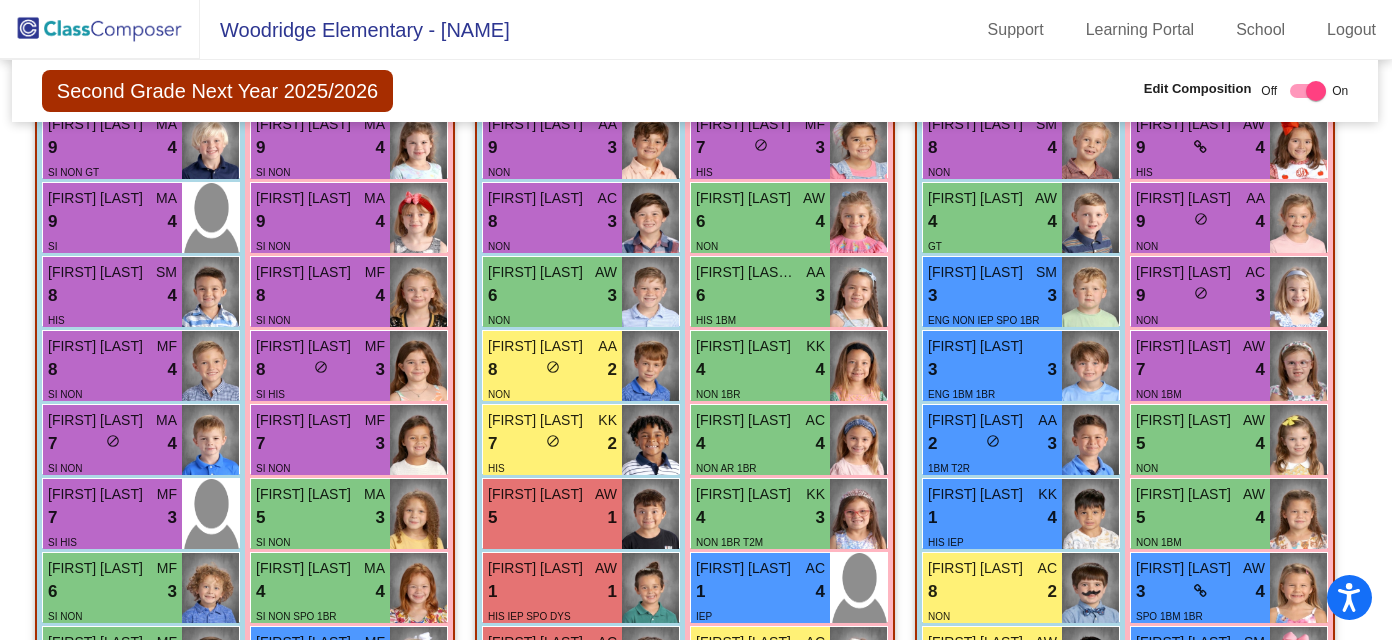 scroll, scrollTop: 1839, scrollLeft: 1, axis: both 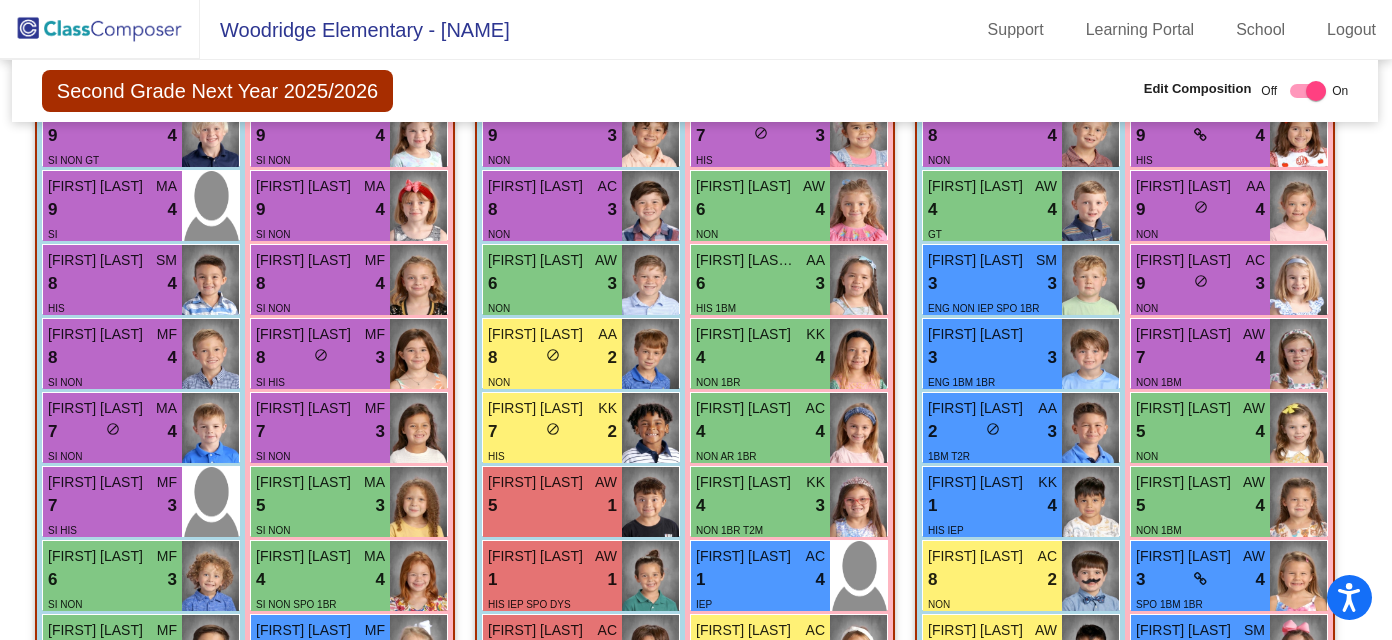 click at bounding box center [1298, 206] 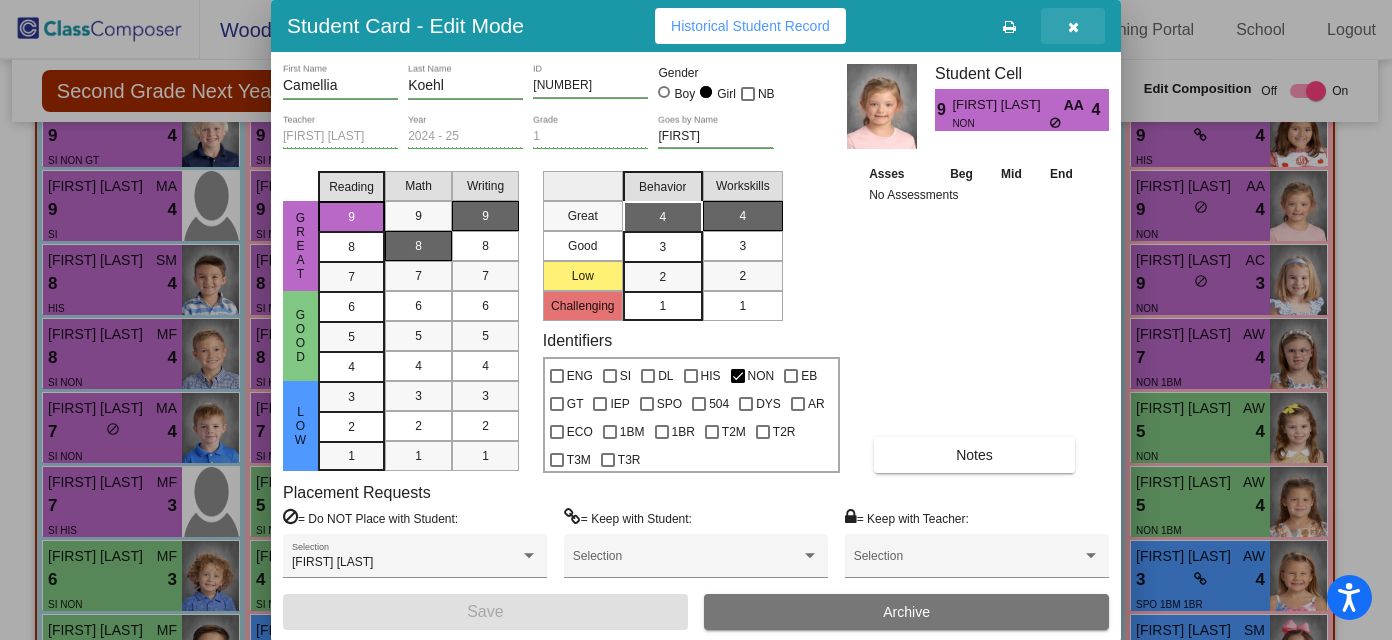 click at bounding box center [1073, 26] 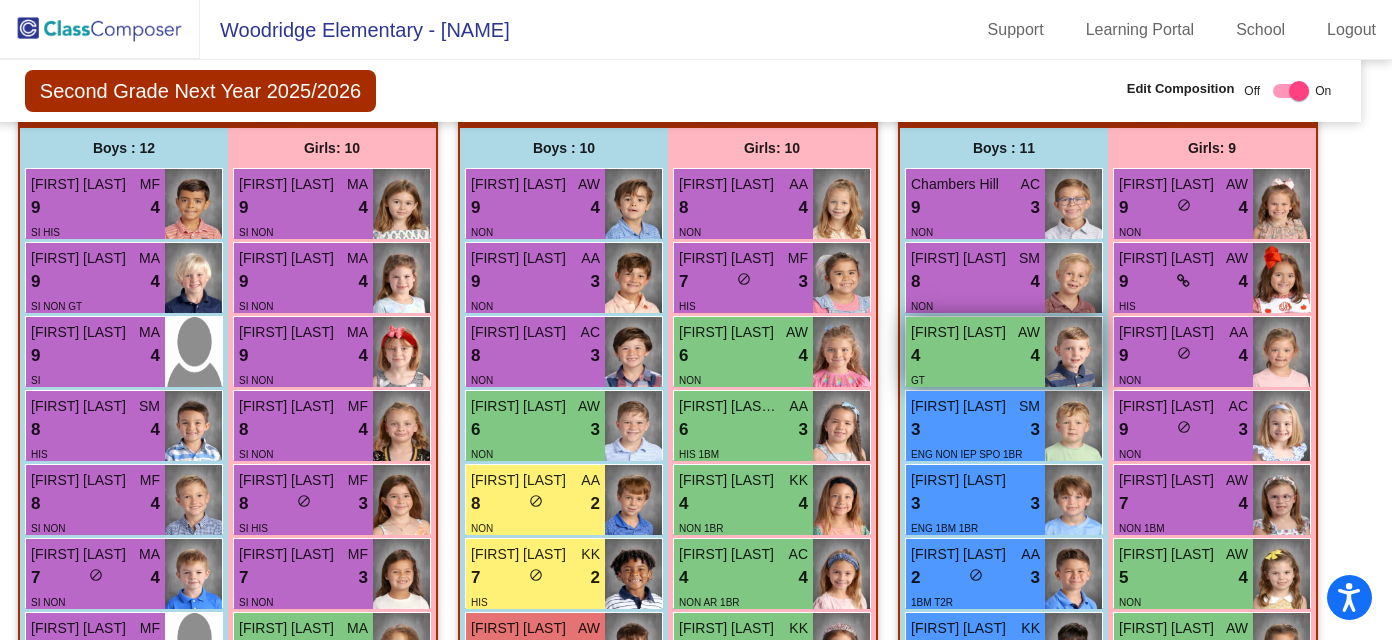 scroll, scrollTop: 1706, scrollLeft: 18, axis: both 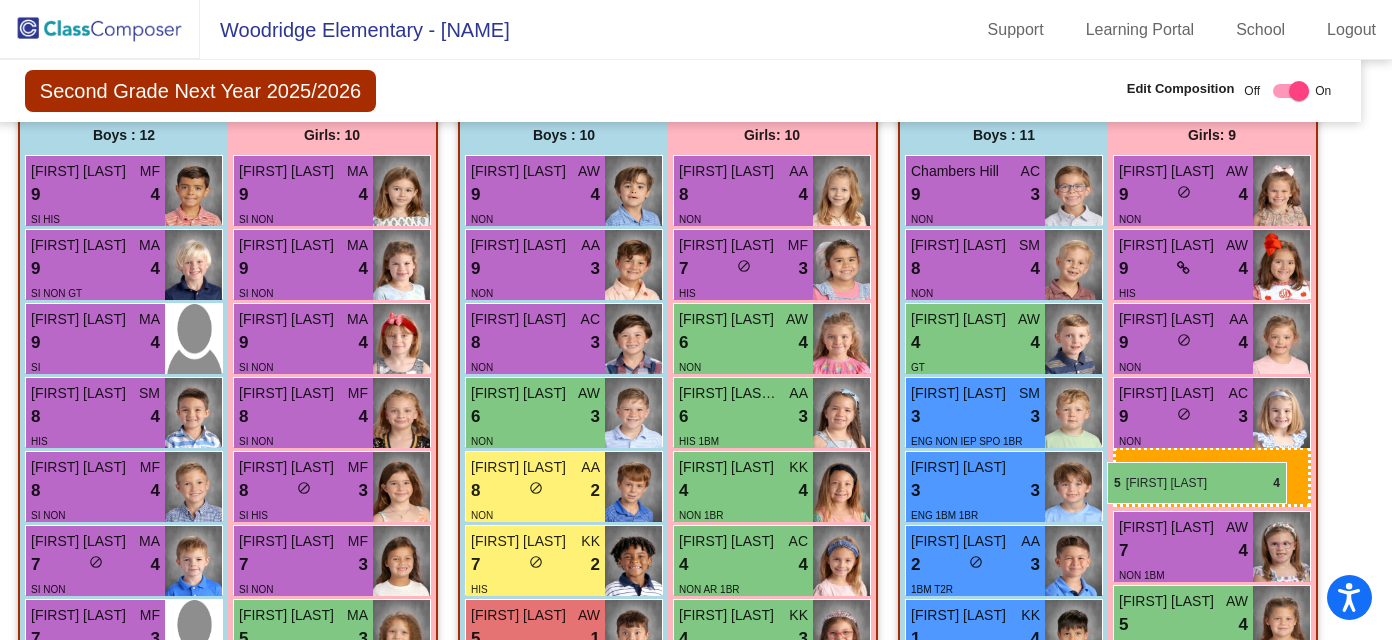 drag, startPoint x: 1232, startPoint y: 554, endPoint x: 1107, endPoint y: 461, distance: 155.80116 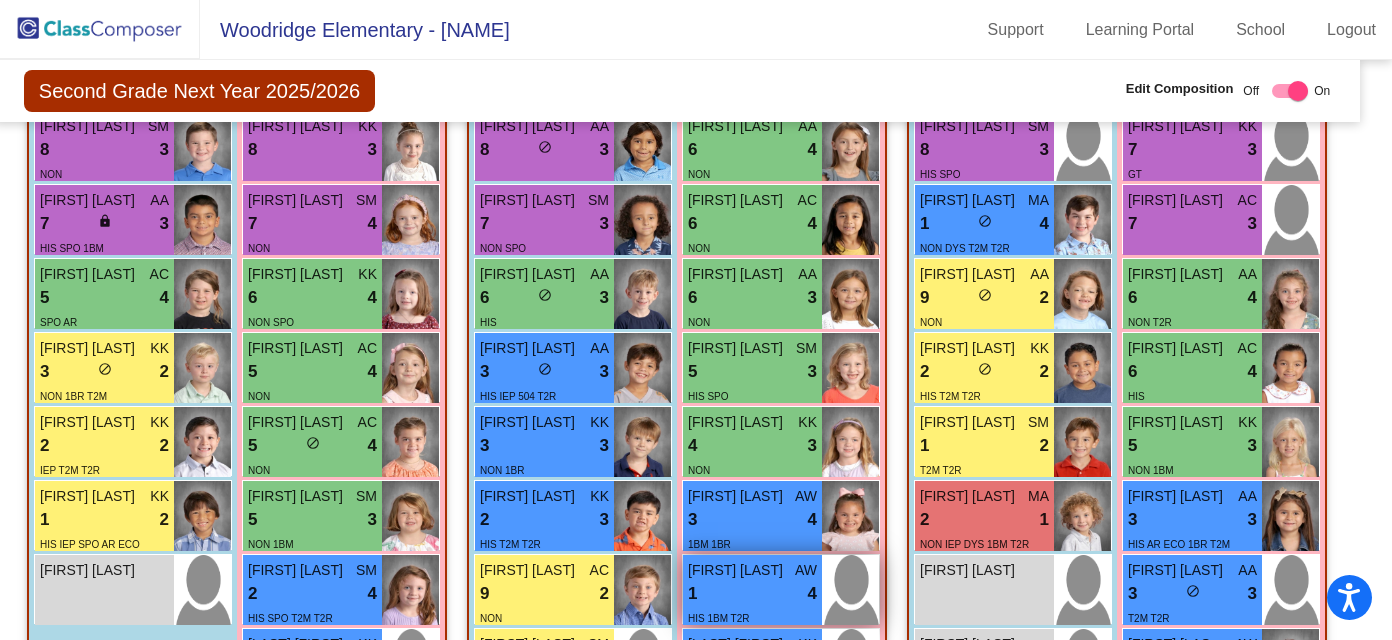 scroll, scrollTop: 2808, scrollLeft: 19, axis: both 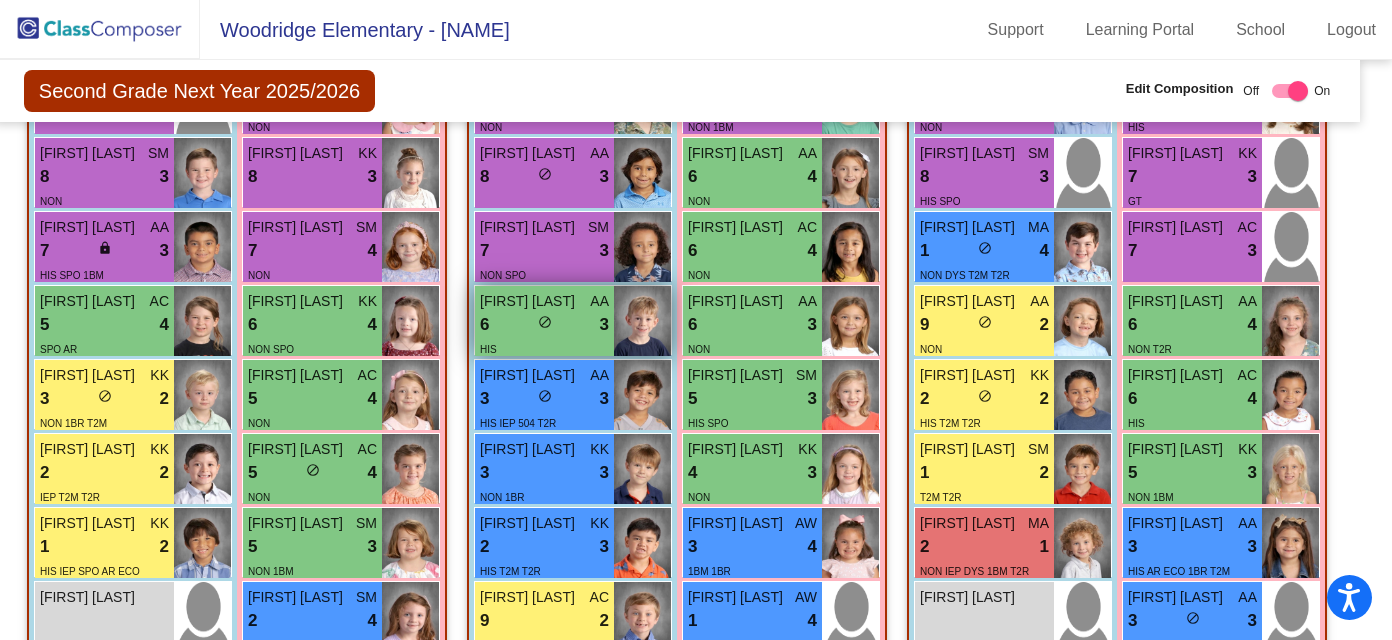 click on "lock do_not_disturb_alt" at bounding box center (545, 324) 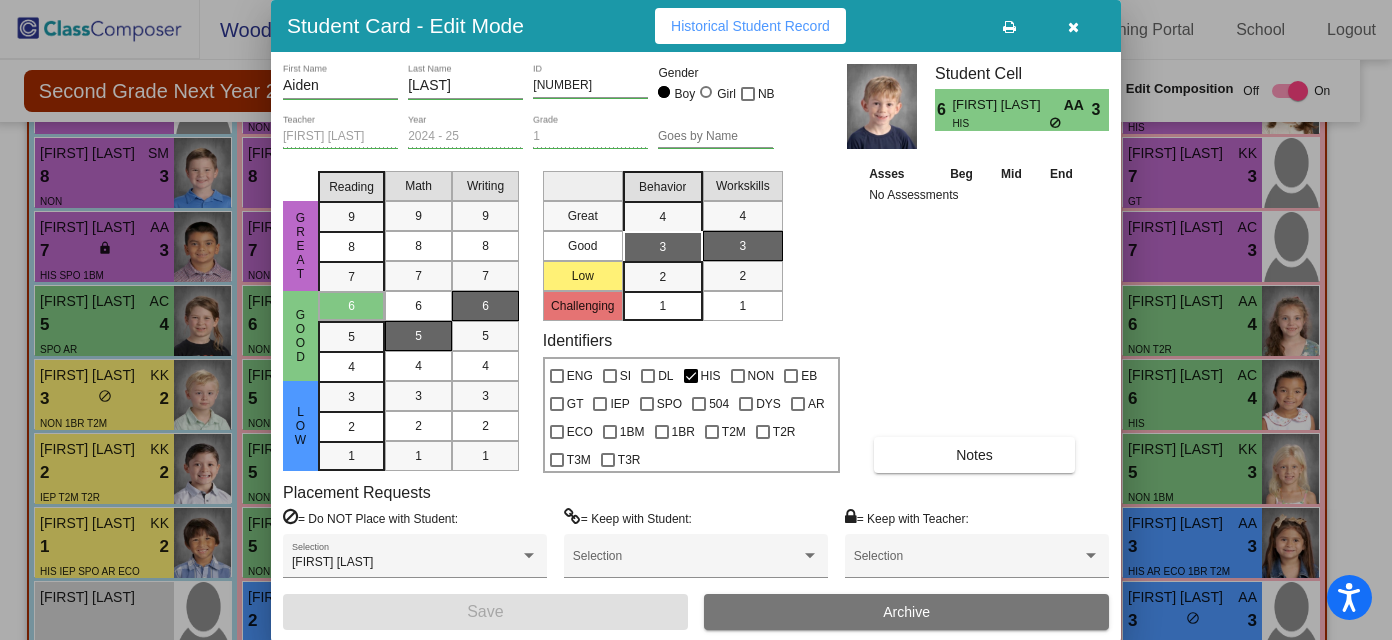 click at bounding box center (1073, 27) 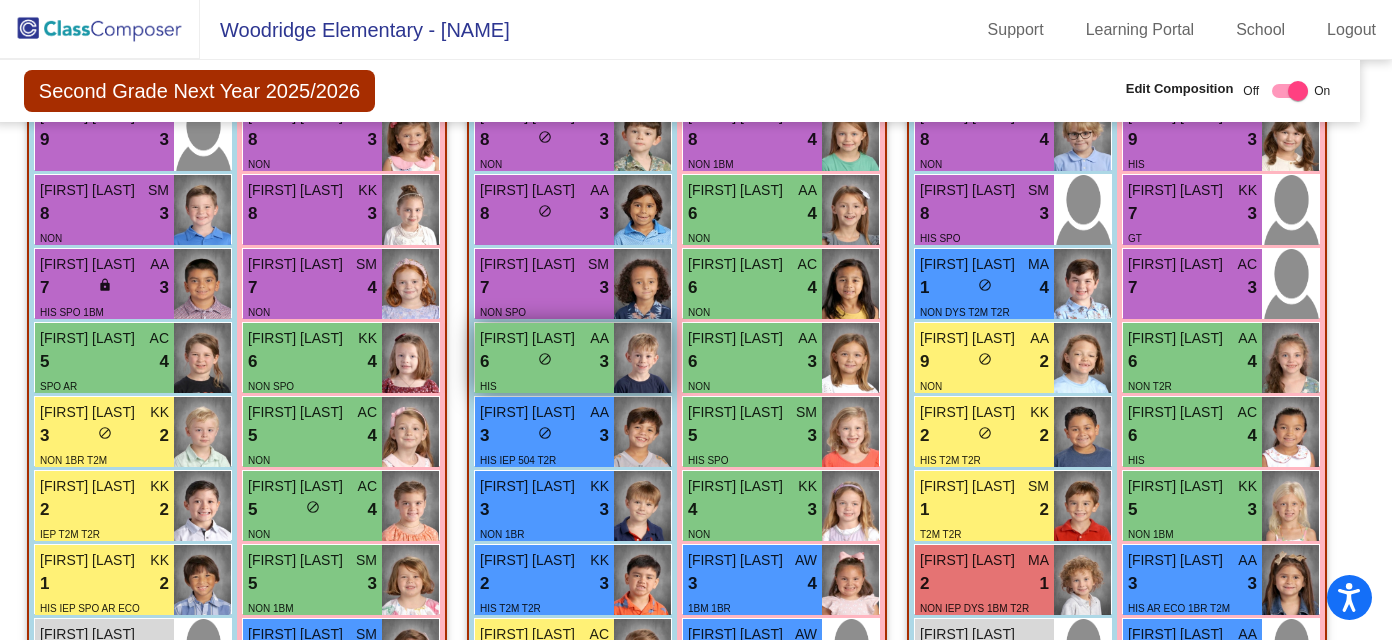 scroll, scrollTop: 2770, scrollLeft: 19, axis: both 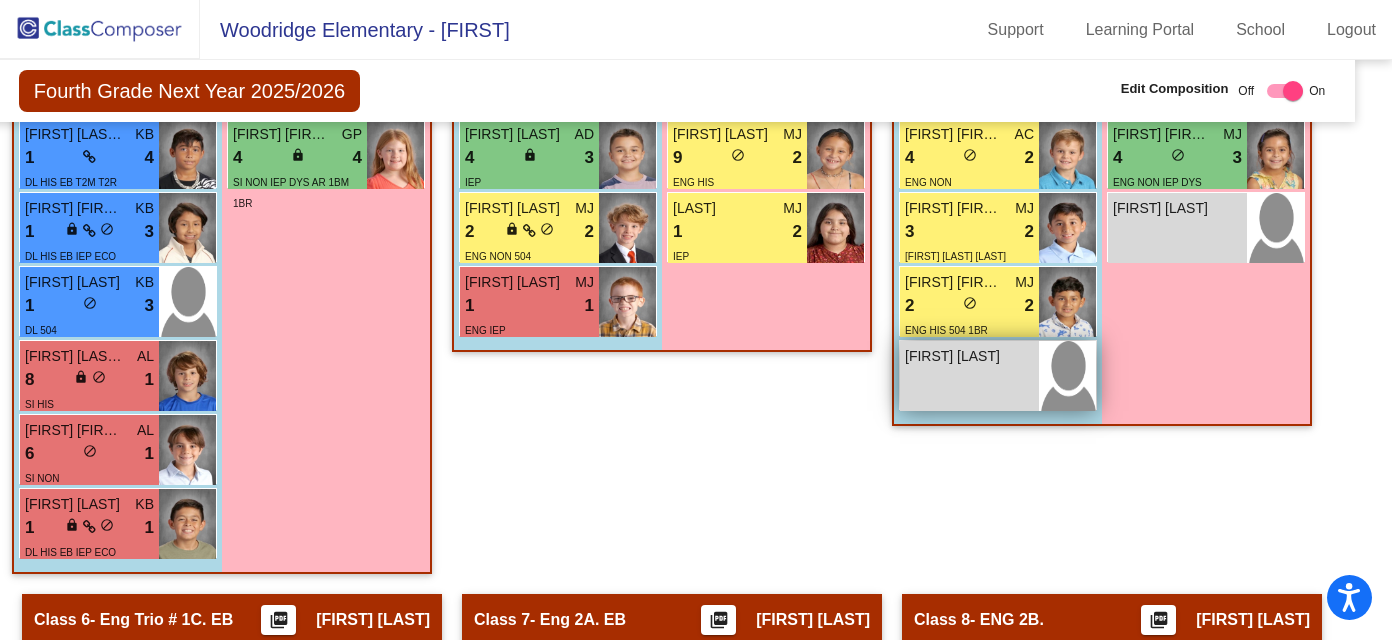 click at bounding box center [1067, 376] 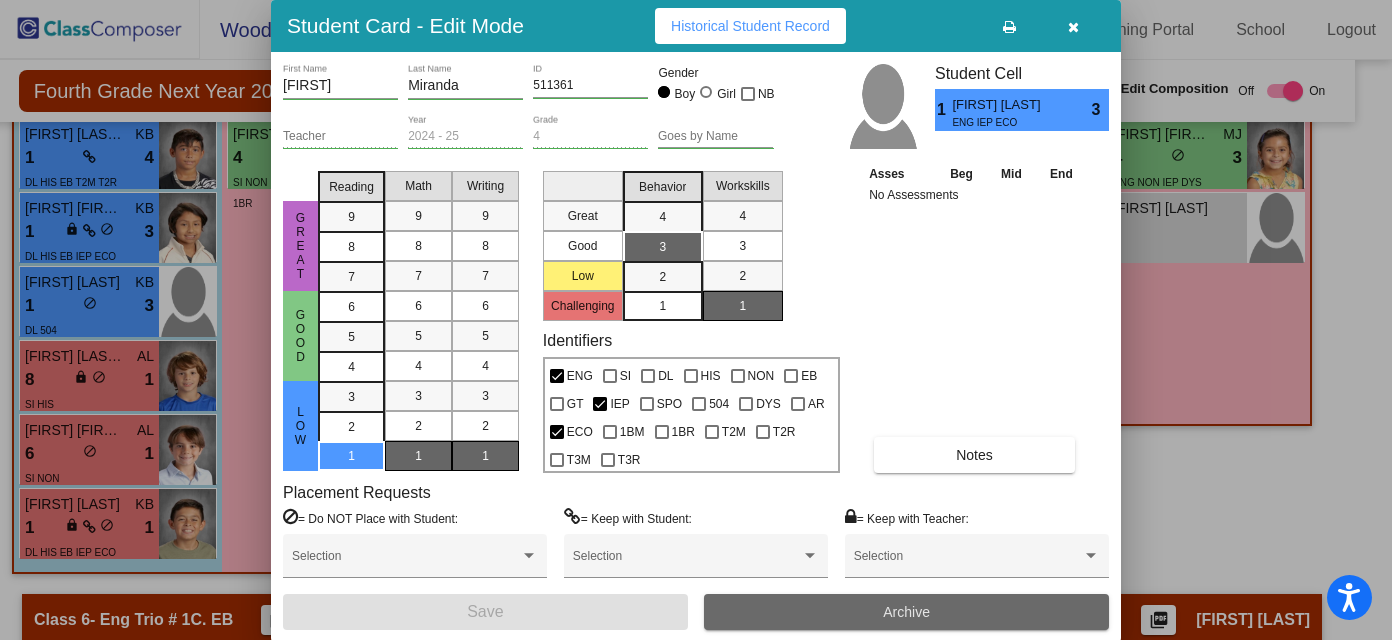 click on "Archive" at bounding box center [906, 612] 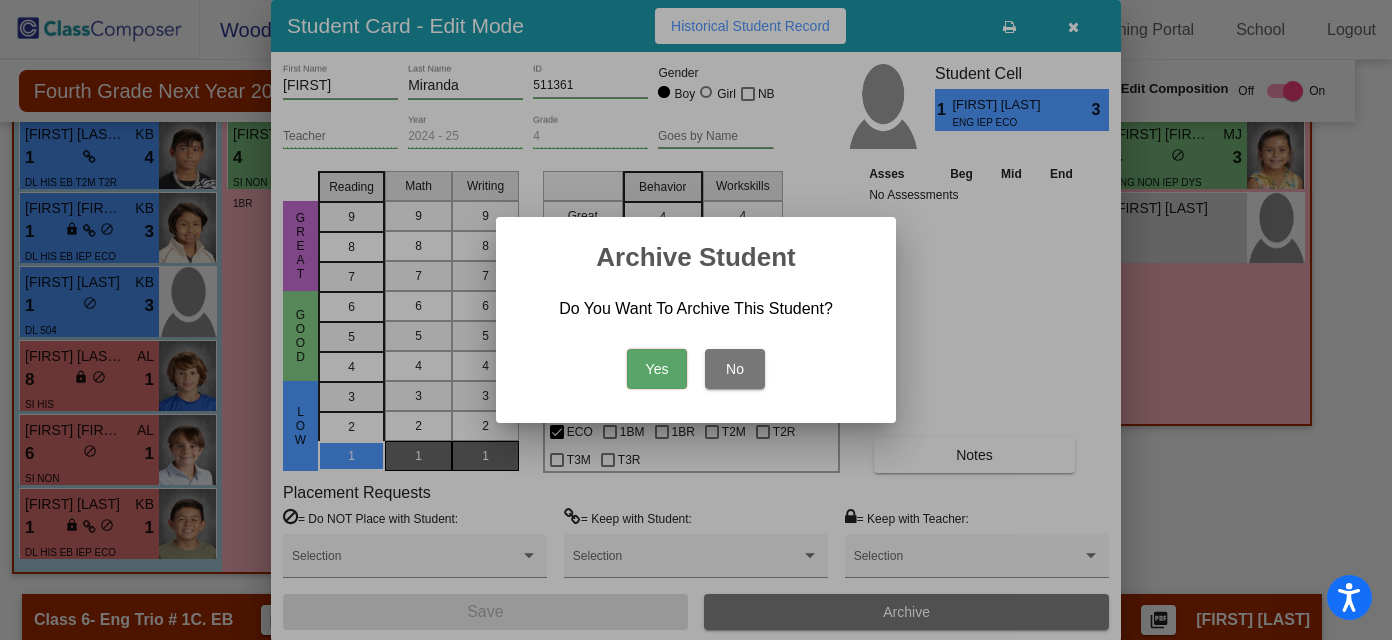 click on "Yes" at bounding box center (657, 369) 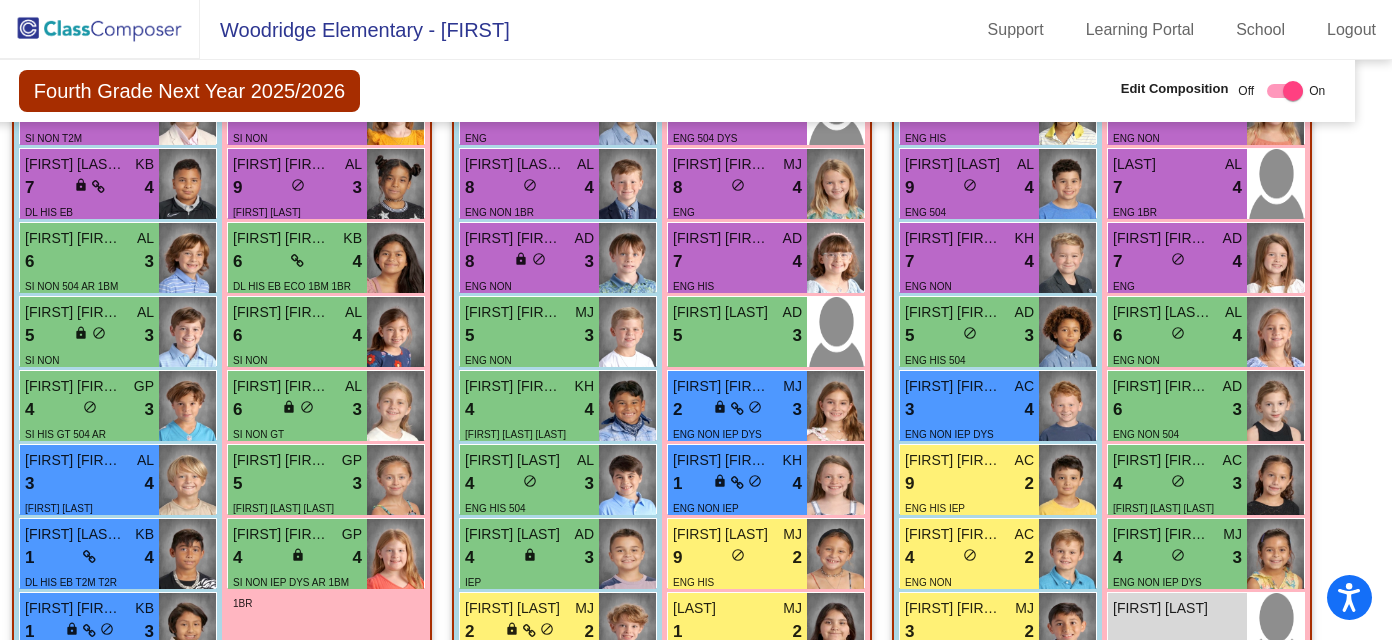 scroll, scrollTop: 1863, scrollLeft: 24, axis: both 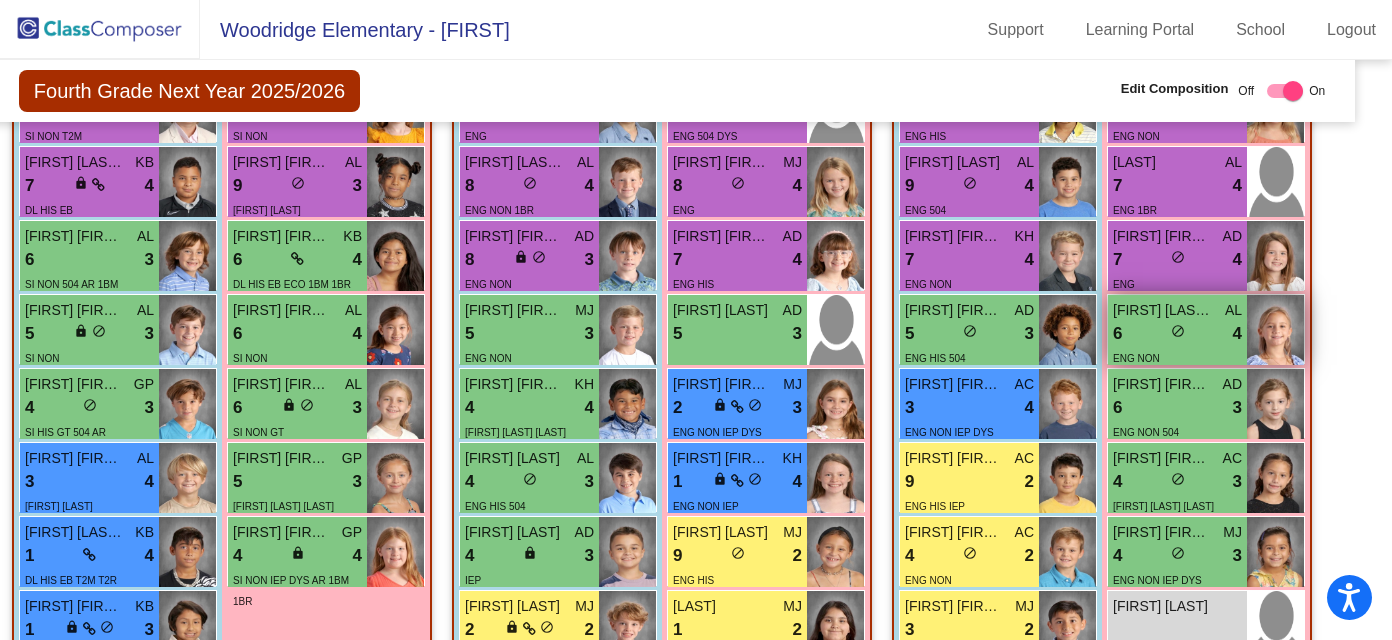 click on "lock do_not_disturb_alt" at bounding box center (1178, 333) 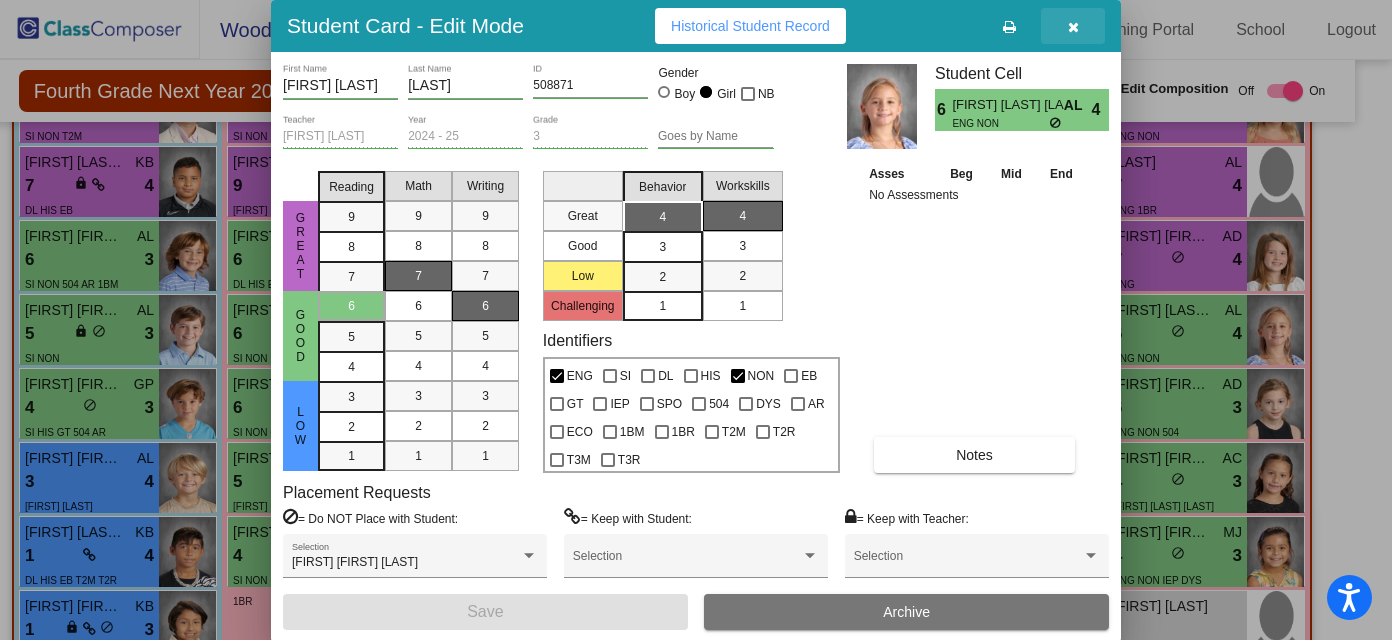 click at bounding box center [1073, 27] 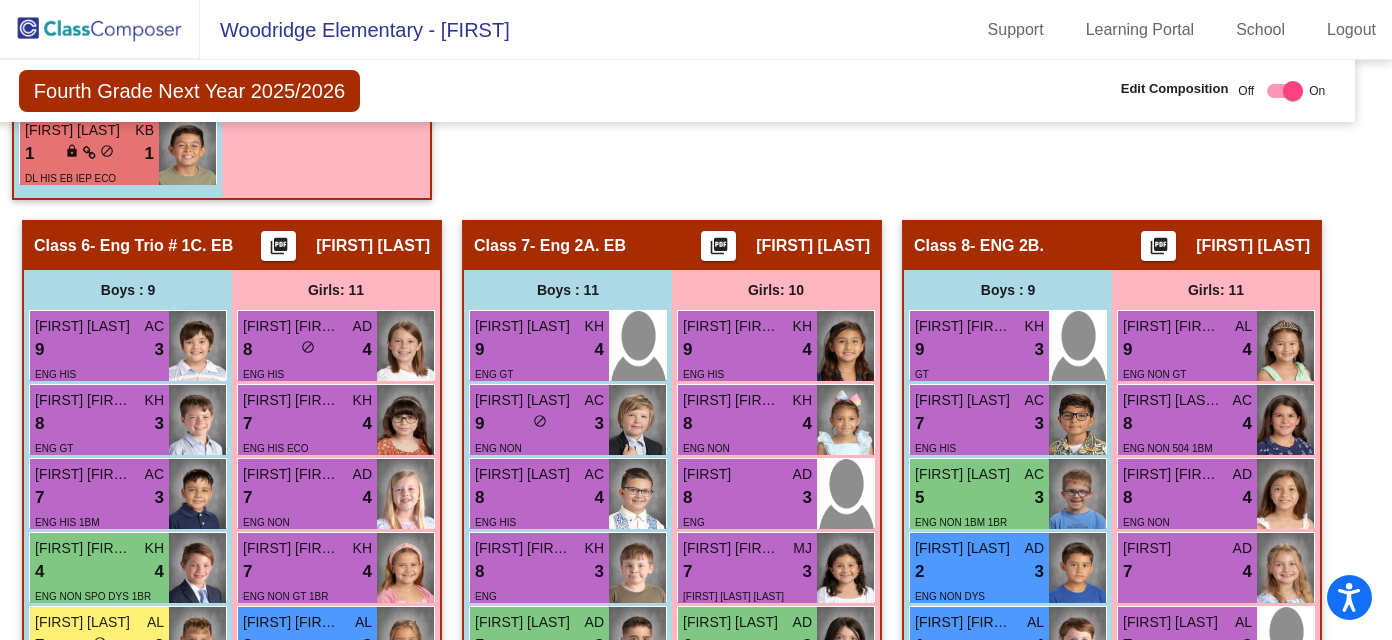 scroll, scrollTop: 3160, scrollLeft: 24, axis: both 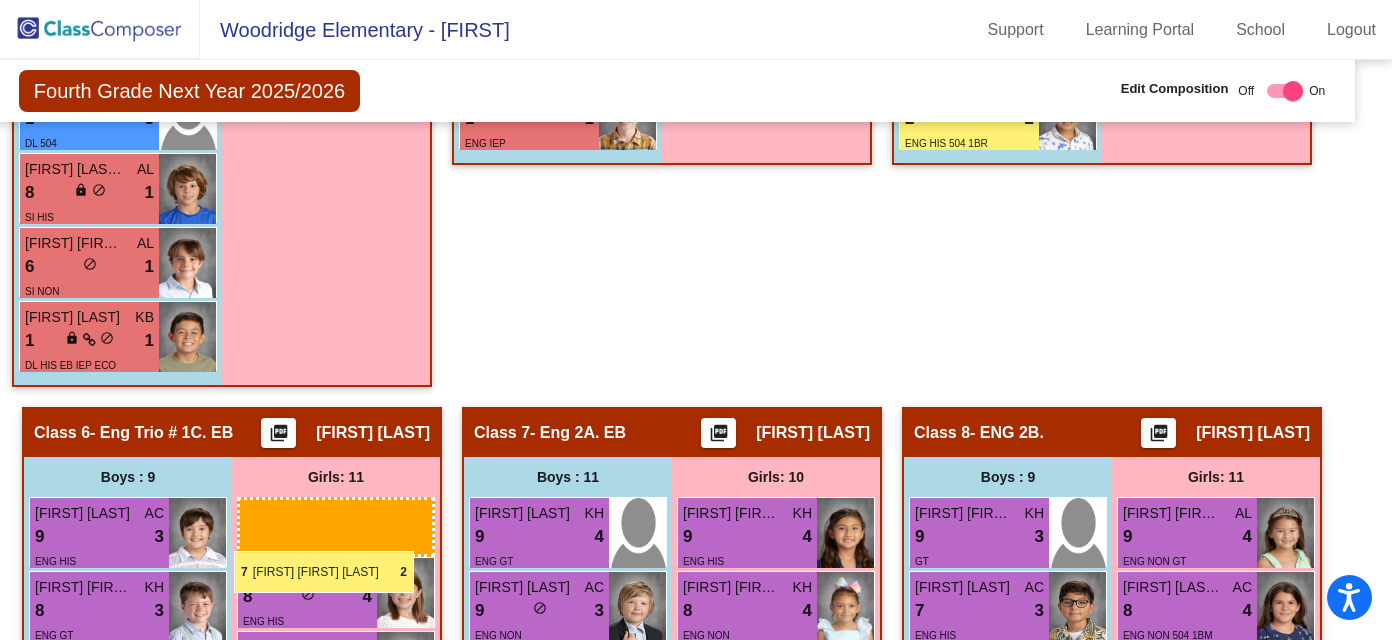 drag, startPoint x: 346, startPoint y: 340, endPoint x: 234, endPoint y: 551, distance: 238.88281 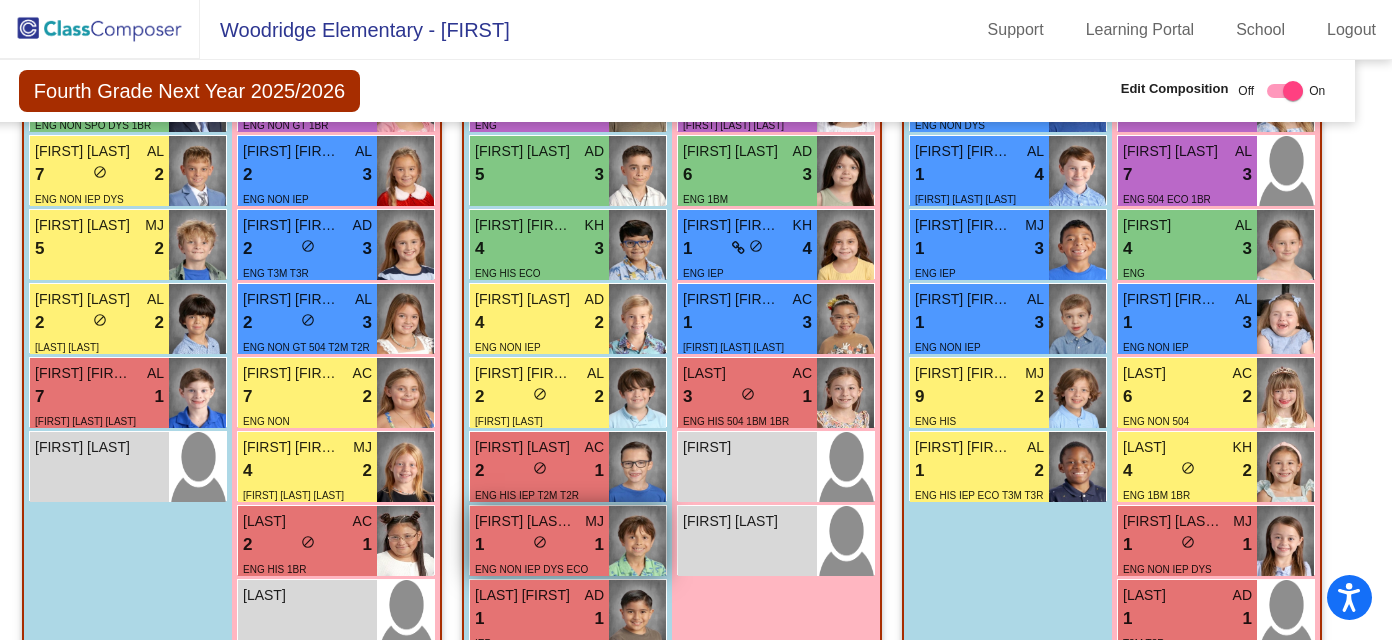 scroll, scrollTop: 3160, scrollLeft: 24, axis: both 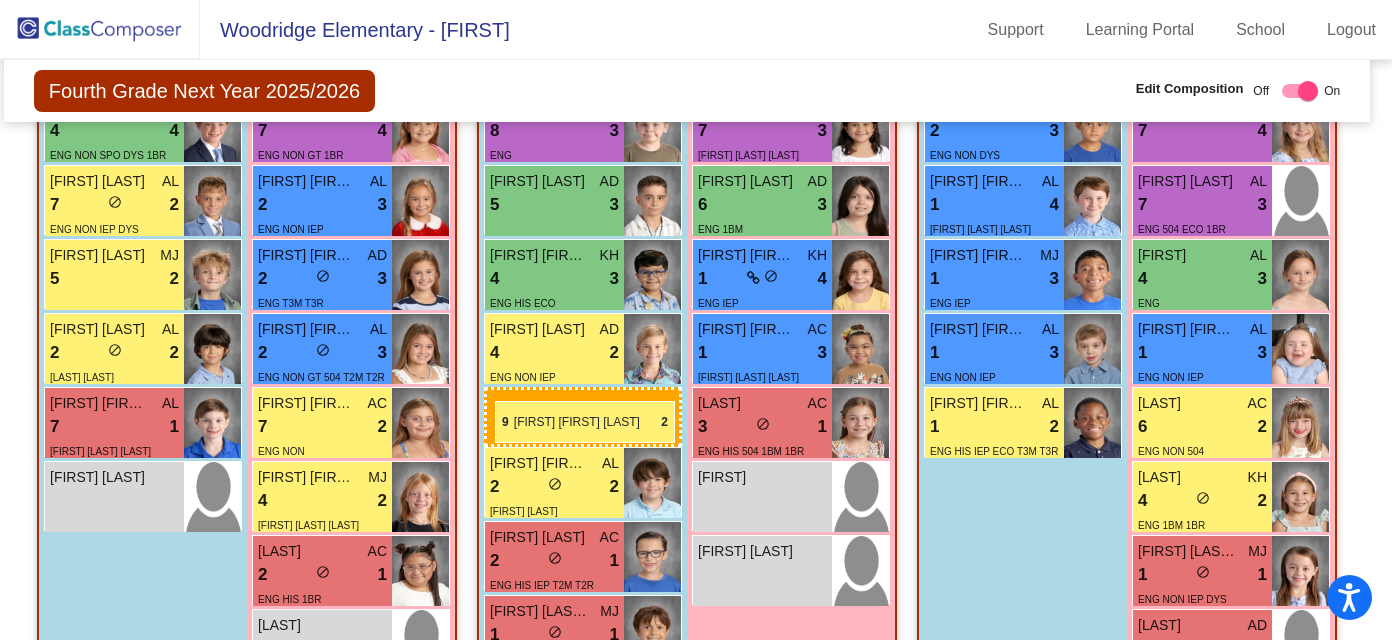 drag, startPoint x: 999, startPoint y: 420, endPoint x: 494, endPoint y: 399, distance: 505.43643 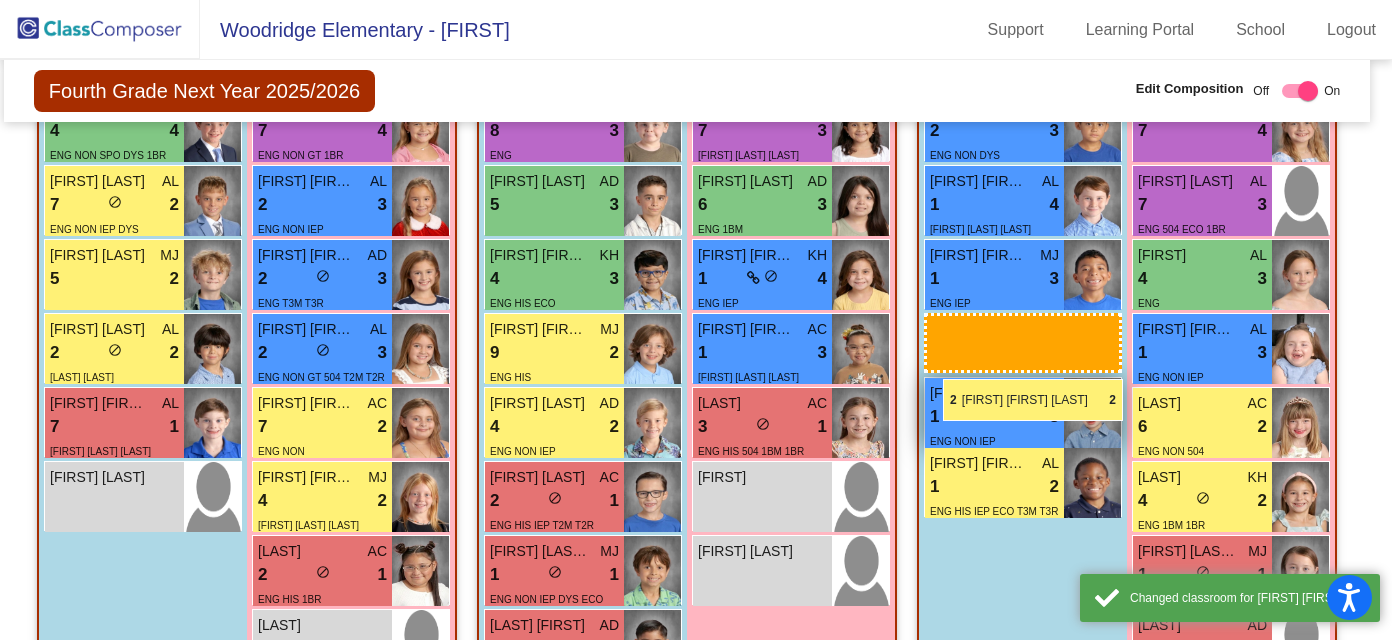 drag, startPoint x: 546, startPoint y: 507, endPoint x: 934, endPoint y: 377, distance: 409.19922 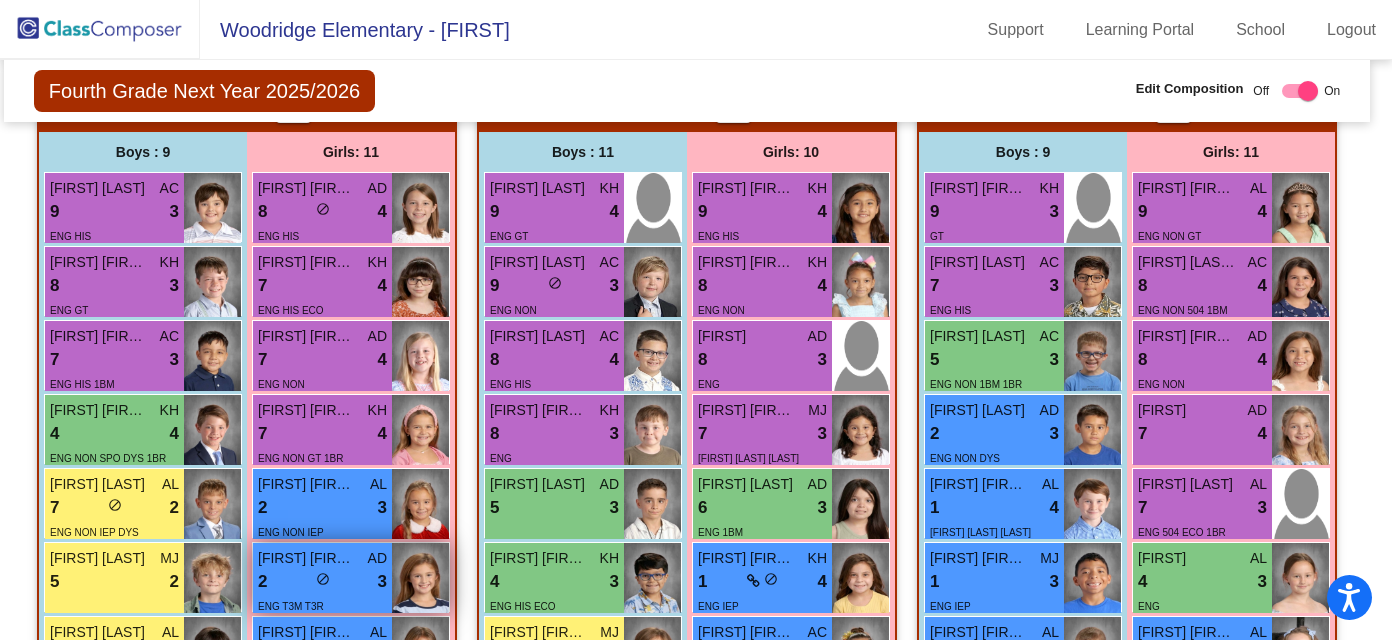 scroll, scrollTop: 2769, scrollLeft: 9, axis: both 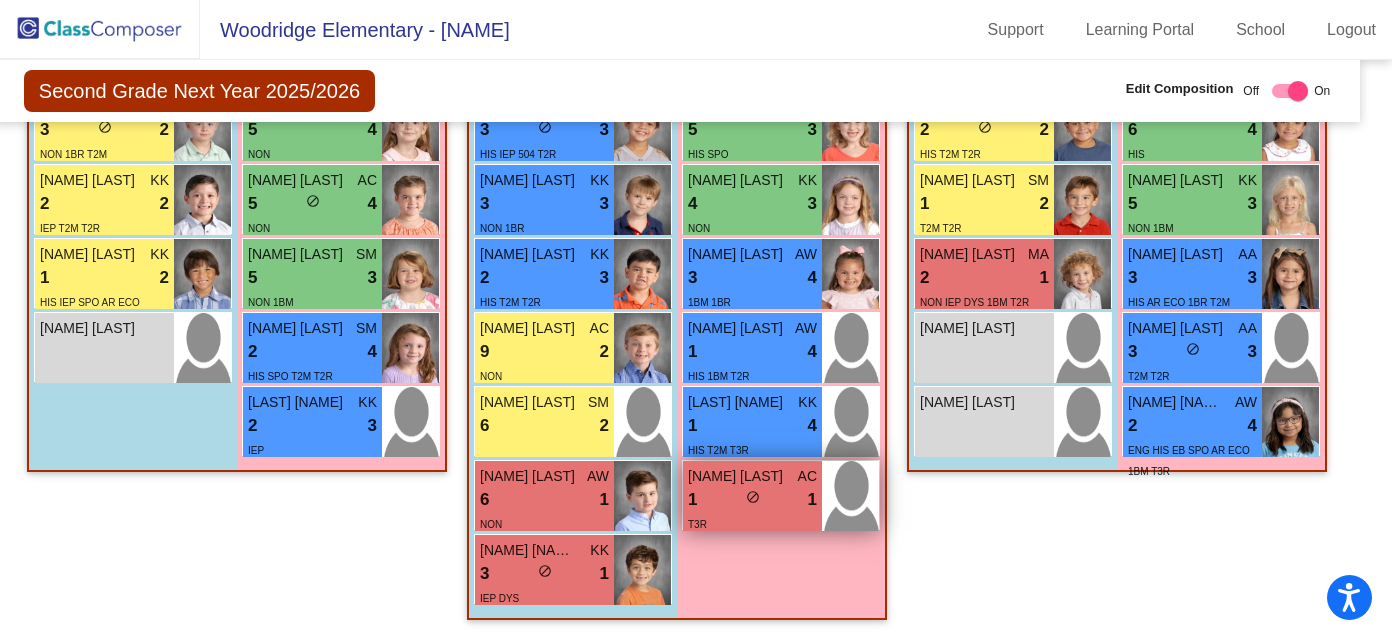 click on "1 lock do_not_disturb_alt 1" at bounding box center (752, 500) 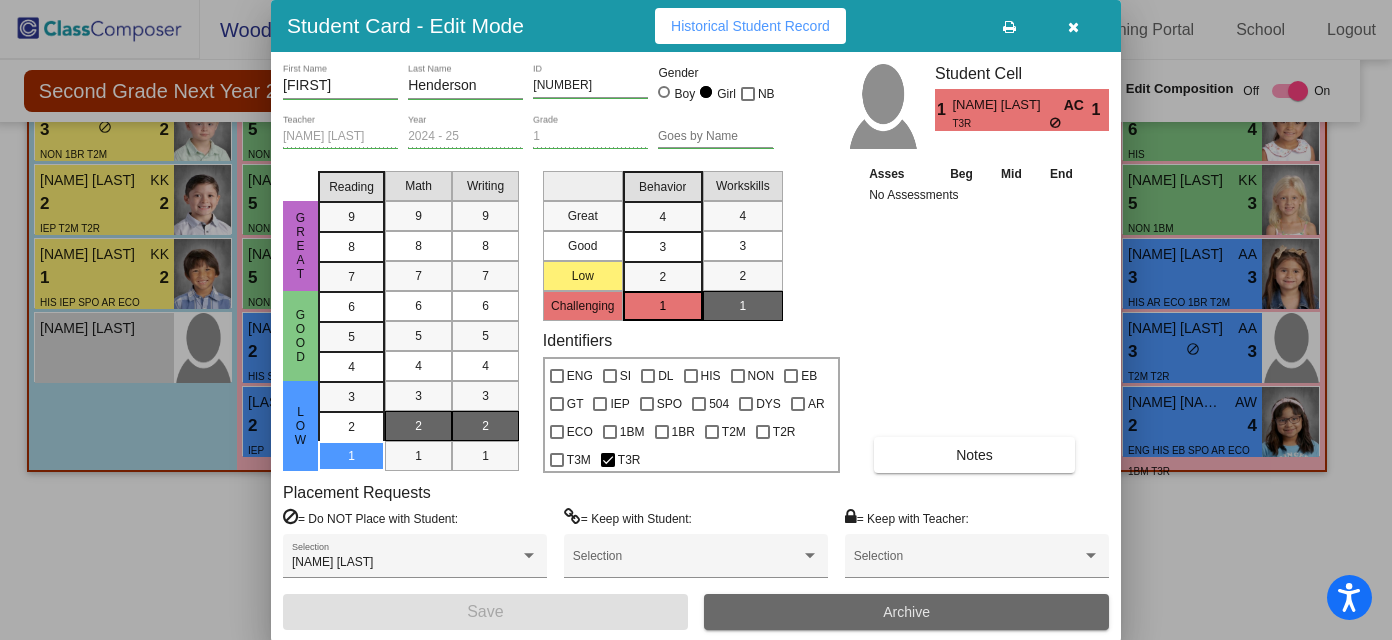 click on "Archive" at bounding box center [906, 612] 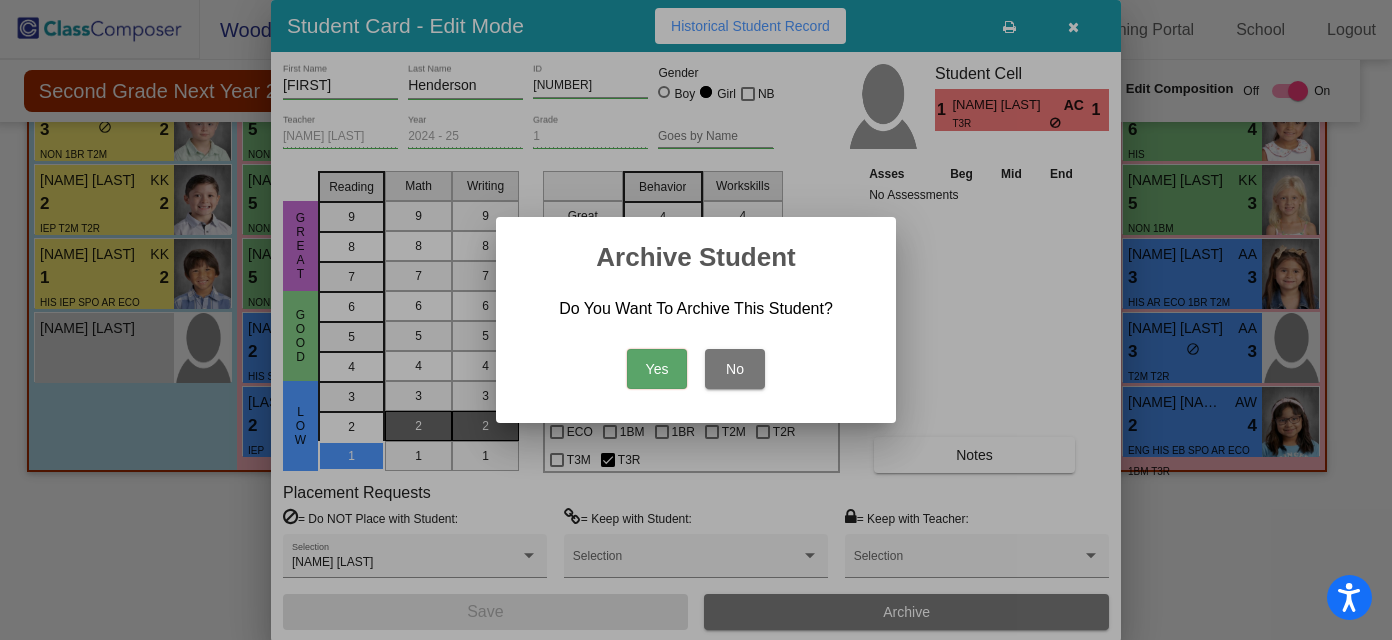 click on "Yes" at bounding box center [657, 369] 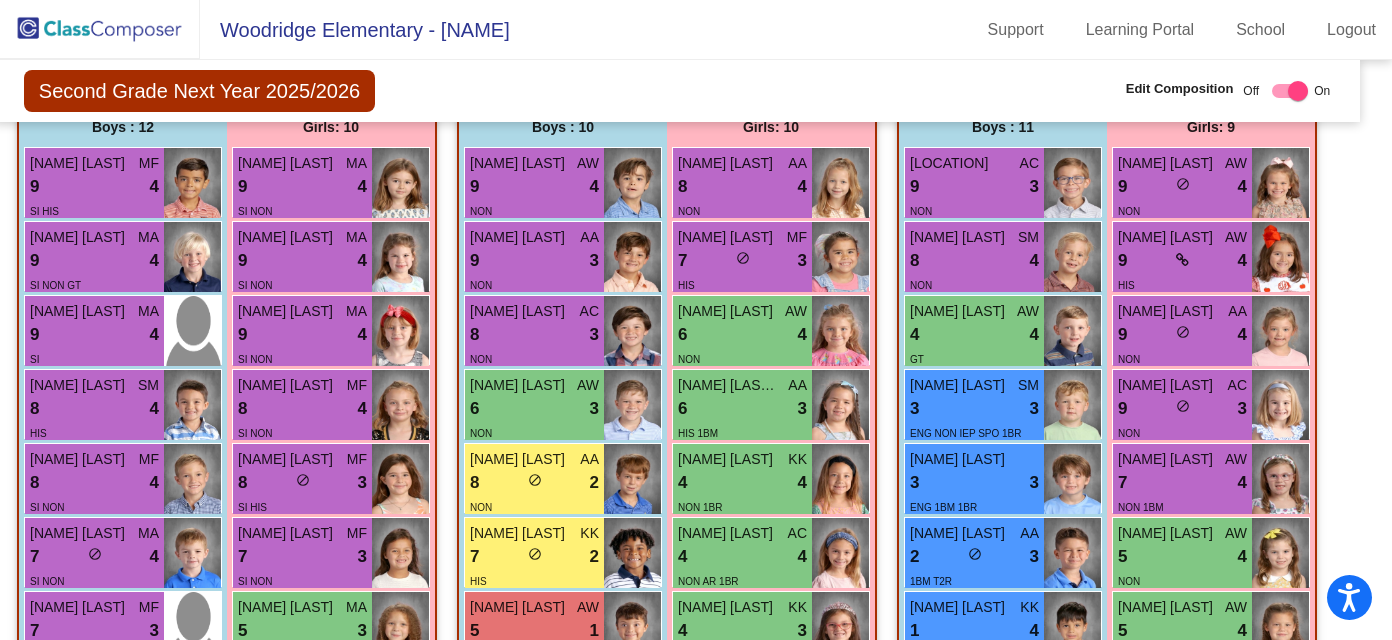 scroll, scrollTop: 1715, scrollLeft: 19, axis: both 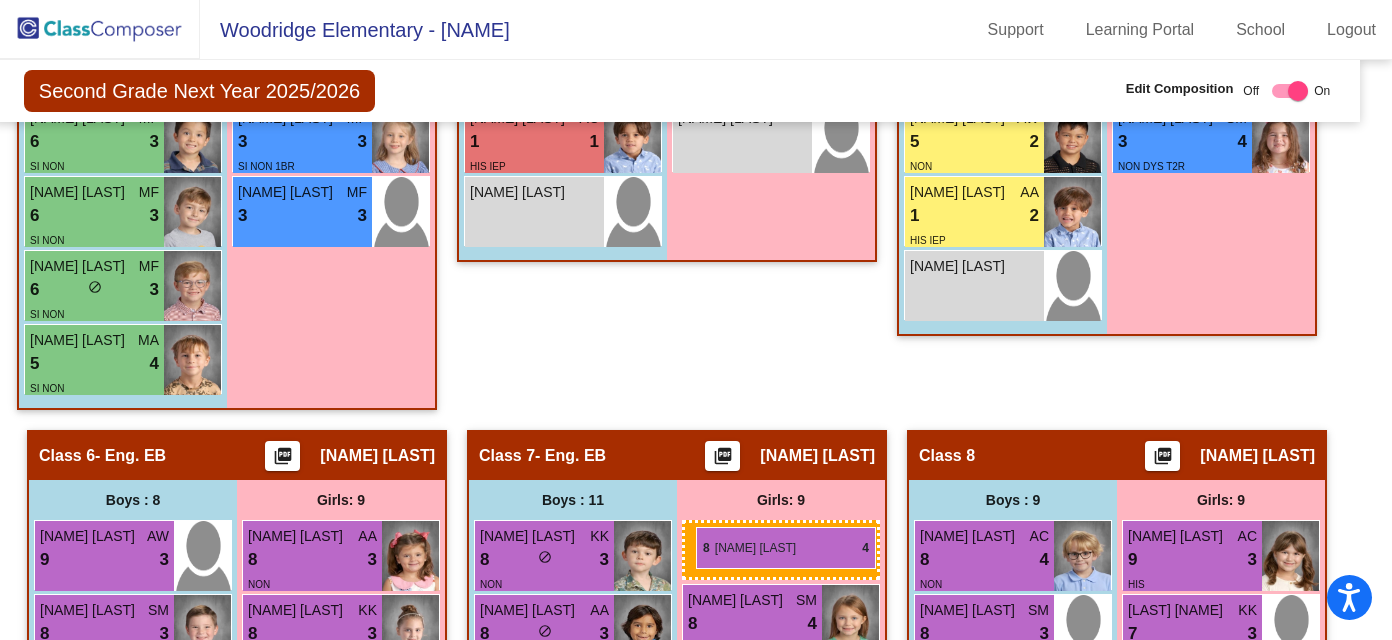 drag, startPoint x: 757, startPoint y: 171, endPoint x: 696, endPoint y: 527, distance: 361.18832 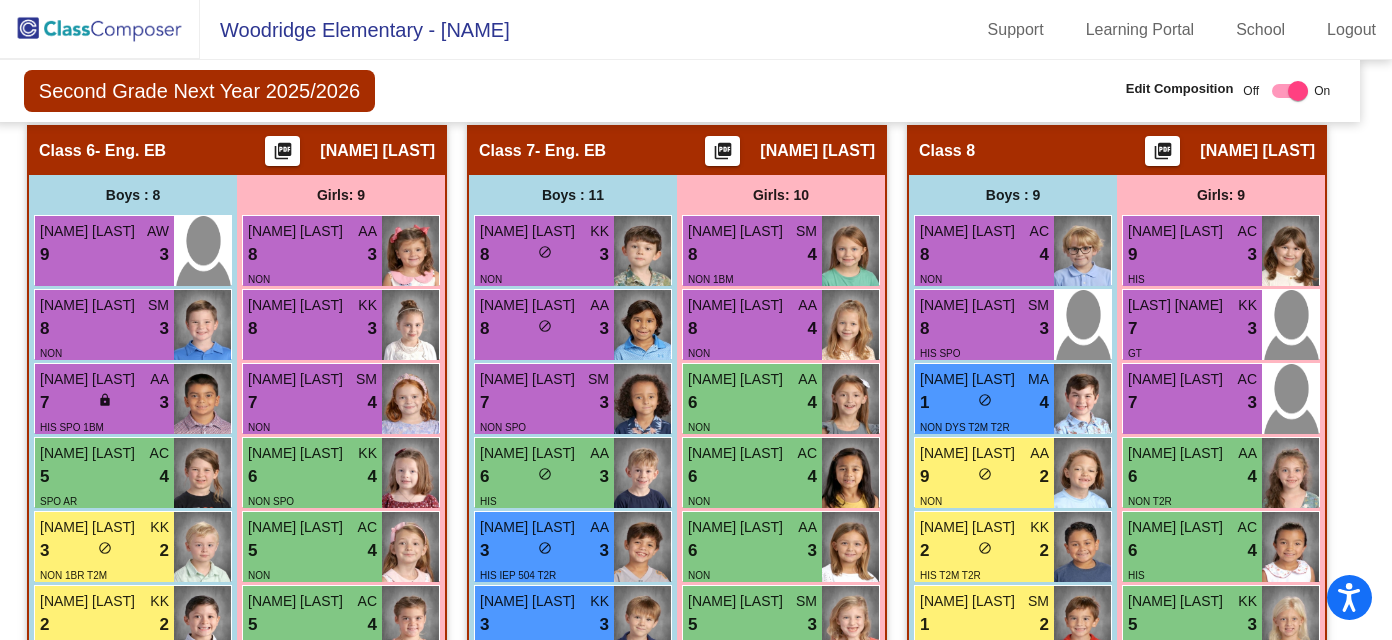 scroll, scrollTop: 2657, scrollLeft: 19, axis: both 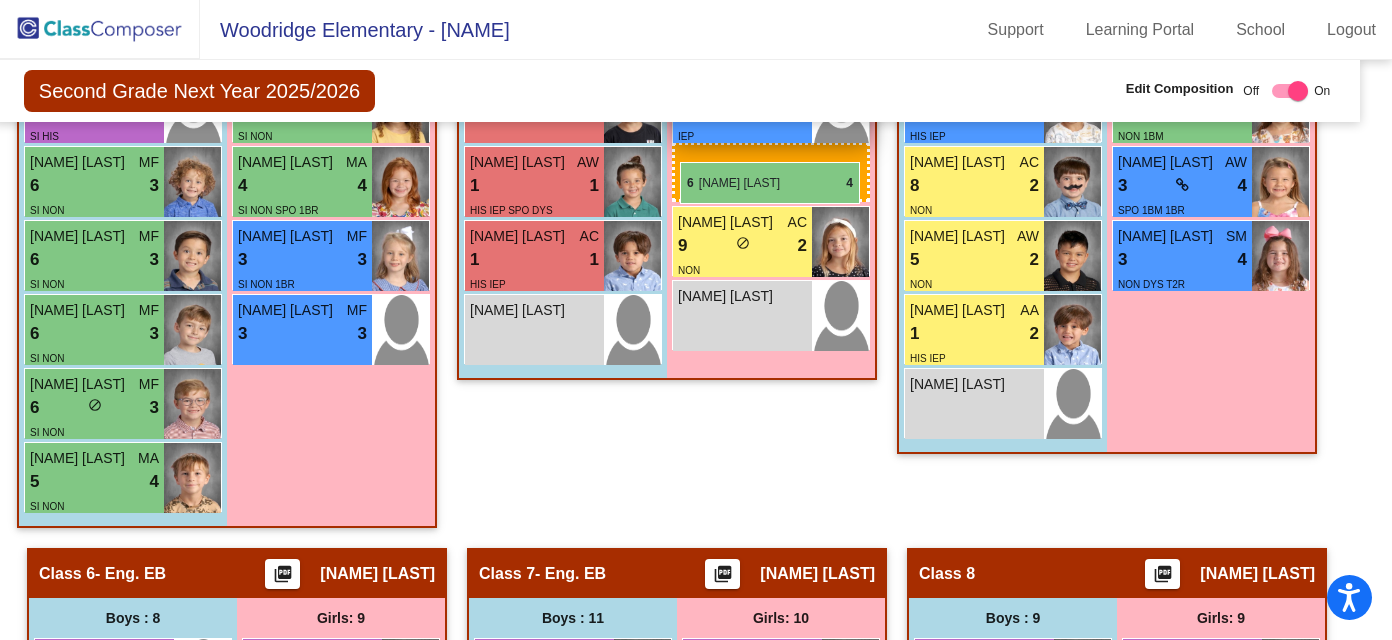 drag, startPoint x: 811, startPoint y: 400, endPoint x: 680, endPoint y: 160, distance: 273.4246 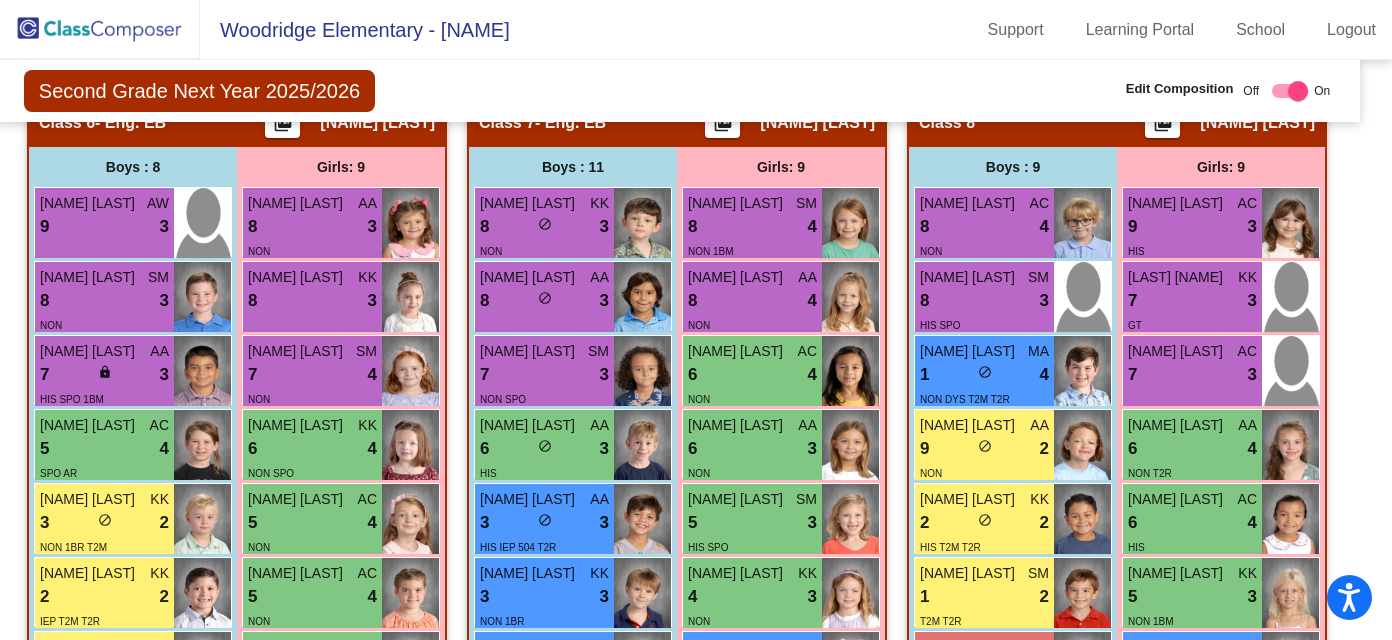 scroll, scrollTop: 2679, scrollLeft: 19, axis: both 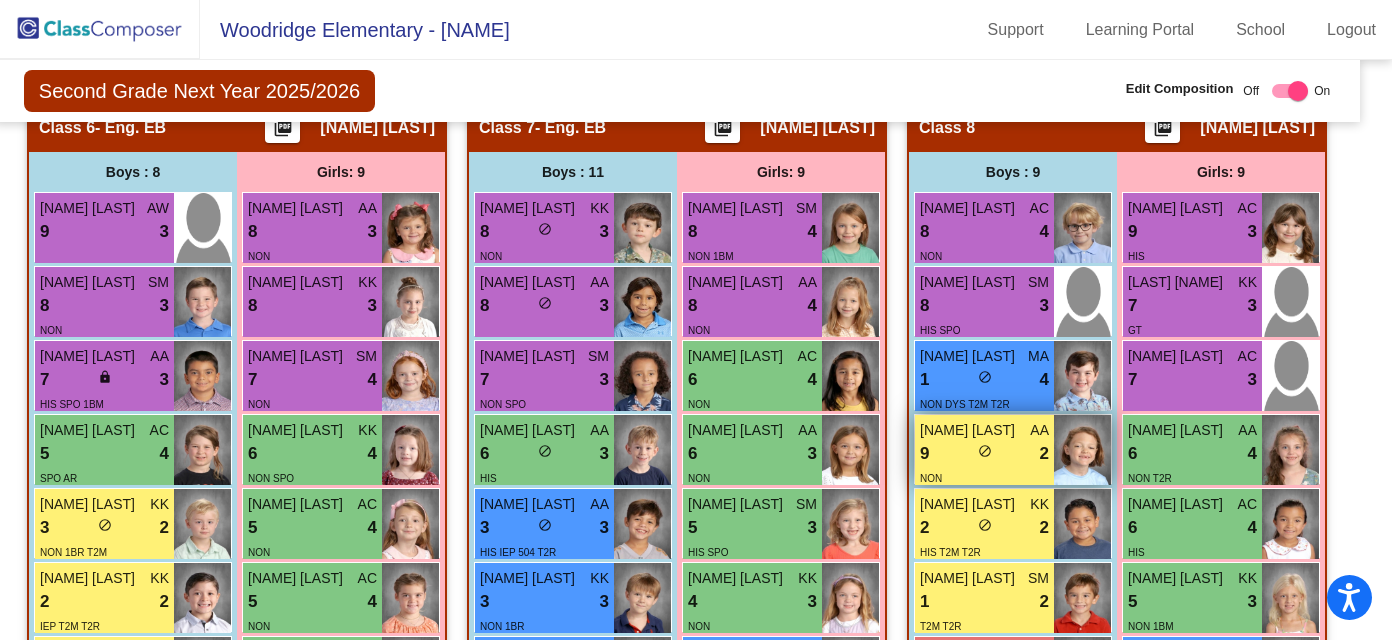click on "NON" at bounding box center (984, 477) 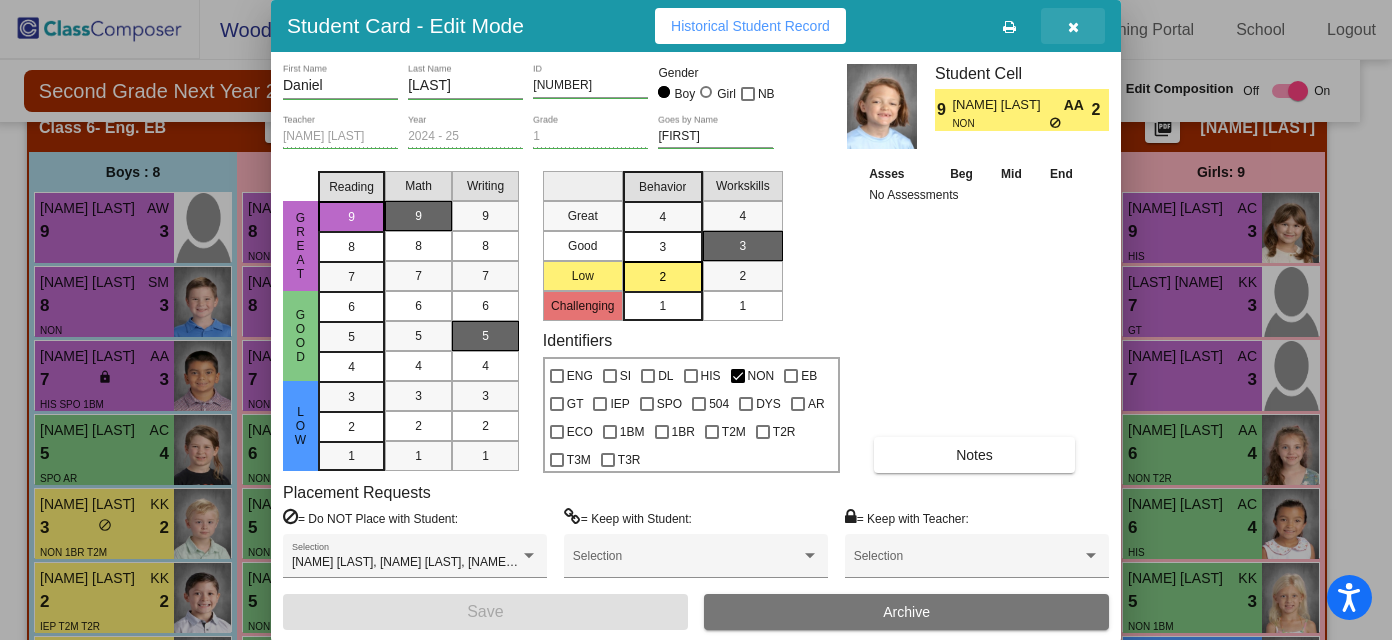 click at bounding box center (1073, 27) 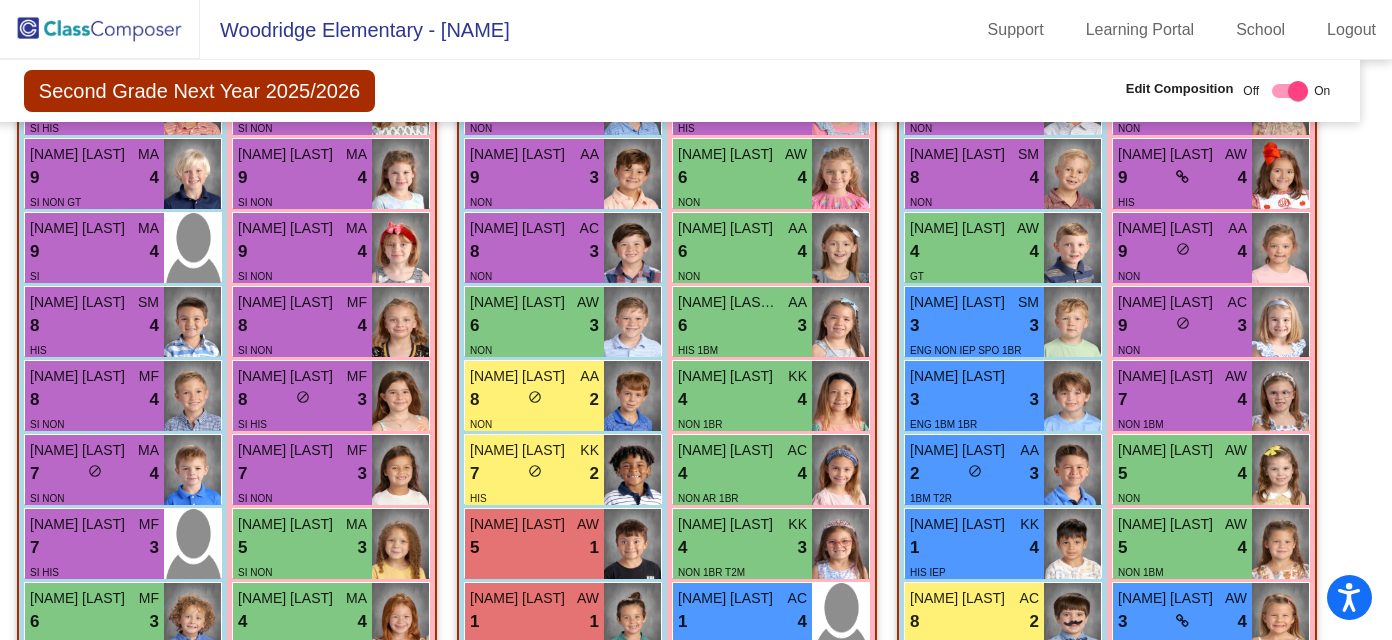 scroll, scrollTop: 1799, scrollLeft: 19, axis: both 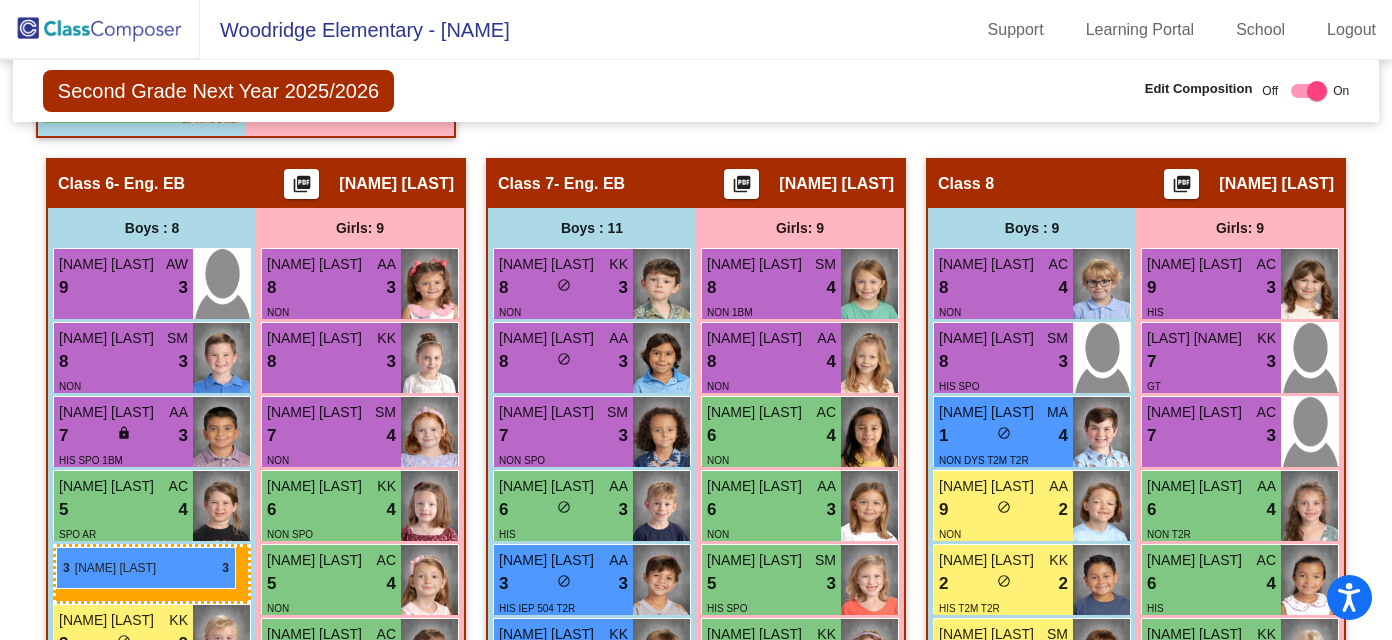 drag, startPoint x: 1041, startPoint y: 307, endPoint x: 56, endPoint y: 546, distance: 1013.5808 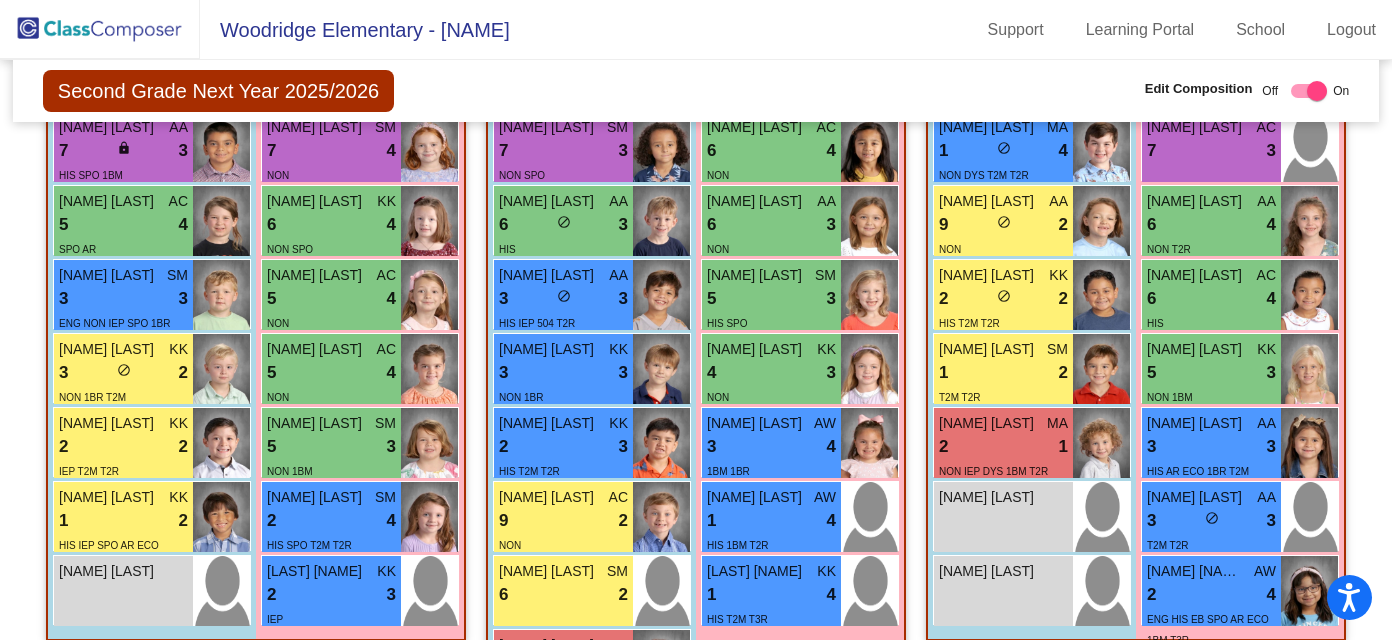 scroll, scrollTop: 2924, scrollLeft: 0, axis: vertical 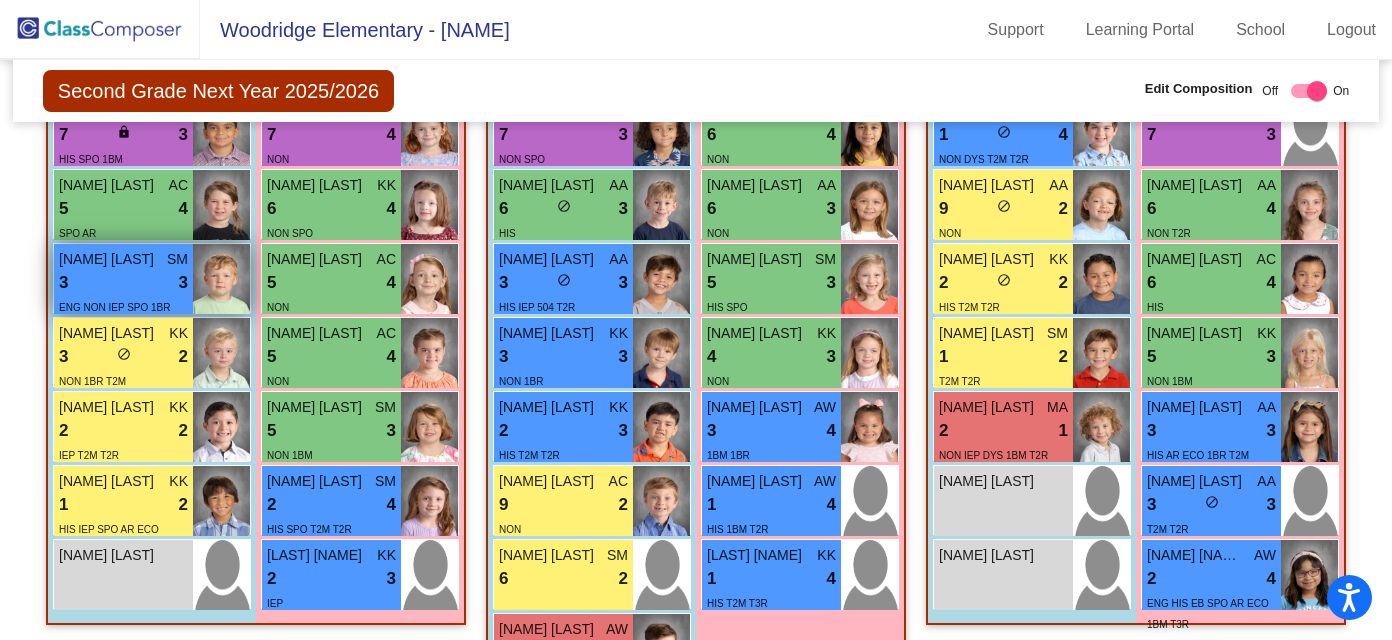 click on "3 lock do_not_disturb_alt 3" at bounding box center [123, 283] 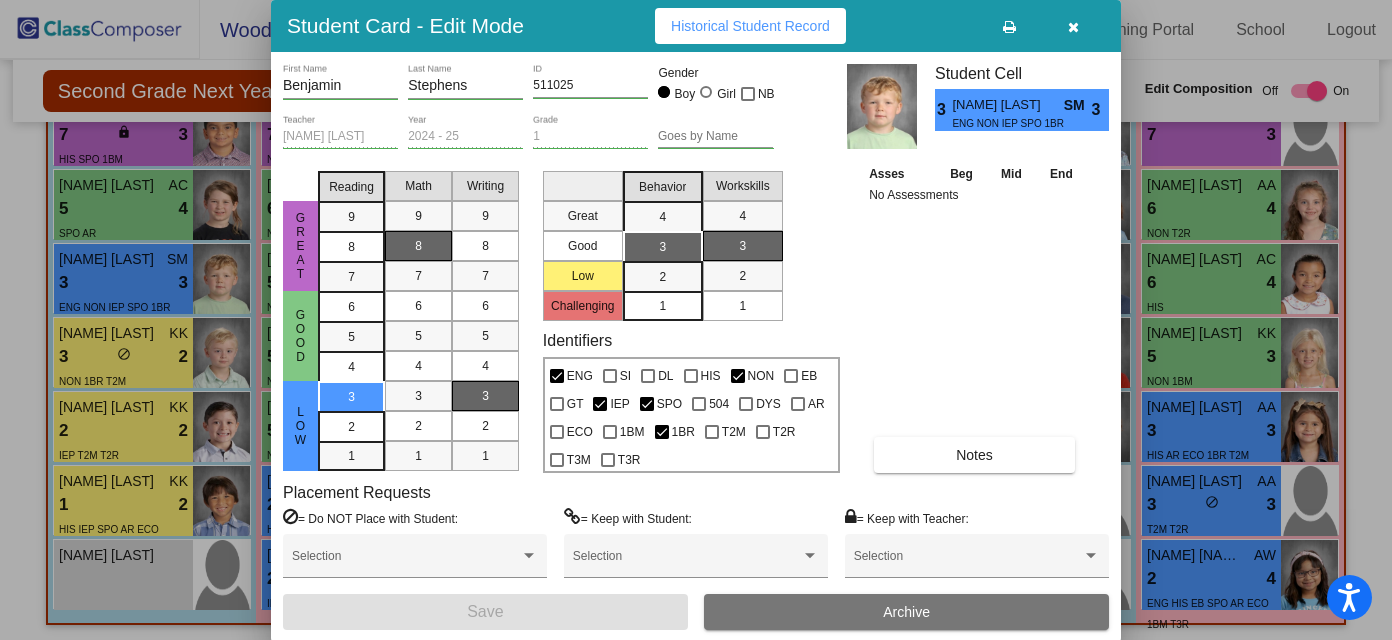 click at bounding box center [1073, 27] 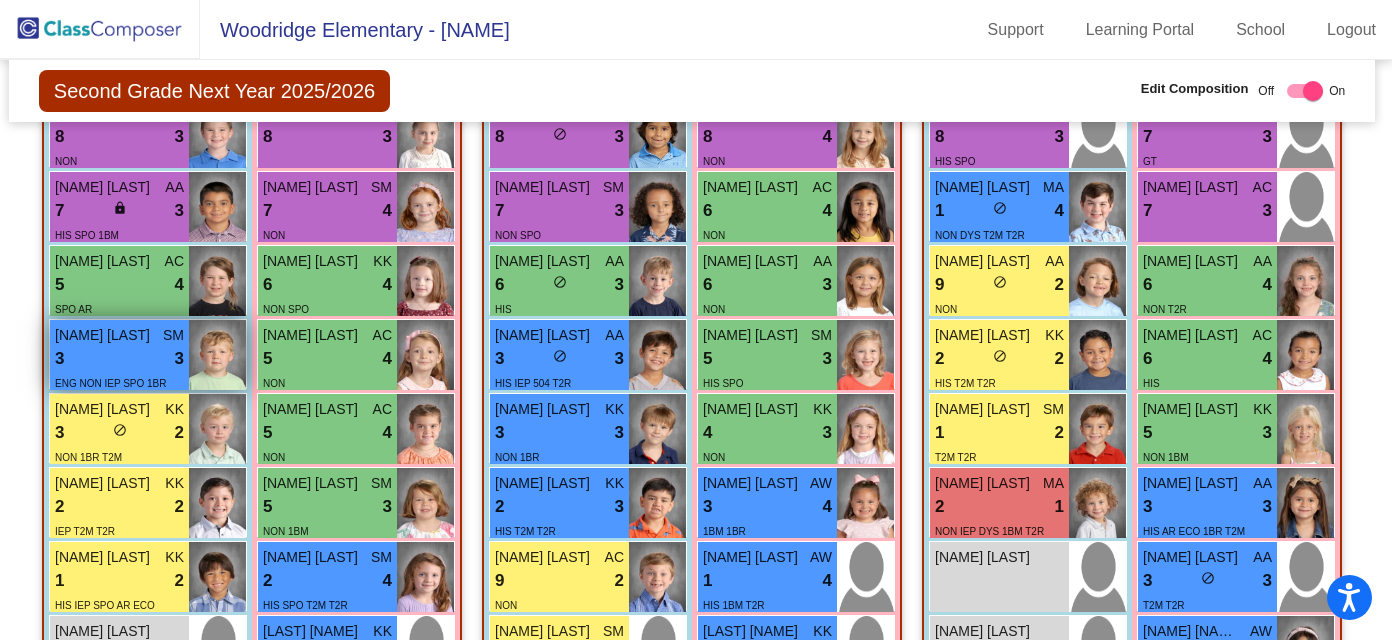 scroll, scrollTop: 2854, scrollLeft: 4, axis: both 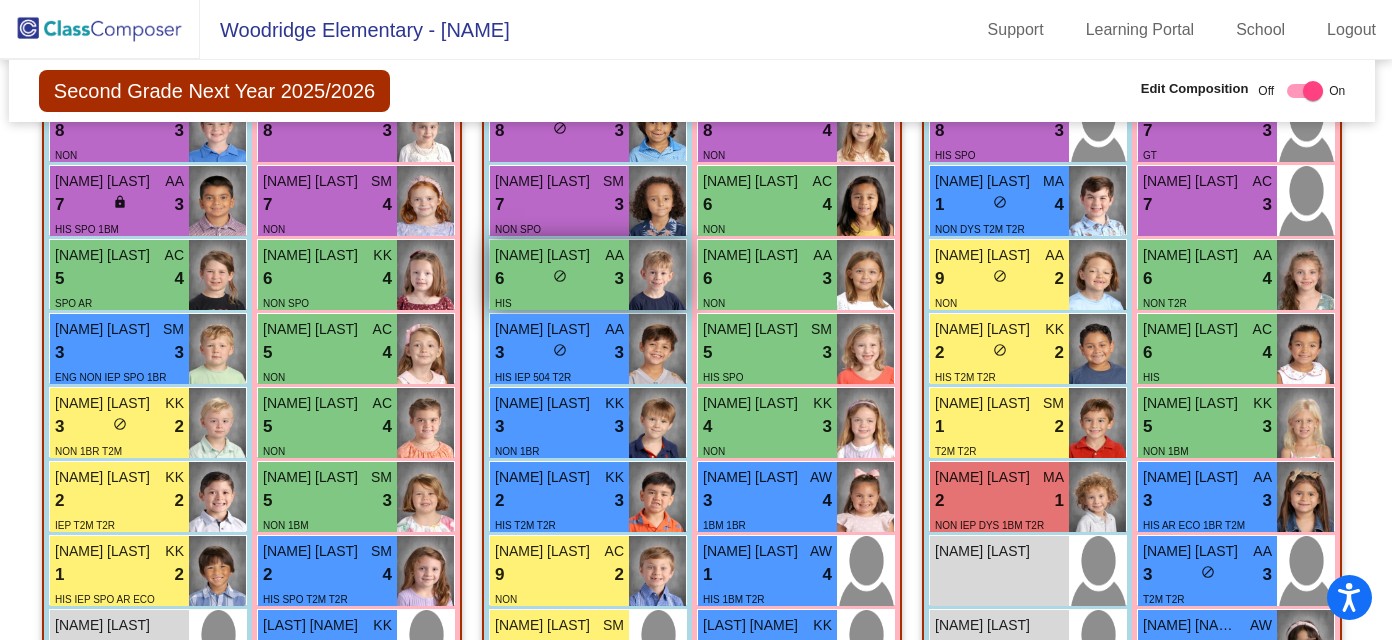 click on "Aiden Federico" at bounding box center [545, 255] 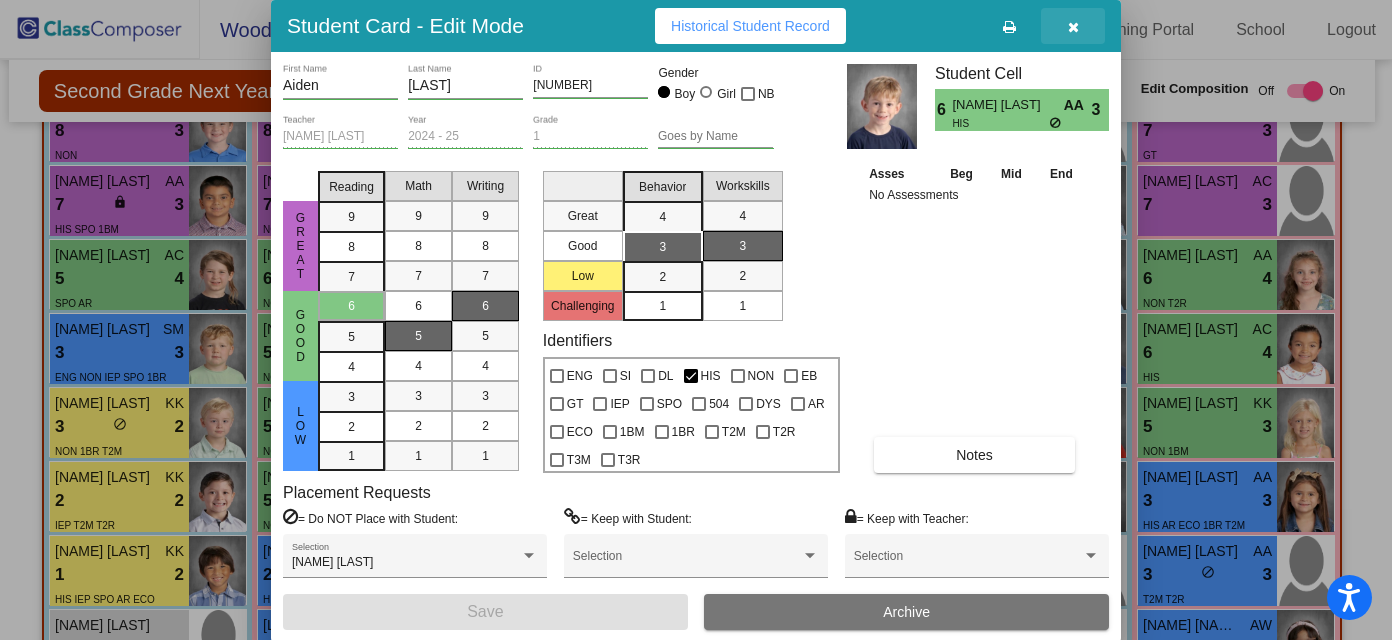 click at bounding box center [1073, 27] 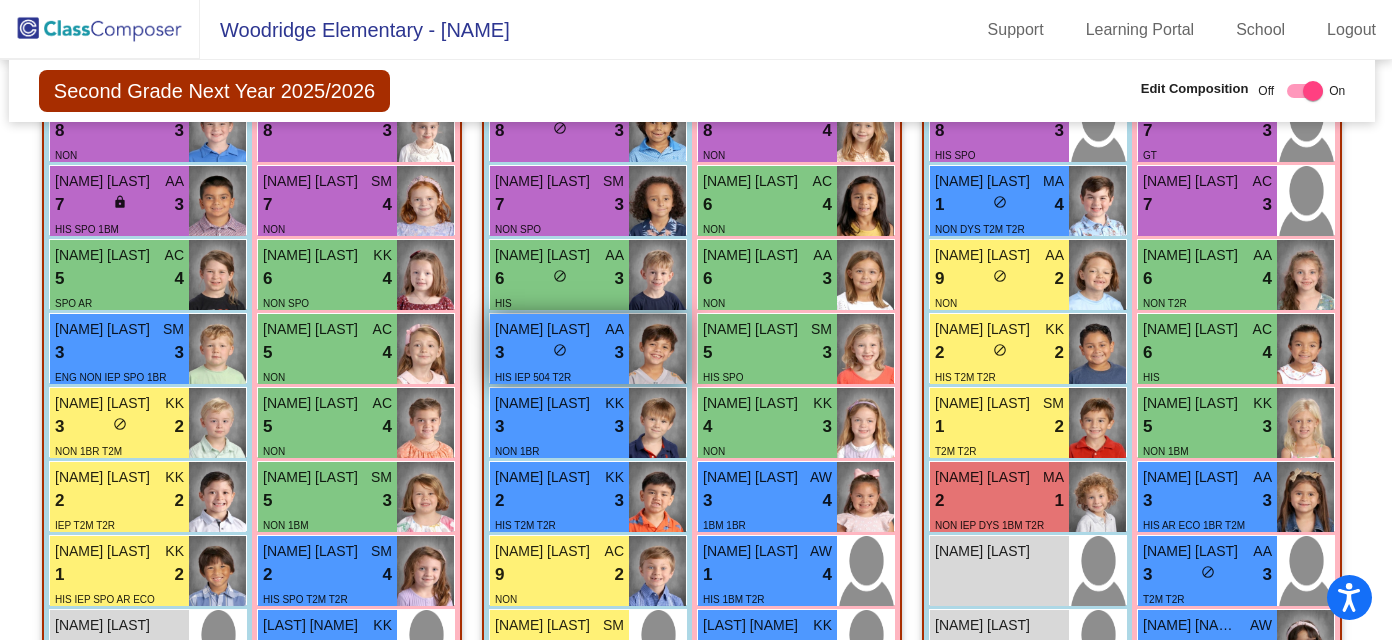 click on "HIS IEP 504 T2R" at bounding box center (533, 376) 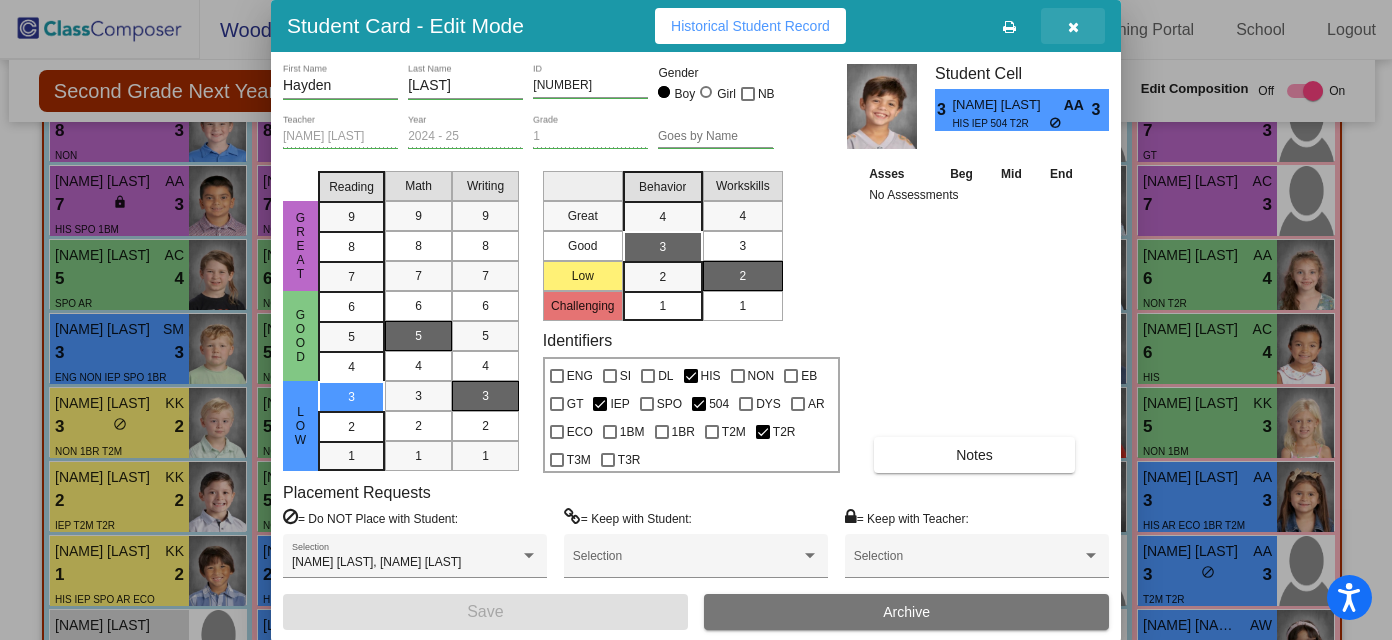 click at bounding box center [1073, 27] 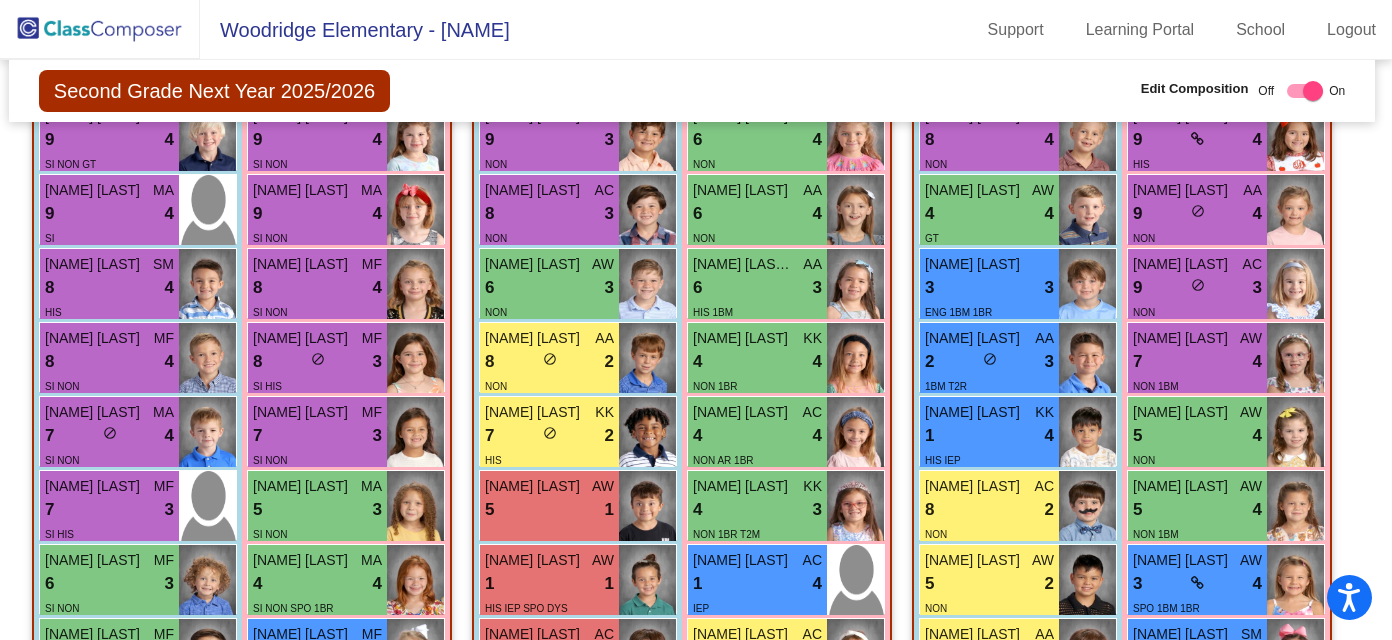 scroll, scrollTop: 1834, scrollLeft: 4, axis: both 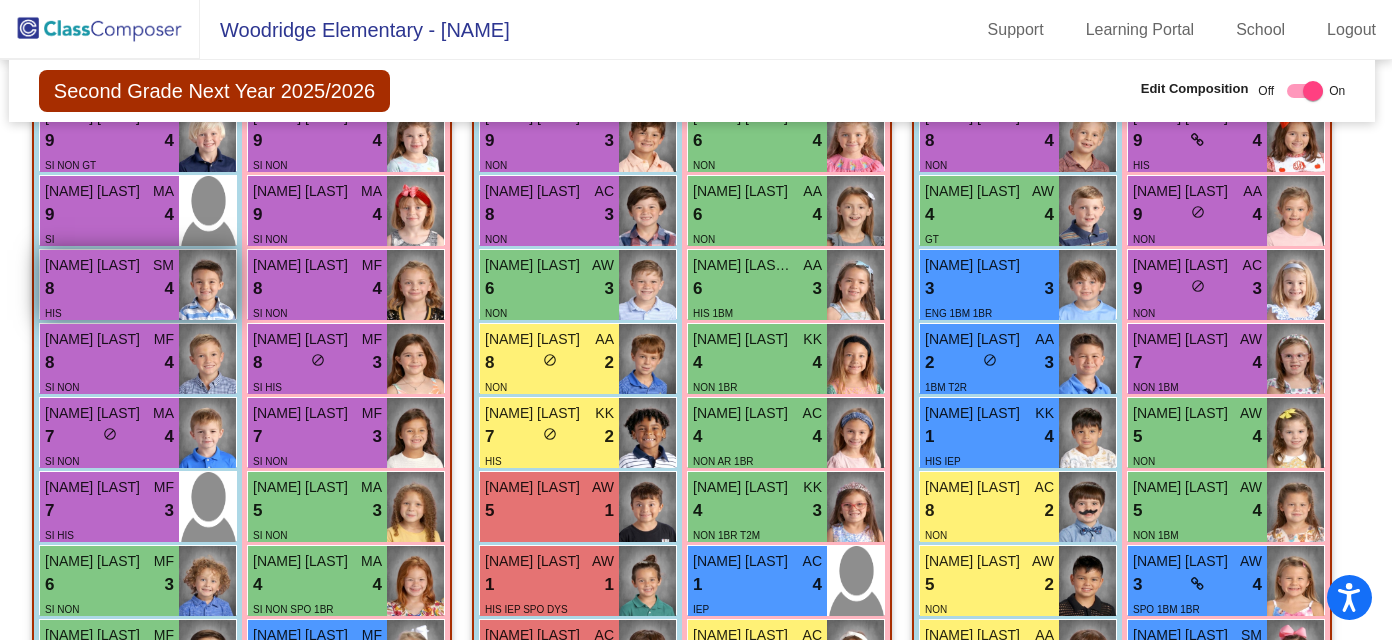 click on "8 lock do_not_disturb_alt 4" at bounding box center (109, 289) 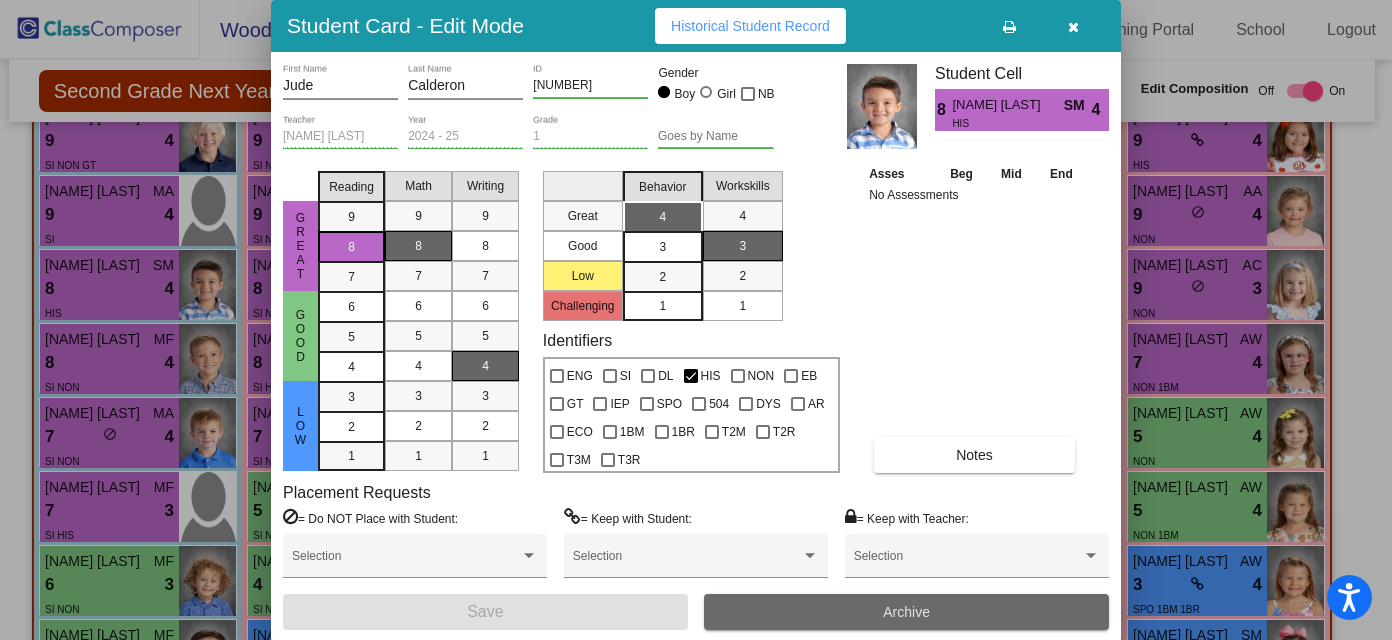 click on "Archive" at bounding box center (906, 612) 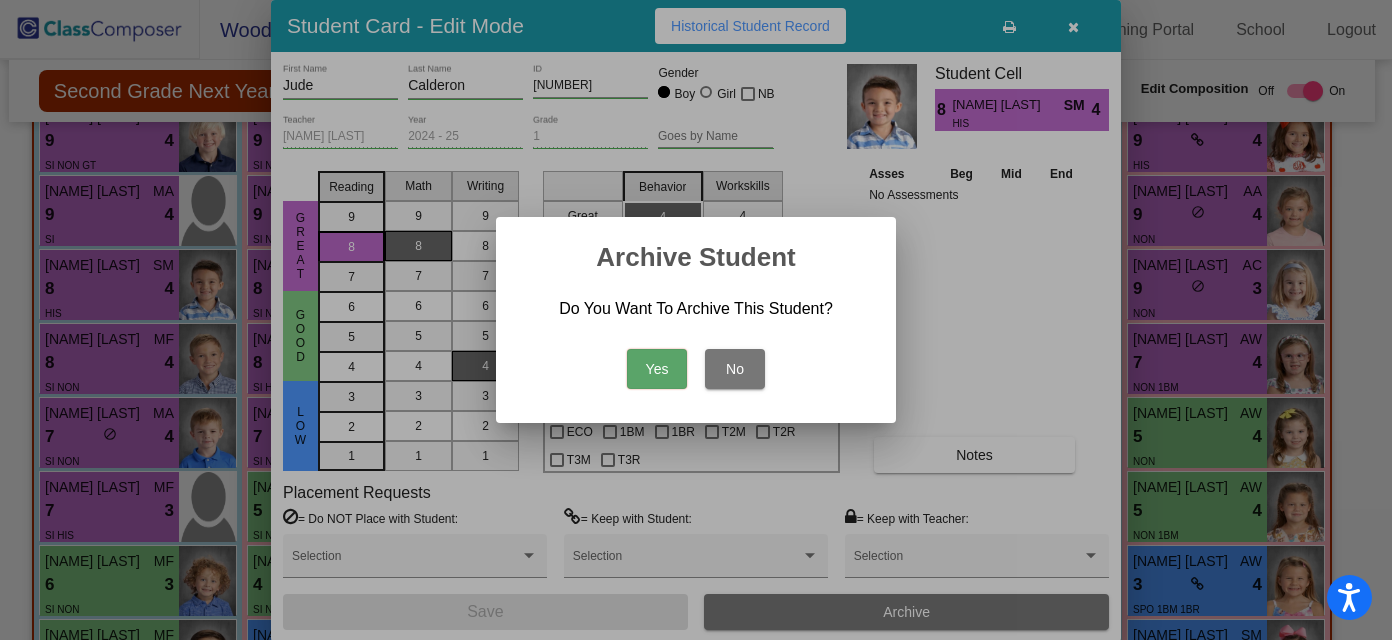 click on "Yes" at bounding box center [657, 369] 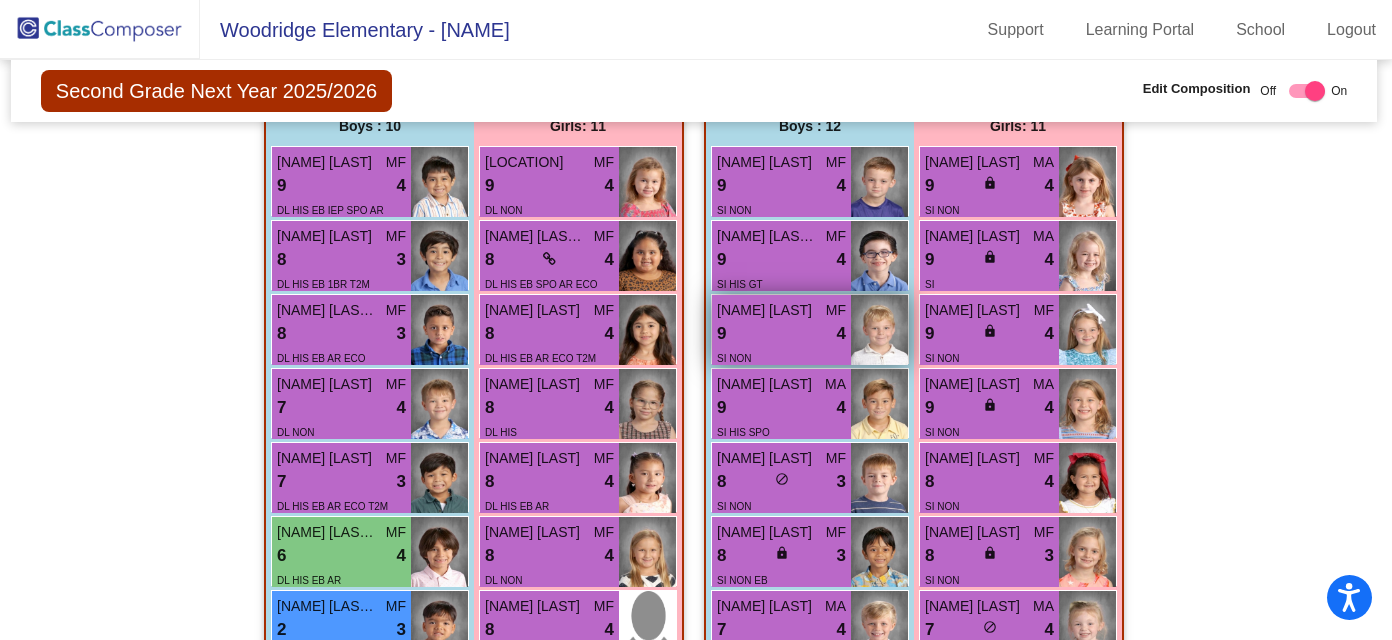 scroll, scrollTop: 662, scrollLeft: 2, axis: both 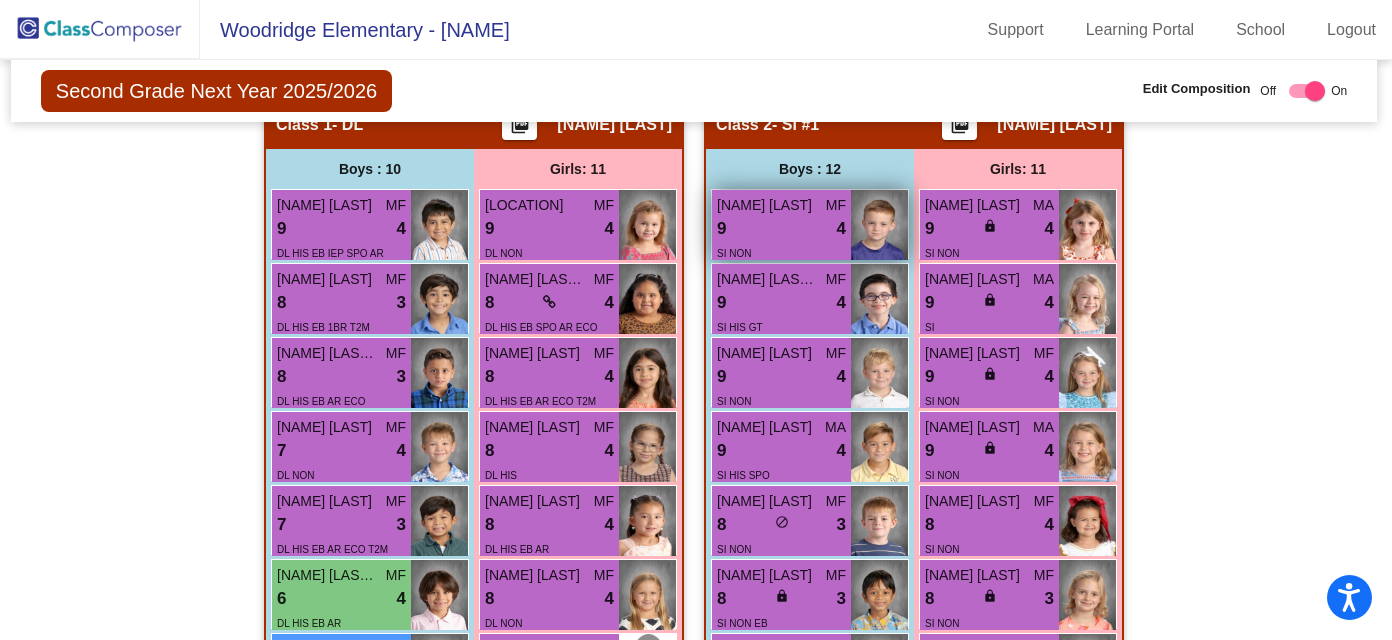 click on "9 lock do_not_disturb_alt 4" at bounding box center [781, 229] 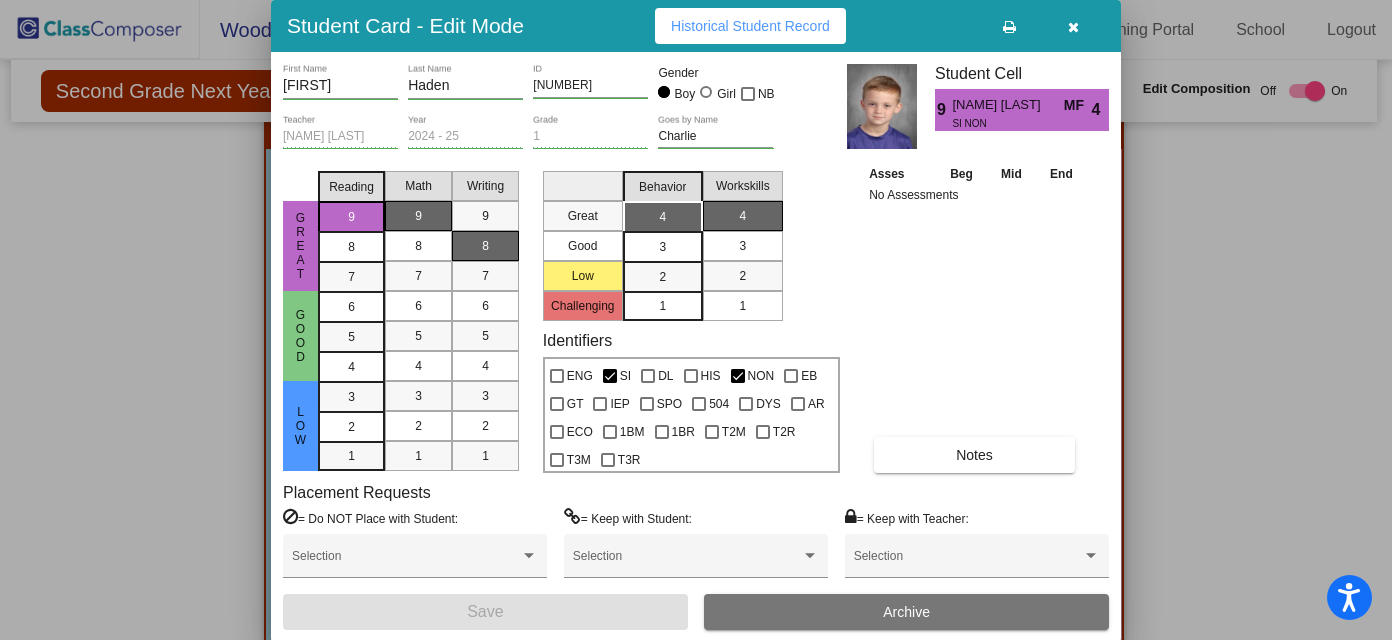 click at bounding box center [1073, 27] 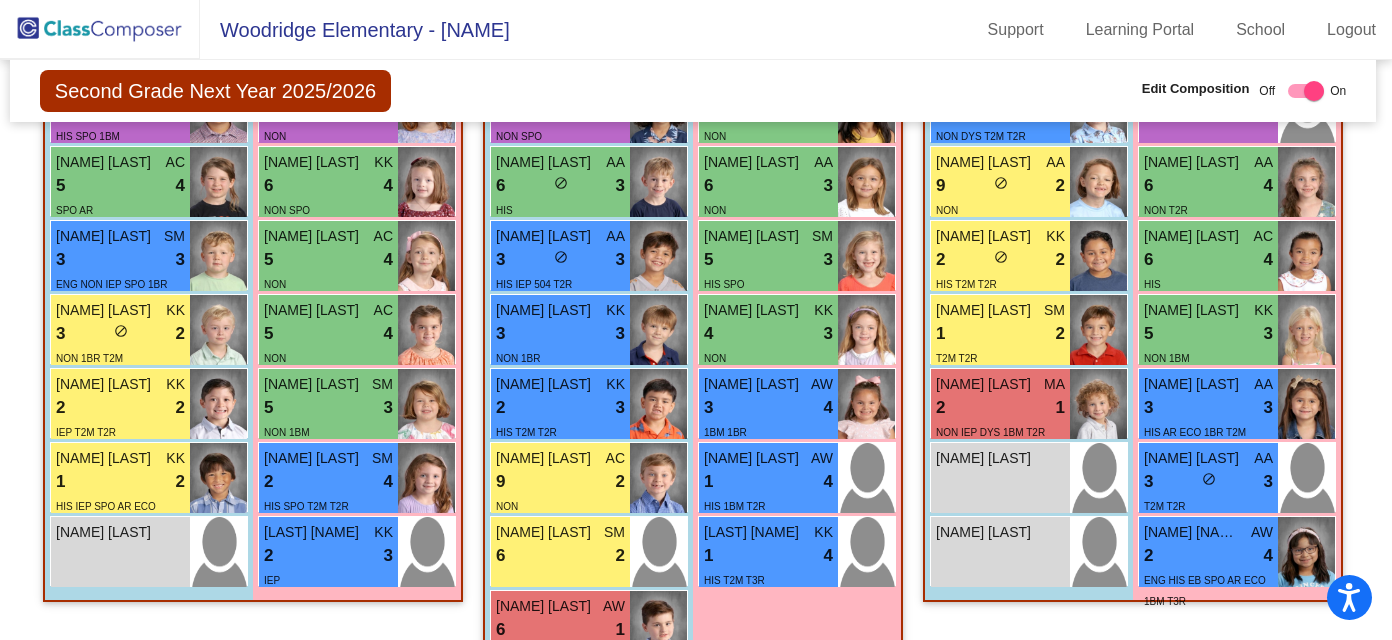 scroll, scrollTop: 2487, scrollLeft: 3, axis: both 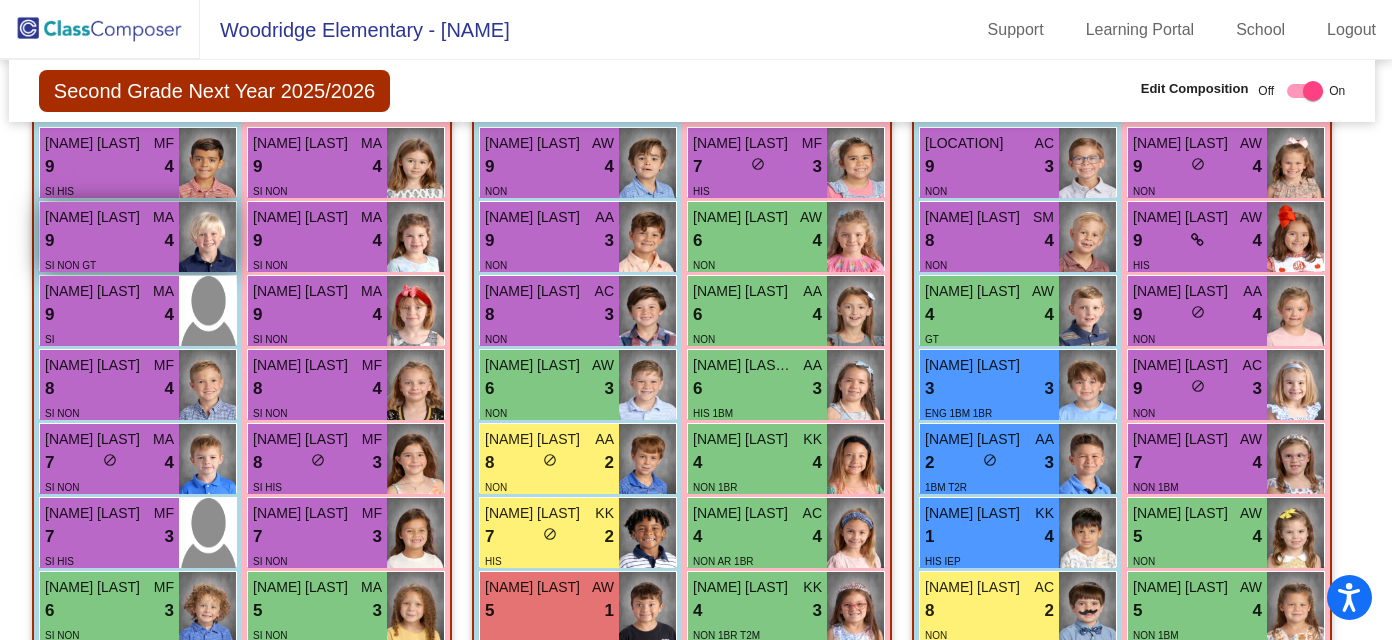 click on "9 lock do_not_disturb_alt 4" at bounding box center [109, 241] 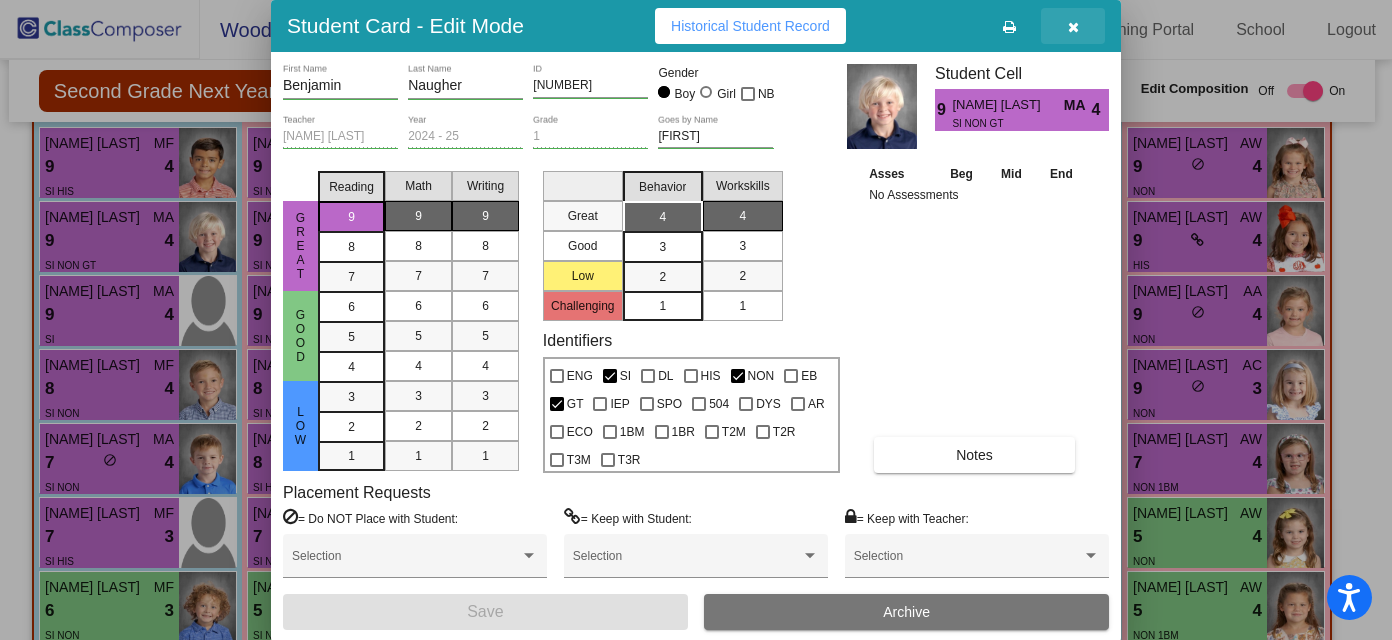 click at bounding box center (1073, 27) 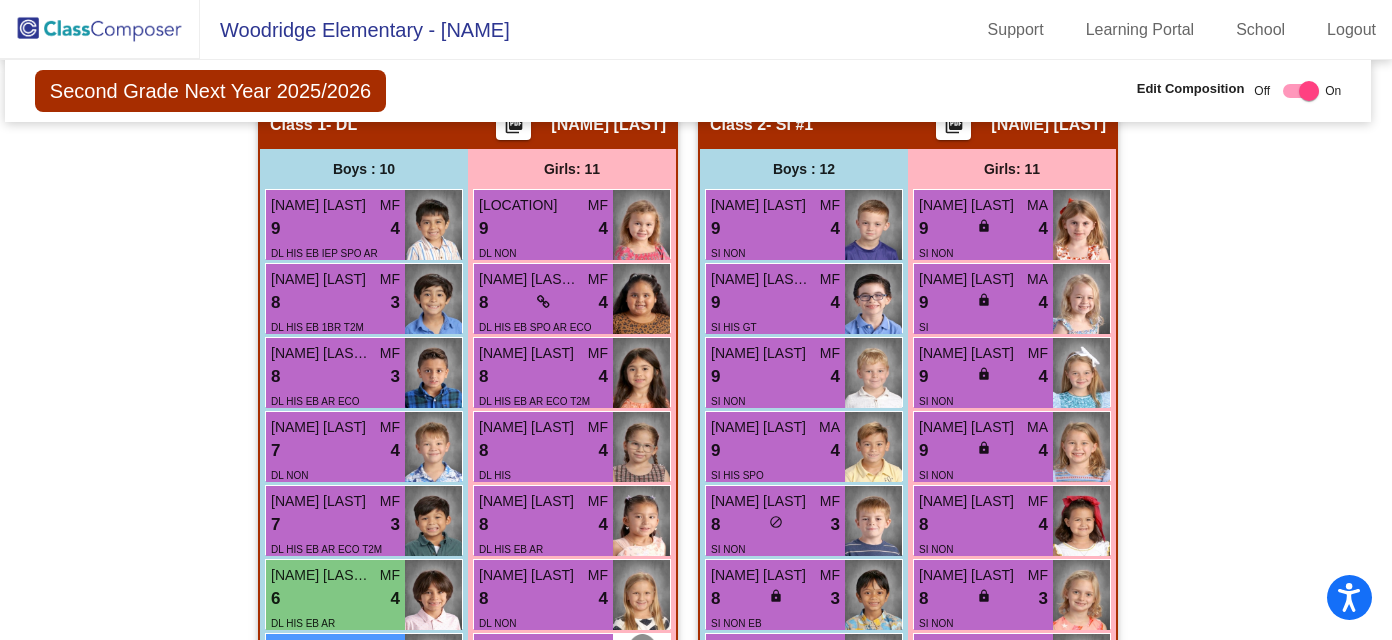 scroll, scrollTop: 661, scrollLeft: 8, axis: both 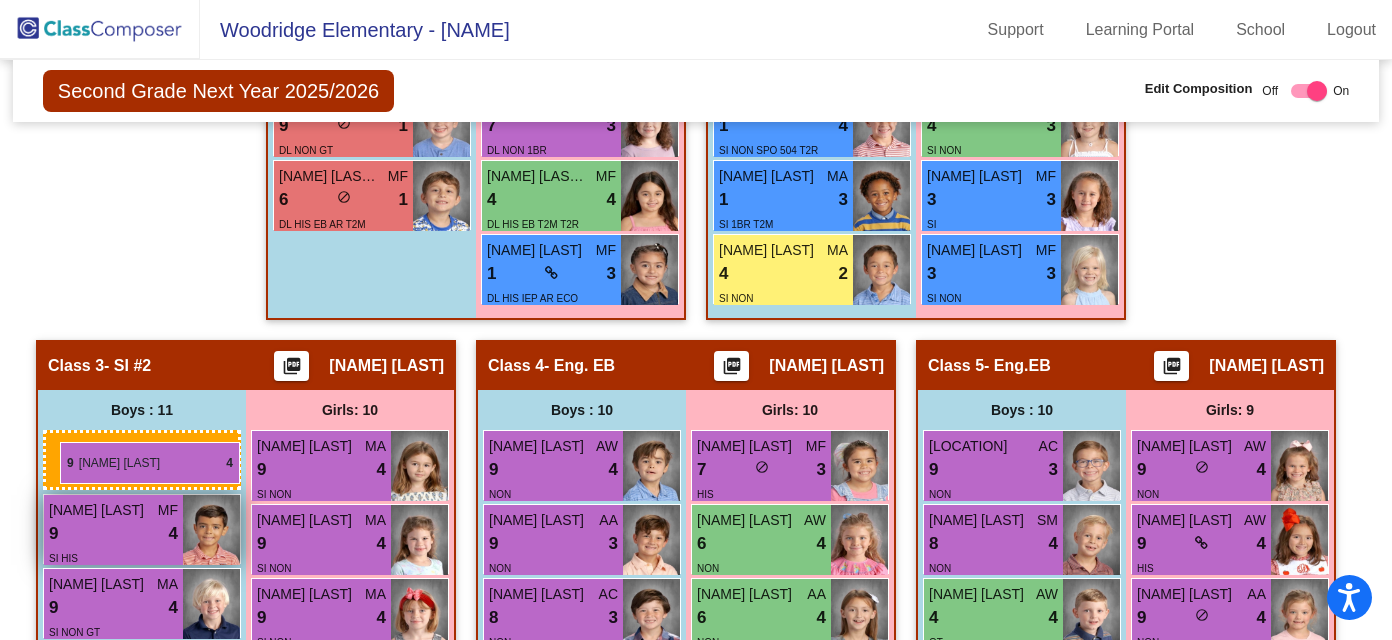 drag, startPoint x: 826, startPoint y: 372, endPoint x: 60, endPoint y: 441, distance: 769.10144 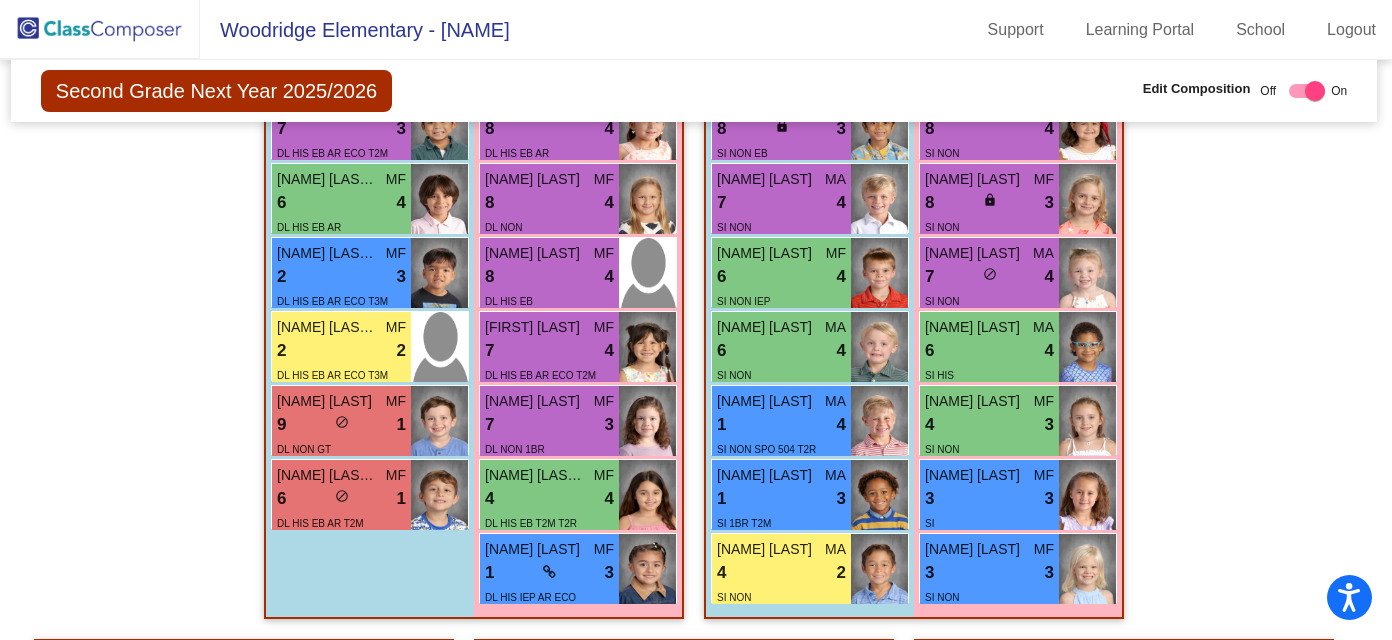 scroll, scrollTop: 1053, scrollLeft: 2, axis: both 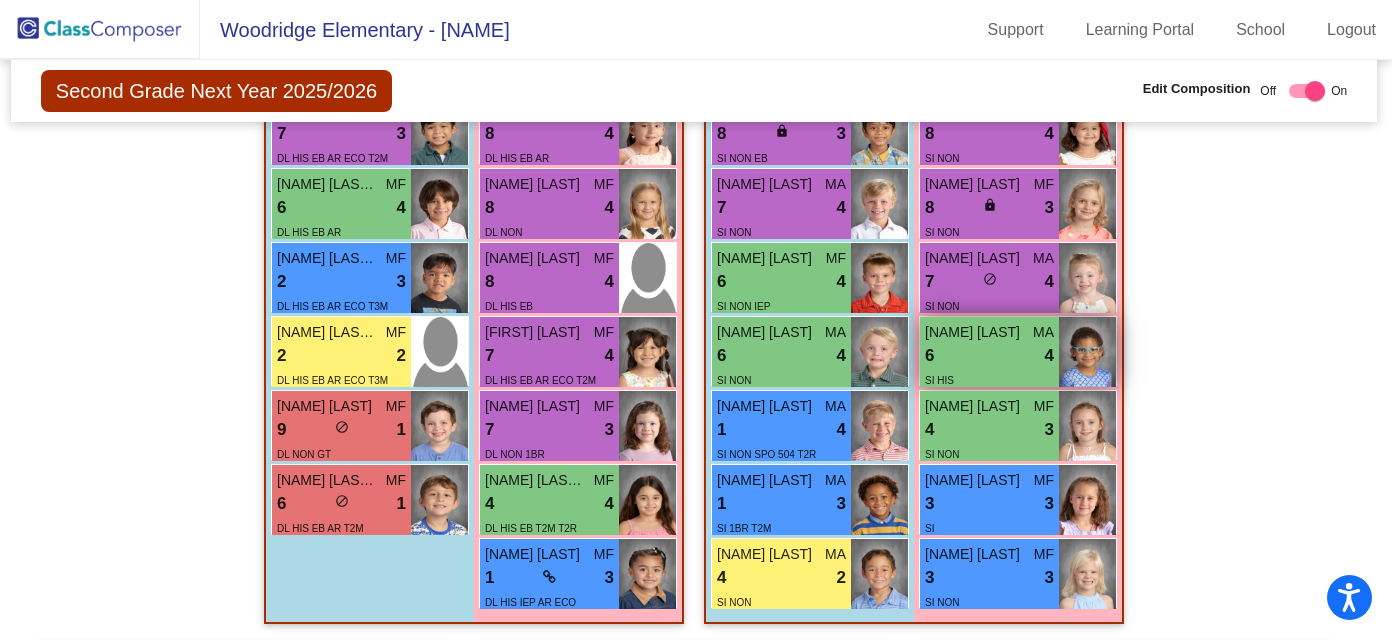 click on "6 lock do_not_disturb_alt 4" at bounding box center (989, 356) 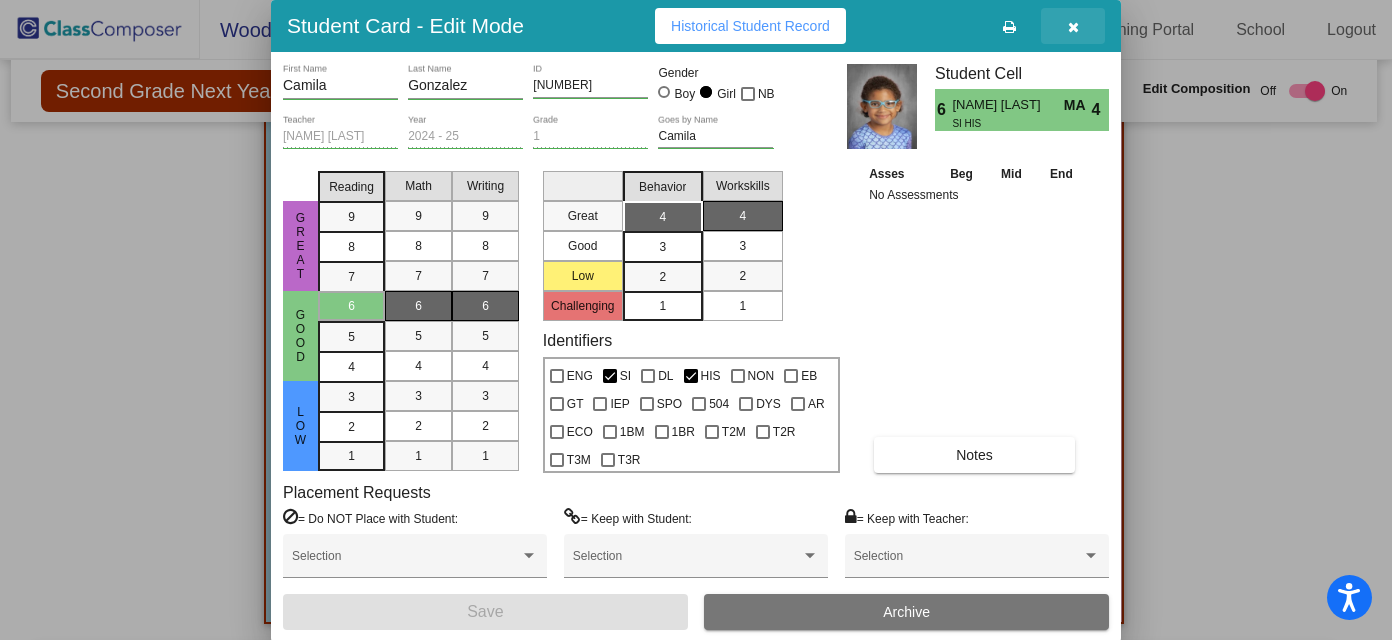 click at bounding box center (1073, 27) 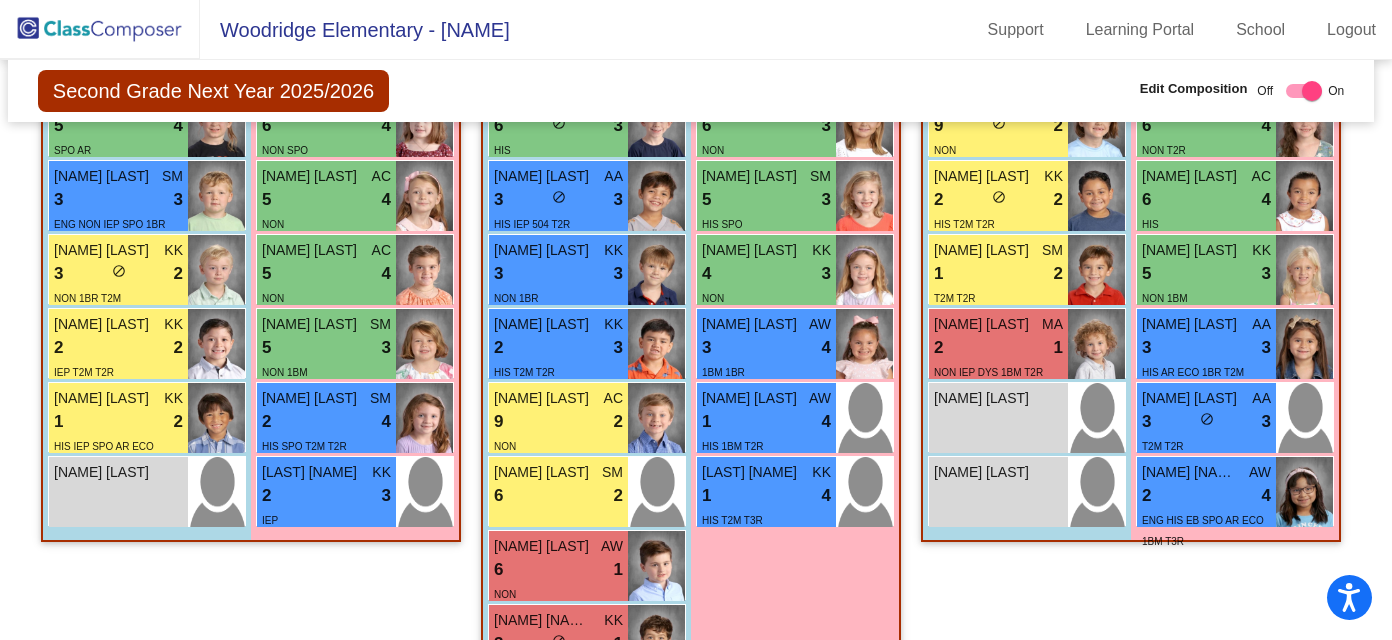 scroll, scrollTop: 3012, scrollLeft: 5, axis: both 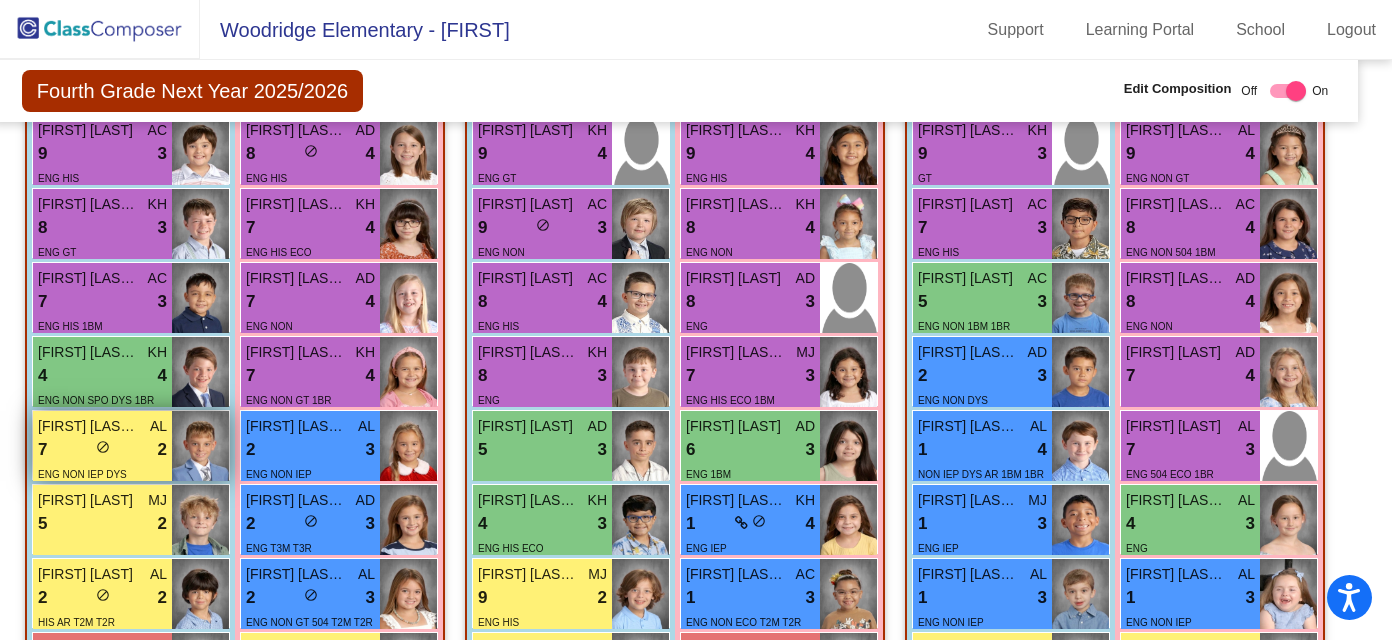 click on "7 lock do_not_disturb_alt 2" at bounding box center (102, 450) 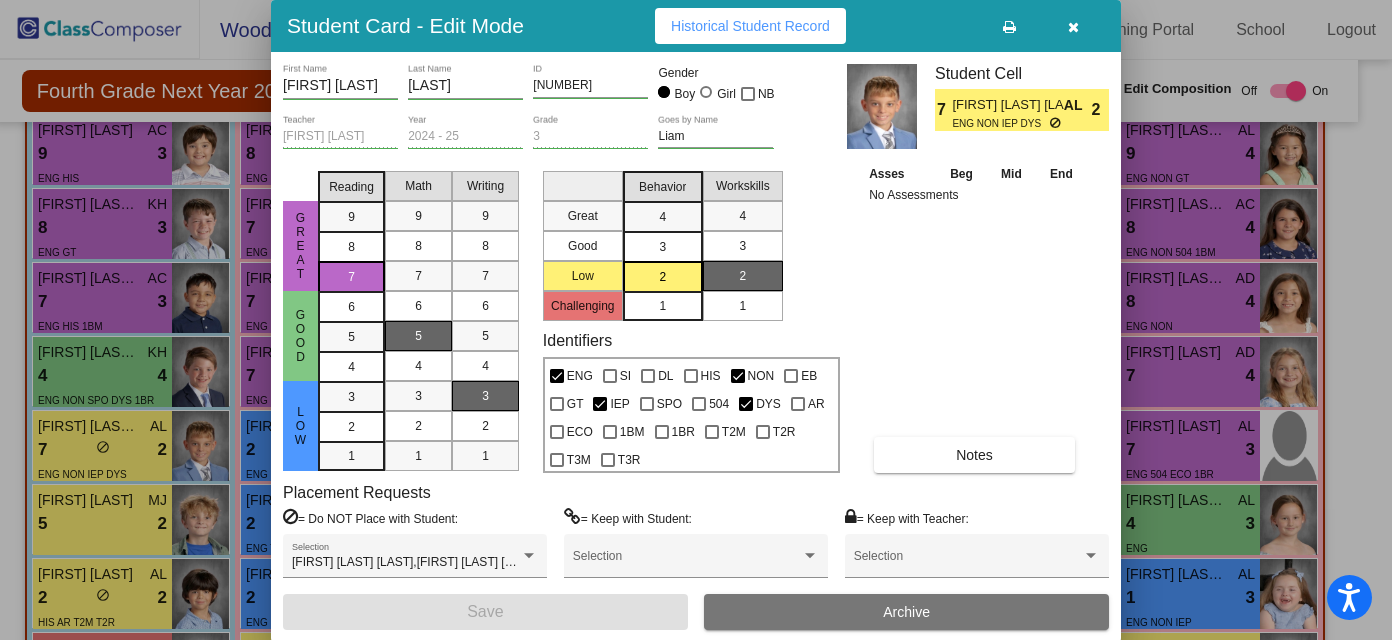 click at bounding box center (1073, 27) 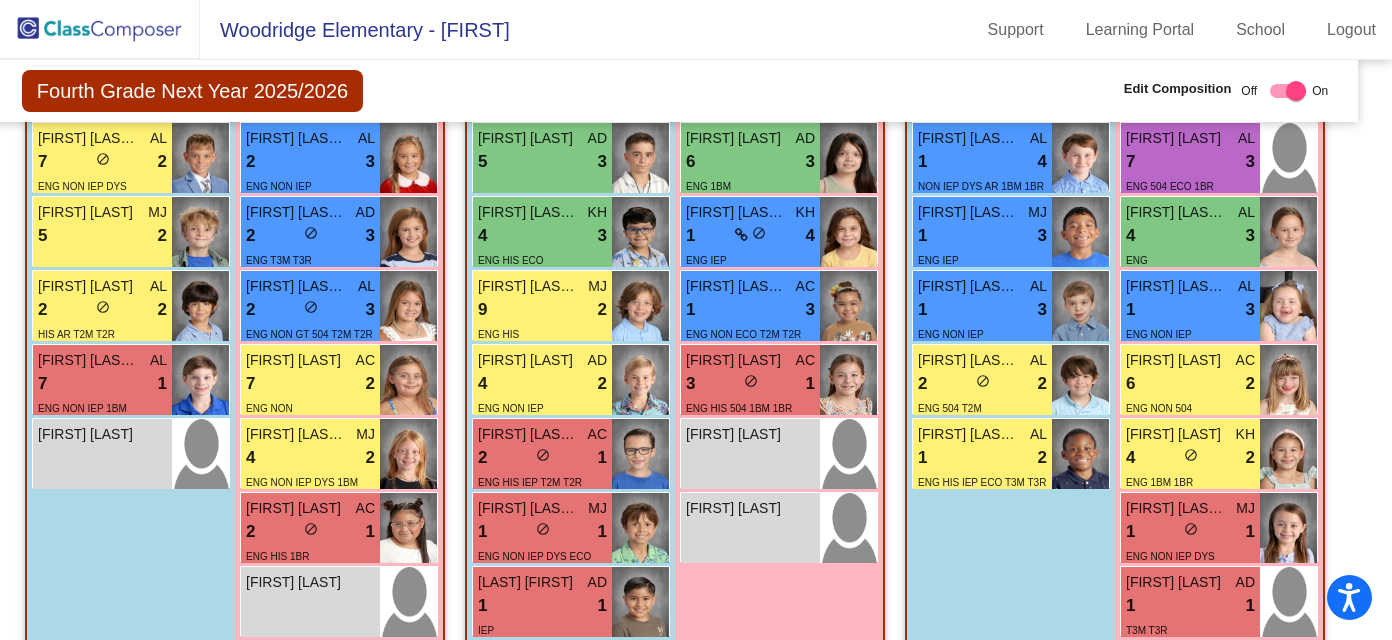 scroll, scrollTop: 3160, scrollLeft: 21, axis: both 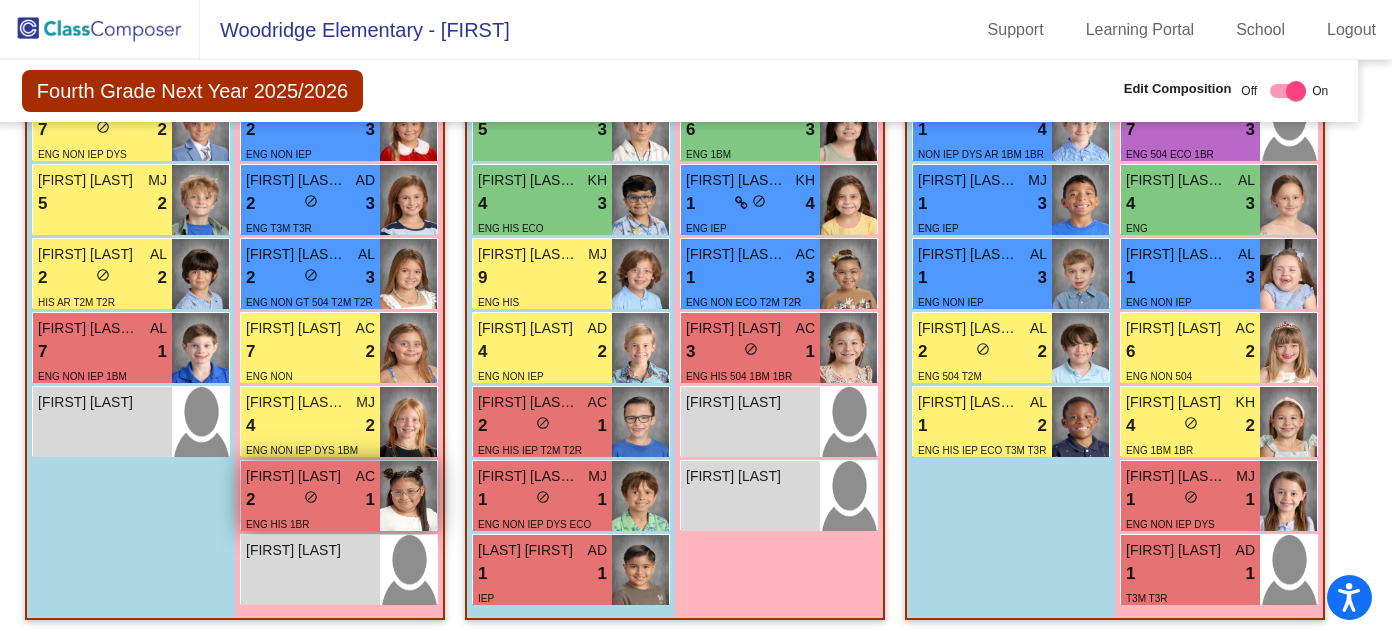 click on "ENG HIS 1BR" at bounding box center [310, 523] 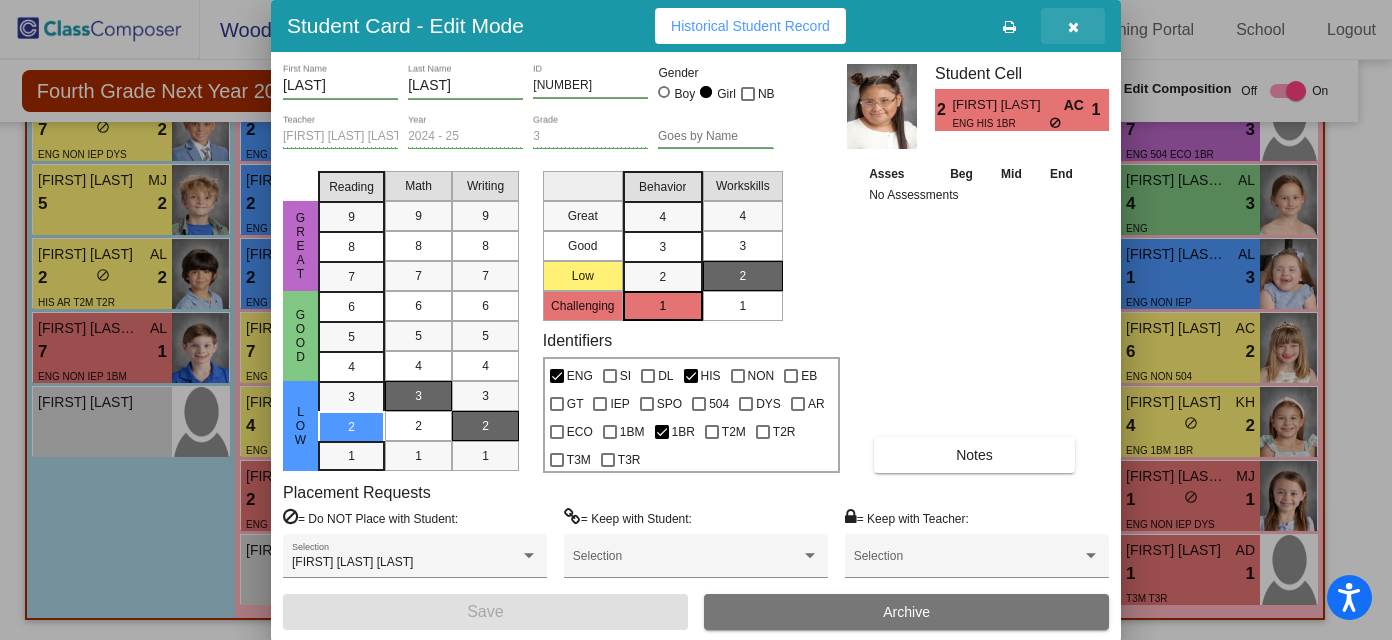 click at bounding box center [1073, 26] 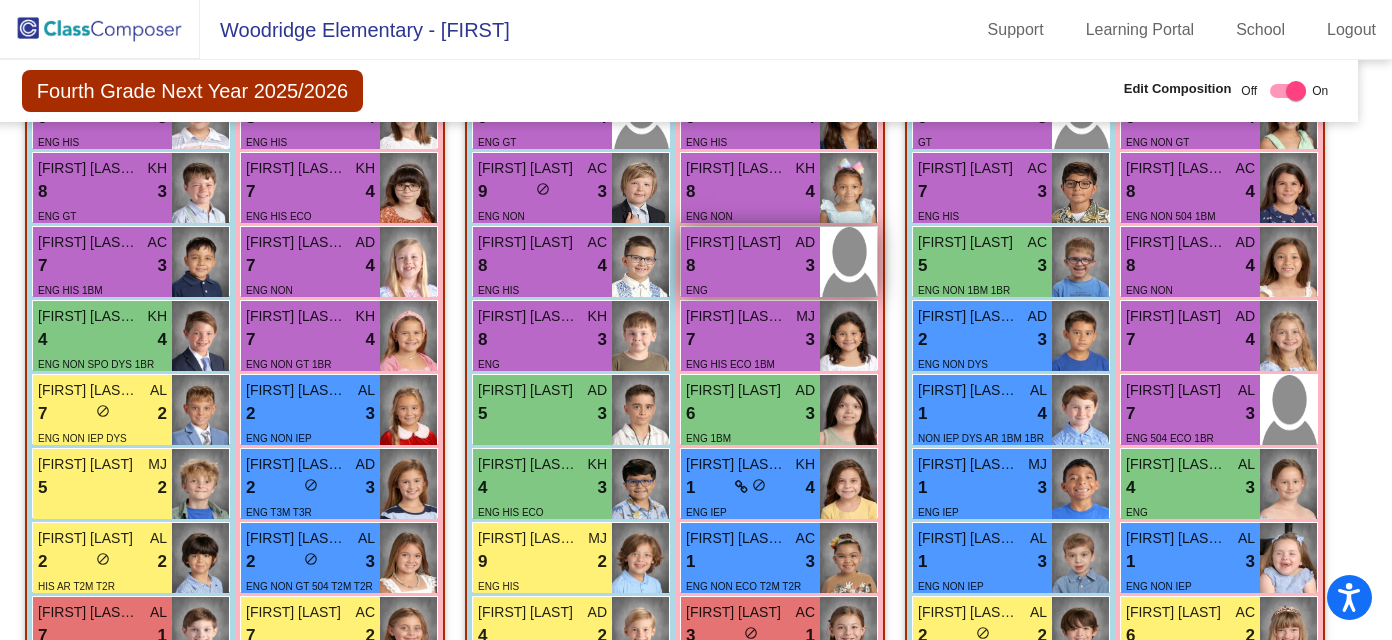 scroll, scrollTop: 2881, scrollLeft: 21, axis: both 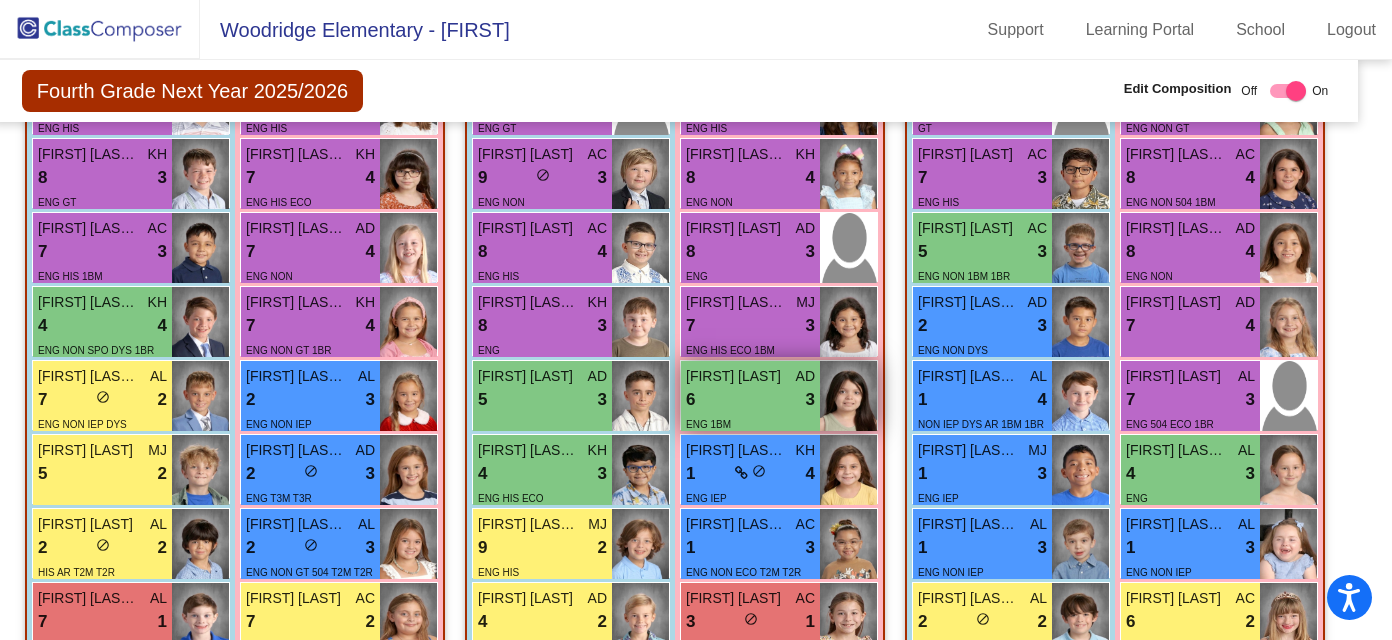 click on "6 lock do_not_disturb_alt 3" at bounding box center (750, 400) 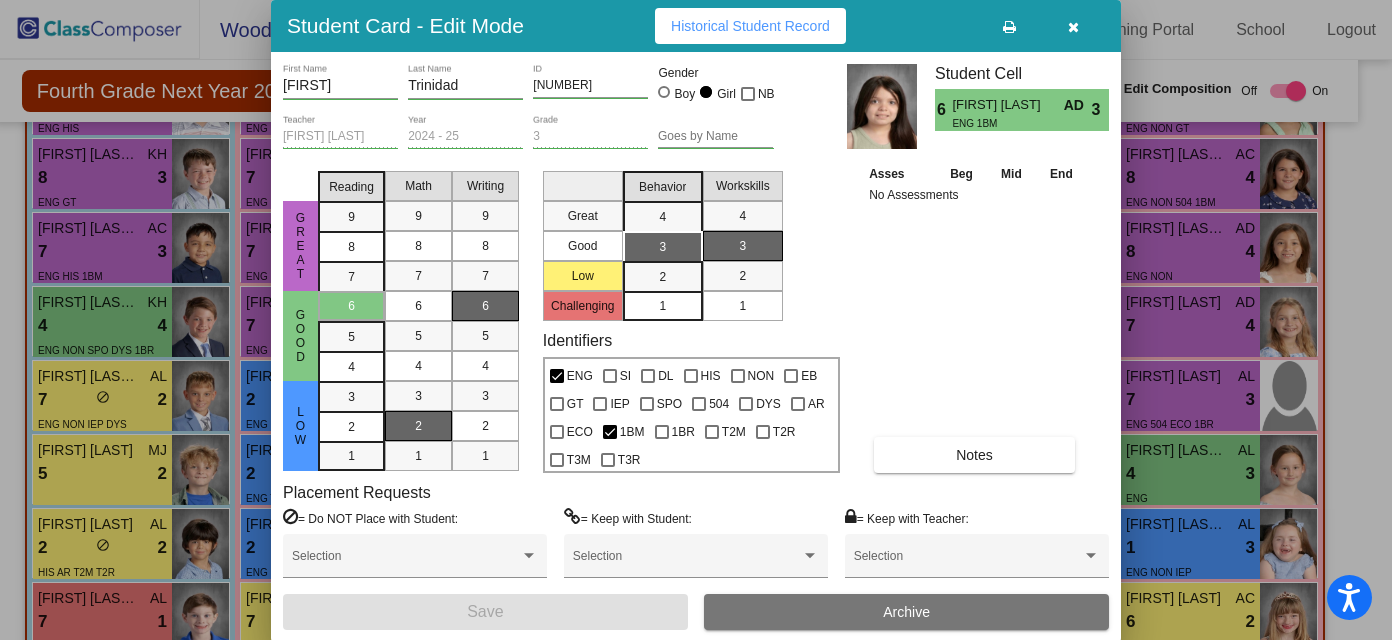 click at bounding box center [1073, 27] 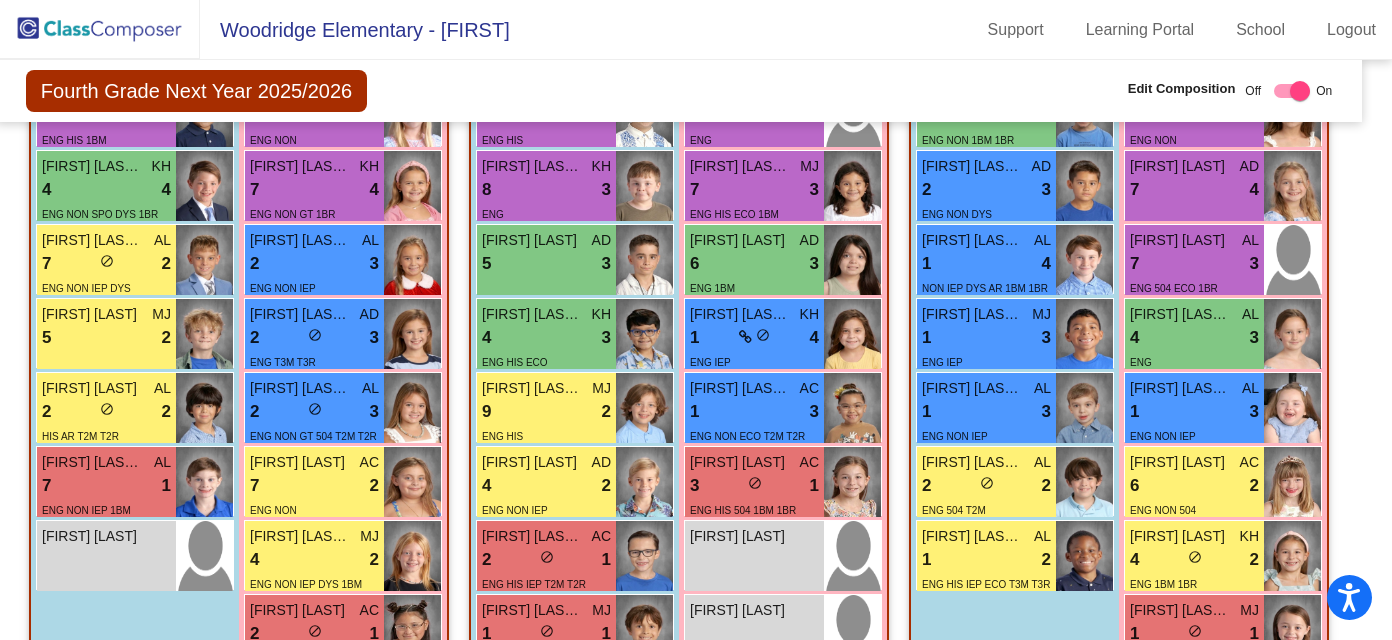 scroll, scrollTop: 3017, scrollLeft: 16, axis: both 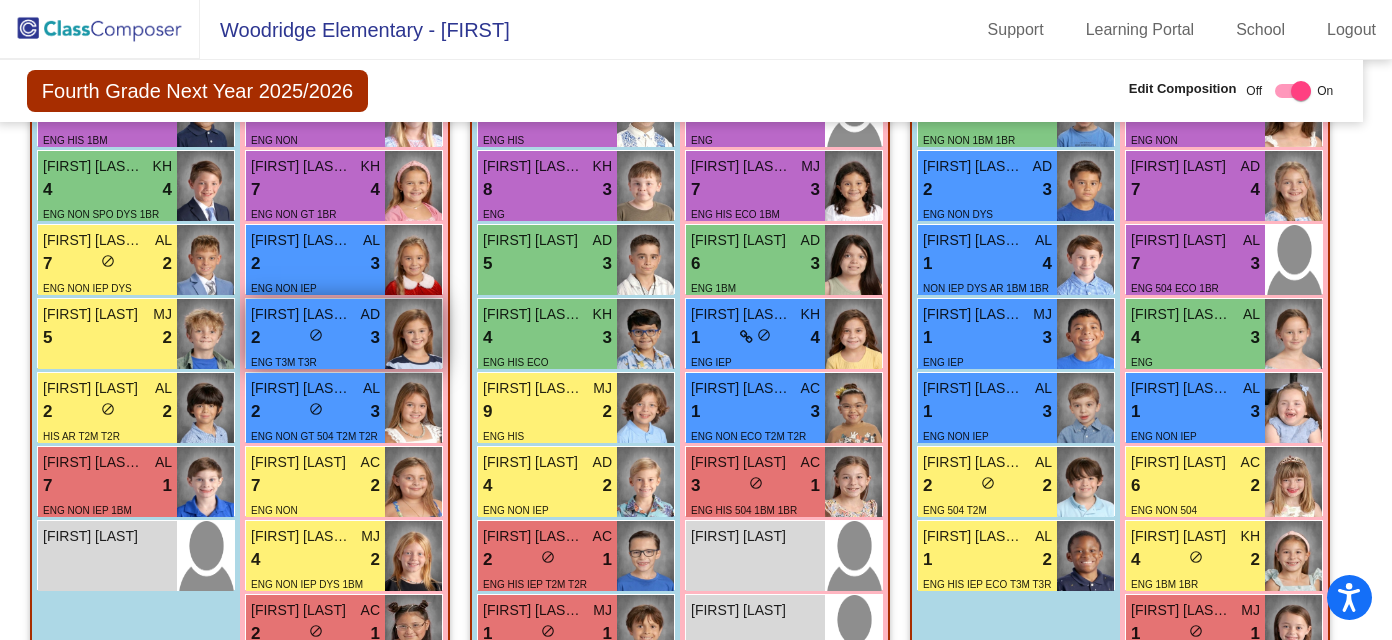 click on "2 lock do_not_disturb_alt 3" at bounding box center (315, 338) 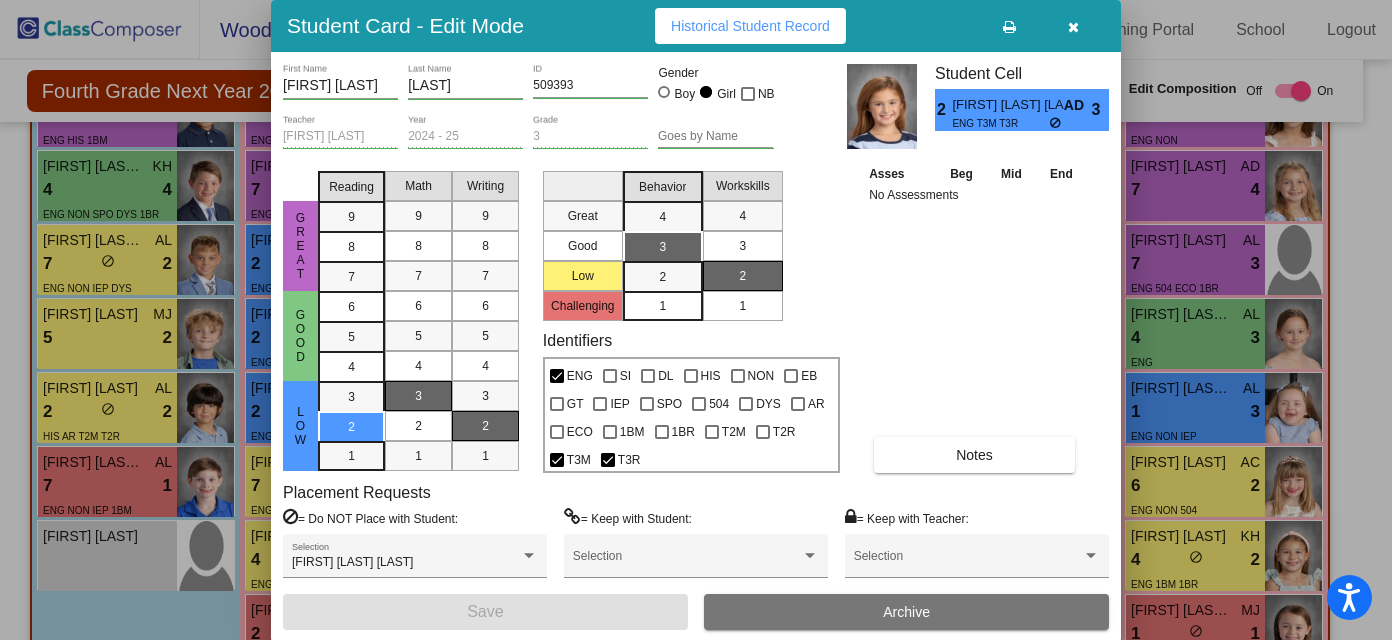 click at bounding box center [1073, 27] 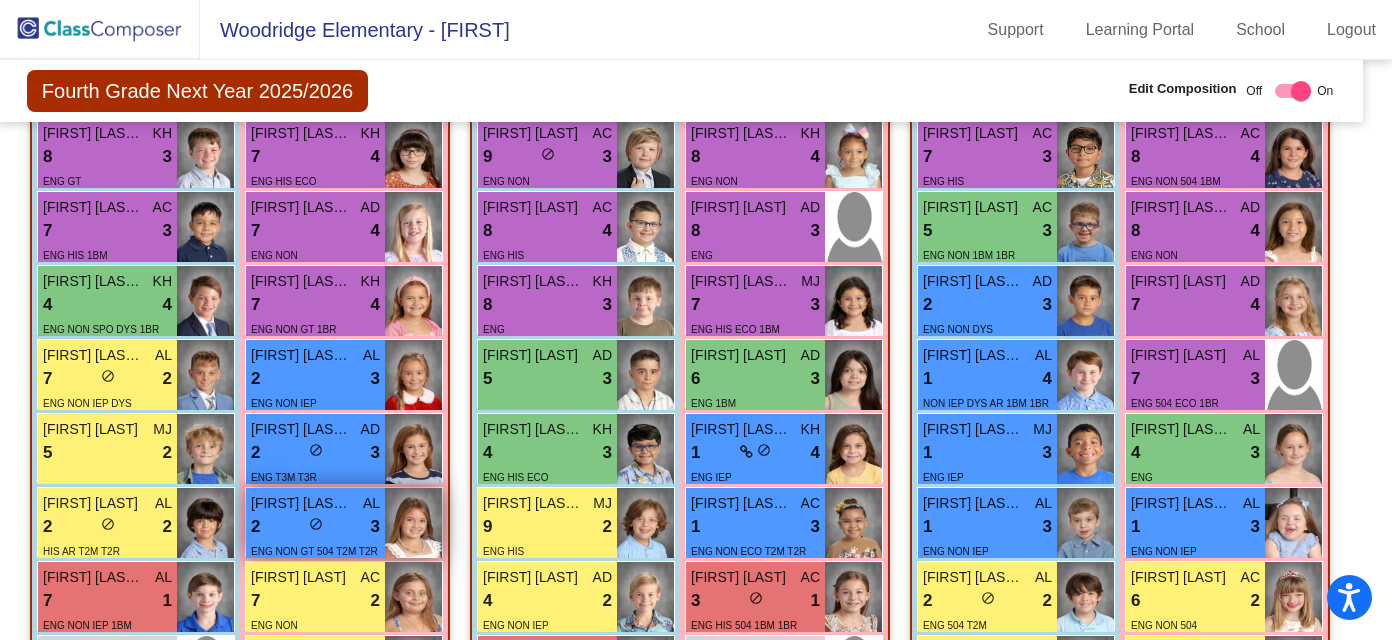 scroll, scrollTop: 2901, scrollLeft: 16, axis: both 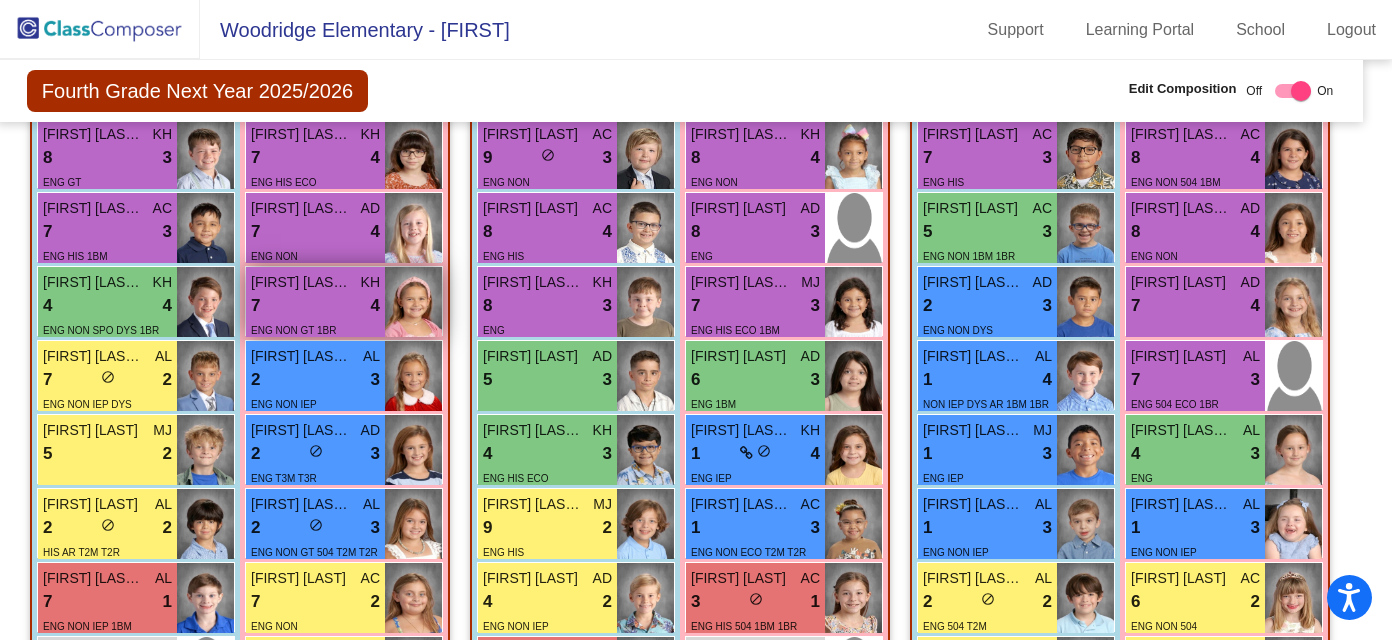click on "7 lock do_not_disturb_alt 4" at bounding box center (315, 306) 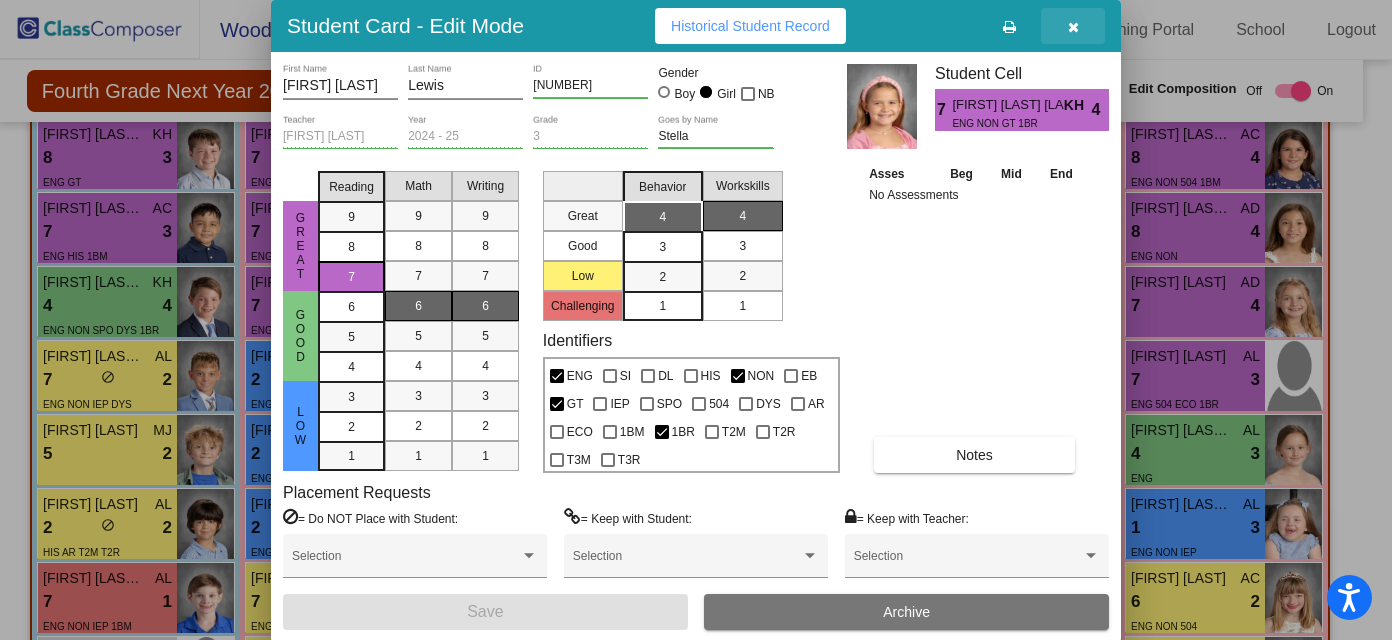 click at bounding box center (1073, 27) 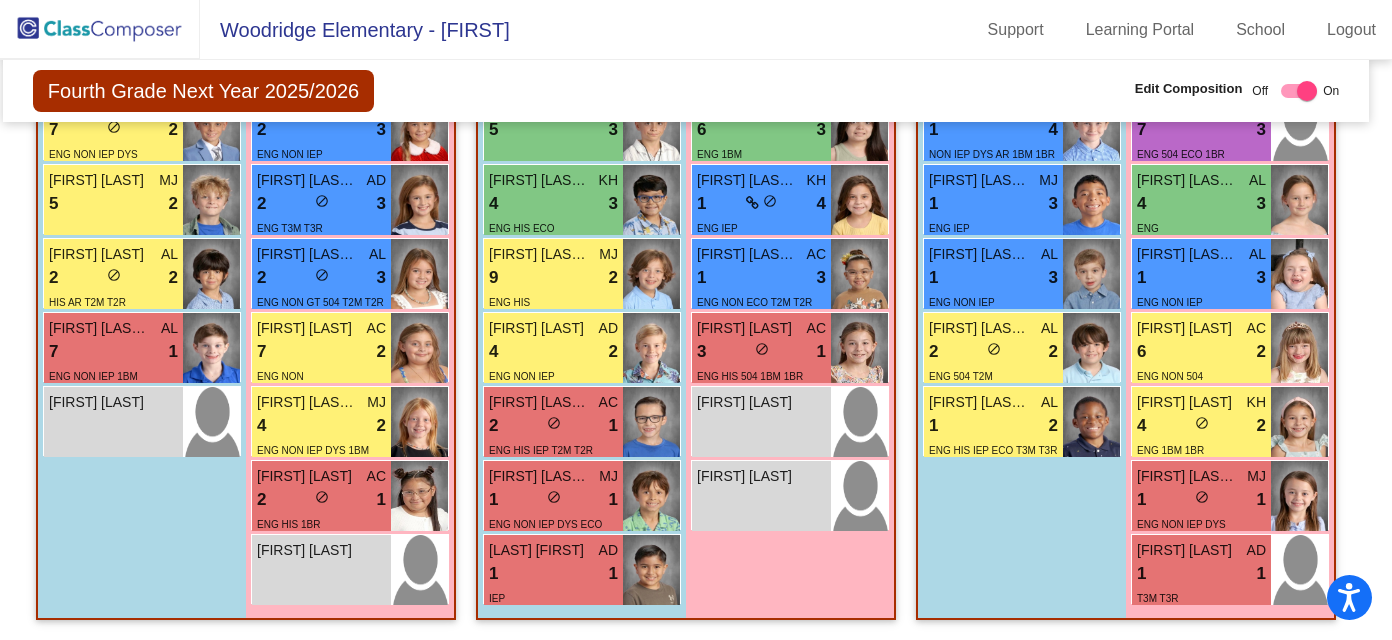 scroll, scrollTop: 3118, scrollLeft: 10, axis: both 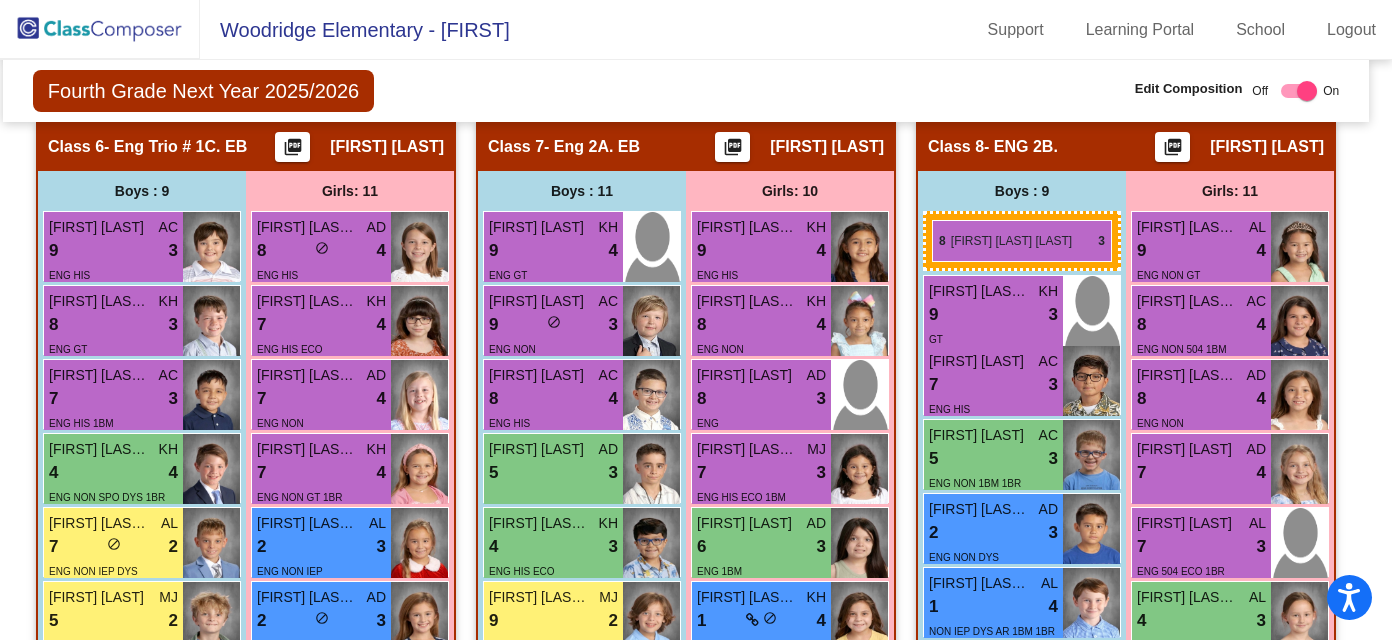 drag, startPoint x: 576, startPoint y: 469, endPoint x: 932, endPoint y: 220, distance: 434.43872 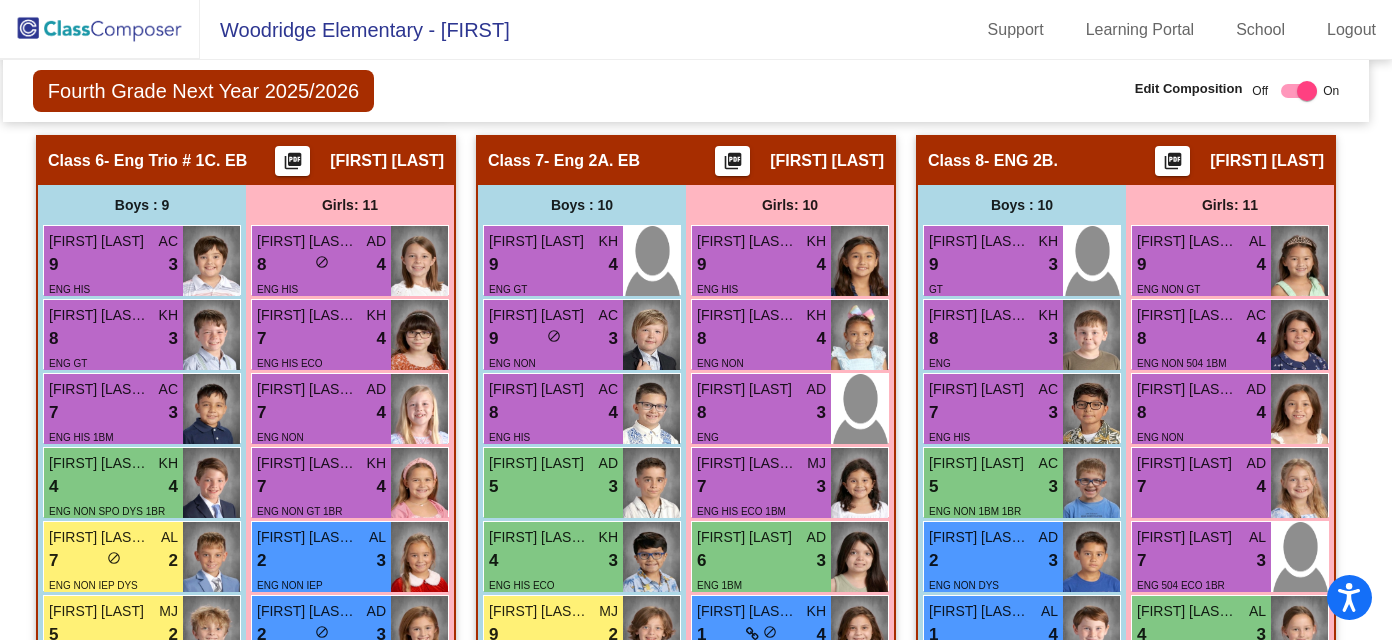 scroll, scrollTop: 2714, scrollLeft: 10, axis: both 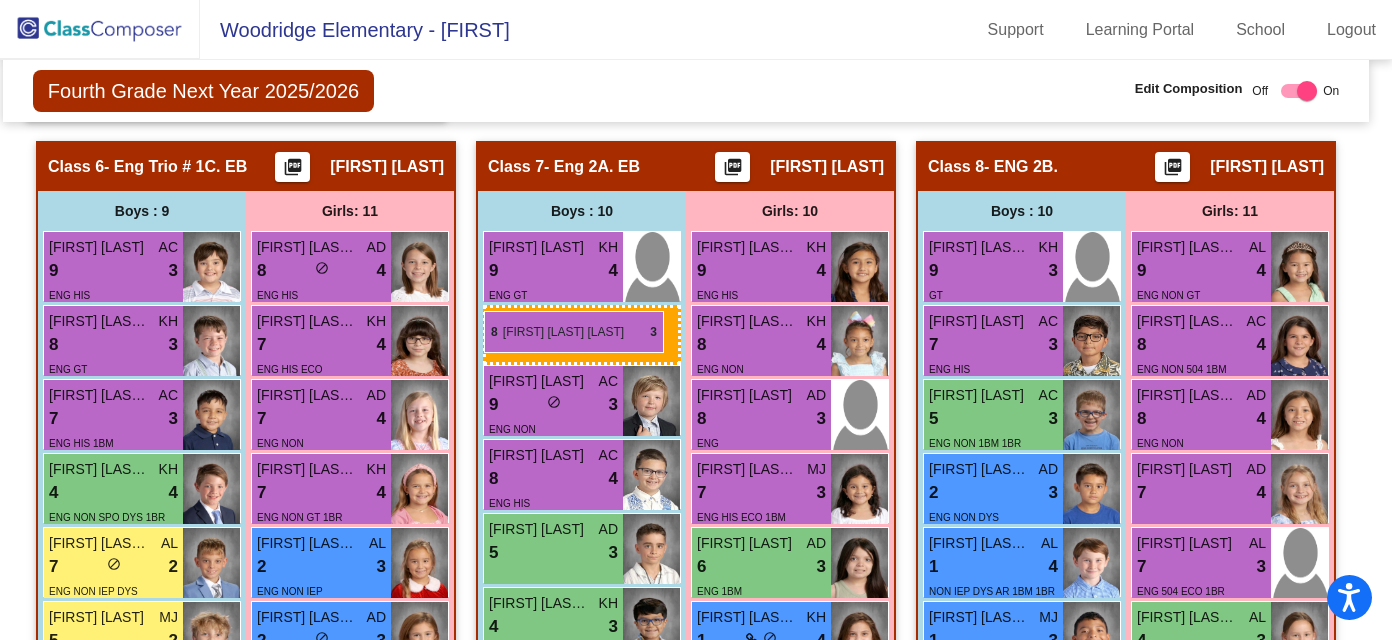 drag, startPoint x: 1079, startPoint y: 358, endPoint x: 484, endPoint y: 311, distance: 596.8534 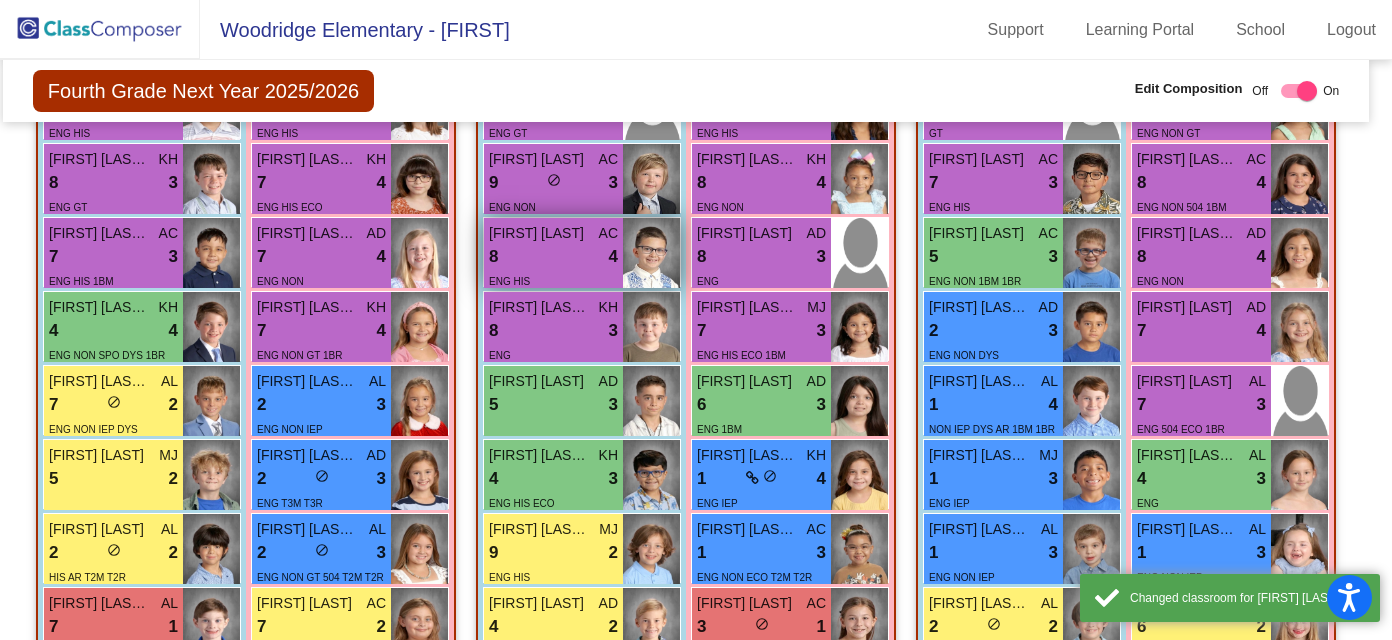 scroll, scrollTop: 2891, scrollLeft: 10, axis: both 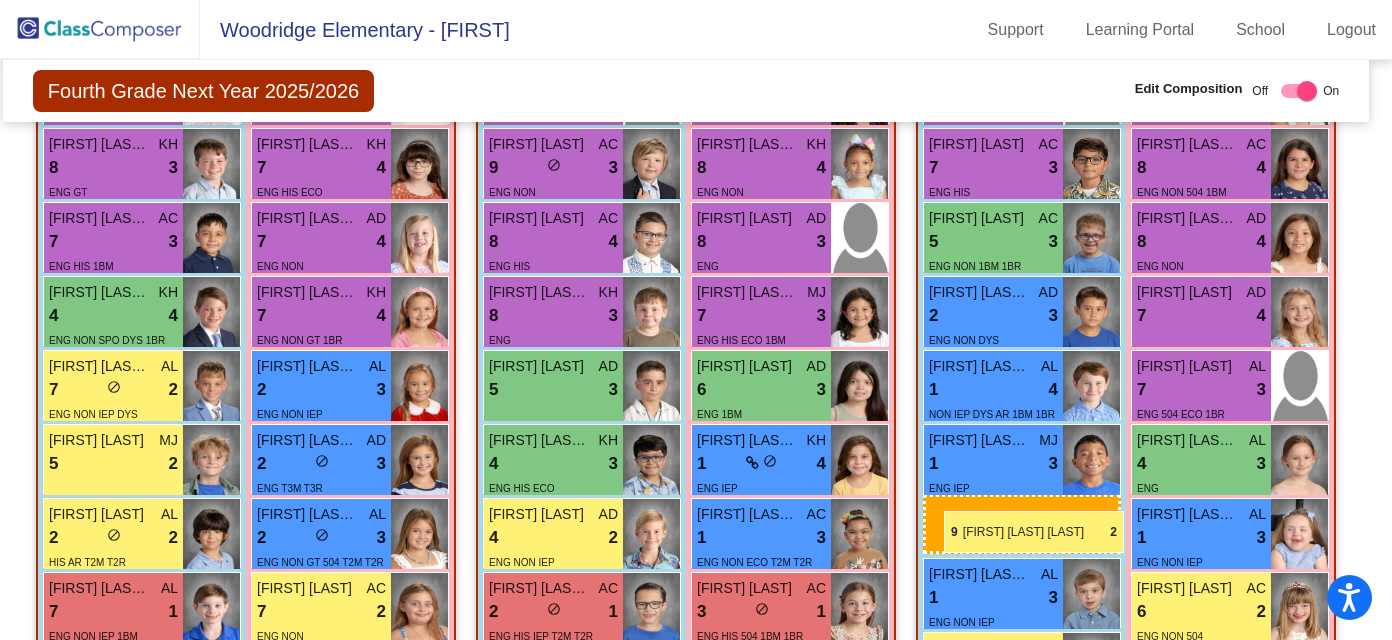 drag, startPoint x: 560, startPoint y: 529, endPoint x: 945, endPoint y: 507, distance: 385.62805 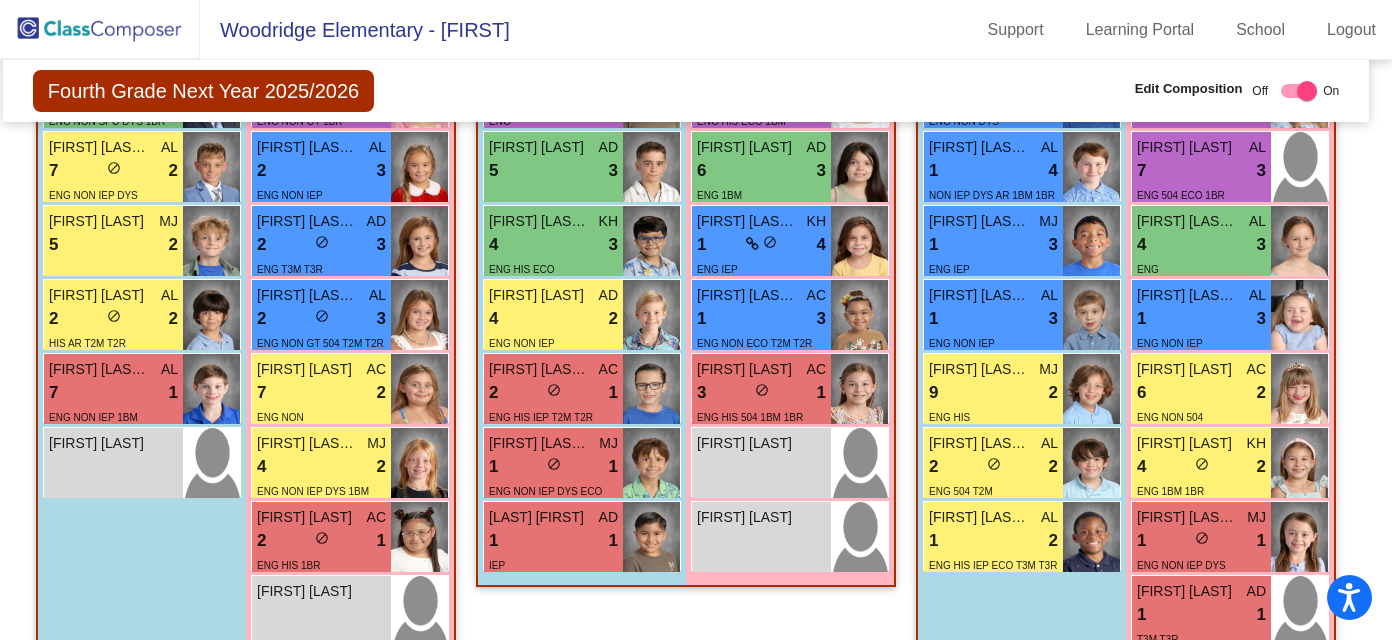 scroll, scrollTop: 3160, scrollLeft: 10, axis: both 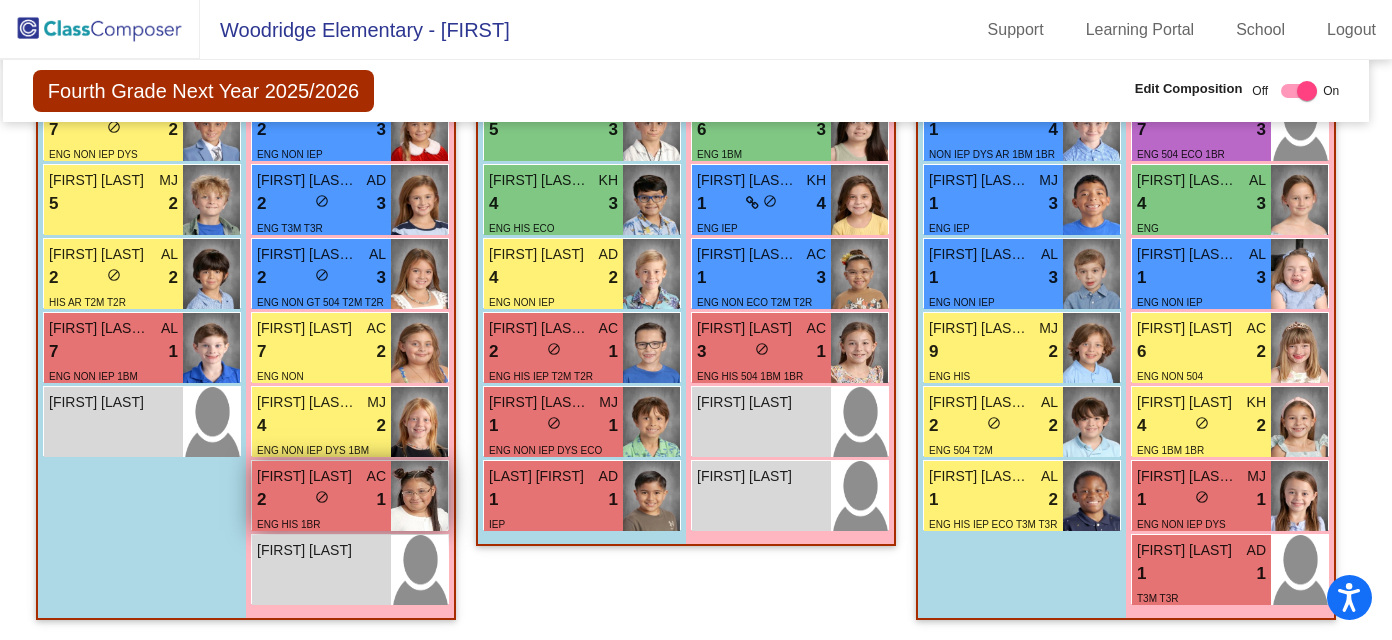 click on "2 lock do_not_disturb_alt 1" at bounding box center (321, 500) 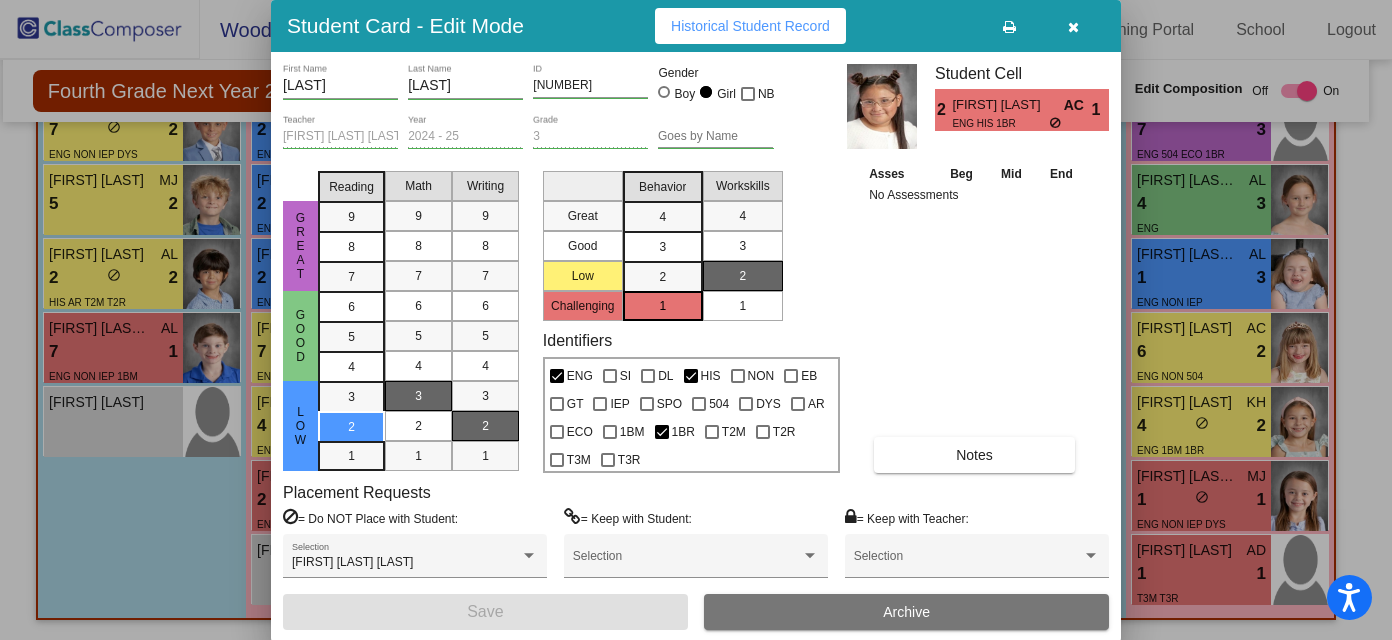 click at bounding box center [1073, 27] 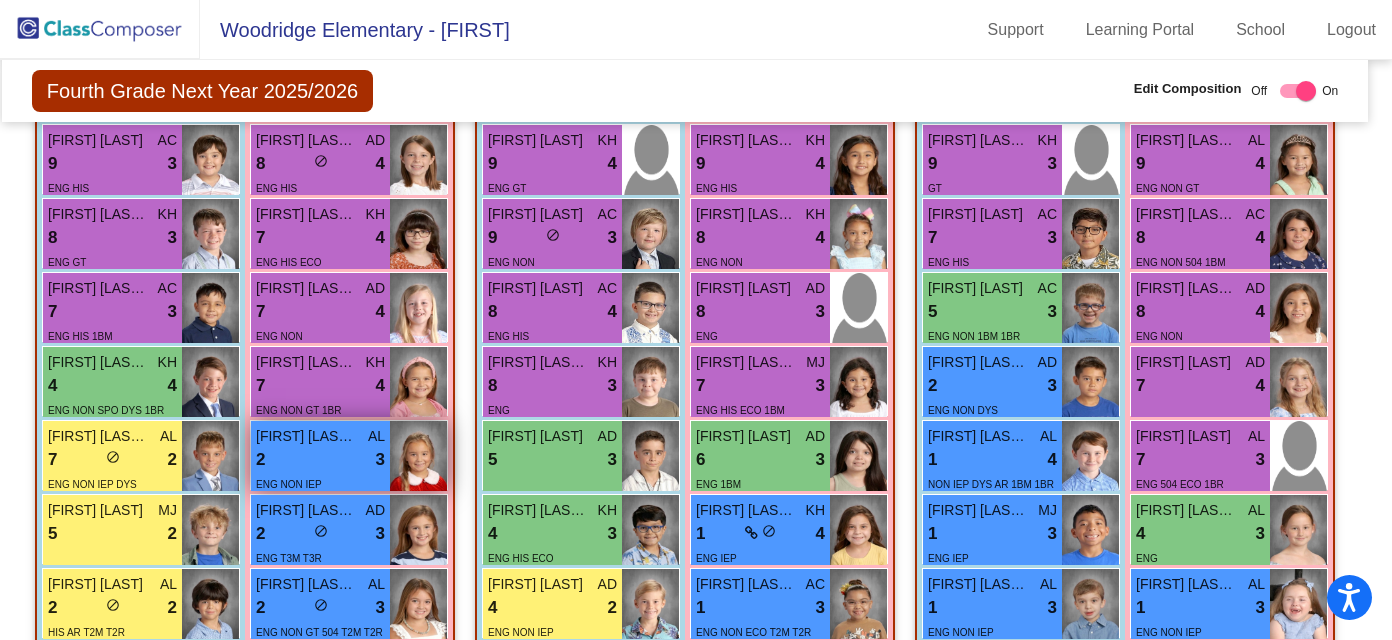 scroll, scrollTop: 2831, scrollLeft: 11, axis: both 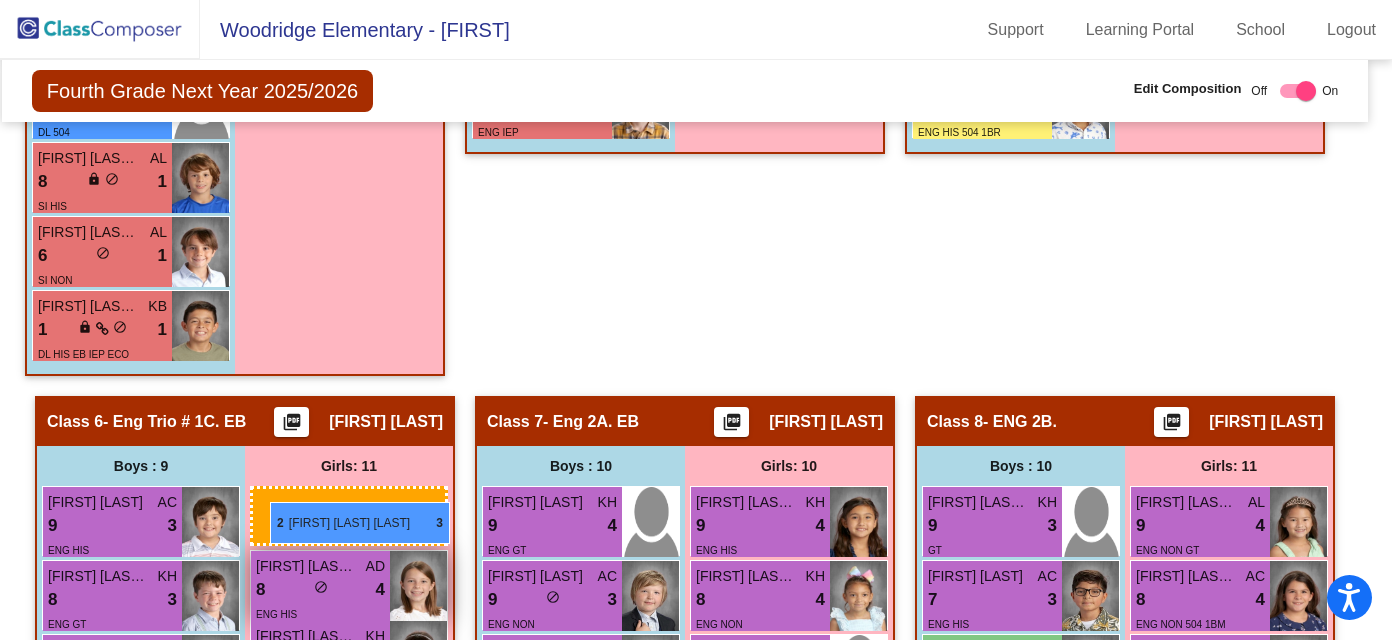 drag, startPoint x: 302, startPoint y: 524, endPoint x: 267, endPoint y: 500, distance: 42.43819 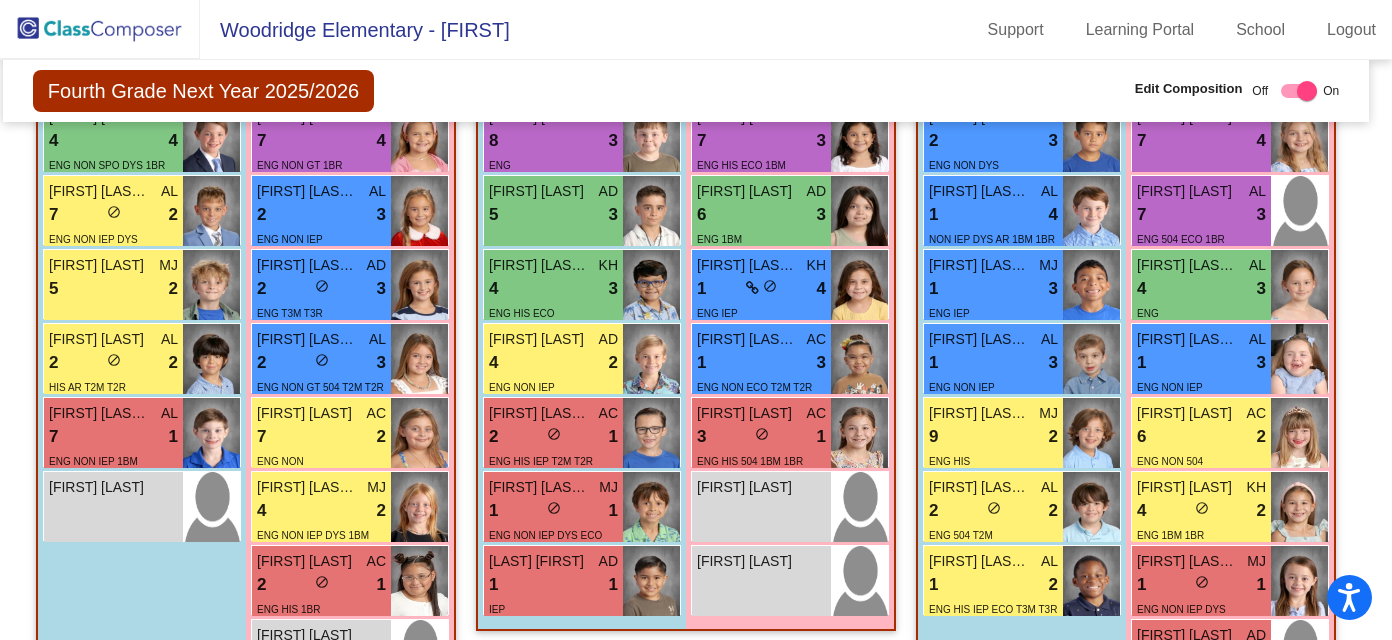 scroll, scrollTop: 3075, scrollLeft: 10, axis: both 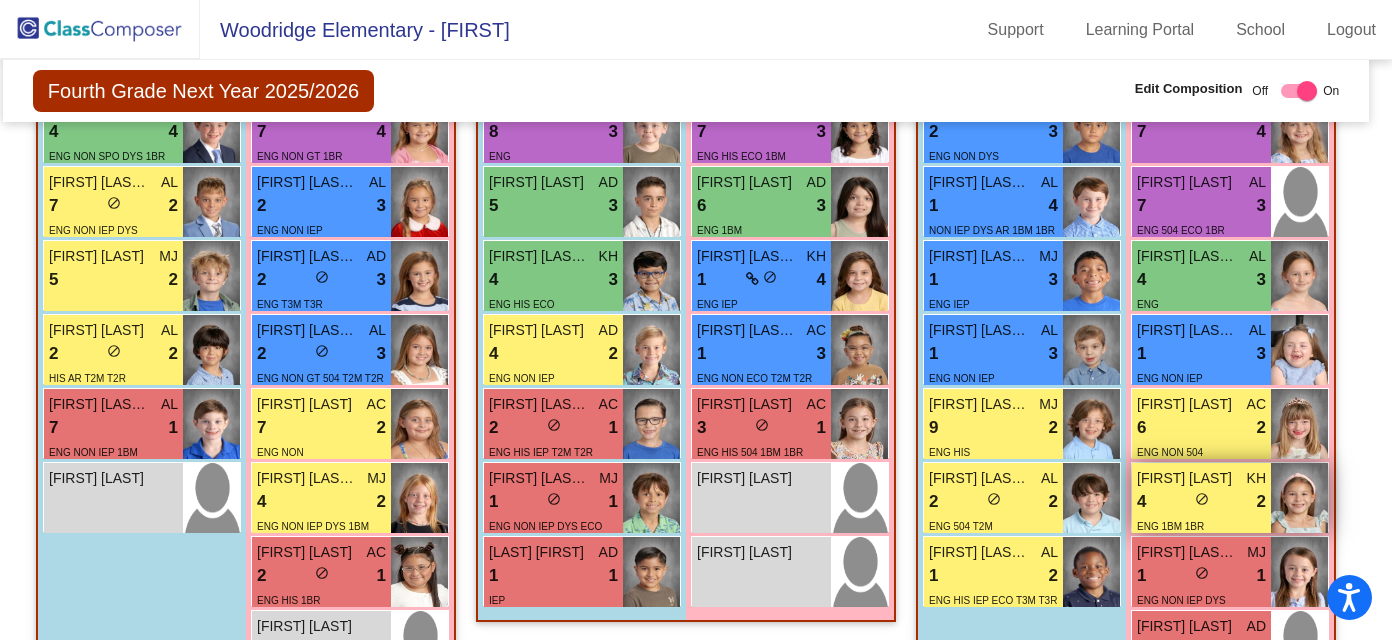 click on "do_not_disturb_alt" at bounding box center (1202, 499) 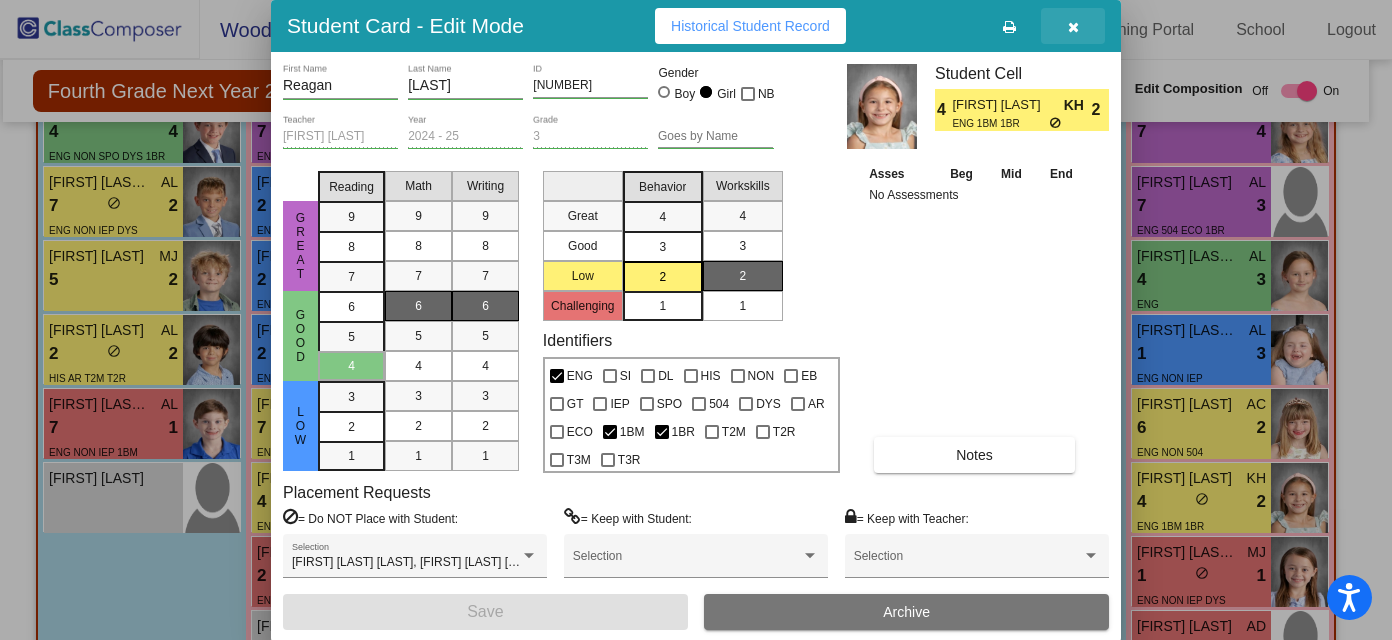 click at bounding box center [1073, 27] 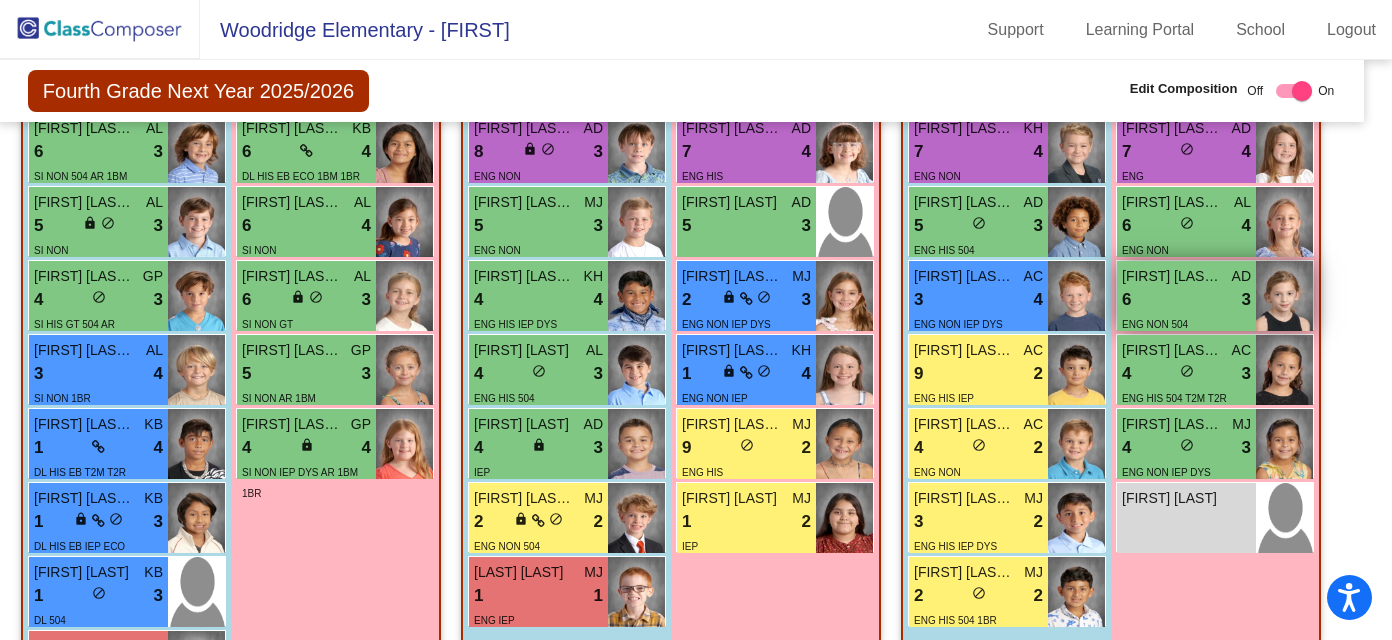 scroll, scrollTop: 1963, scrollLeft: 15, axis: both 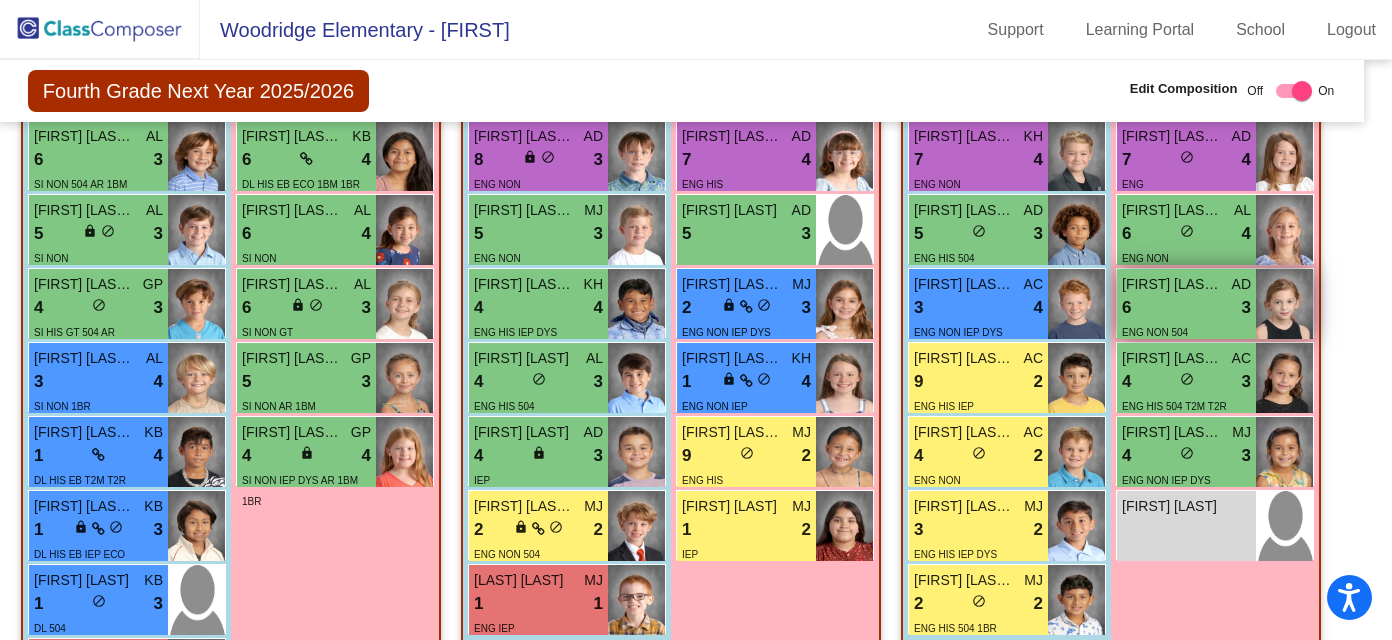 click on "6 lock do_not_disturb_alt 3" at bounding box center (1186, 308) 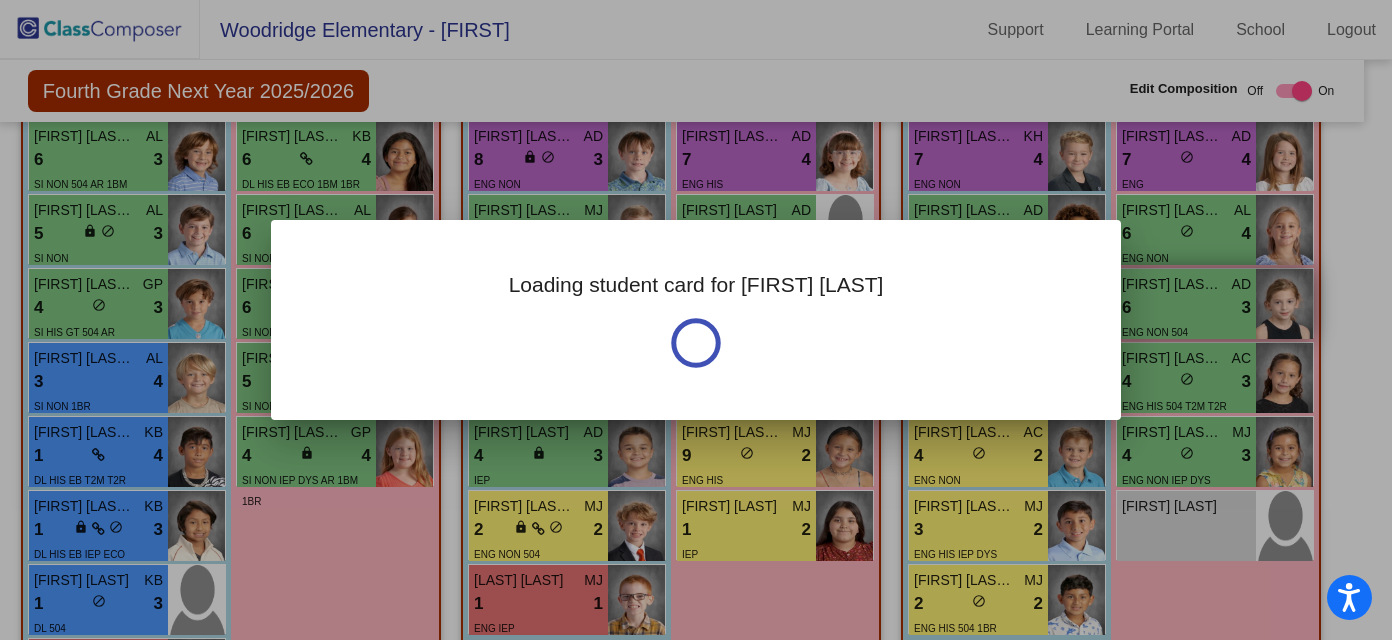 click at bounding box center [696, 320] 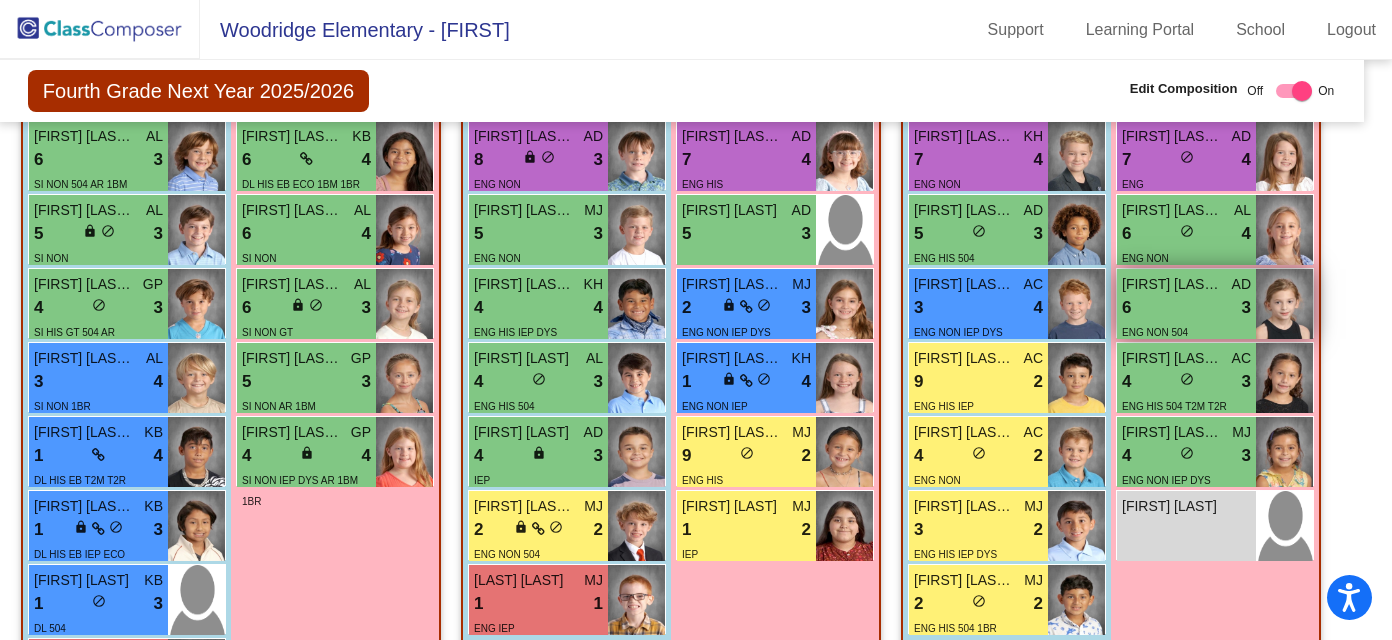 click on "6 lock do_not_disturb_alt 3" at bounding box center (1186, 308) 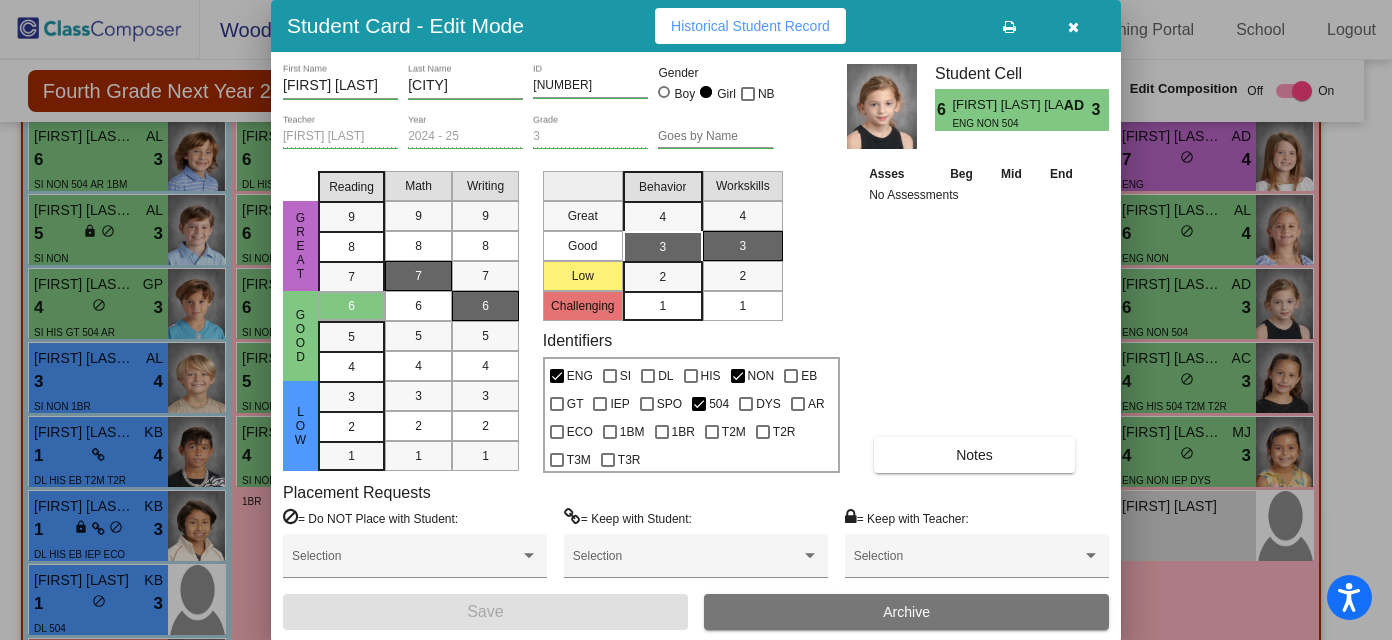click at bounding box center (1073, 27) 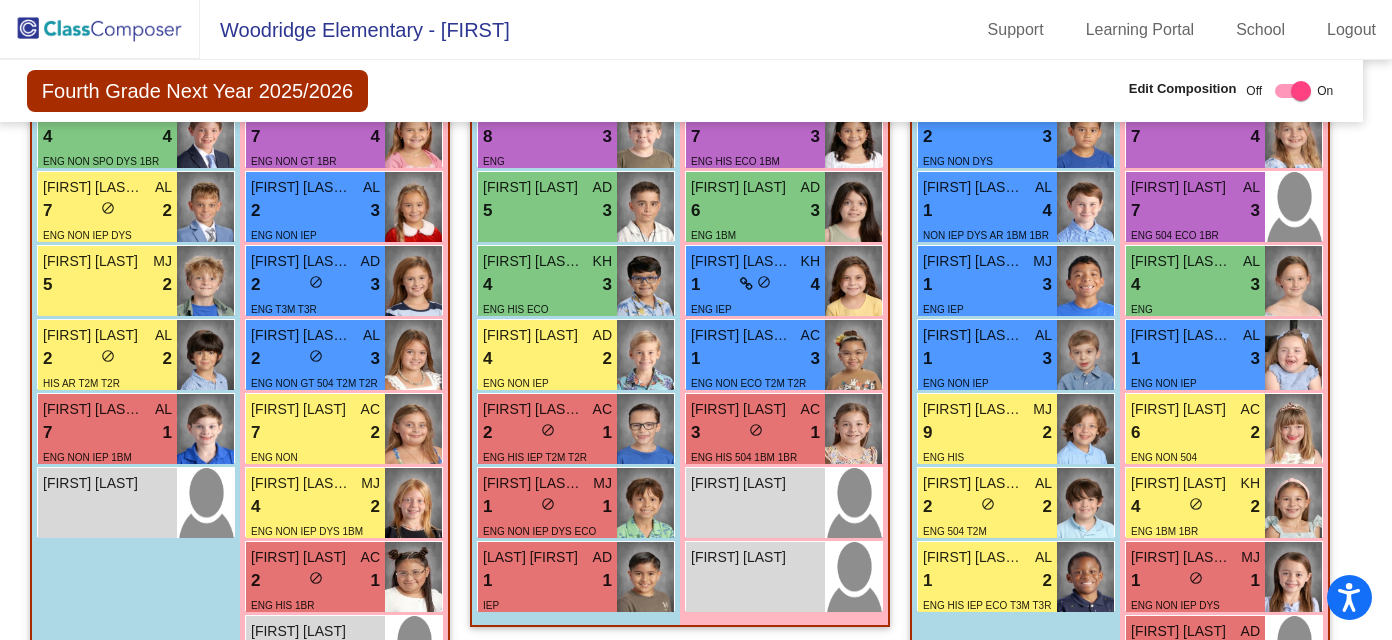 scroll, scrollTop: 3055, scrollLeft: 16, axis: both 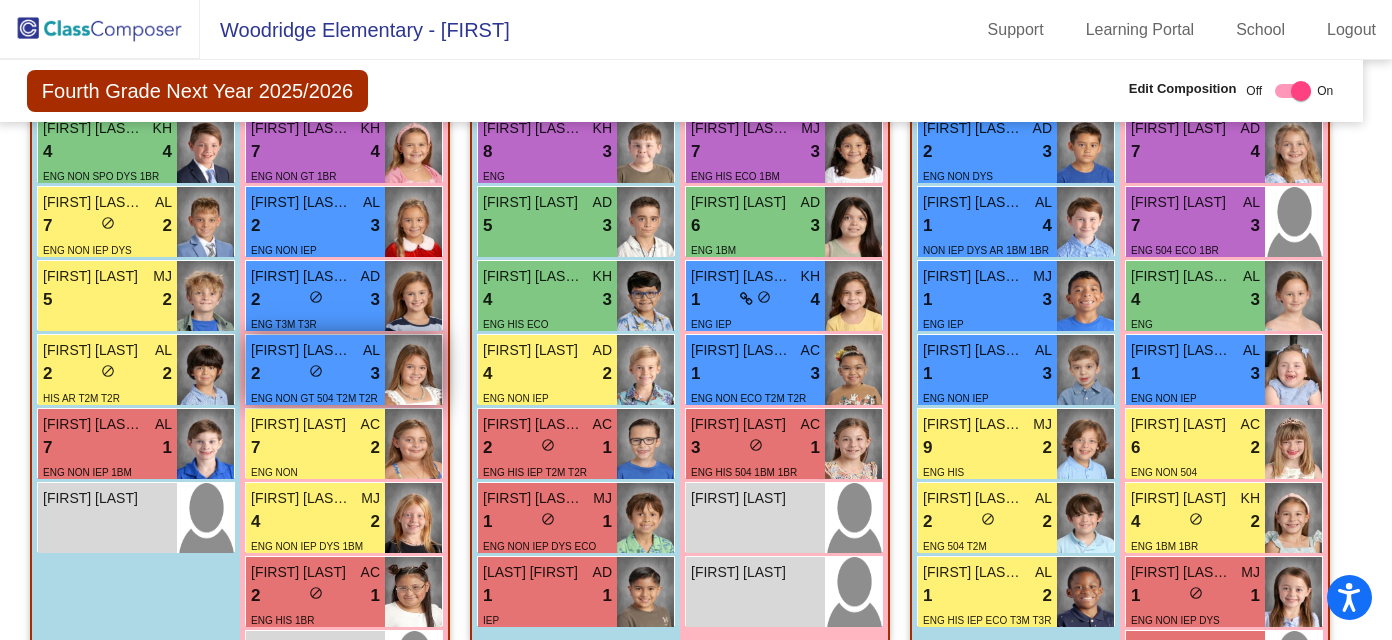 click on "2 lock do_not_disturb_alt 3" at bounding box center (315, 374) 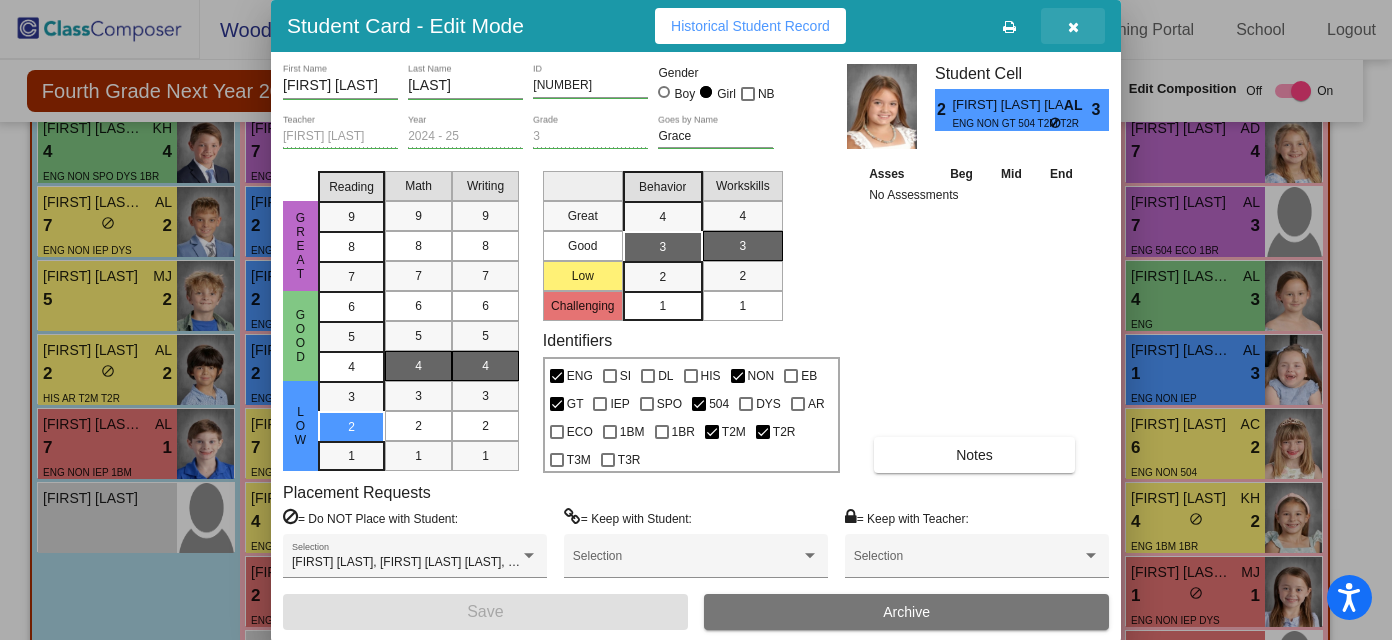 click at bounding box center [1073, 26] 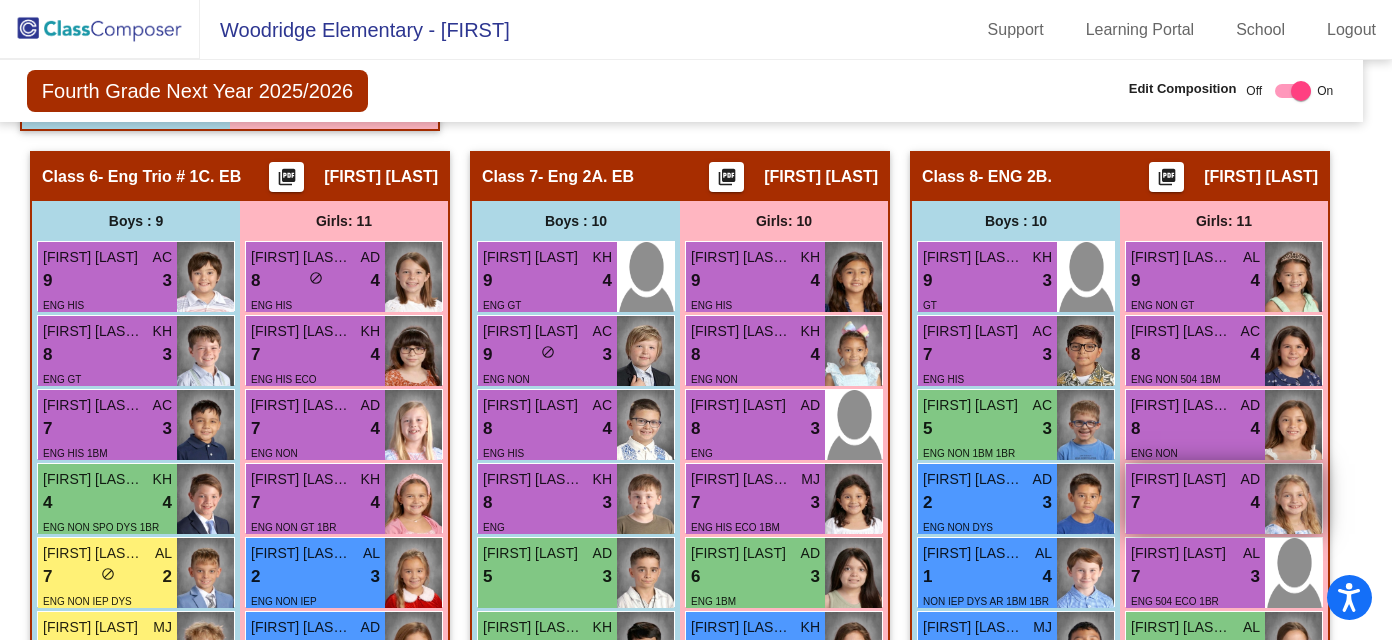 scroll, scrollTop: 2705, scrollLeft: 16, axis: both 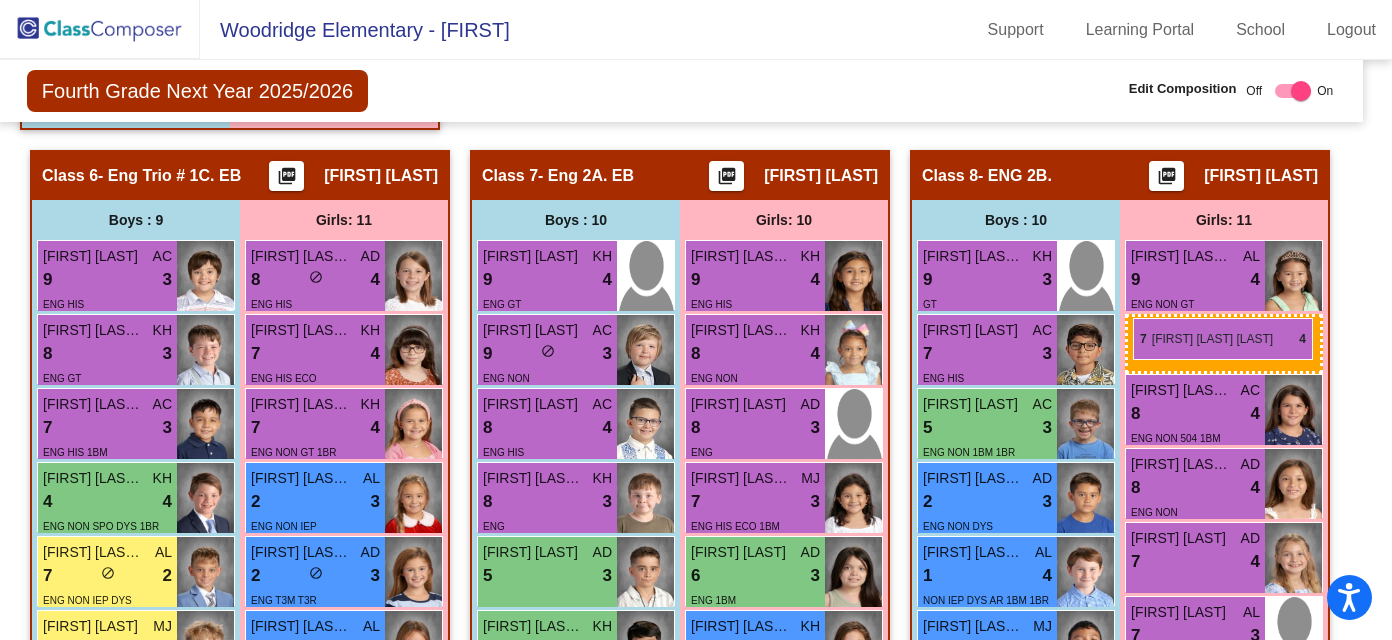 drag, startPoint x: 328, startPoint y: 431, endPoint x: 1132, endPoint y: 316, distance: 812.18286 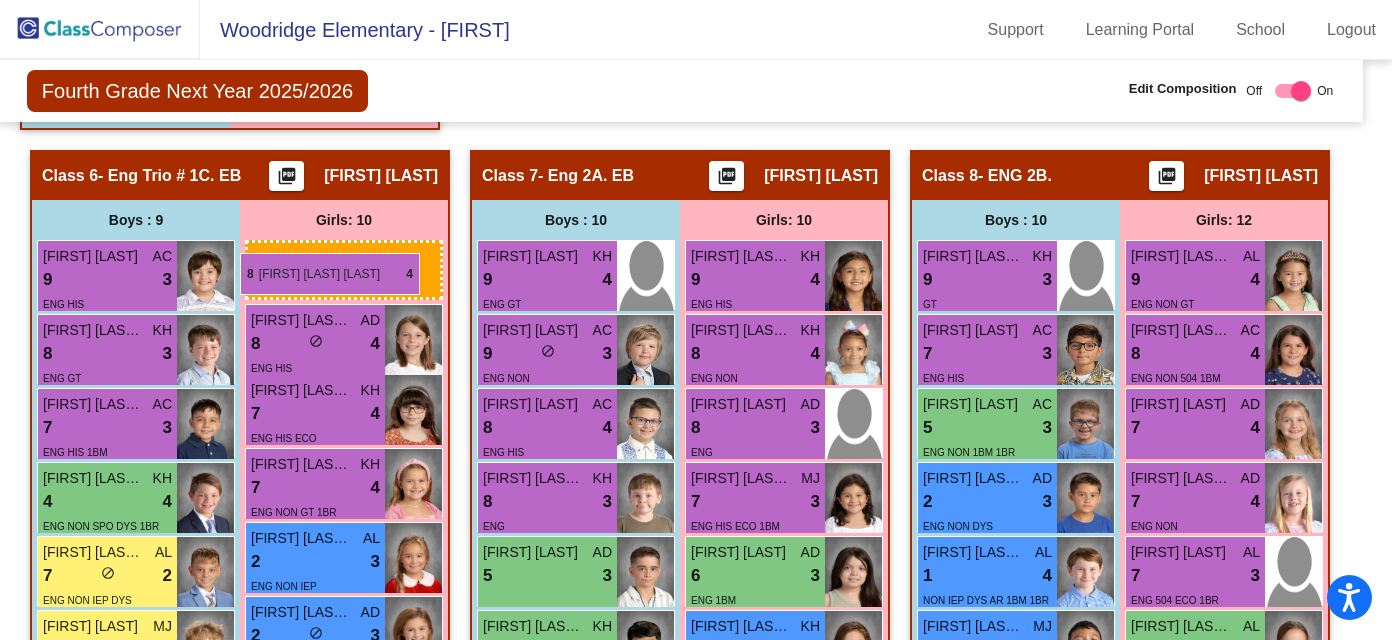 drag, startPoint x: 1296, startPoint y: 435, endPoint x: 240, endPoint y: 253, distance: 1071.569 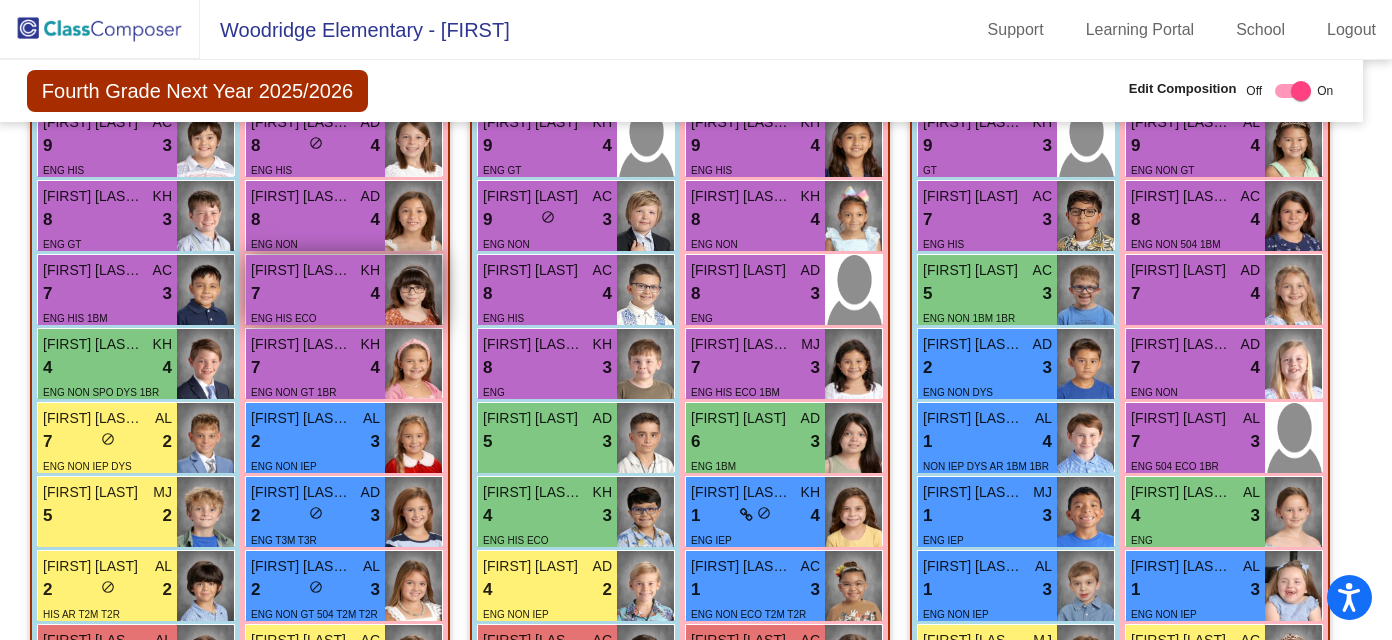 scroll, scrollTop: 2843, scrollLeft: 16, axis: both 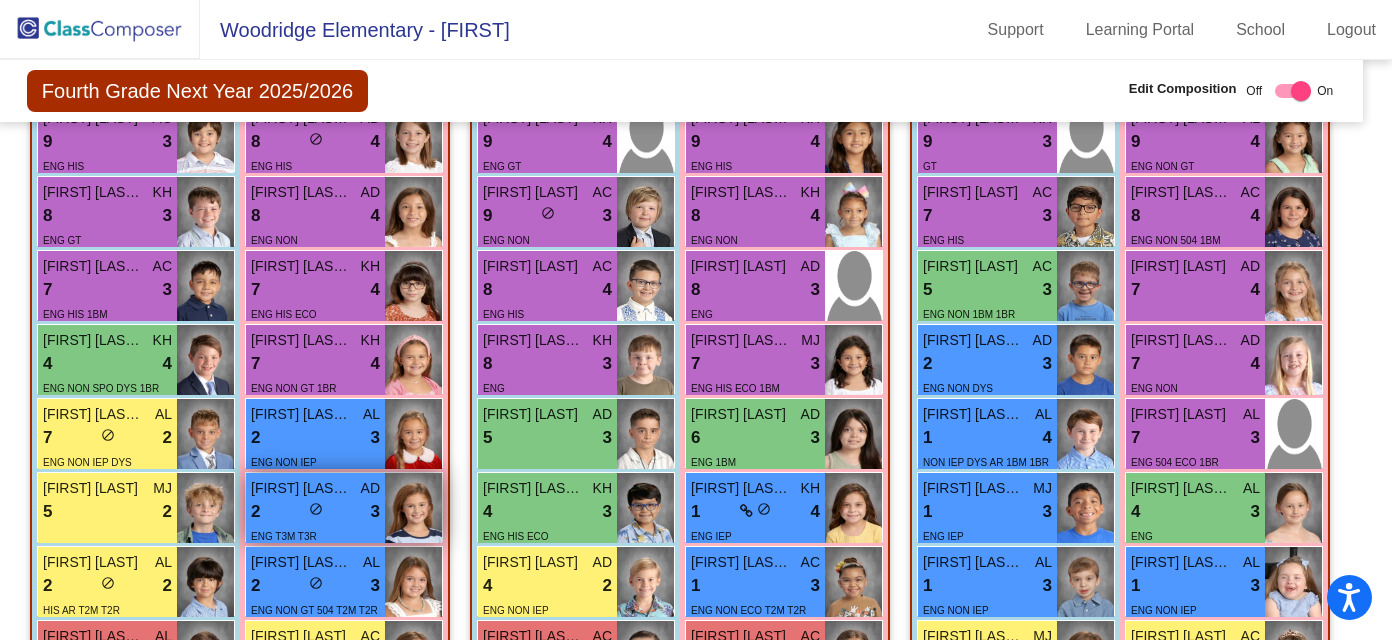 click on "2 lock do_not_disturb_alt 3" at bounding box center [315, 512] 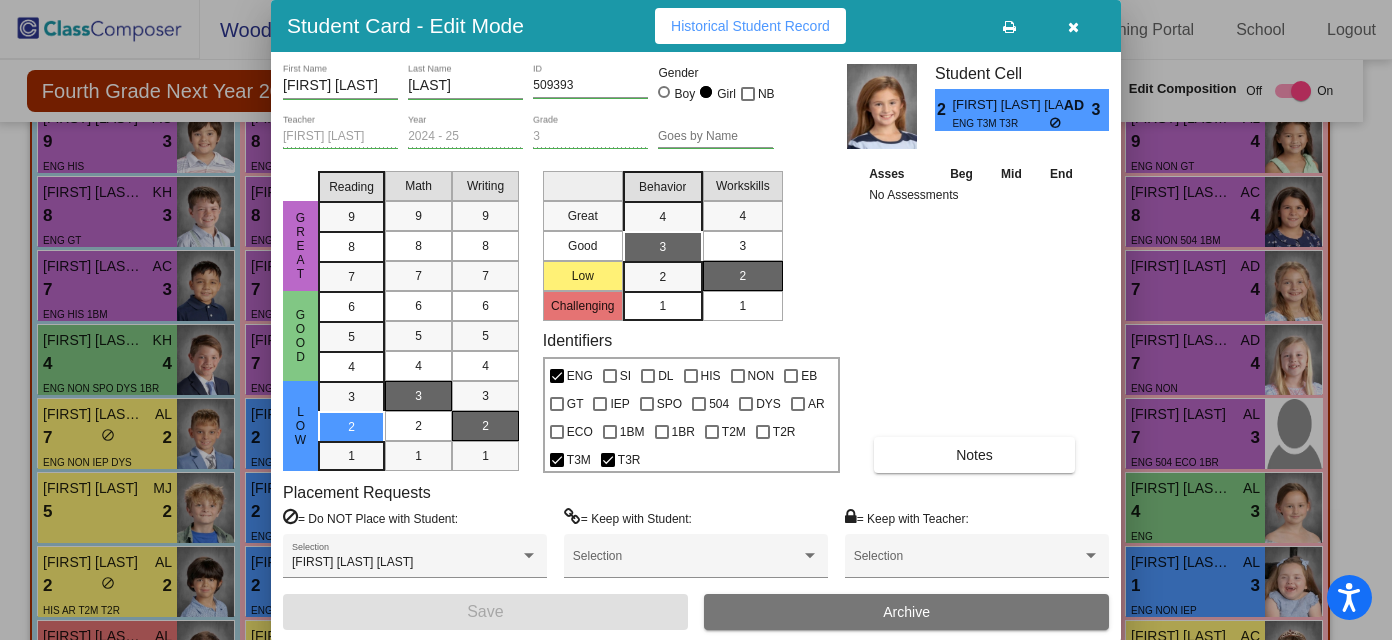 click at bounding box center (1073, 27) 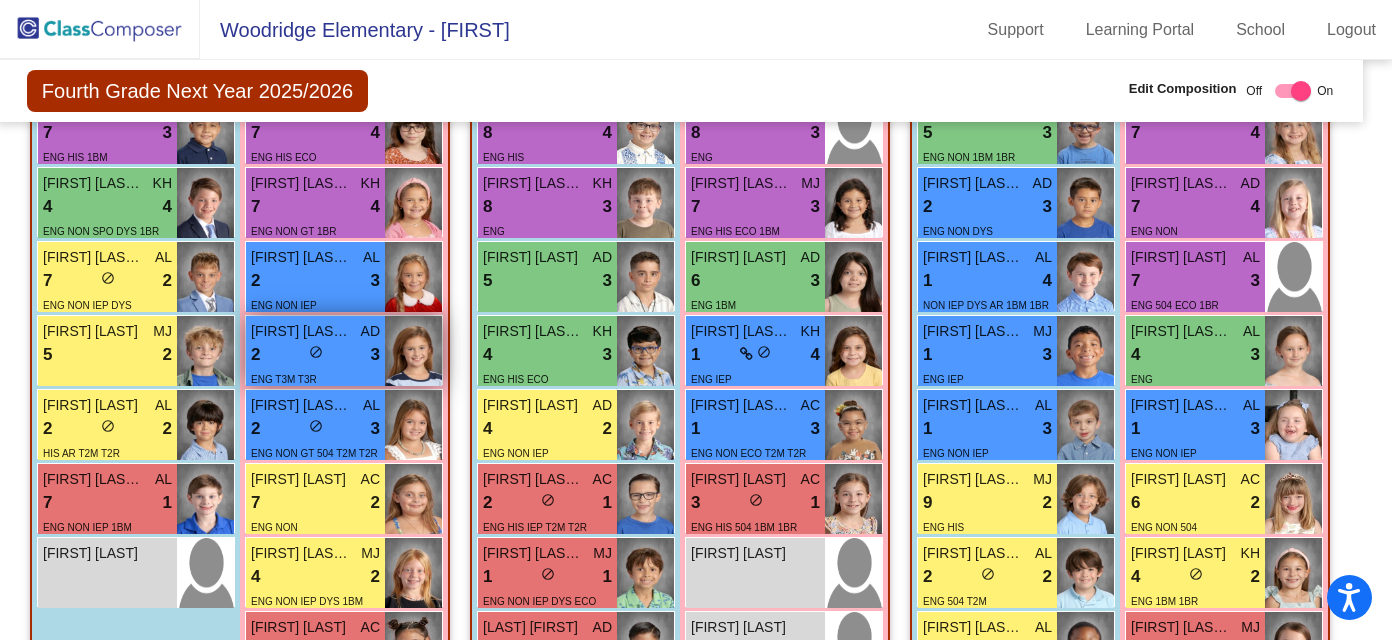 scroll, scrollTop: 3001, scrollLeft: 16, axis: both 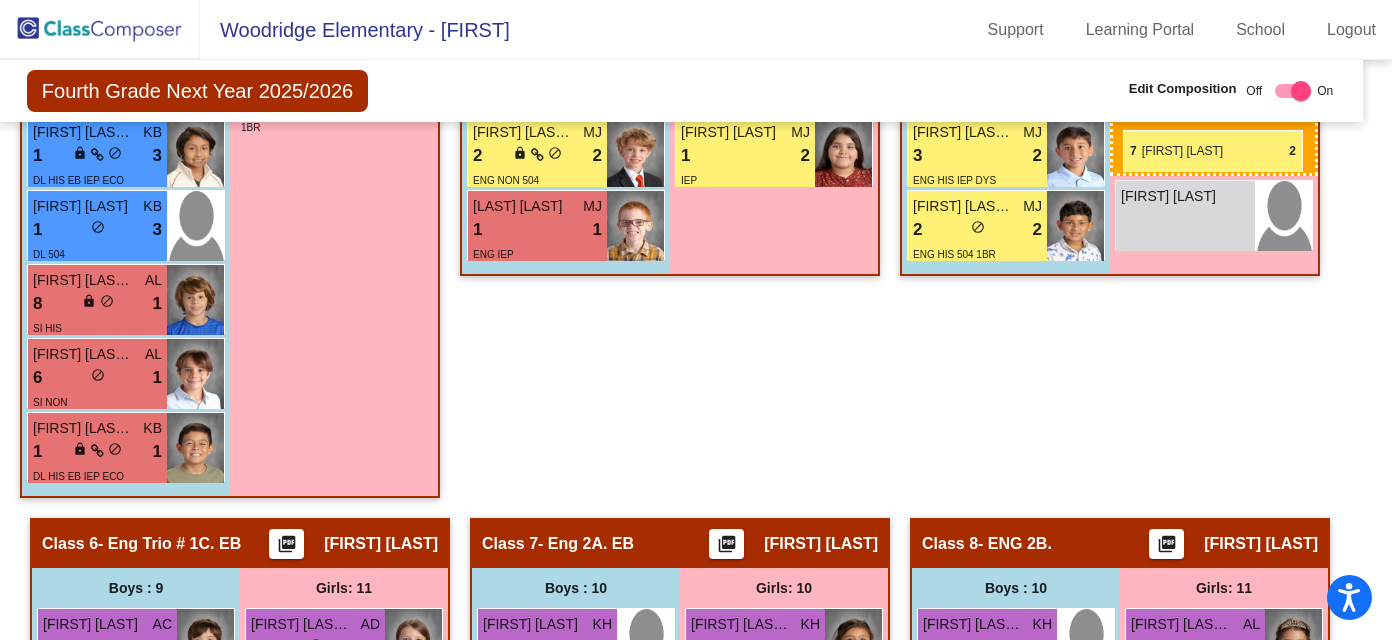 drag, startPoint x: 321, startPoint y: 496, endPoint x: 1123, endPoint y: 129, distance: 881.9824 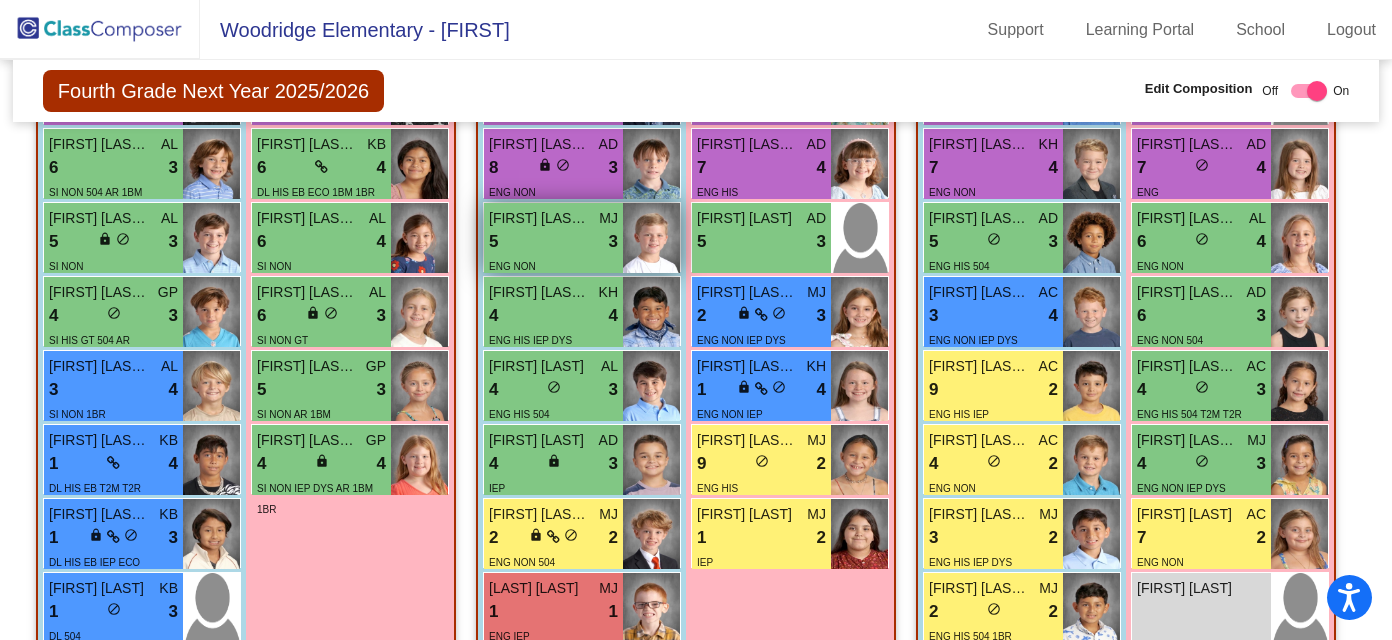 scroll, scrollTop: 1979, scrollLeft: 0, axis: vertical 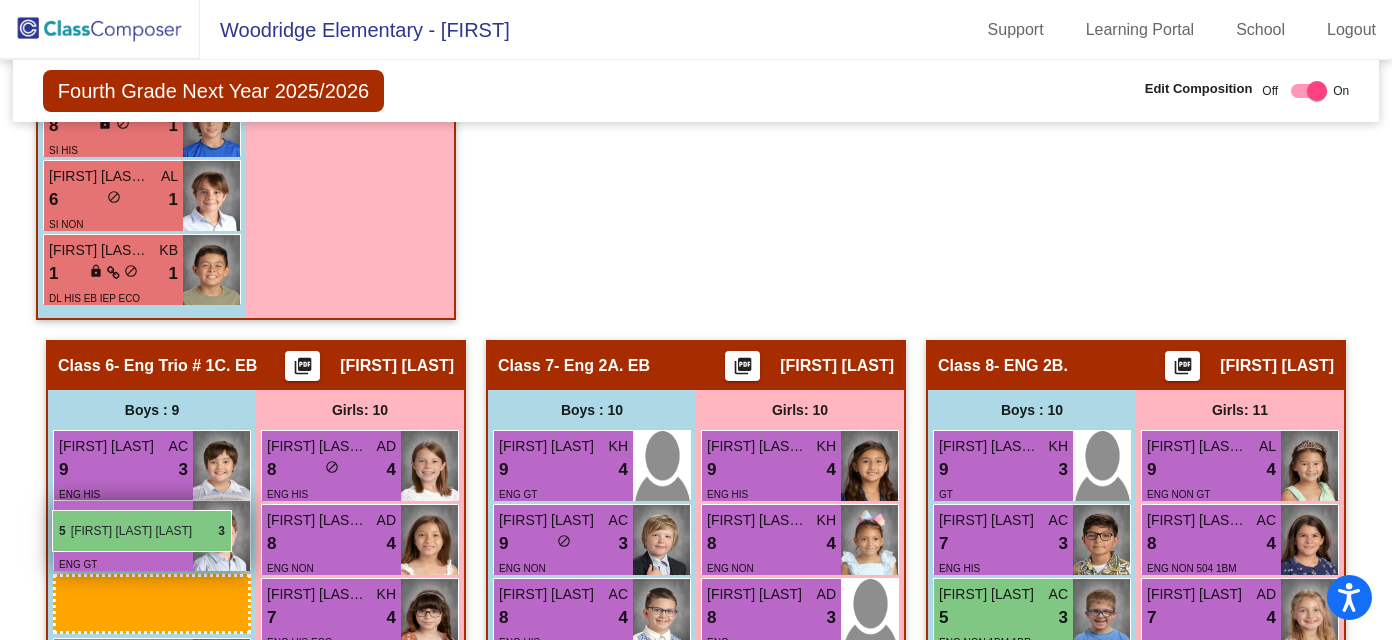 drag, startPoint x: 625, startPoint y: 210, endPoint x: 52, endPoint y: 509, distance: 646.3204 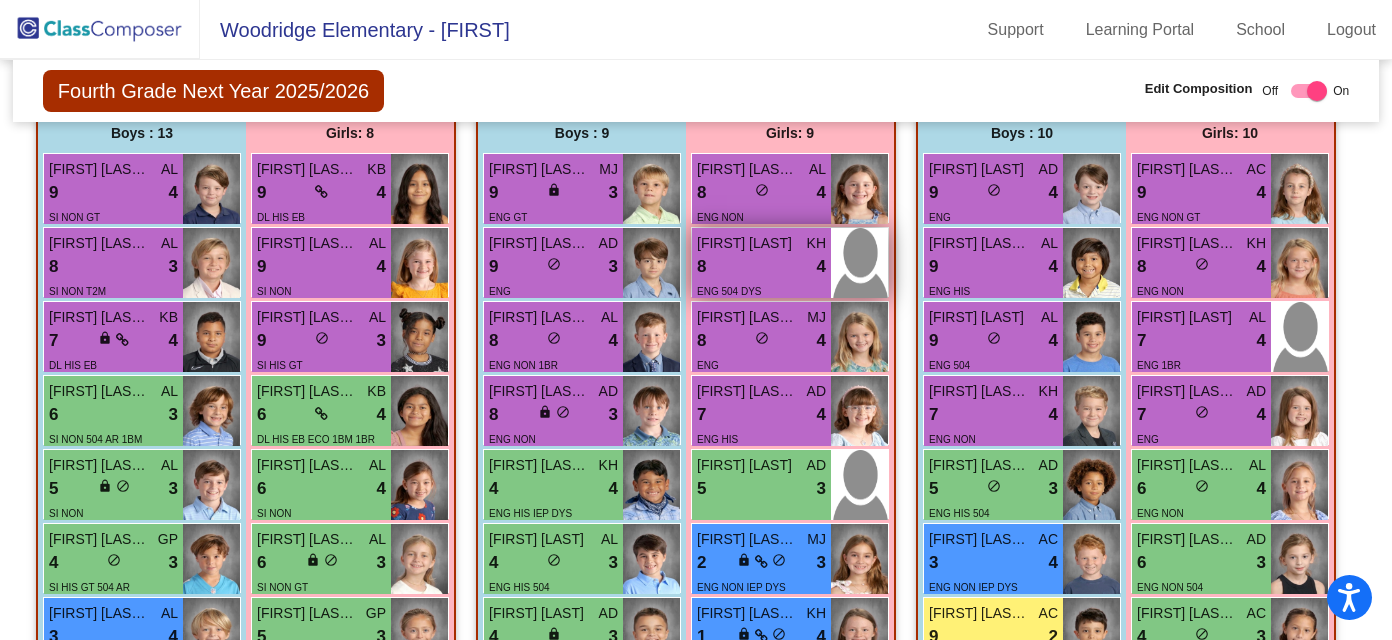 scroll, scrollTop: 1707, scrollLeft: 0, axis: vertical 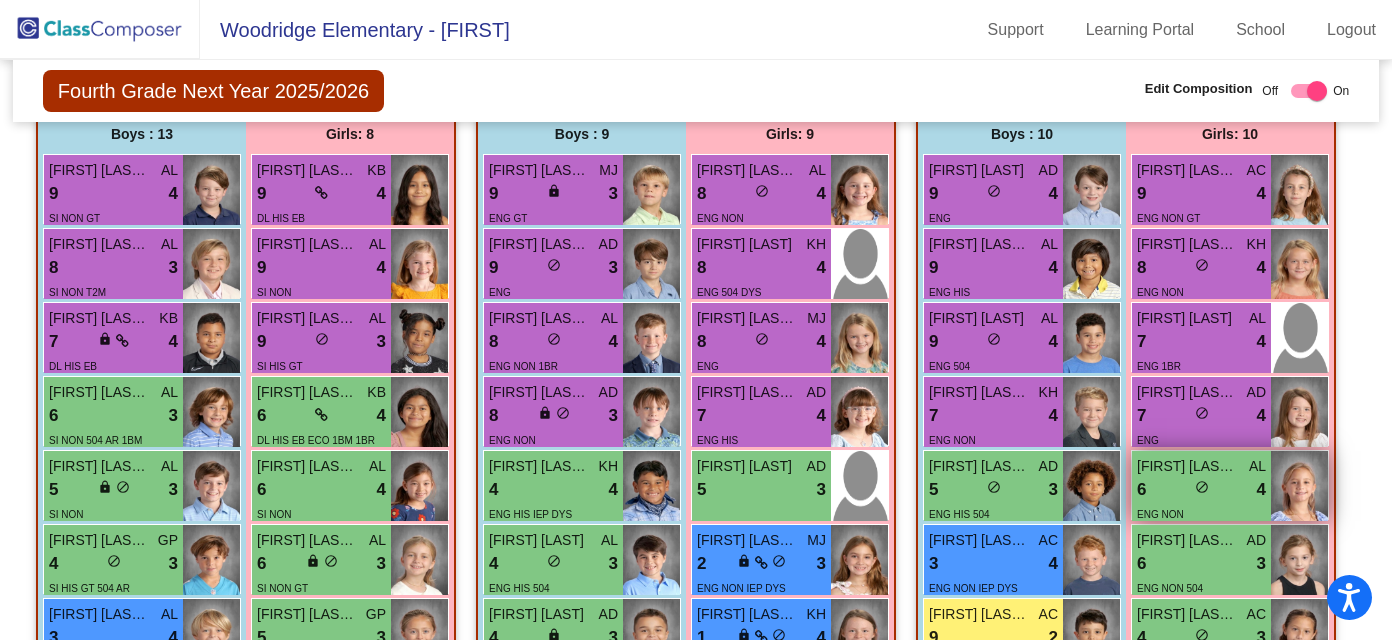 click on "6 lock do_not_disturb_alt 4" at bounding box center (1201, 490) 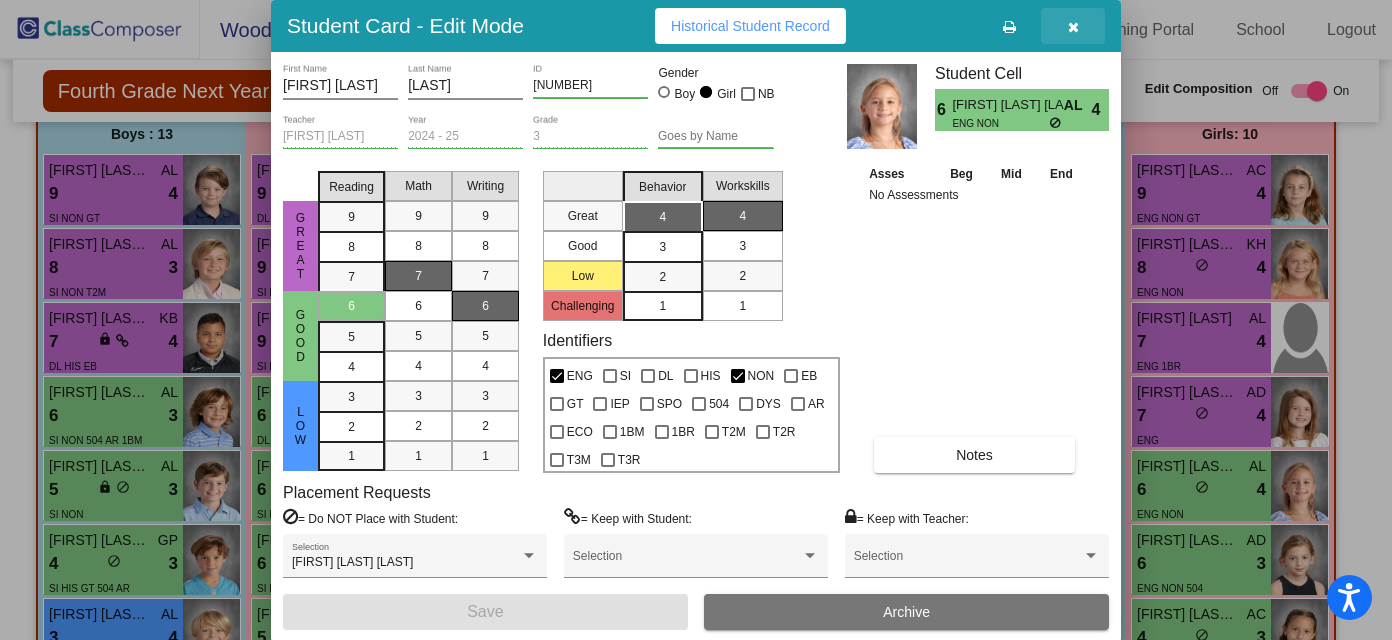 click at bounding box center [1073, 27] 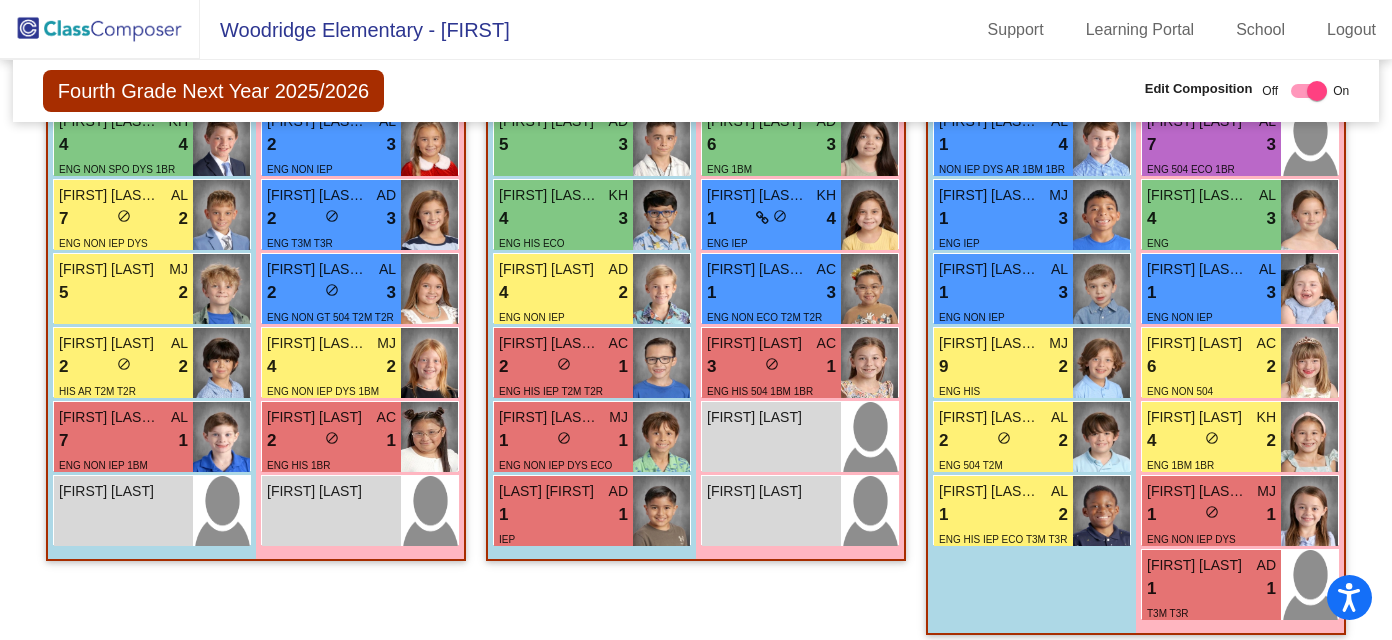 scroll, scrollTop: 3160, scrollLeft: 0, axis: vertical 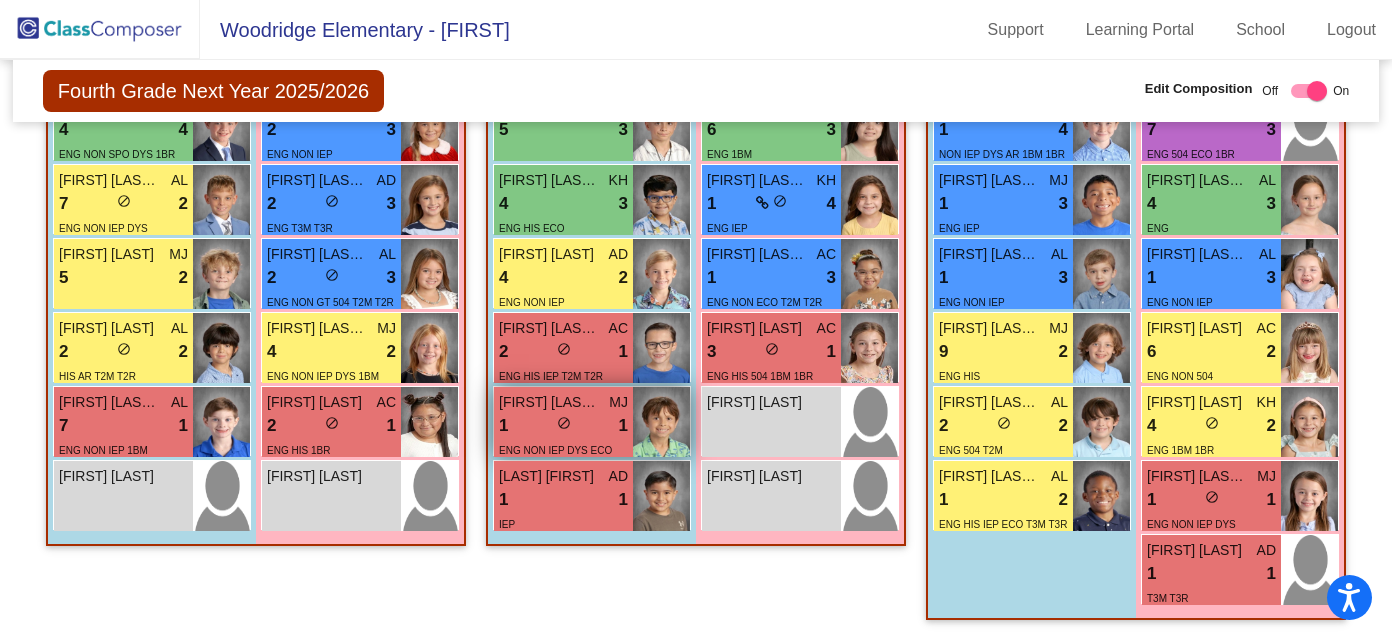 click on "1 lock do_not_disturb_alt 1" at bounding box center [563, 426] 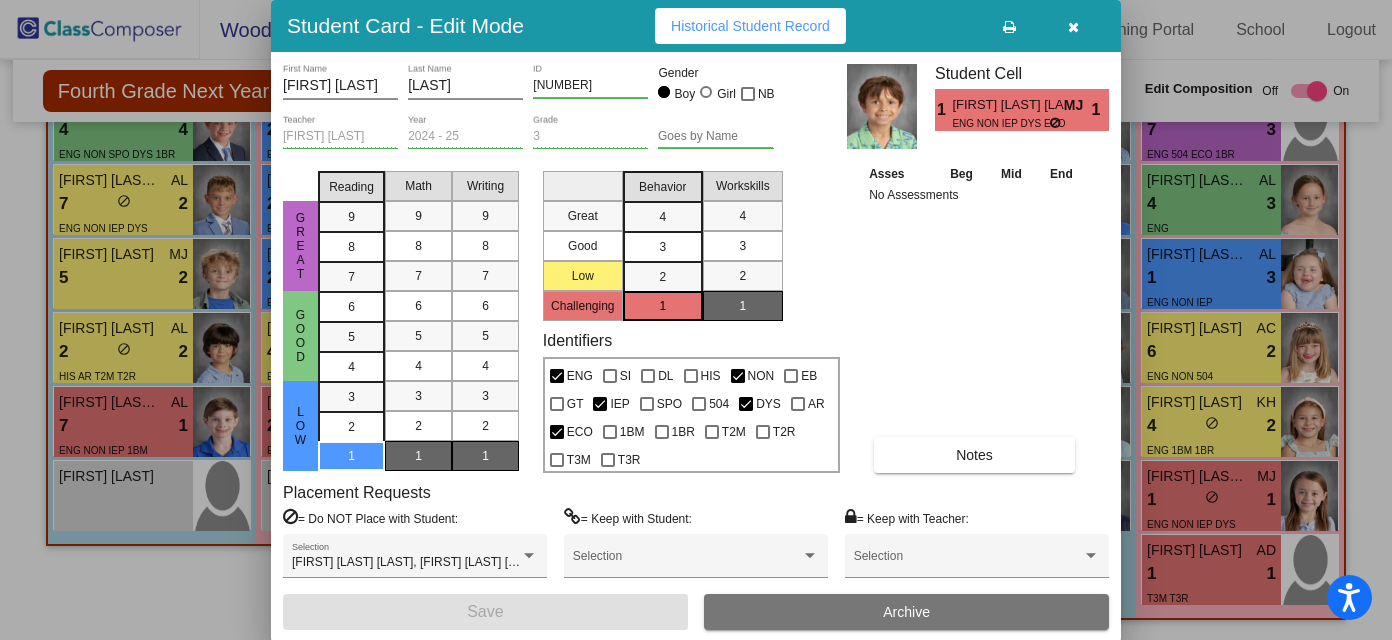 click on "Archive" at bounding box center (906, 612) 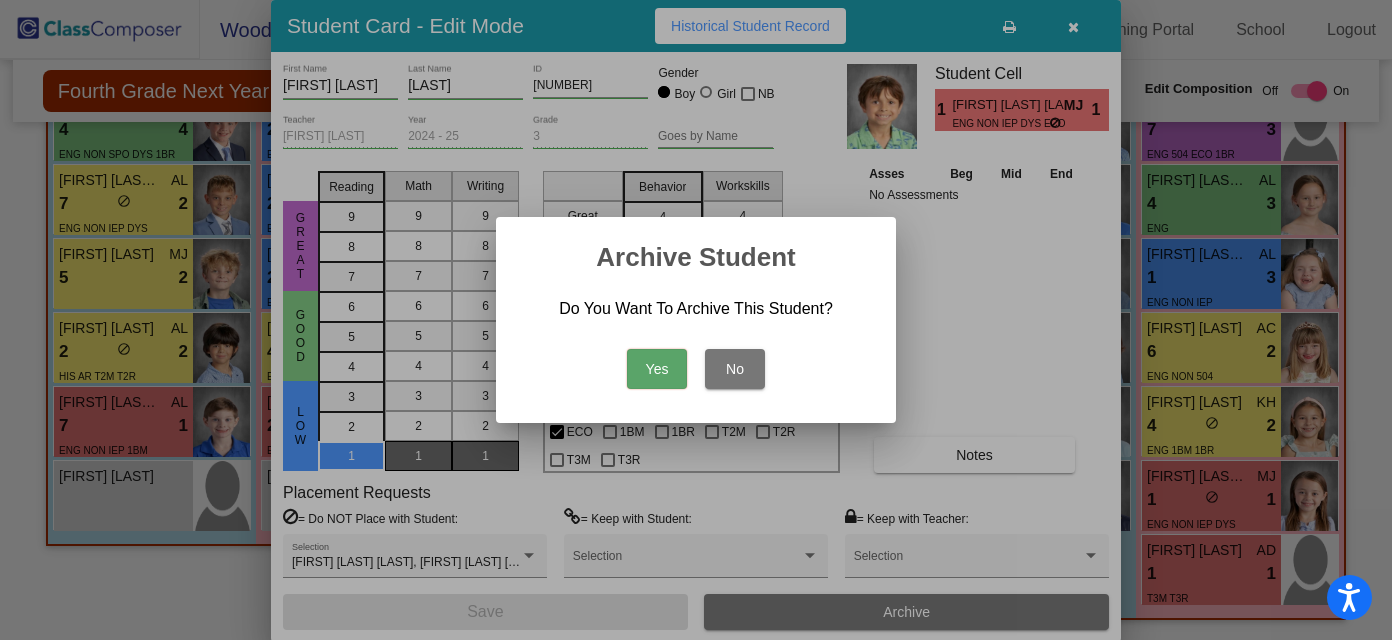 click on "Yes" at bounding box center (657, 369) 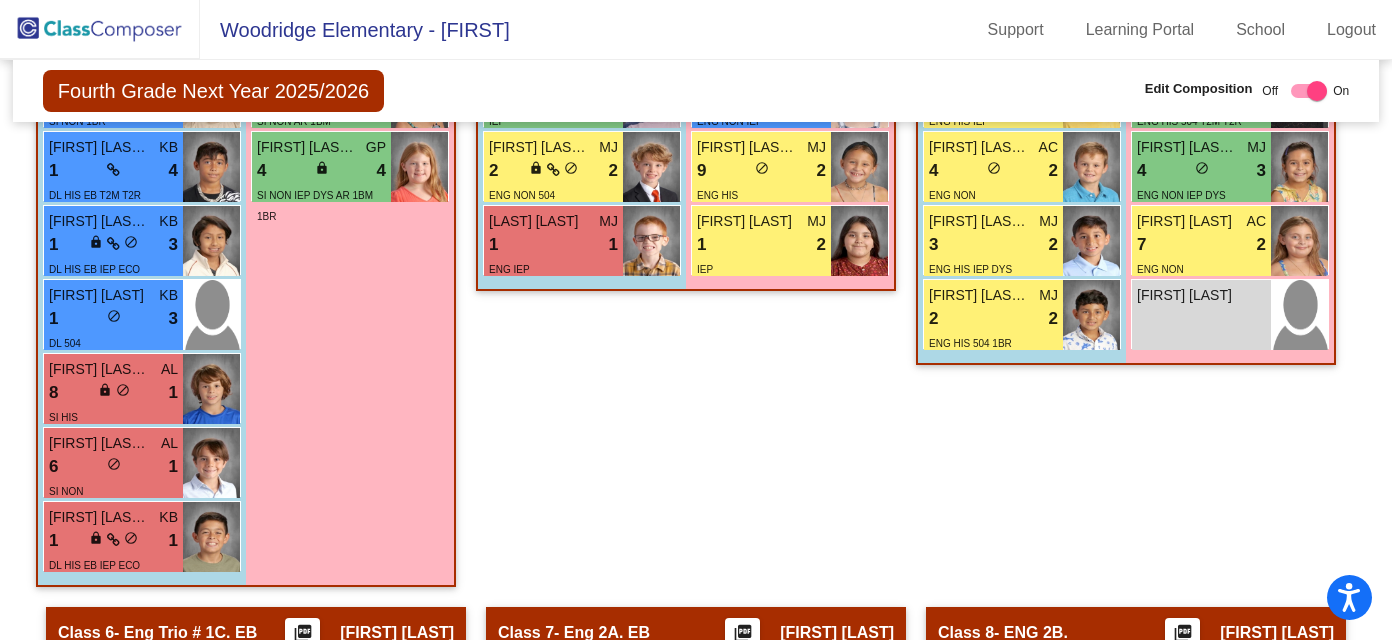 scroll, scrollTop: 2255, scrollLeft: 0, axis: vertical 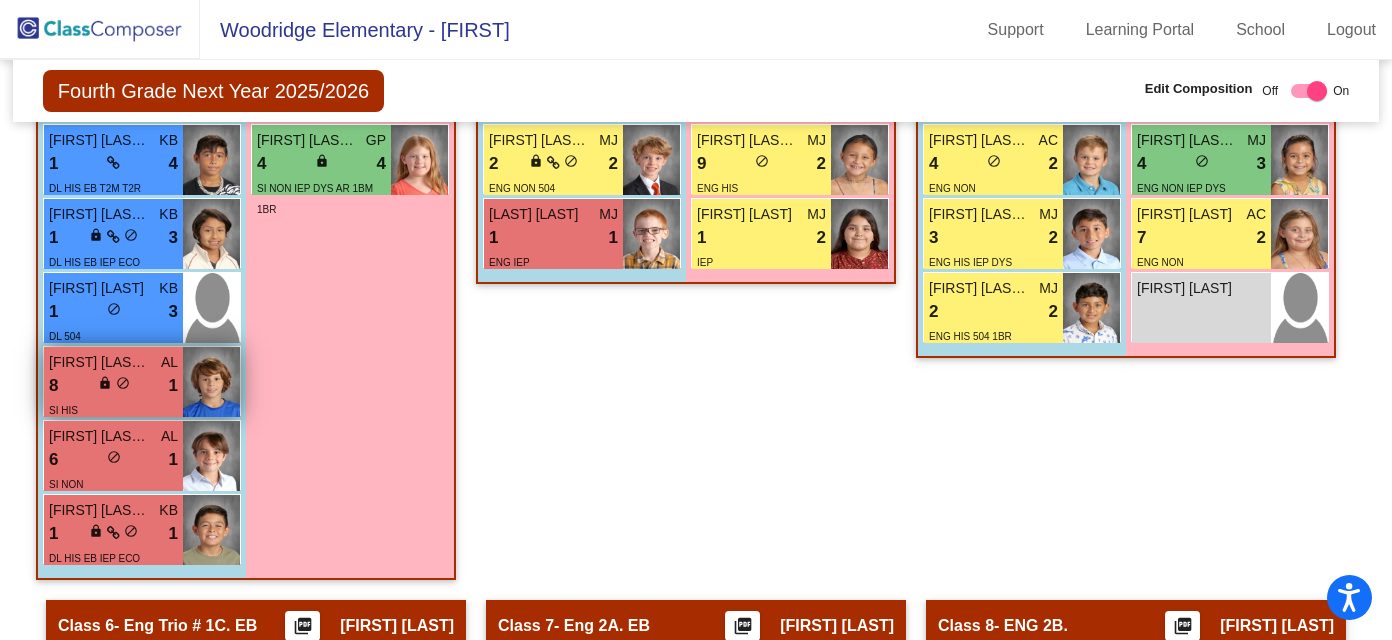 click on "8 lock do_not_disturb_alt 1" at bounding box center [113, 386] 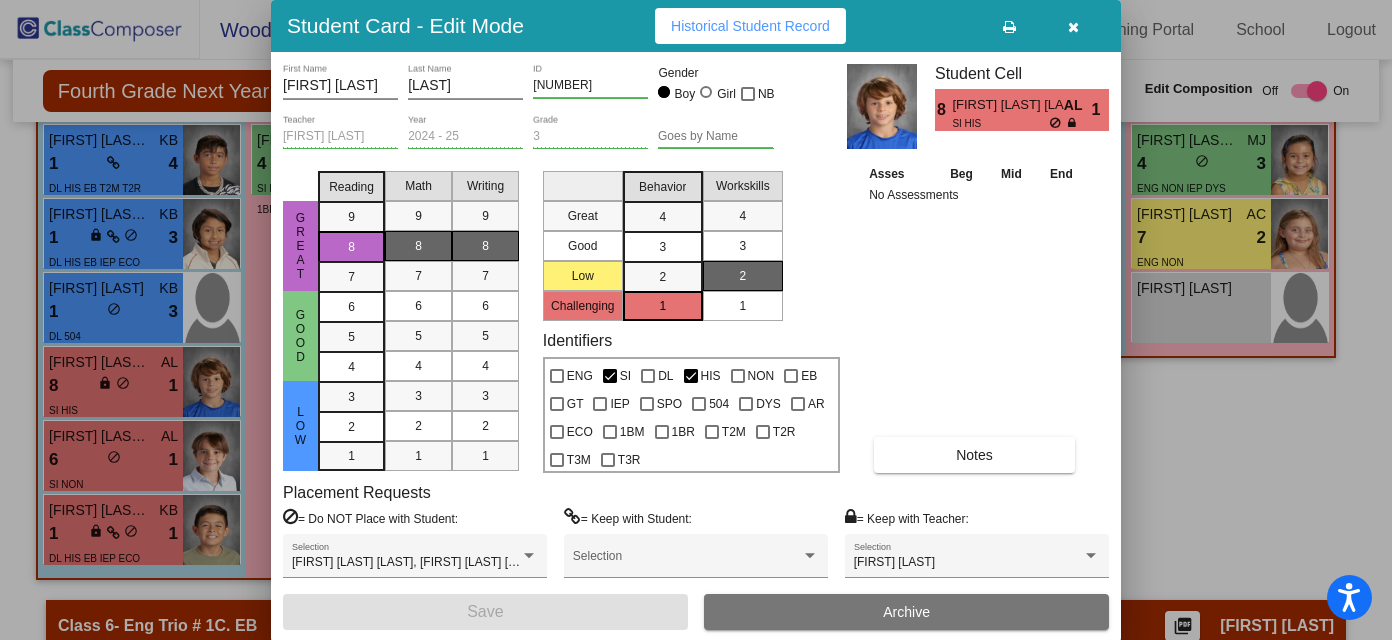 click at bounding box center [696, 320] 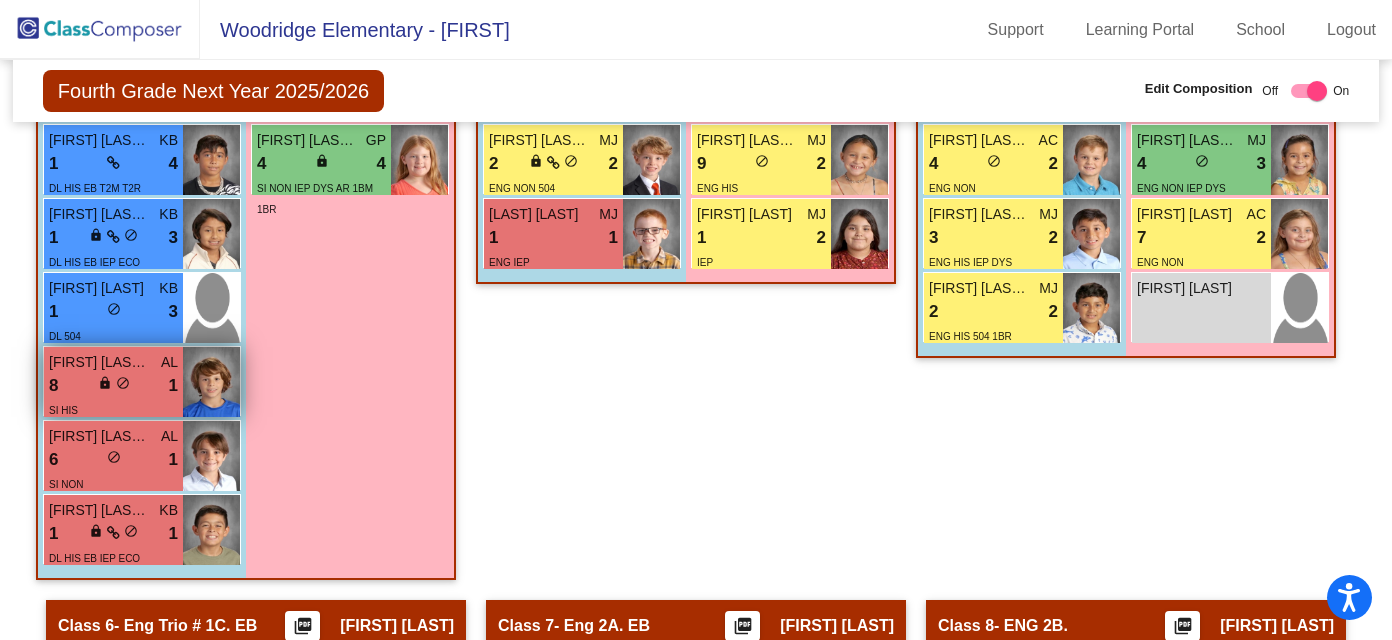click on "8 lock do_not_disturb_alt 1" at bounding box center (113, 386) 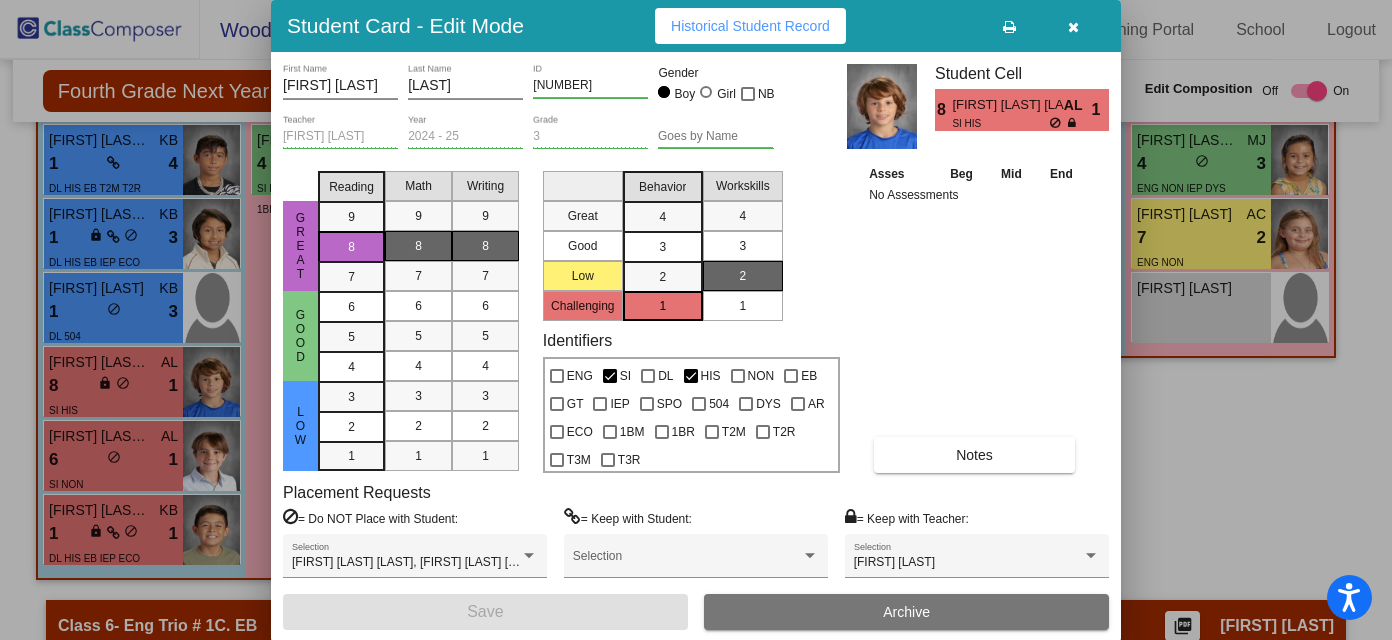 click at bounding box center [696, 320] 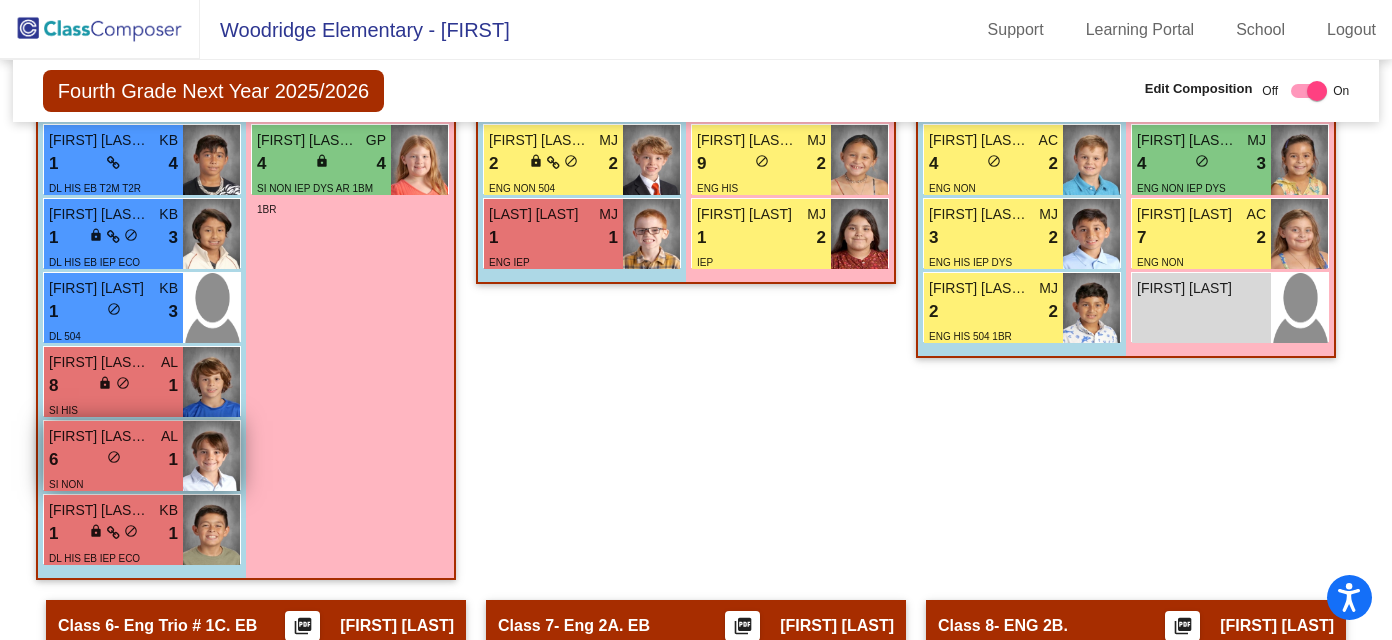 click on "lock do_not_disturb_alt" at bounding box center (114, 459) 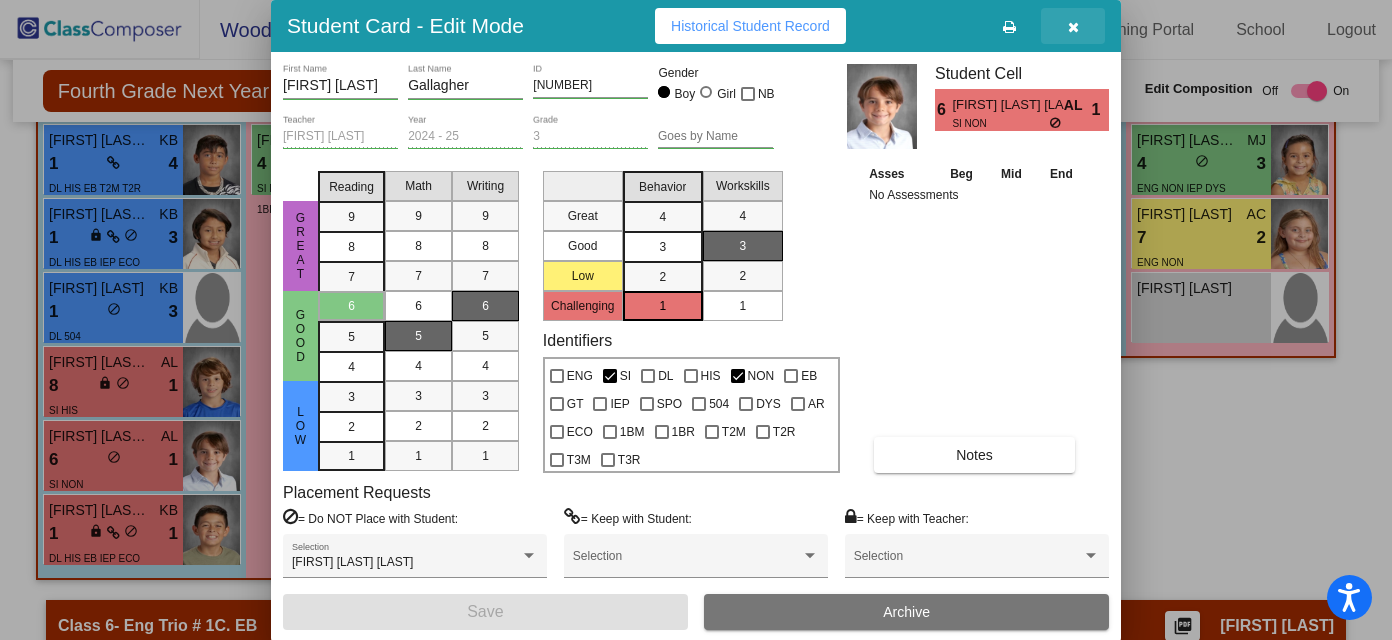 click at bounding box center [1073, 27] 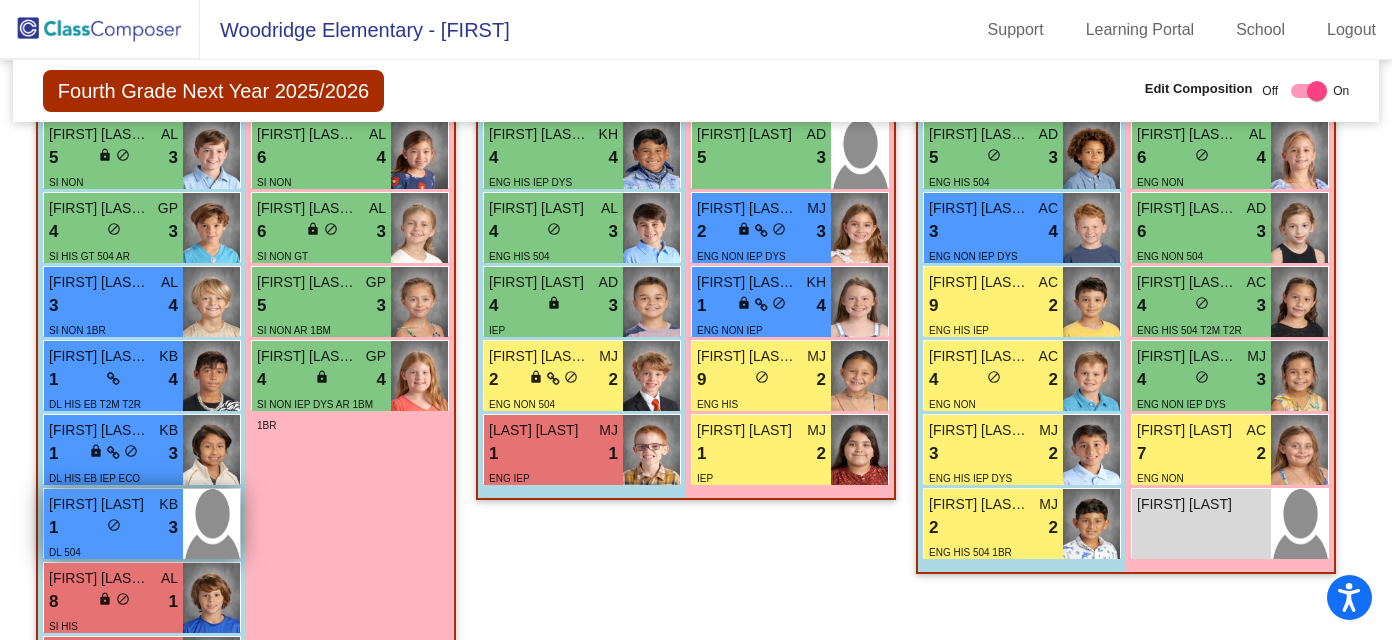 scroll, scrollTop: 2037, scrollLeft: 0, axis: vertical 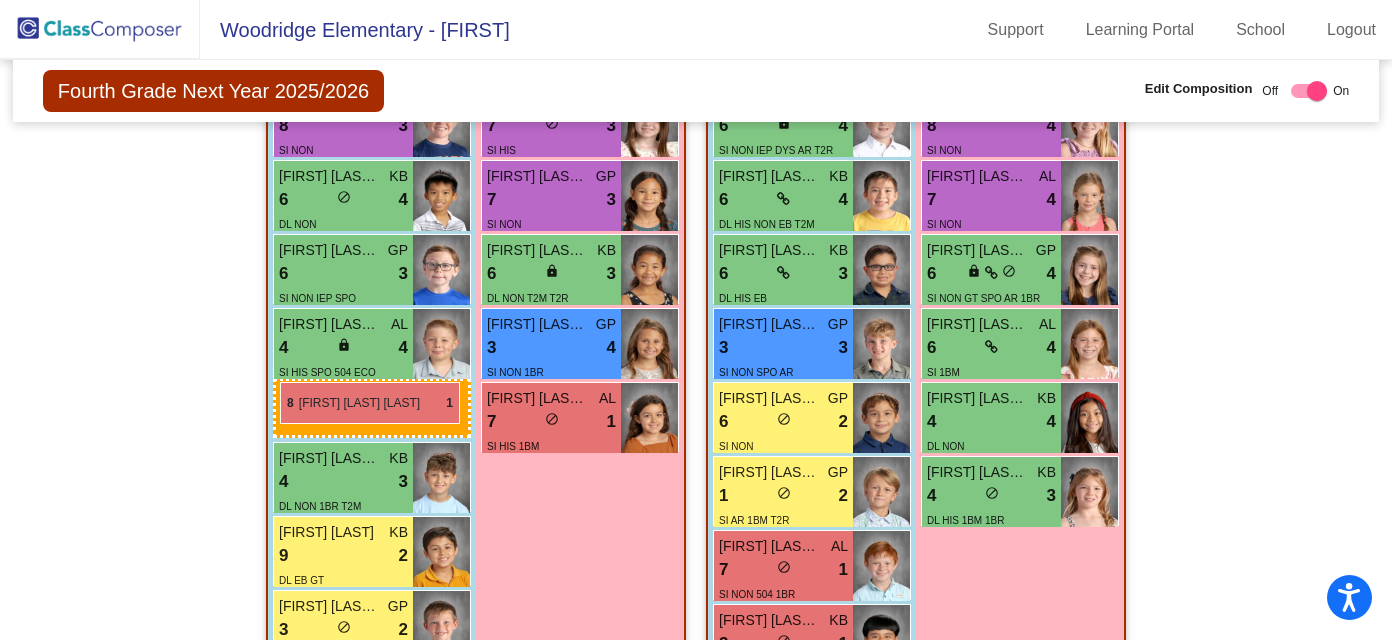 drag, startPoint x: 141, startPoint y: 599, endPoint x: 279, endPoint y: 381, distance: 258.00775 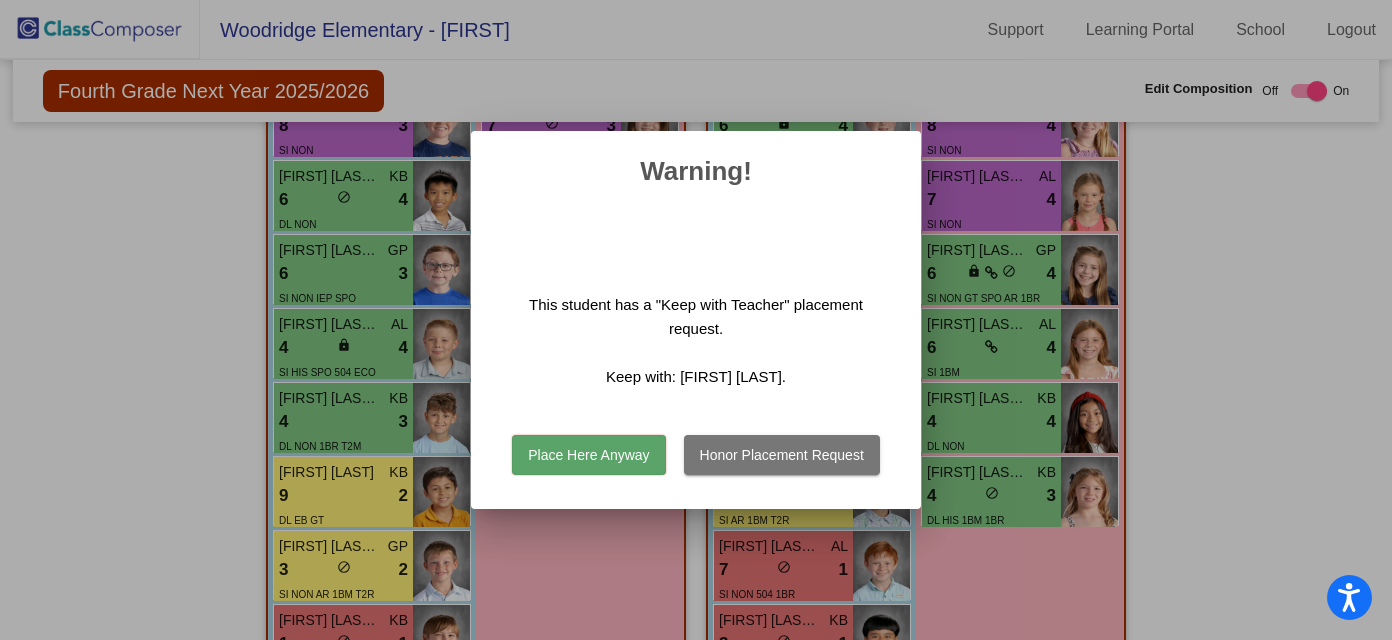 scroll, scrollTop: 0, scrollLeft: 0, axis: both 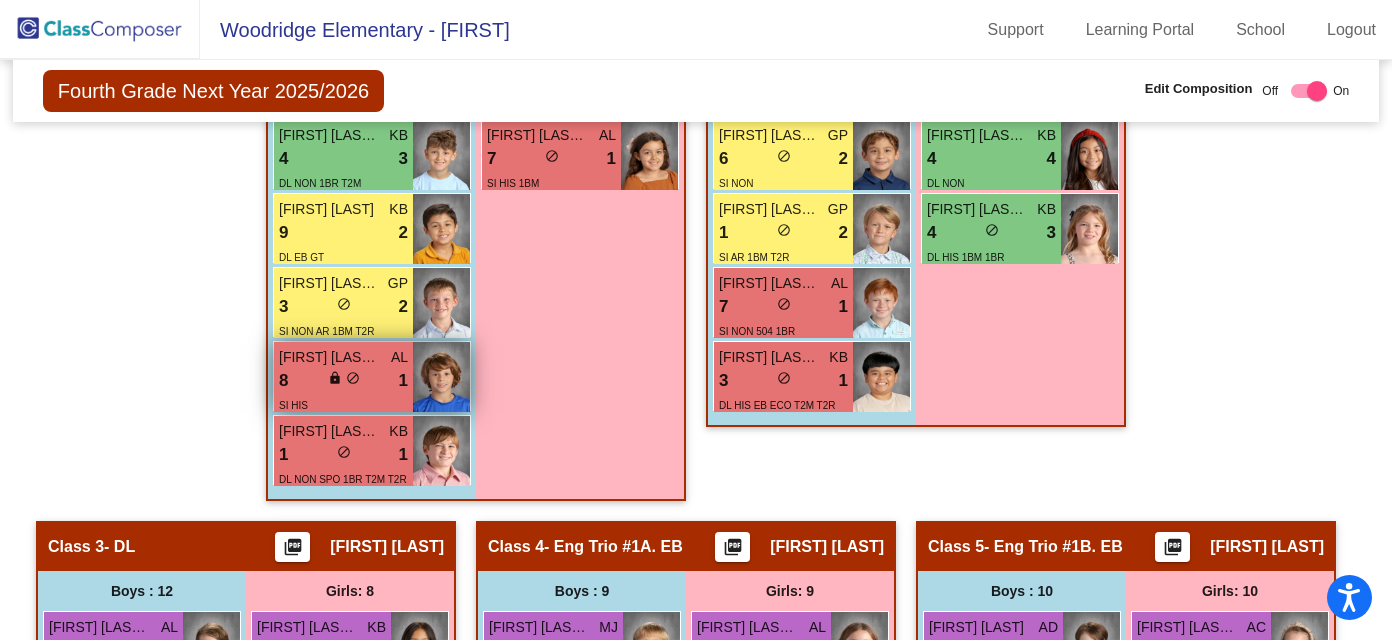click on "Rixon Burkit Rodriguez AL" at bounding box center (343, 357) 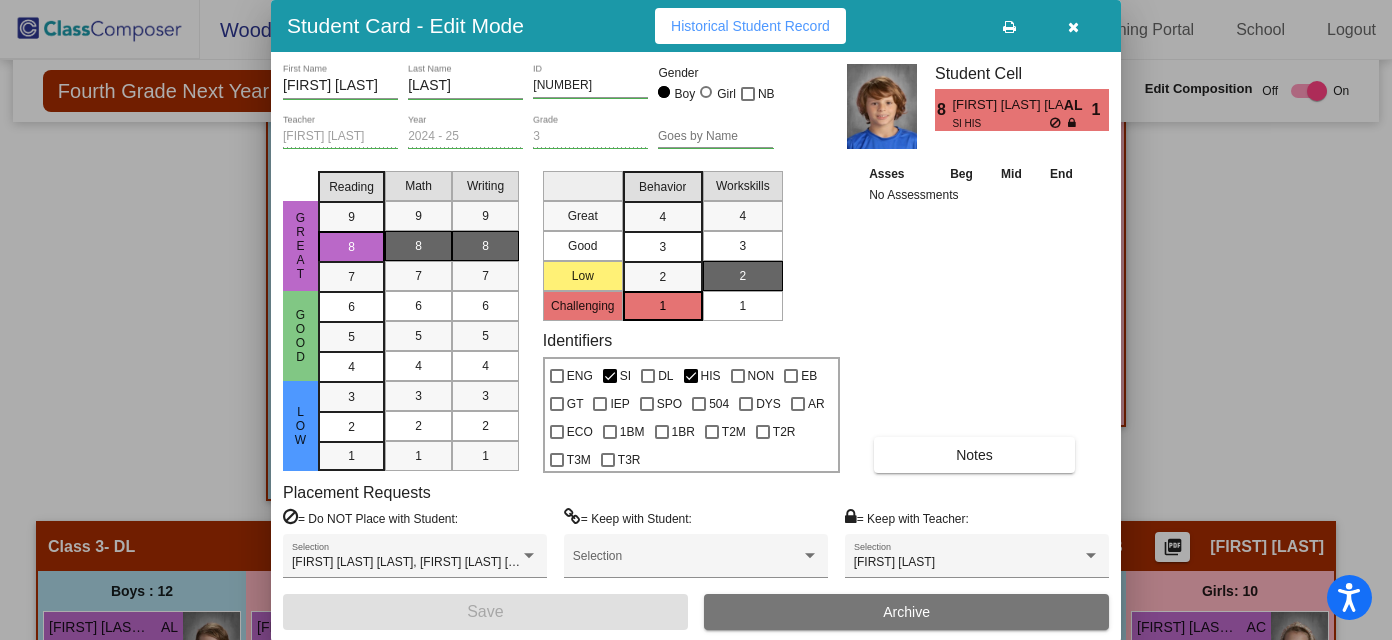 click at bounding box center (696, 320) 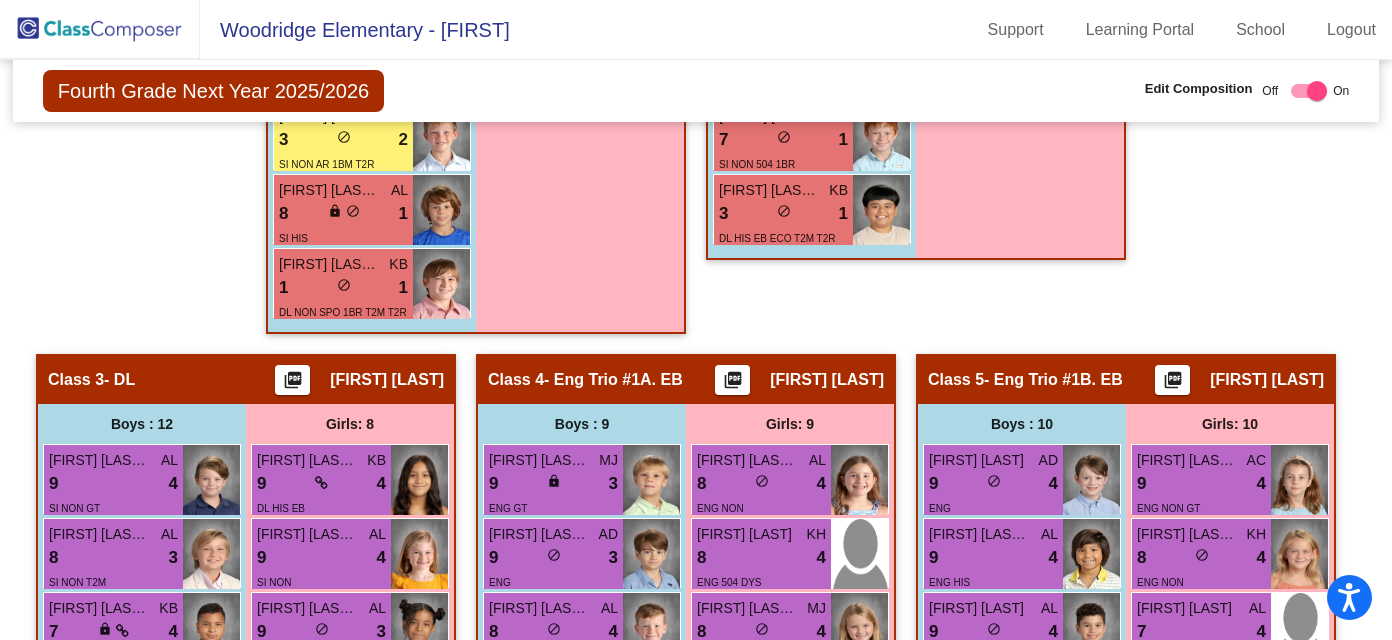scroll, scrollTop: 1473, scrollLeft: 0, axis: vertical 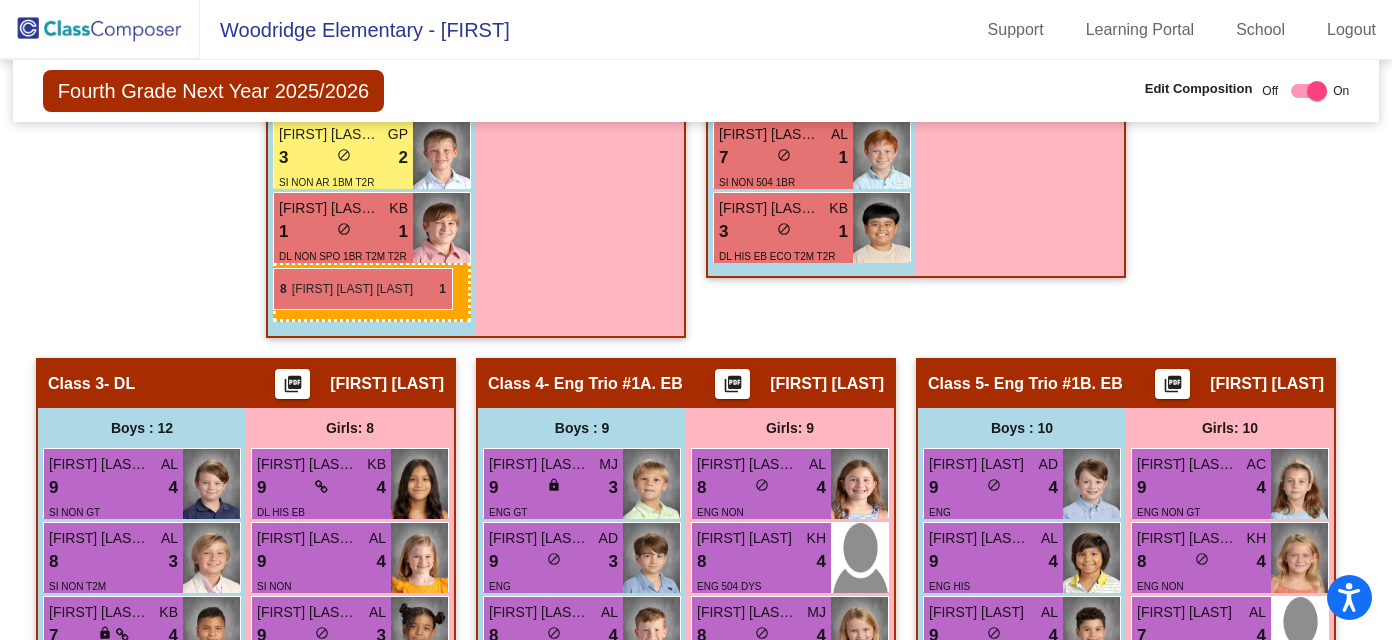 drag, startPoint x: 370, startPoint y: 226, endPoint x: 270, endPoint y: 268, distance: 108.461975 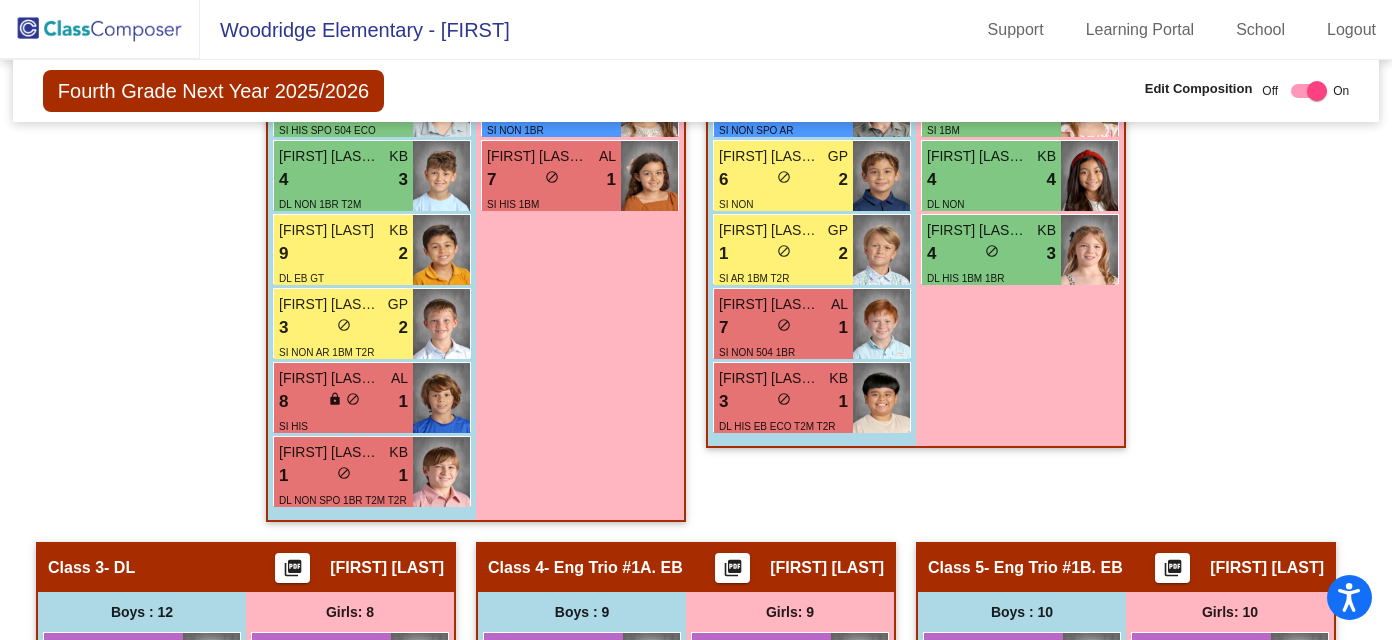 scroll, scrollTop: 1215, scrollLeft: 0, axis: vertical 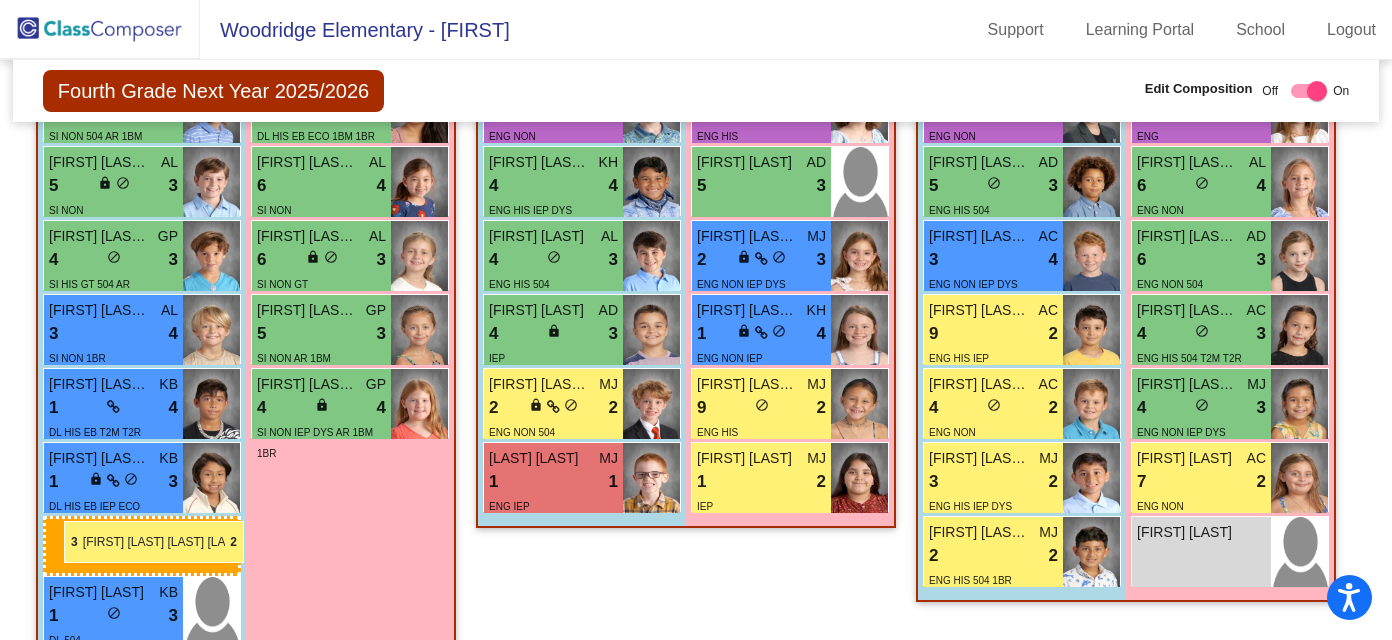 drag, startPoint x: 352, startPoint y: 399, endPoint x: 57, endPoint y: 517, distance: 317.72473 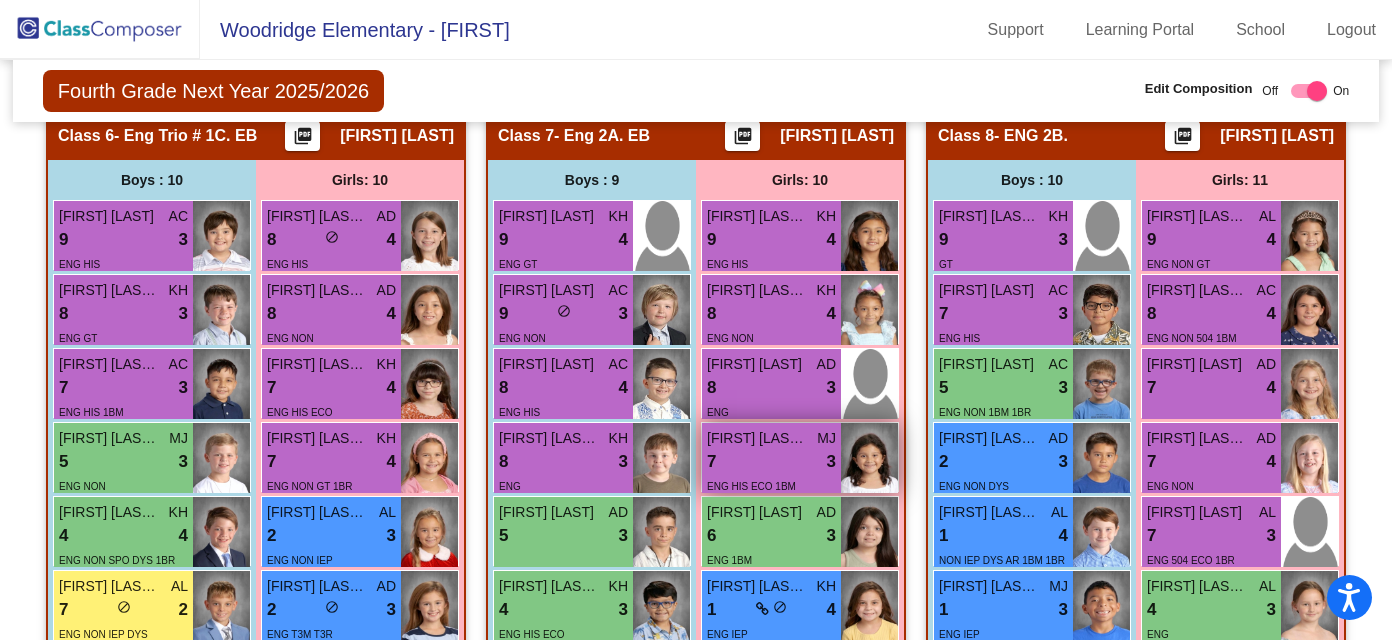 scroll, scrollTop: 2760, scrollLeft: 0, axis: vertical 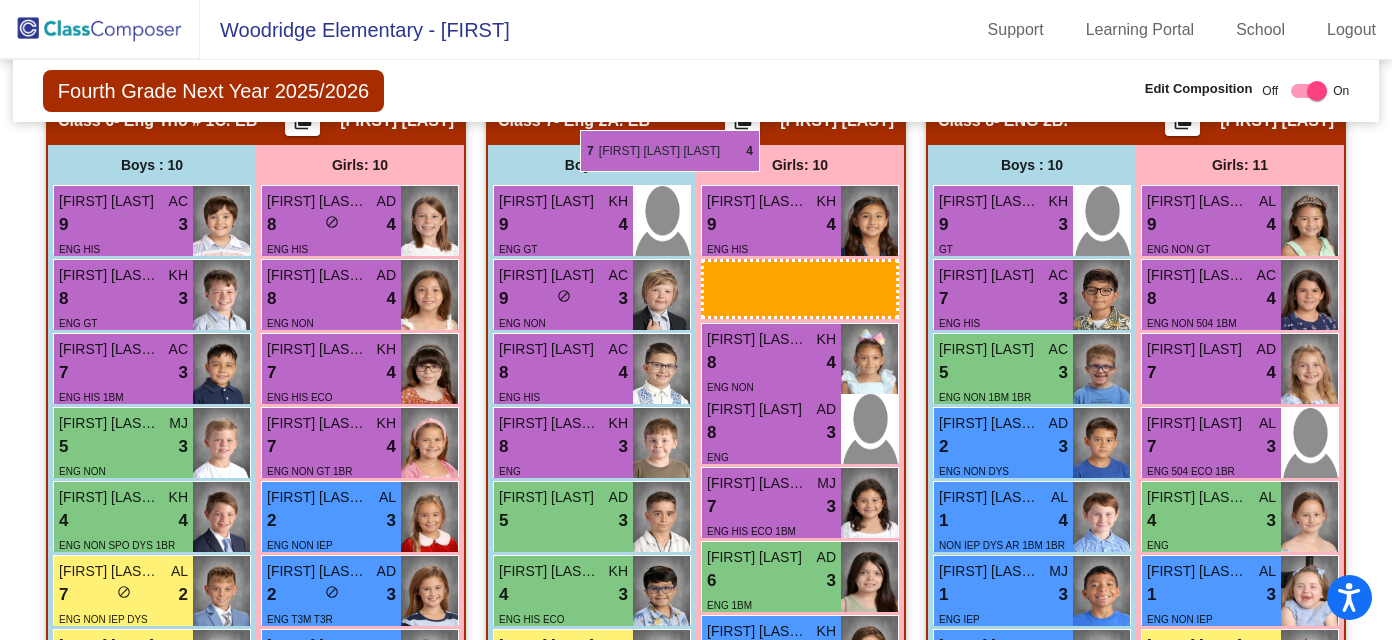 drag, startPoint x: 1235, startPoint y: 456, endPoint x: 580, endPoint y: 130, distance: 731.6427 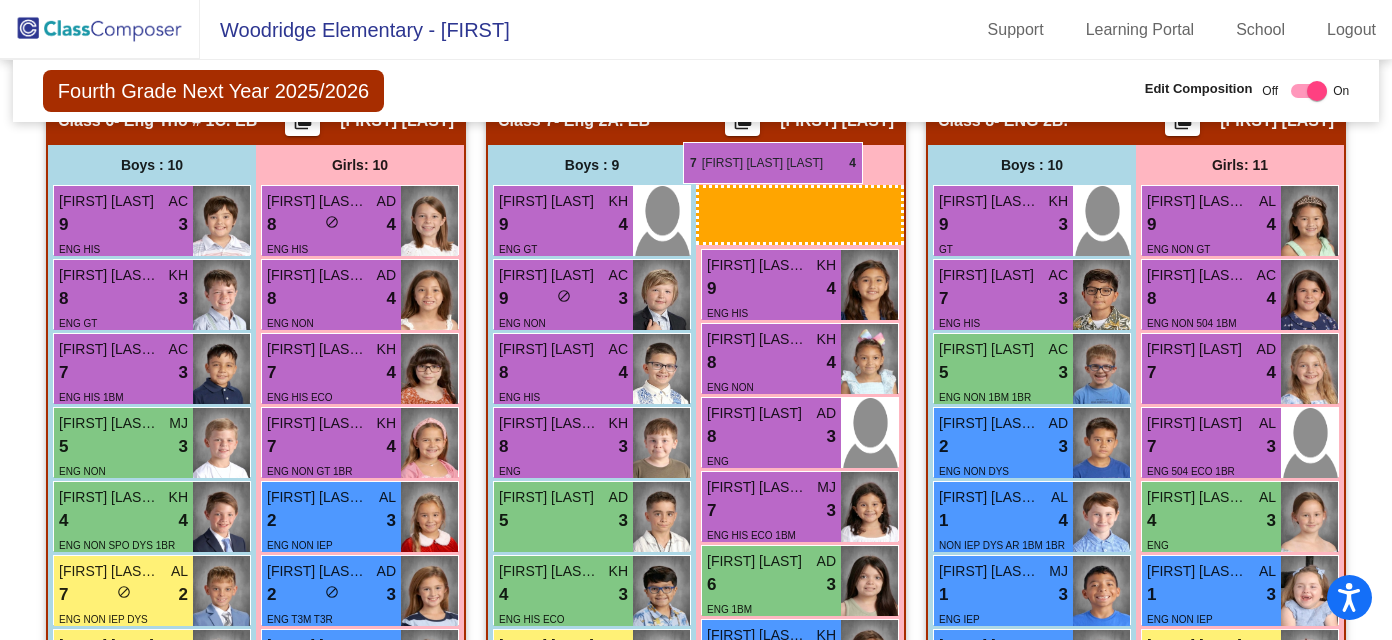 drag, startPoint x: 1308, startPoint y: 449, endPoint x: 682, endPoint y: 148, distance: 694.60565 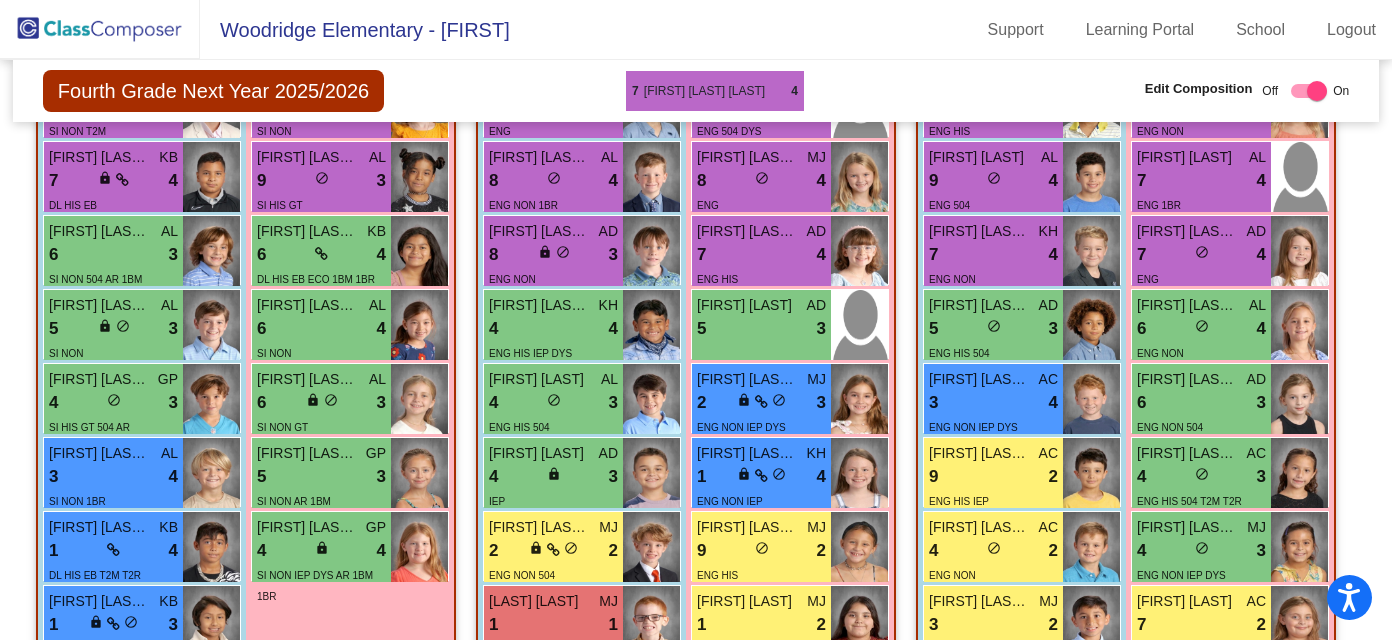 scroll, scrollTop: 1868, scrollLeft: 0, axis: vertical 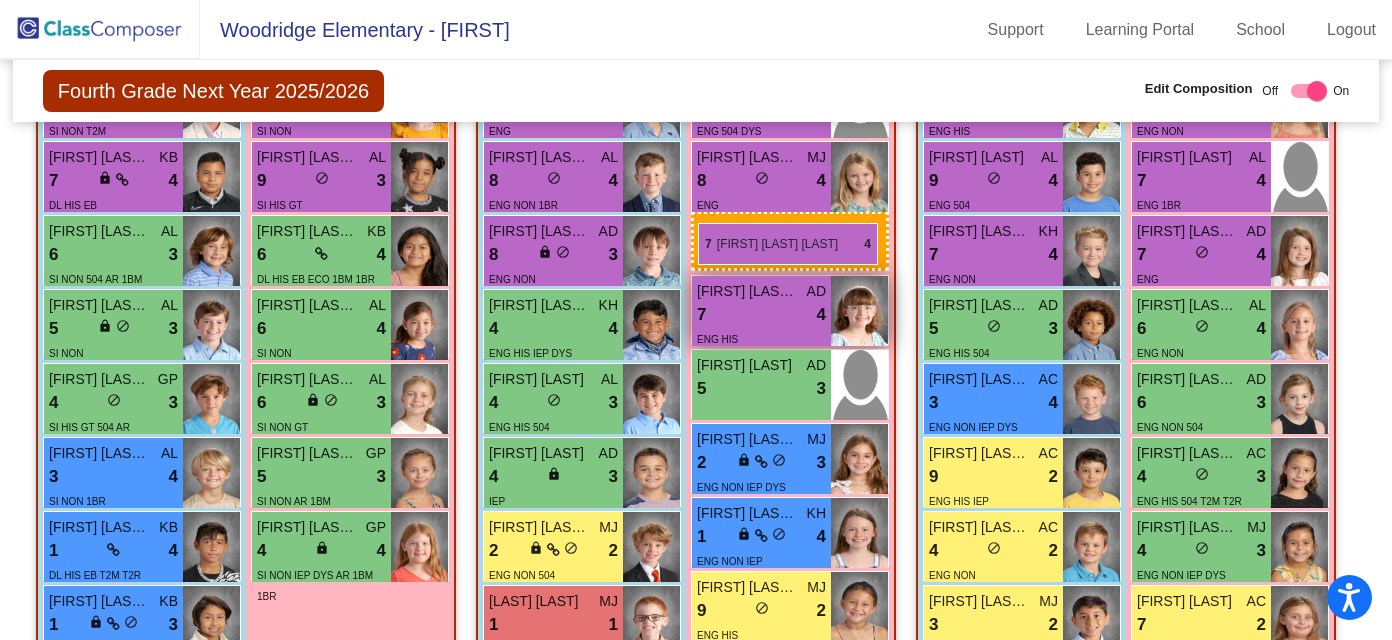 drag, startPoint x: 1265, startPoint y: 457, endPoint x: 698, endPoint y: 219, distance: 614.9252 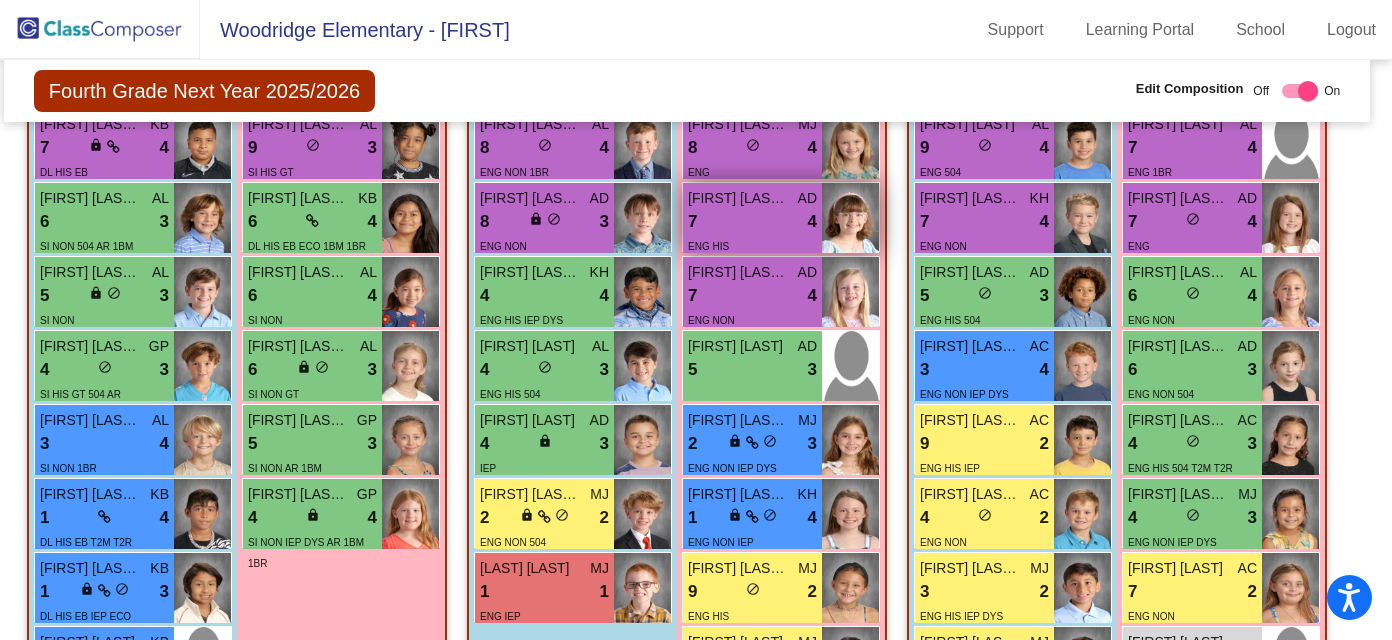 scroll, scrollTop: 1940, scrollLeft: 9, axis: both 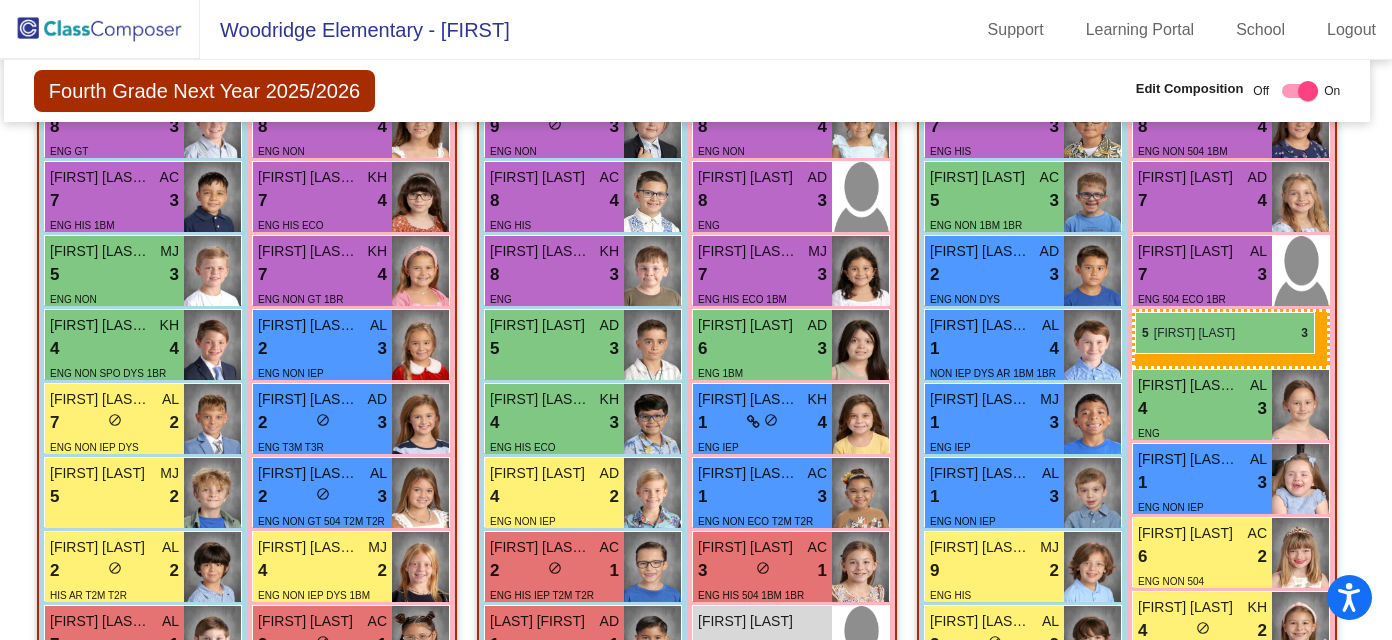 drag, startPoint x: 739, startPoint y: 322, endPoint x: 1135, endPoint y: 311, distance: 396.15274 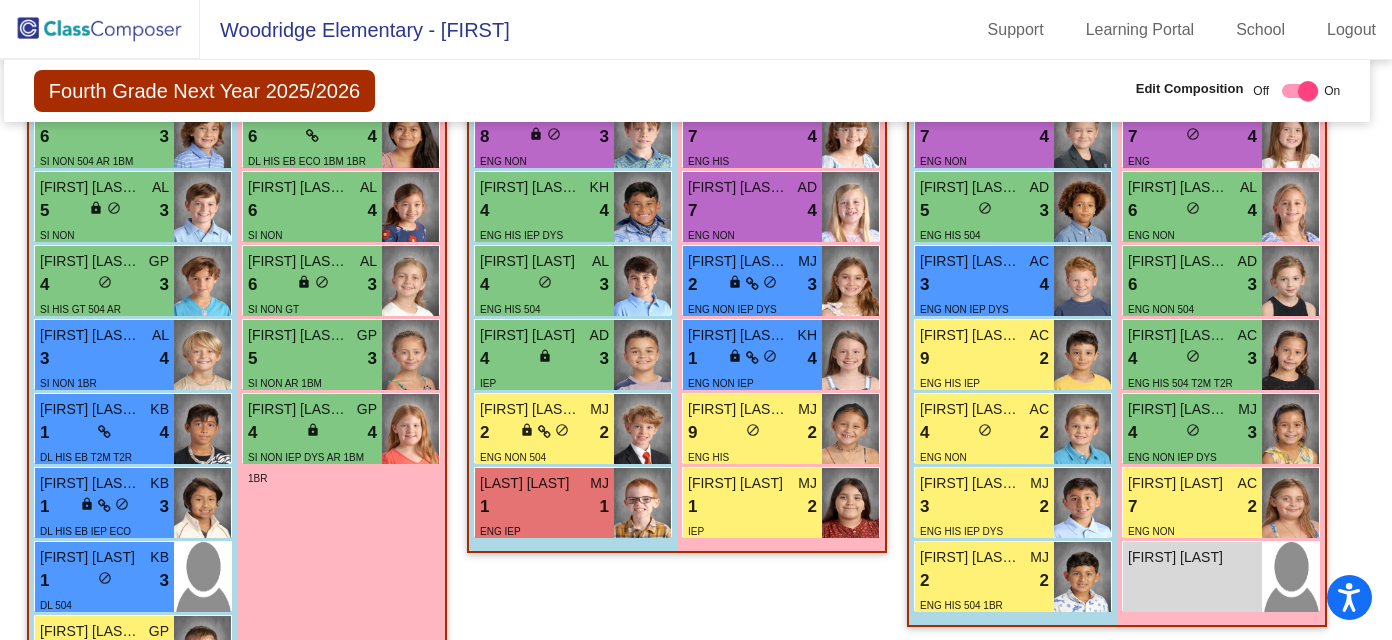 scroll, scrollTop: 1987, scrollLeft: 9, axis: both 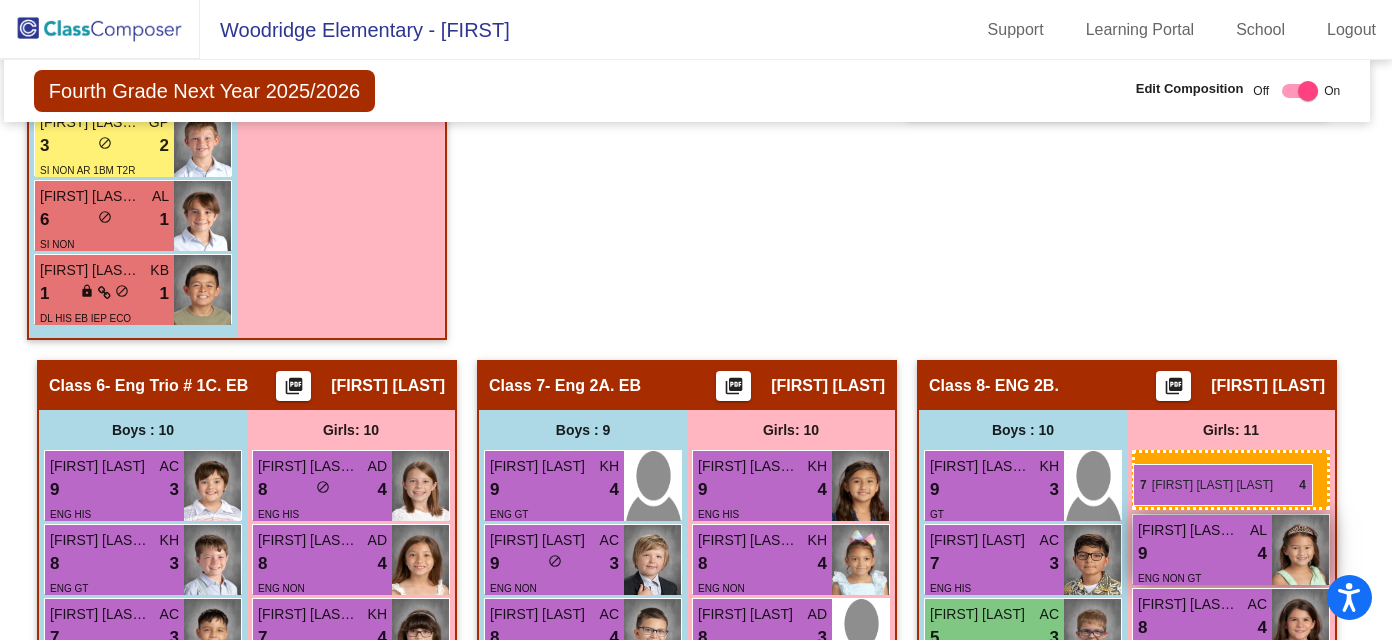 drag, startPoint x: 764, startPoint y: 211, endPoint x: 1133, endPoint y: 465, distance: 447.96988 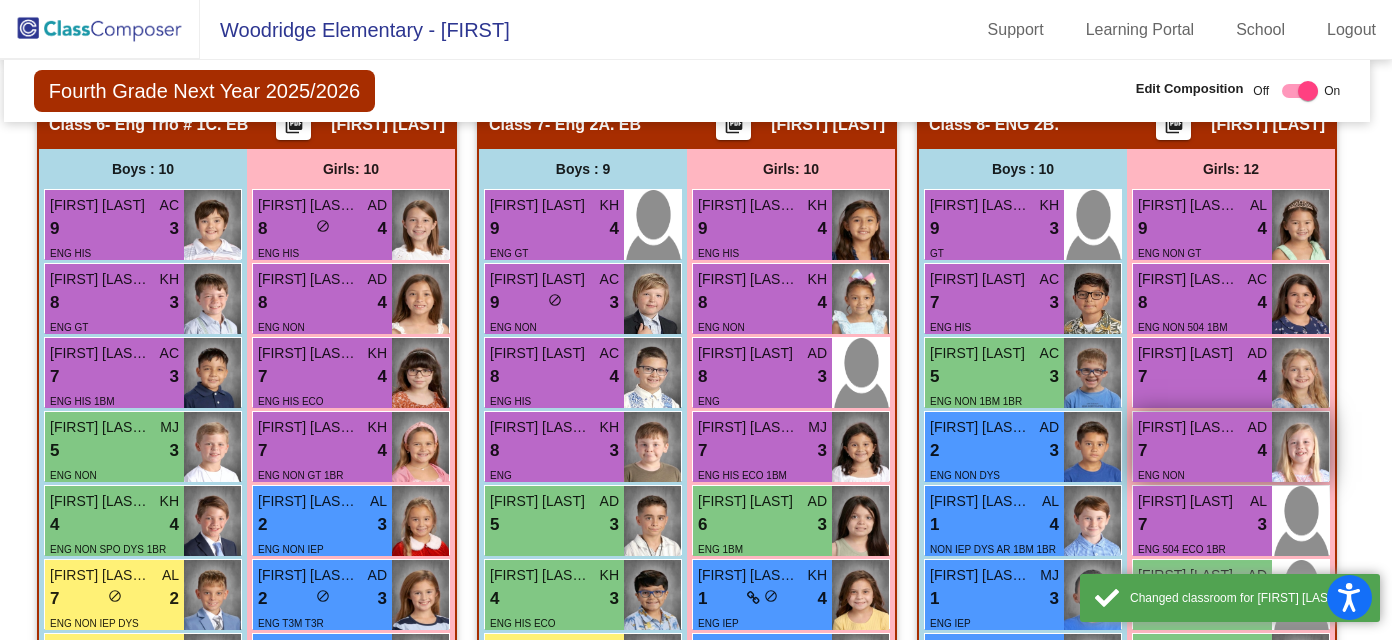 scroll, scrollTop: 2780, scrollLeft: 9, axis: both 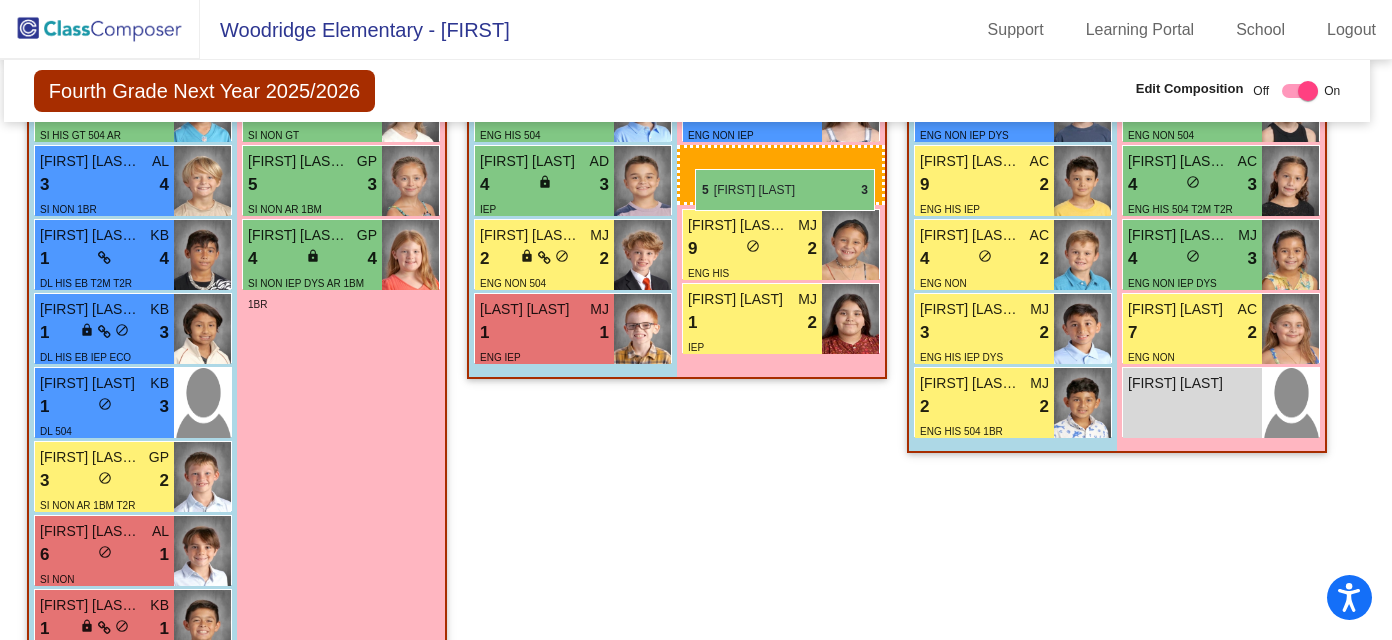 drag, startPoint x: 1264, startPoint y: 559, endPoint x: 695, endPoint y: 168, distance: 690.39264 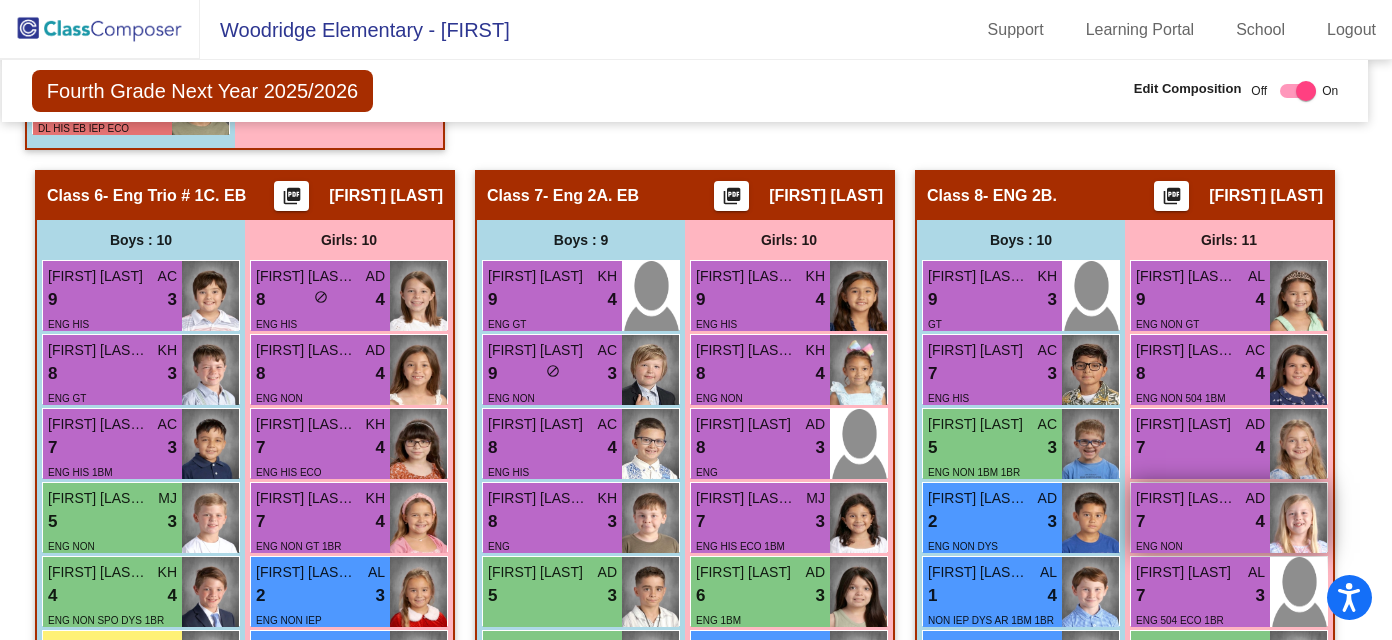scroll, scrollTop: 2679, scrollLeft: 11, axis: both 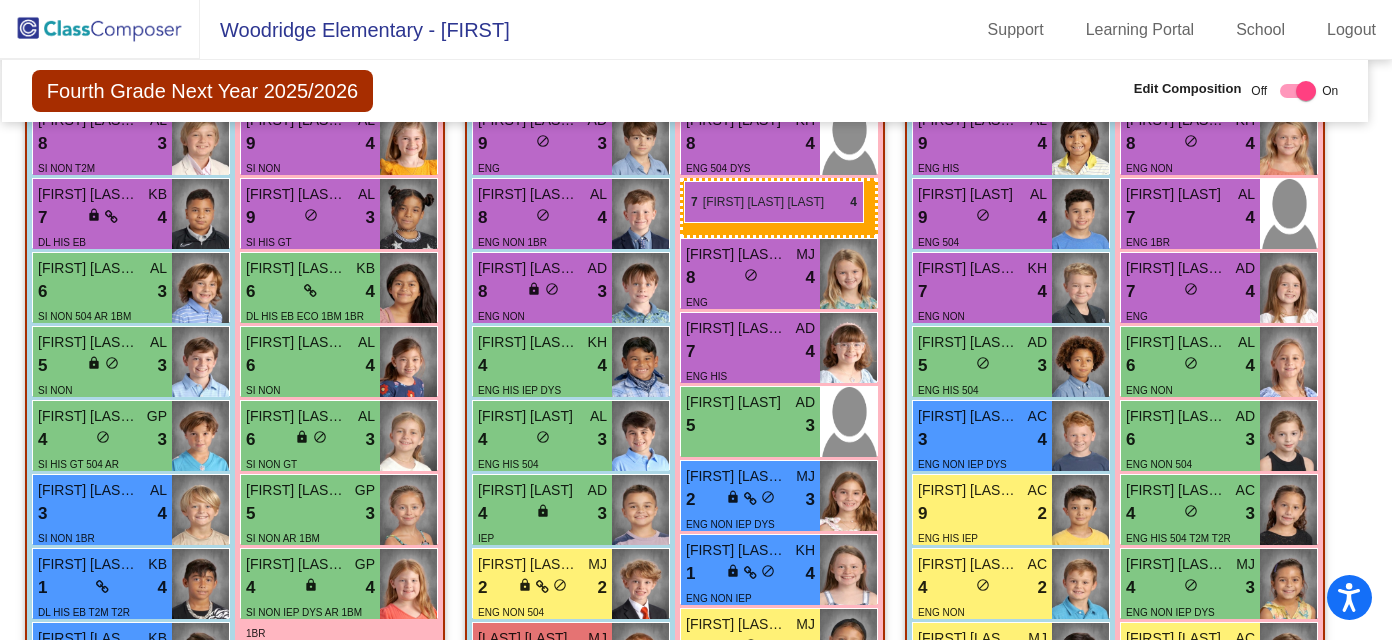 drag, startPoint x: 1249, startPoint y: 519, endPoint x: 685, endPoint y: 181, distance: 657.52563 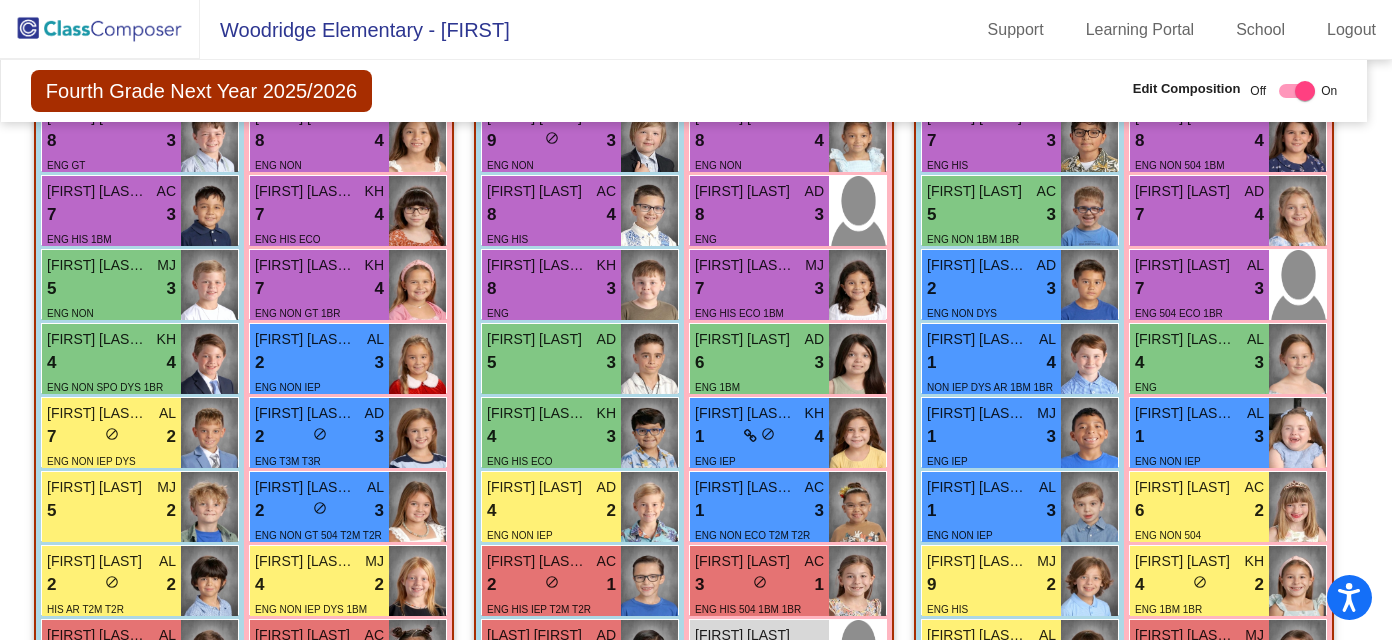 scroll, scrollTop: 2911, scrollLeft: 12, axis: both 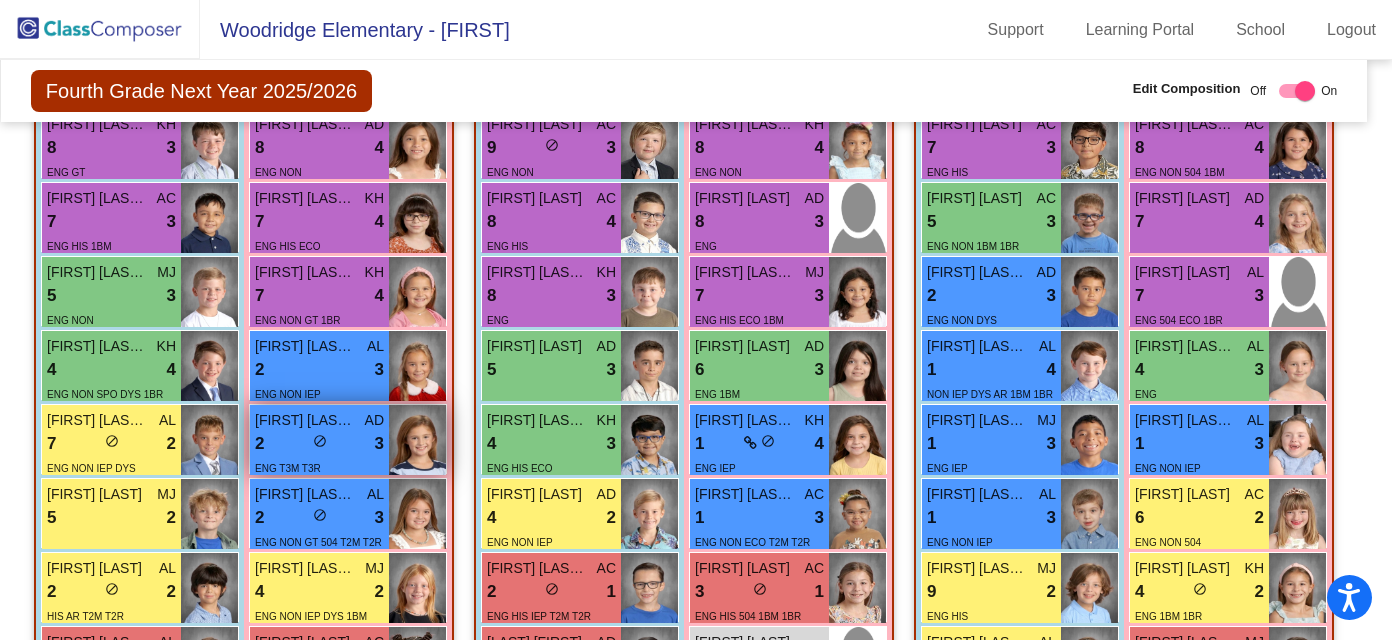 click on "do_not_disturb_alt" at bounding box center (320, 441) 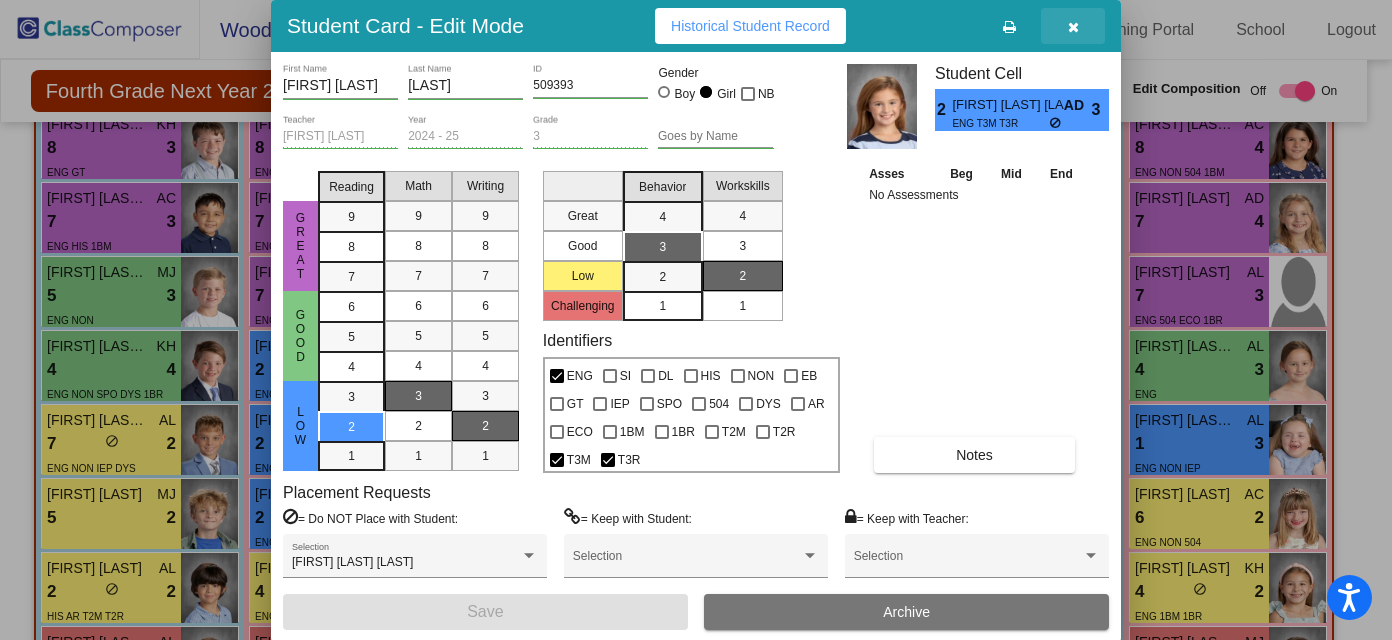 click at bounding box center [1073, 27] 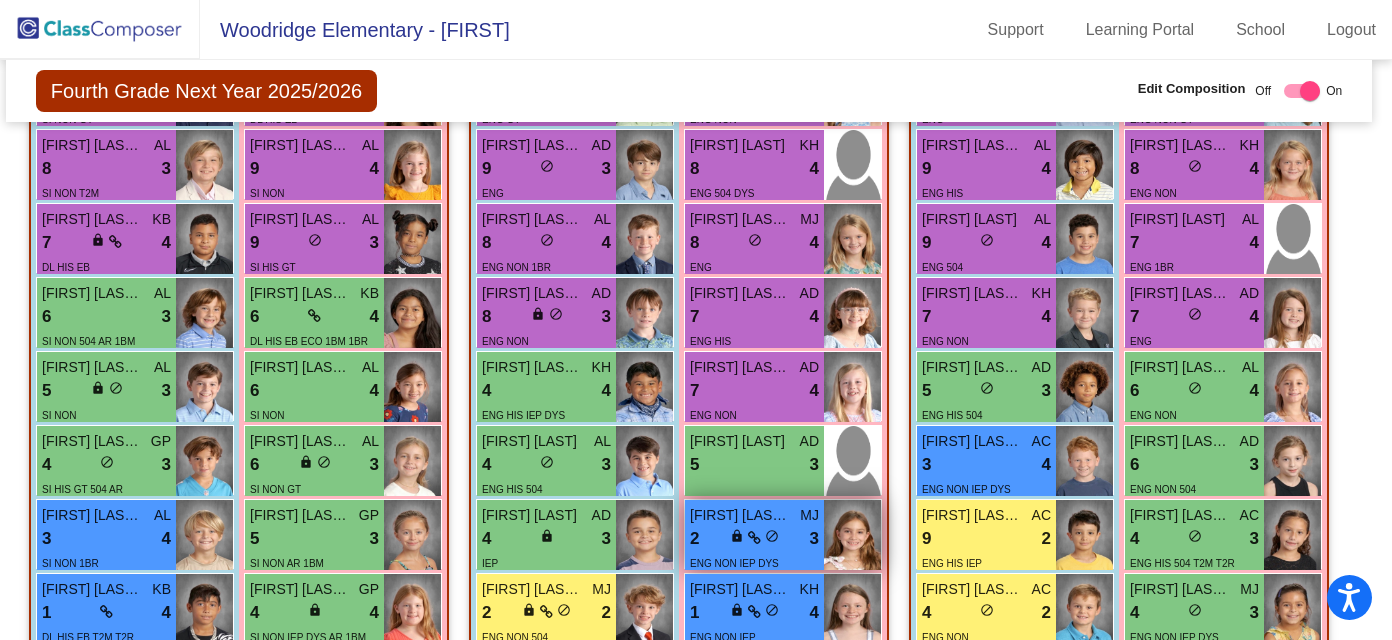 scroll, scrollTop: 1805, scrollLeft: 7, axis: both 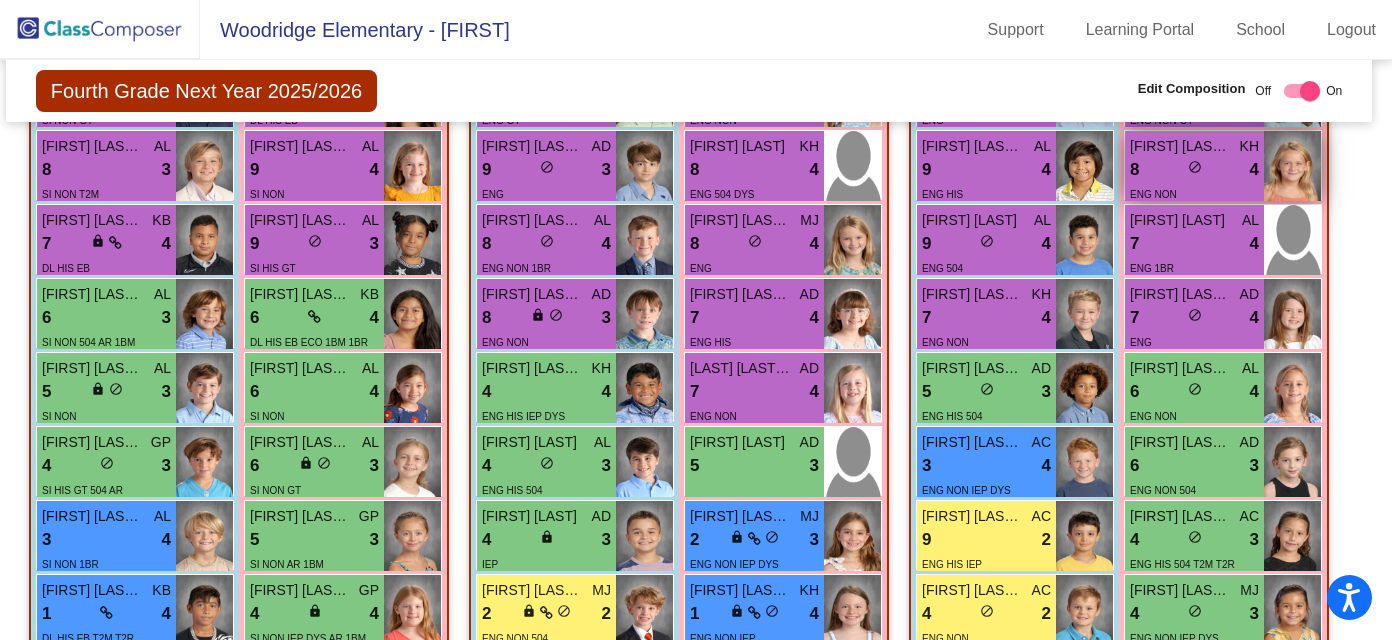 click on "4" at bounding box center [1254, 170] 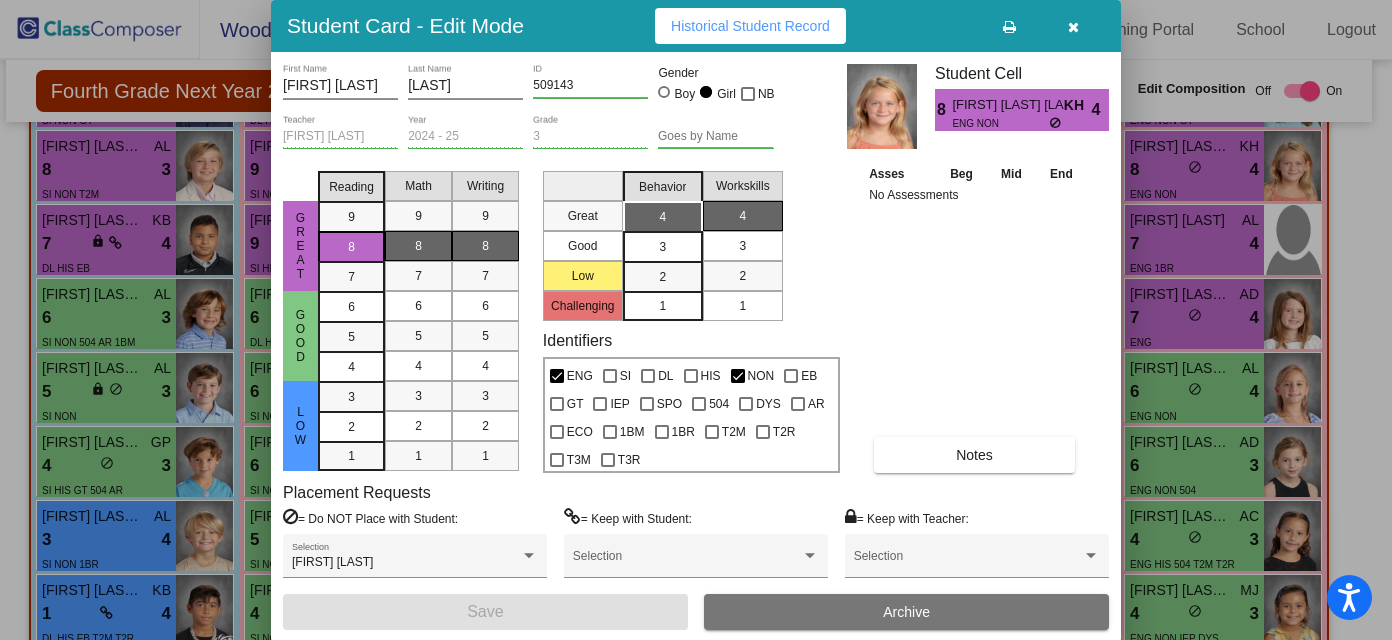 click at bounding box center (1073, 27) 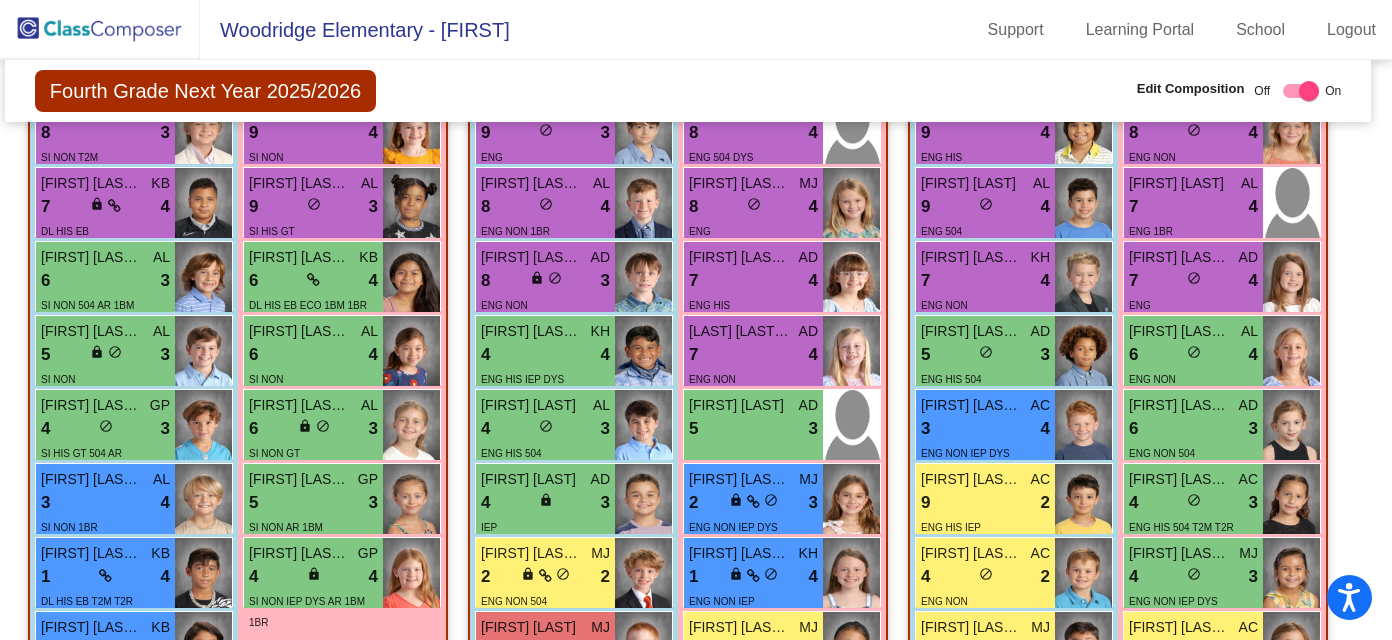 scroll, scrollTop: 1830, scrollLeft: 8, axis: both 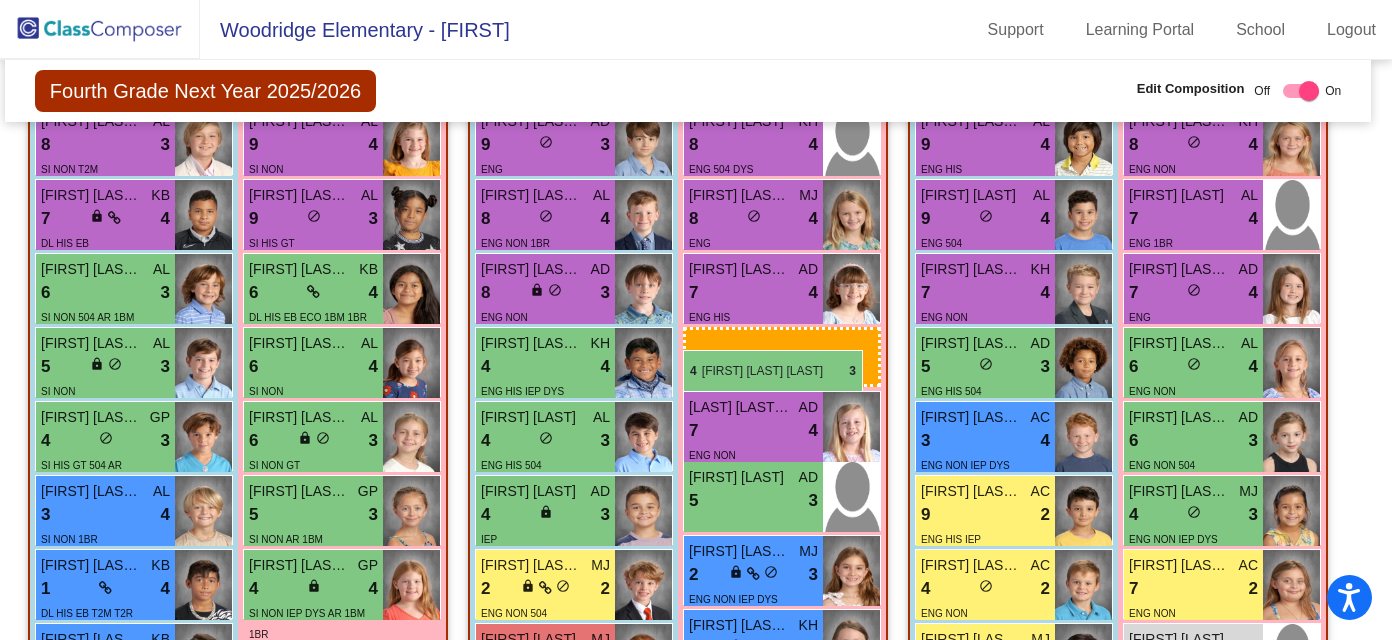drag, startPoint x: 1267, startPoint y: 501, endPoint x: 683, endPoint y: 347, distance: 603.96356 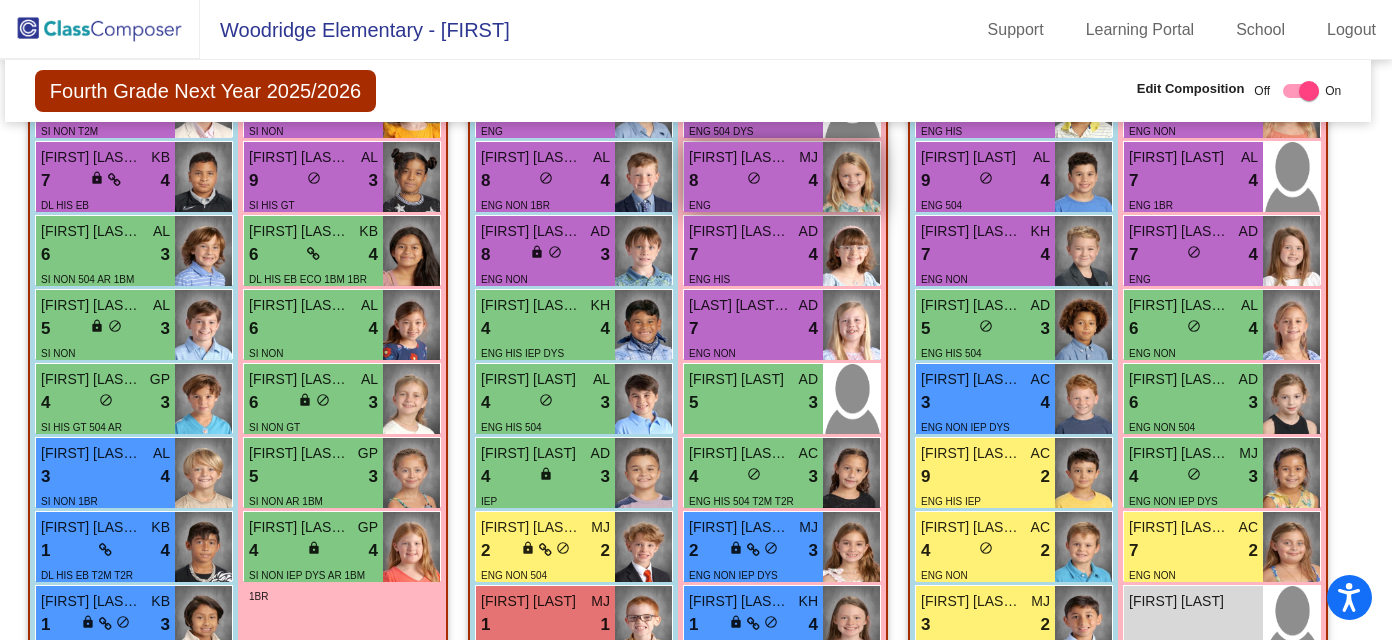 scroll, scrollTop: 1869, scrollLeft: 8, axis: both 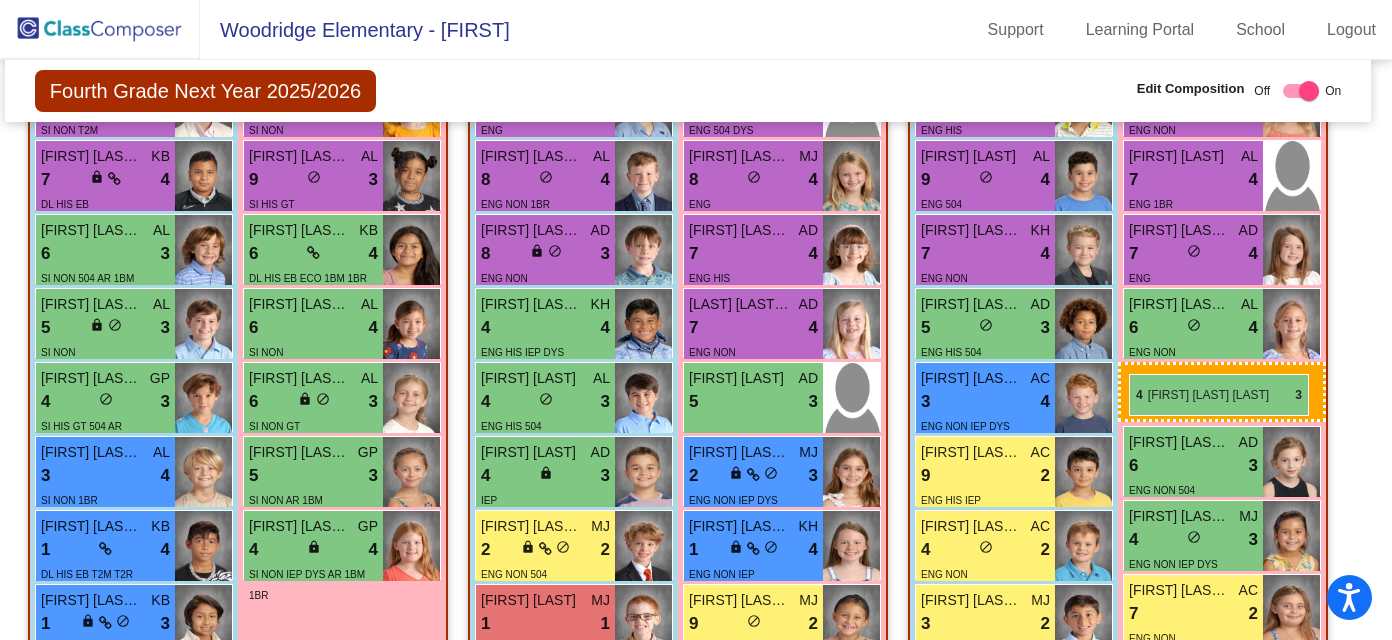 drag, startPoint x: 745, startPoint y: 476, endPoint x: 1127, endPoint y: 372, distance: 395.90402 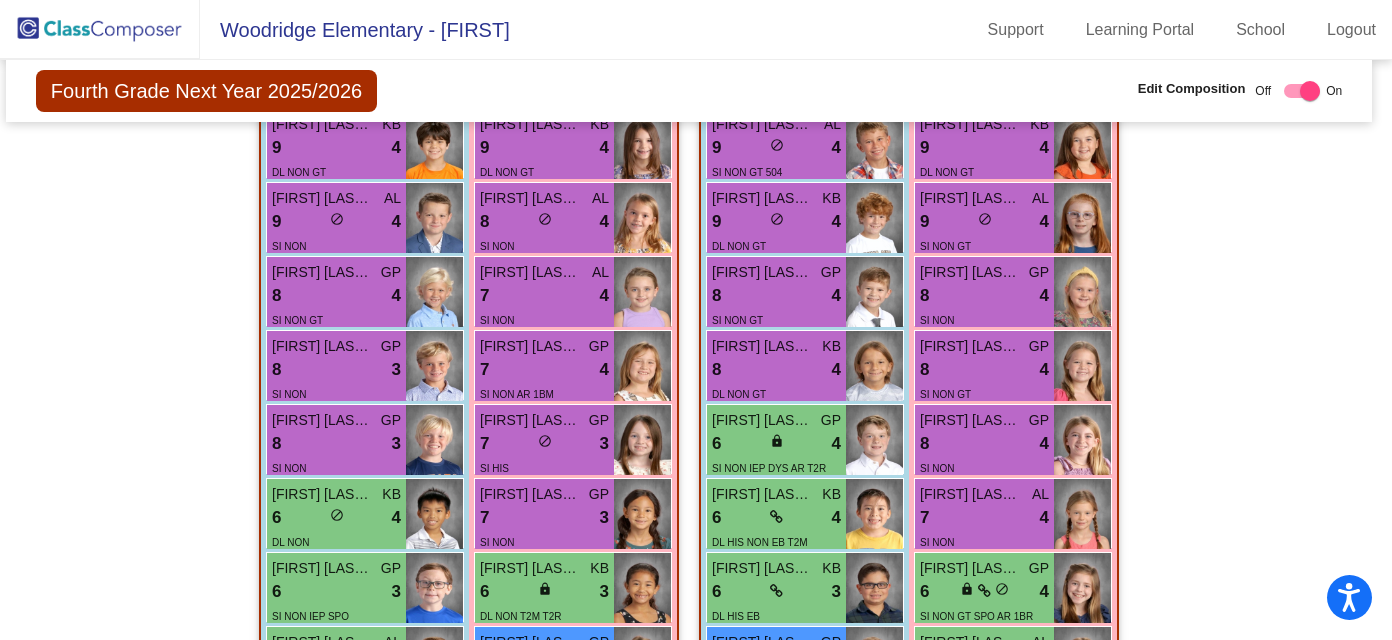 scroll, scrollTop: 742, scrollLeft: 7, axis: both 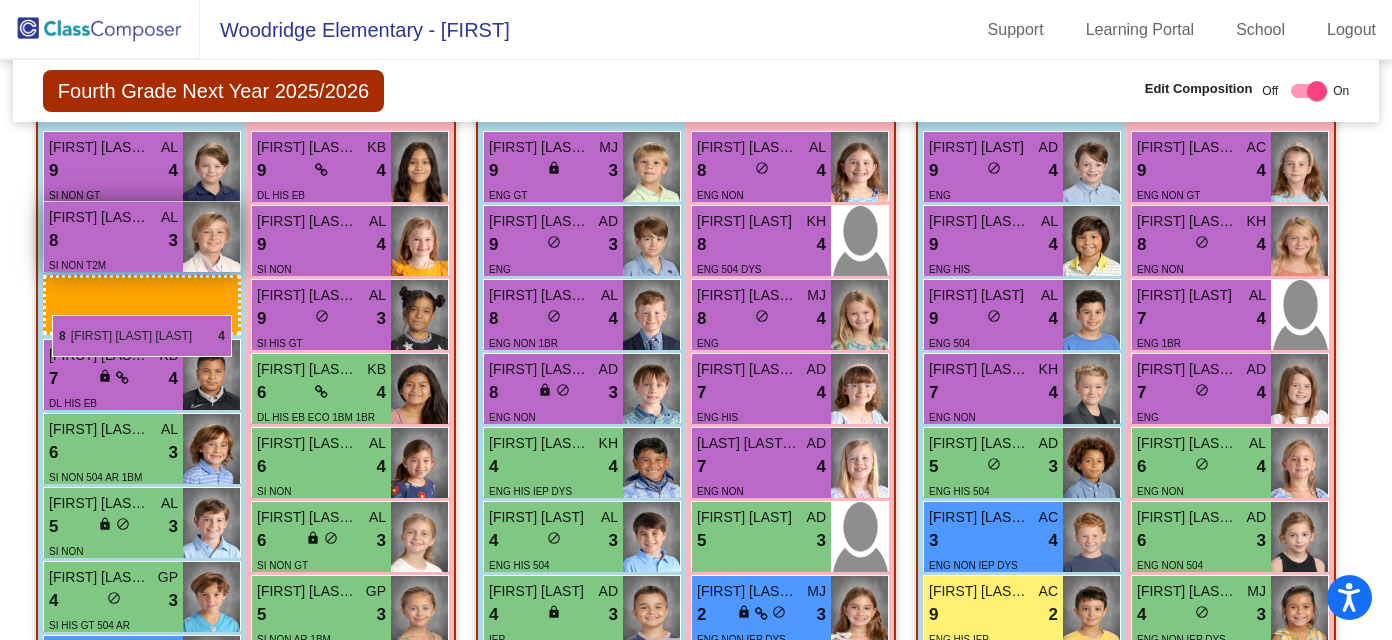 drag, startPoint x: 865, startPoint y: 294, endPoint x: 52, endPoint y: 314, distance: 813.246 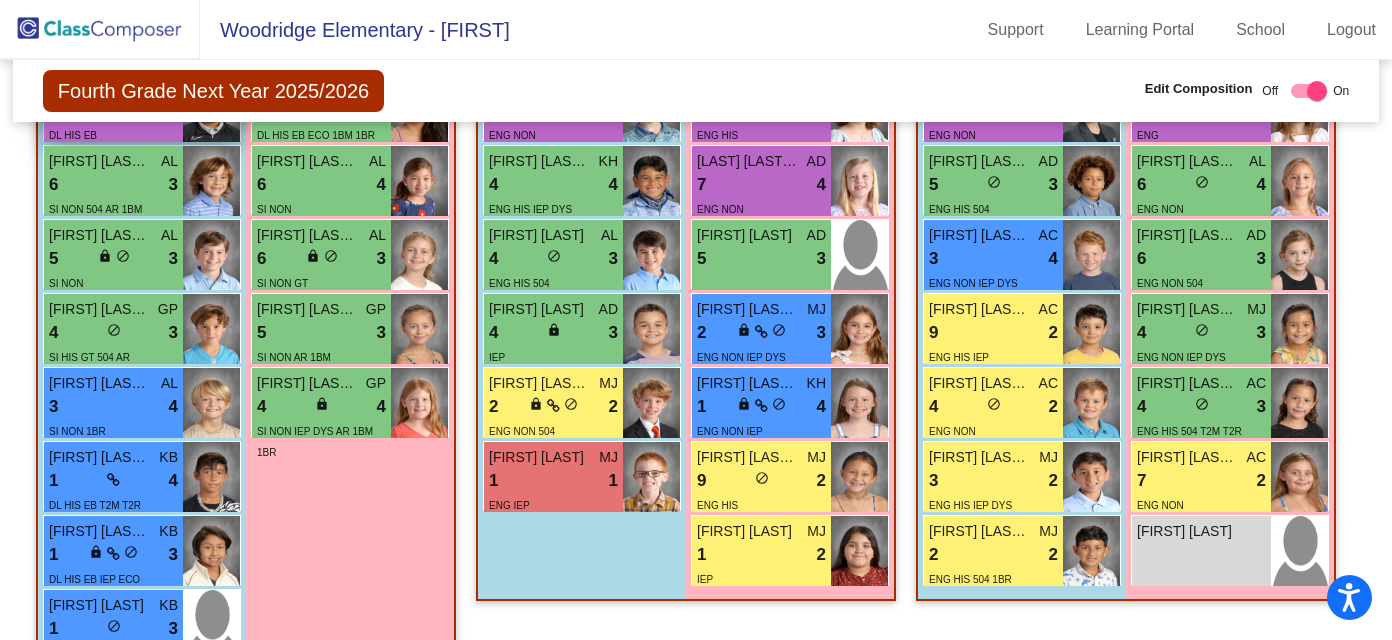 scroll, scrollTop: 2011, scrollLeft: 0, axis: vertical 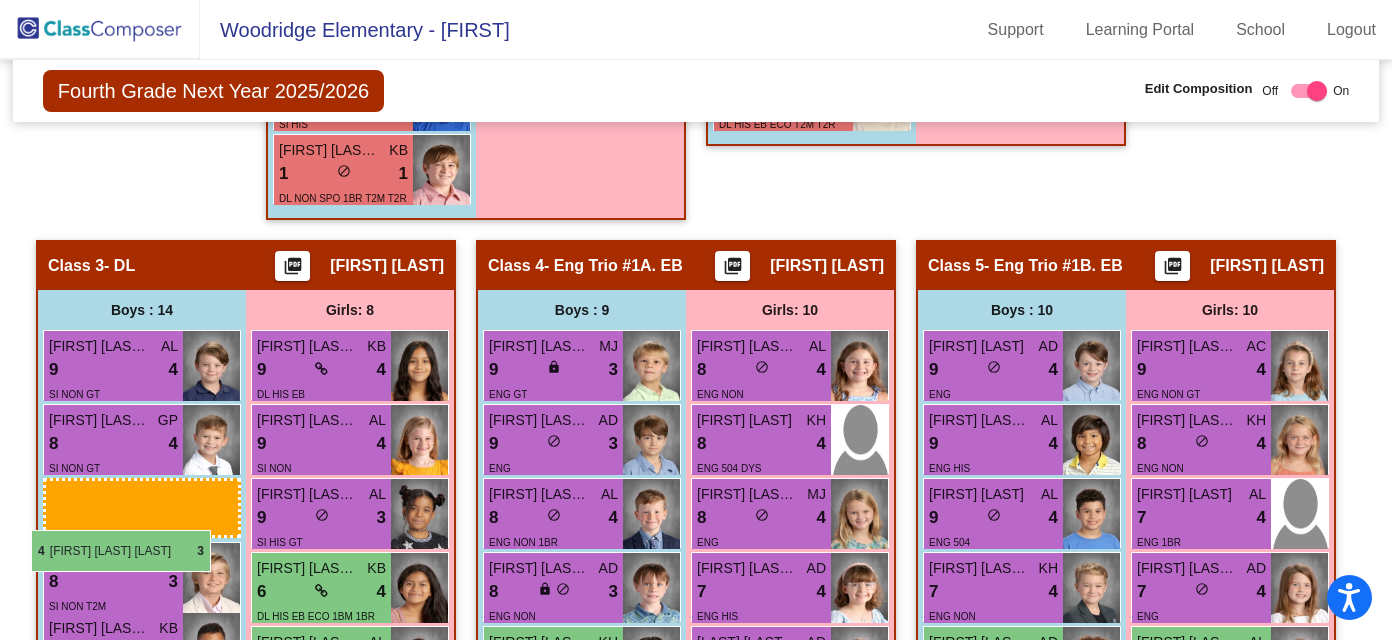 drag, startPoint x: 118, startPoint y: 328, endPoint x: 30, endPoint y: 528, distance: 218.504 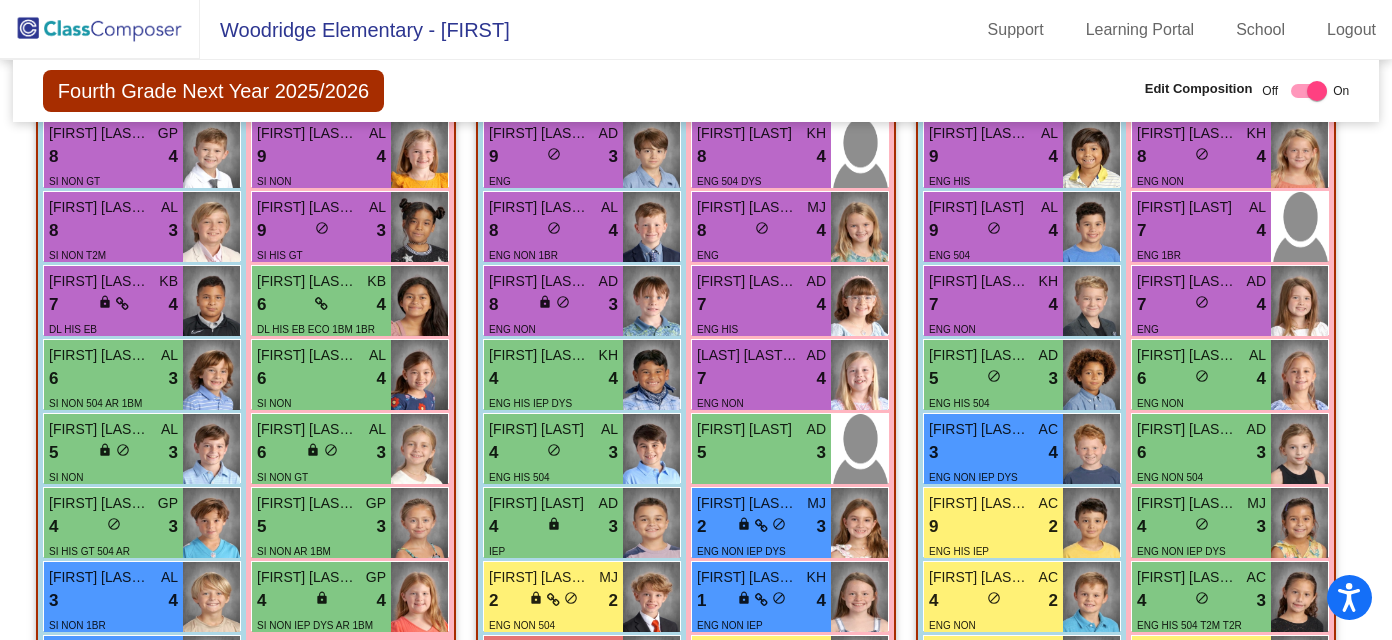 scroll, scrollTop: 1816, scrollLeft: 0, axis: vertical 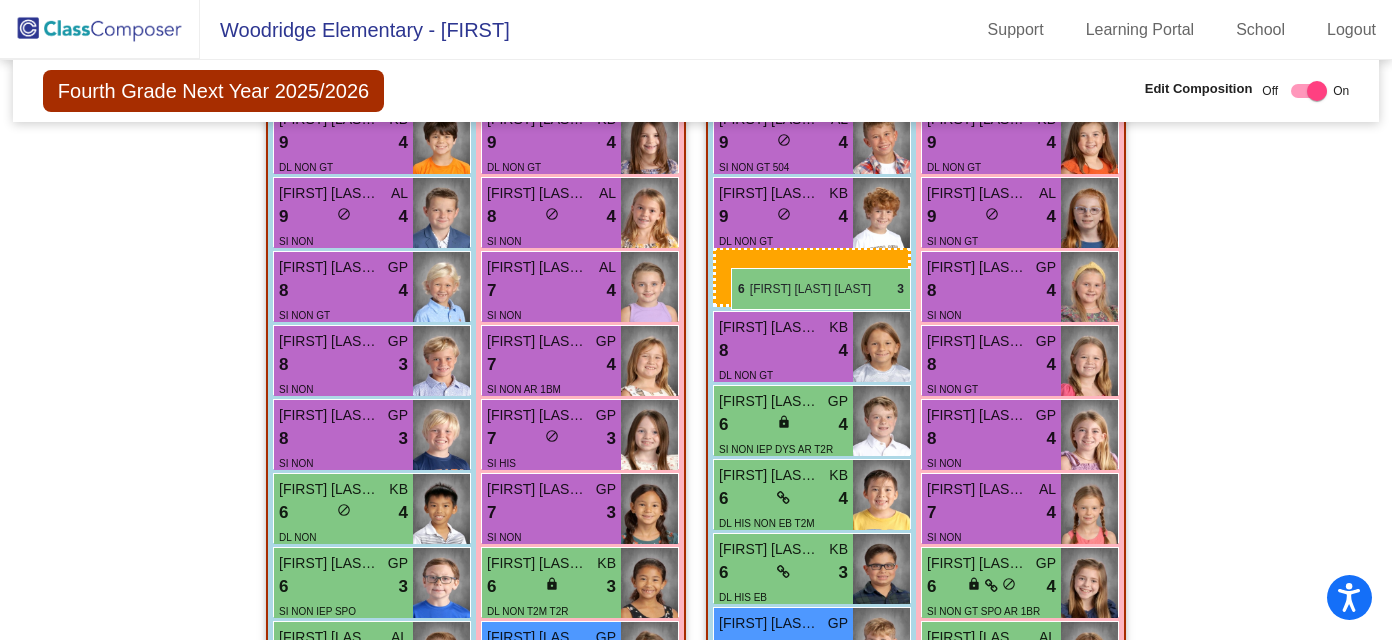 drag, startPoint x: 89, startPoint y: 385, endPoint x: 724, endPoint y: 265, distance: 646.23914 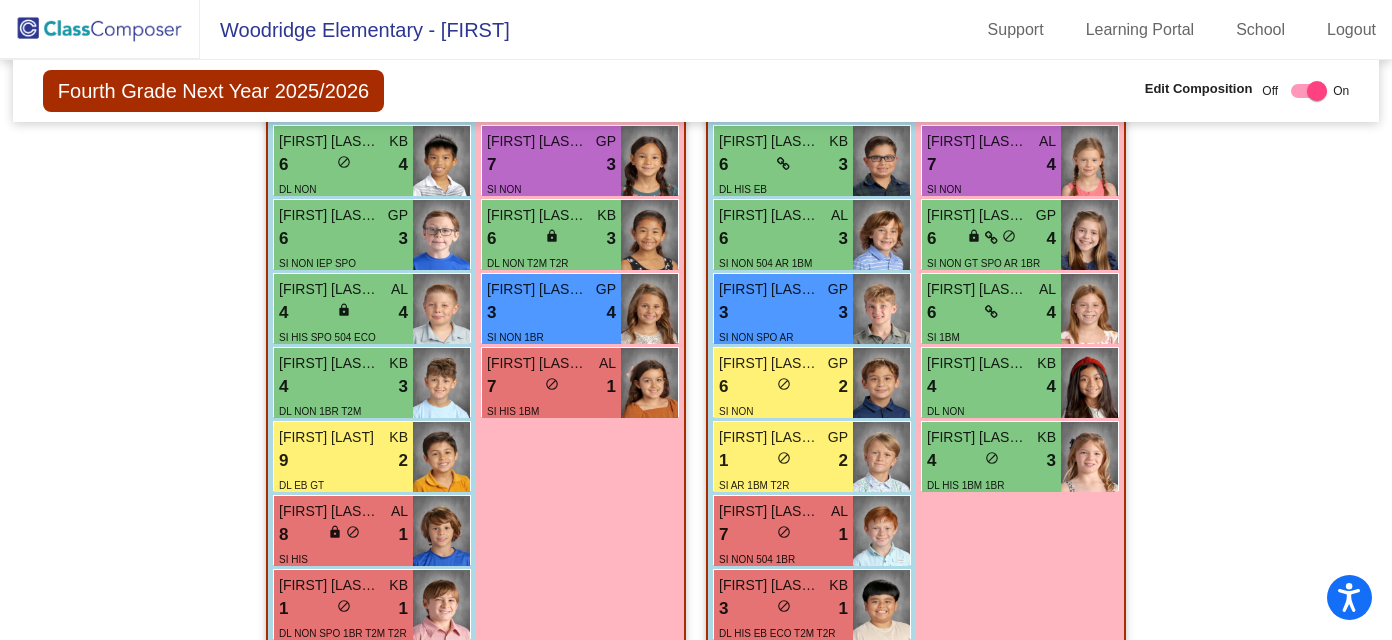 scroll, scrollTop: 1107, scrollLeft: 0, axis: vertical 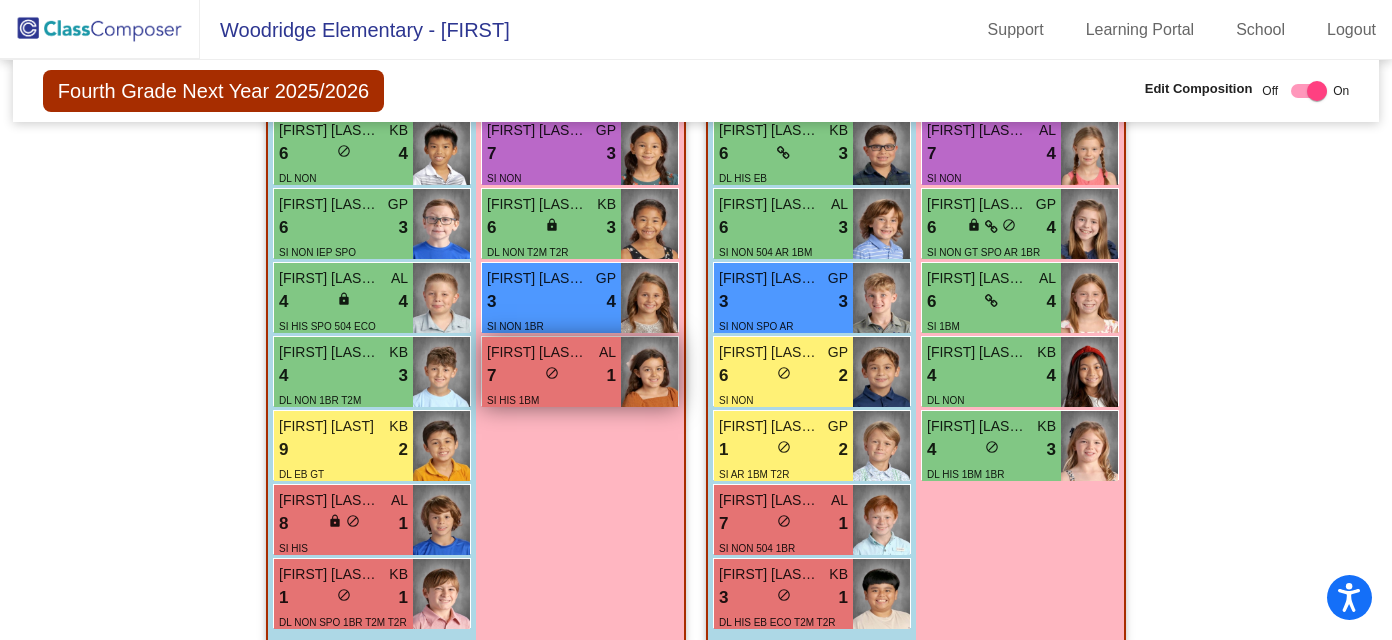 click on "lock do_not_disturb_alt" at bounding box center [552, 375] 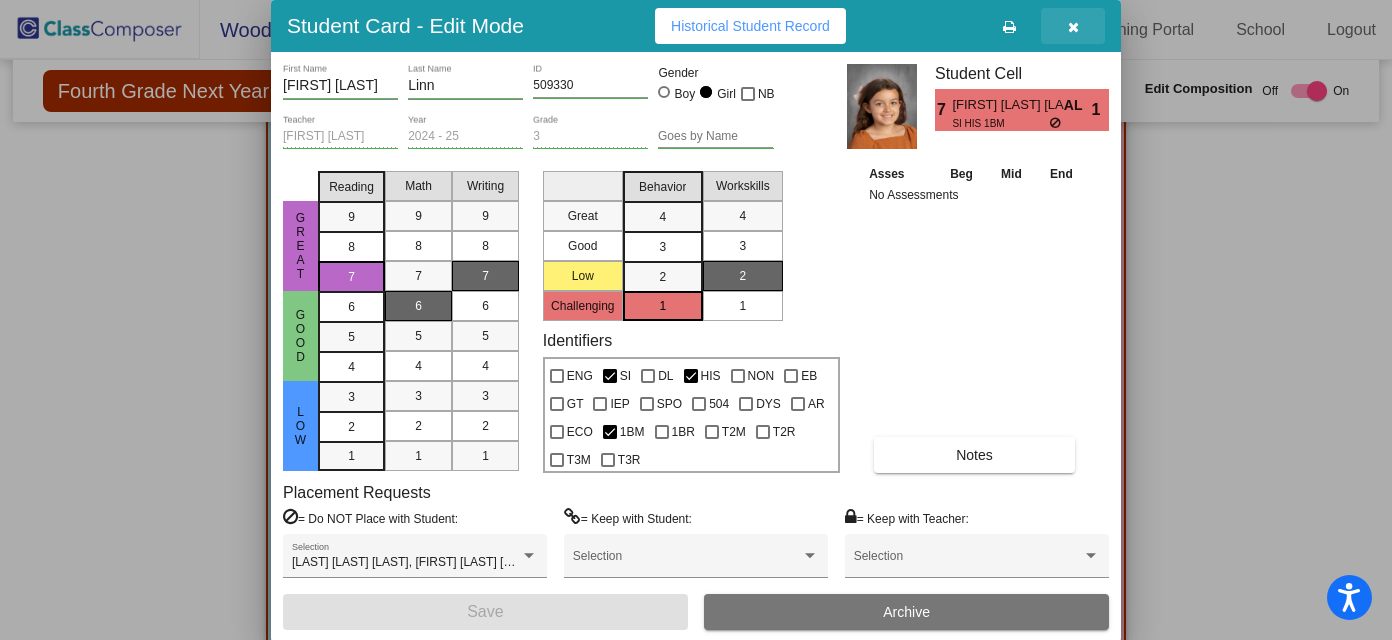 click at bounding box center [1073, 26] 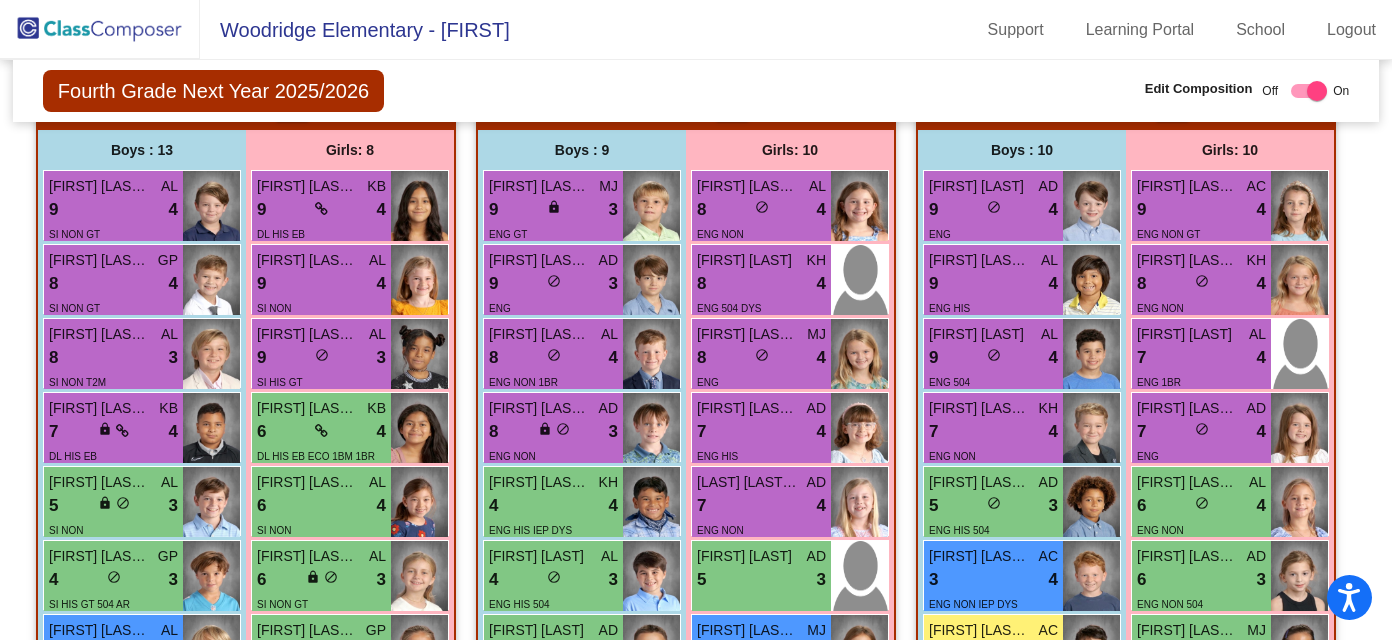 scroll, scrollTop: 1763, scrollLeft: 0, axis: vertical 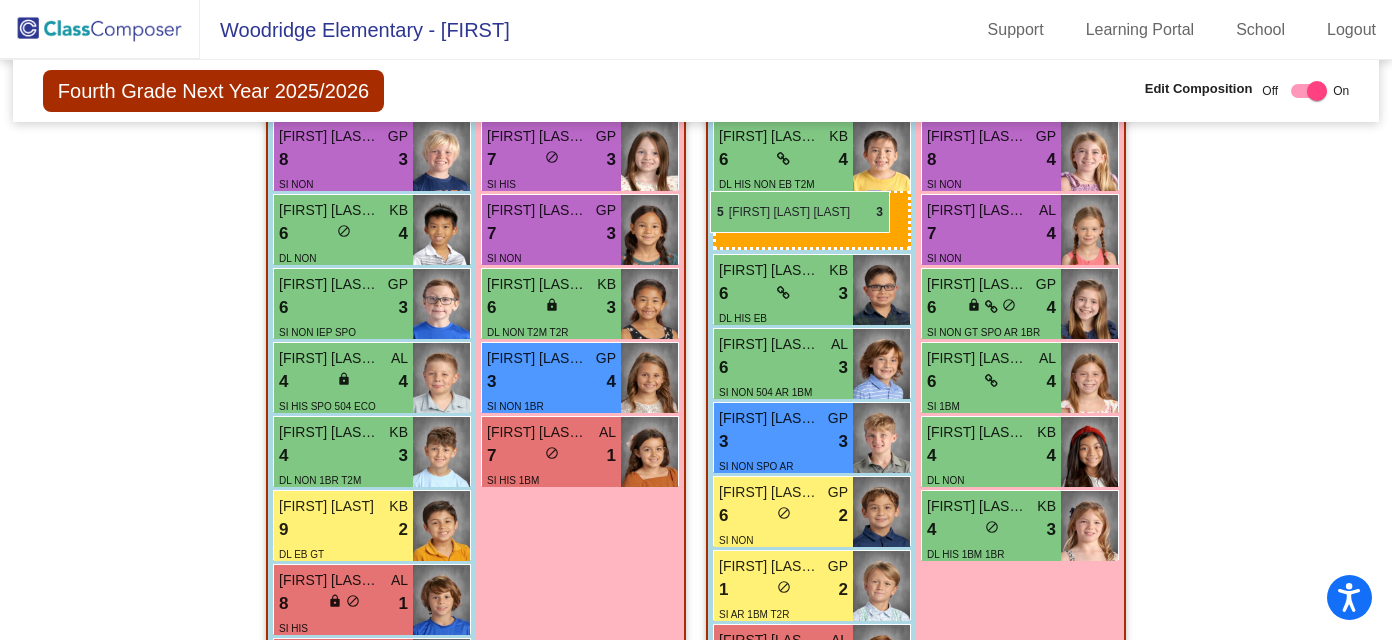 drag, startPoint x: 125, startPoint y: 436, endPoint x: 710, endPoint y: 191, distance: 634.2318 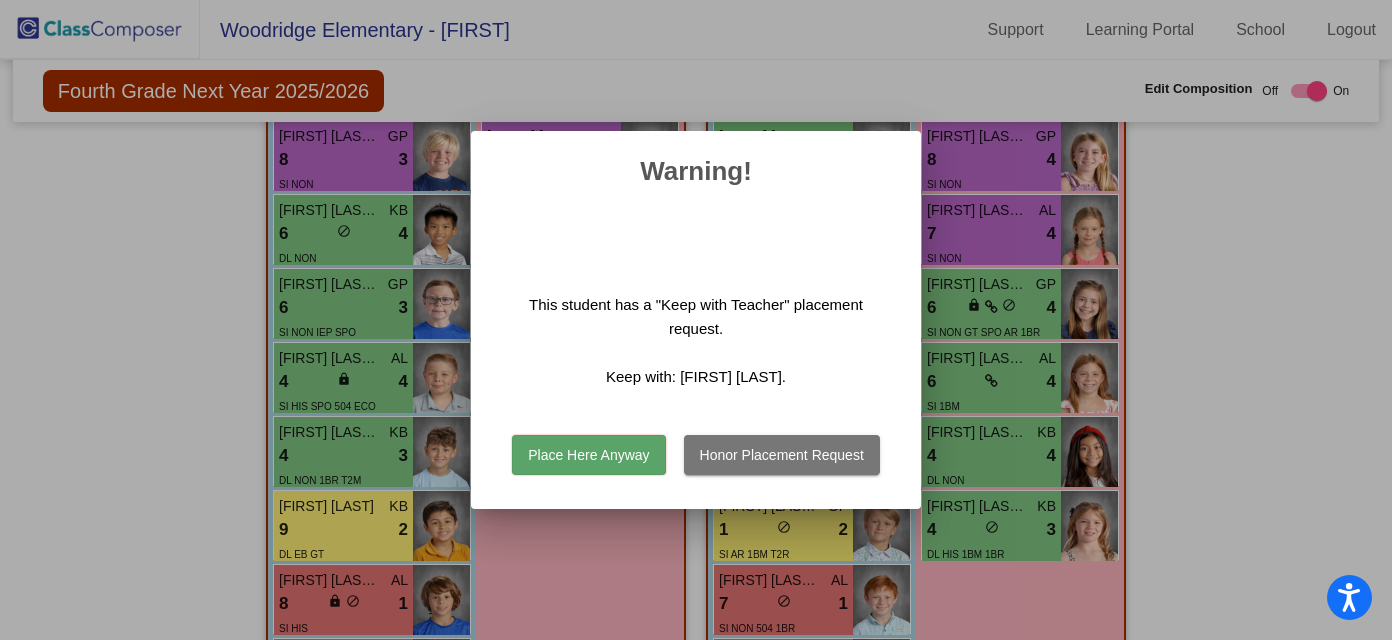 click on "Place Here Anyway" at bounding box center (588, 455) 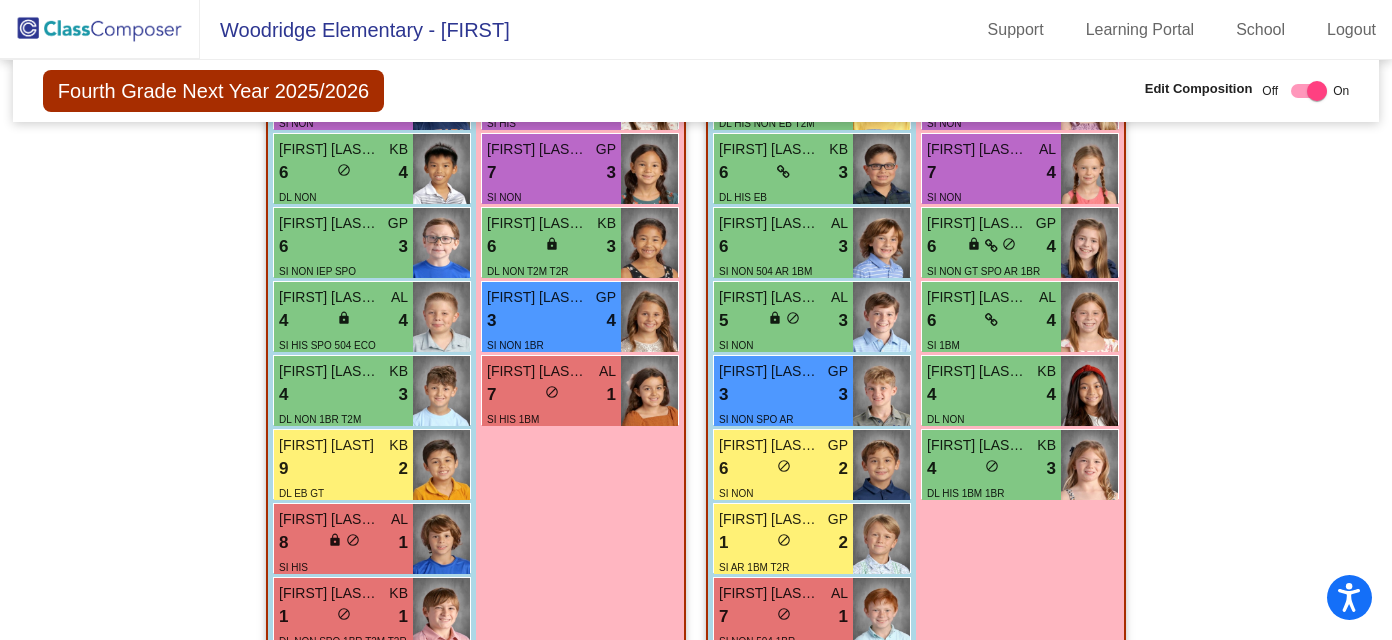 scroll, scrollTop: 1071, scrollLeft: 0, axis: vertical 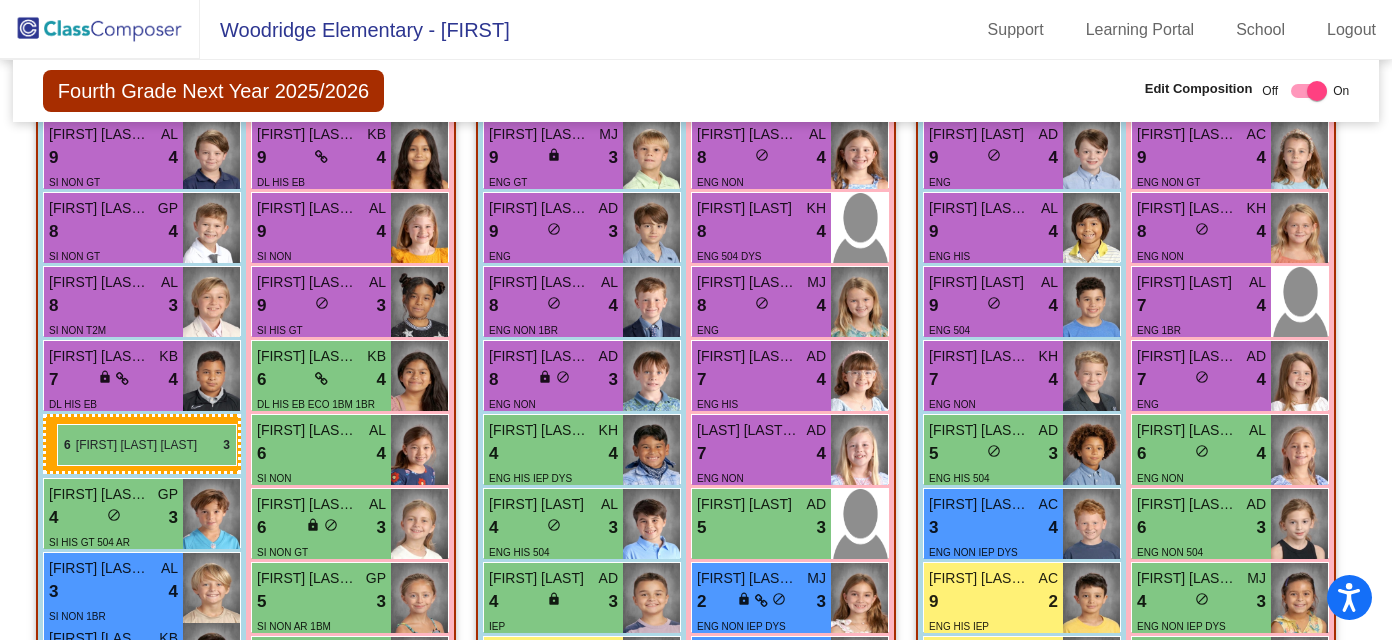 drag, startPoint x: 833, startPoint y: 257, endPoint x: 57, endPoint y: 426, distance: 794.1895 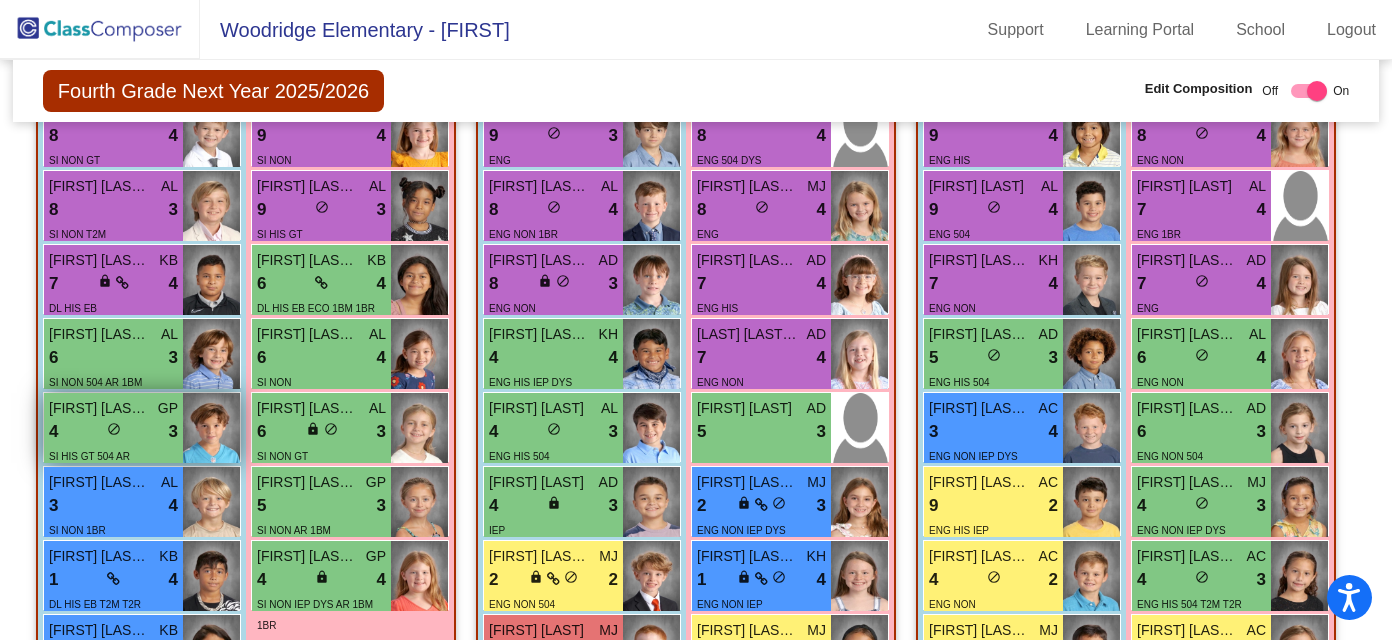 scroll, scrollTop: 1850, scrollLeft: 0, axis: vertical 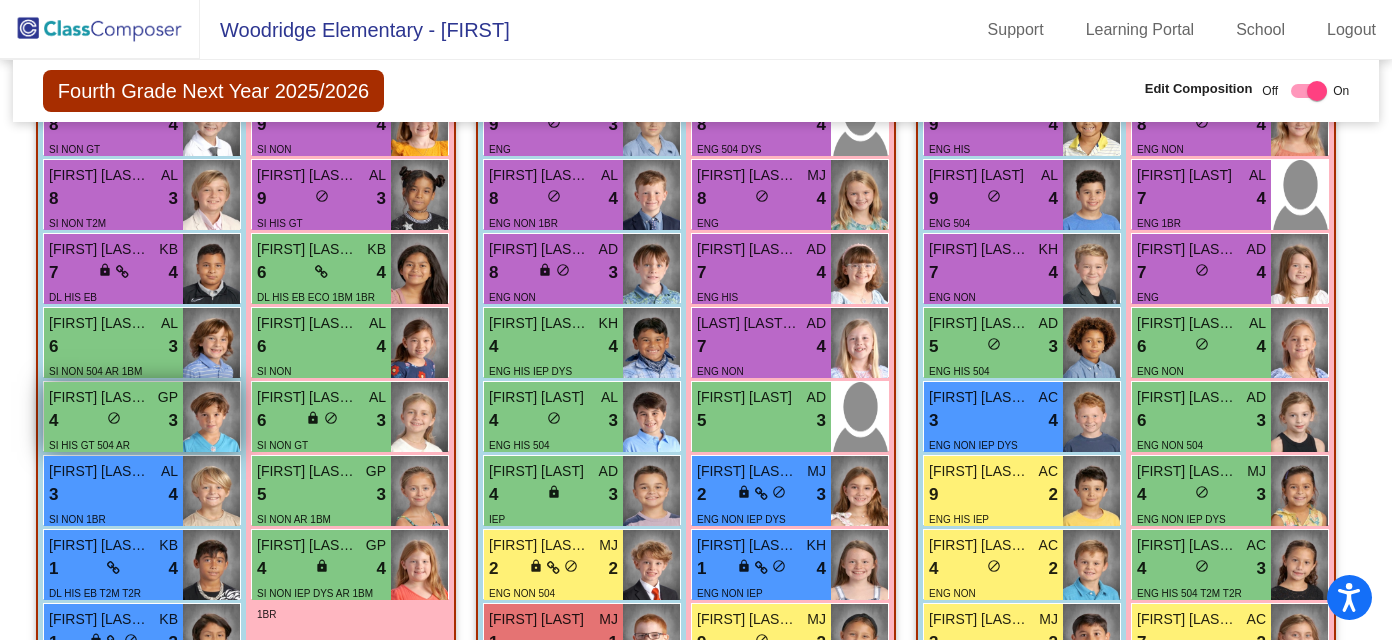 click on "4 lock do_not_disturb_alt 3" at bounding box center [113, 421] 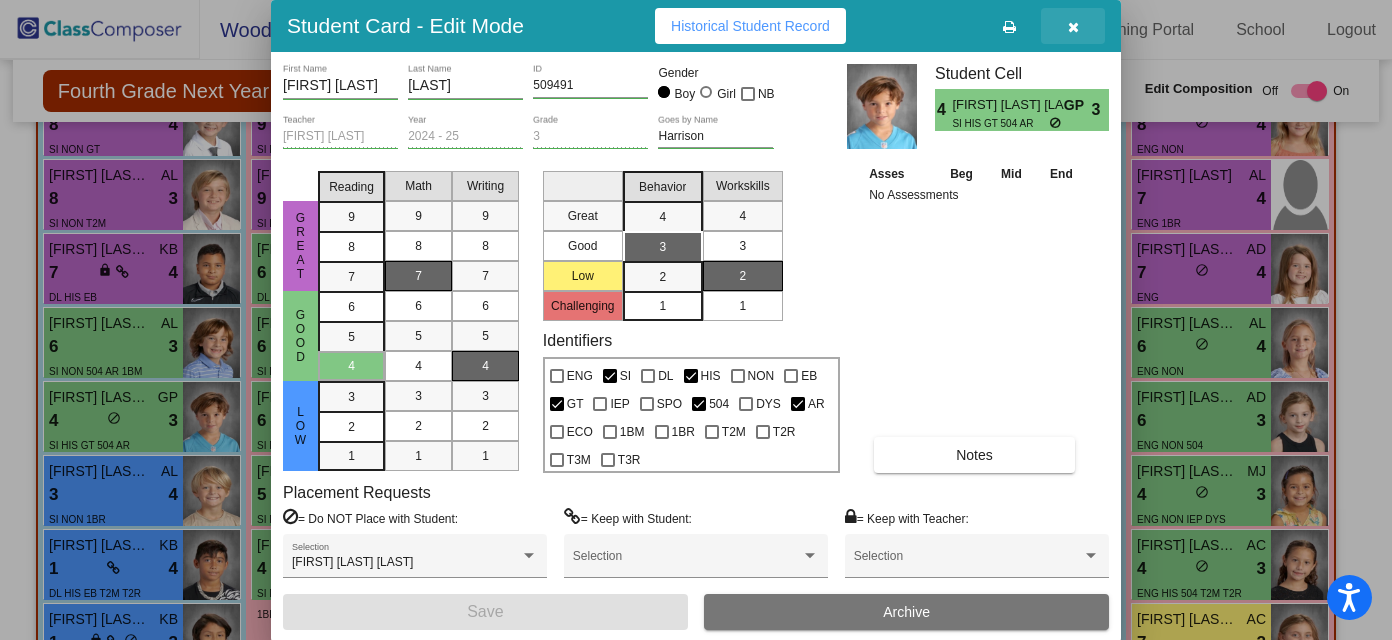 click at bounding box center (1073, 27) 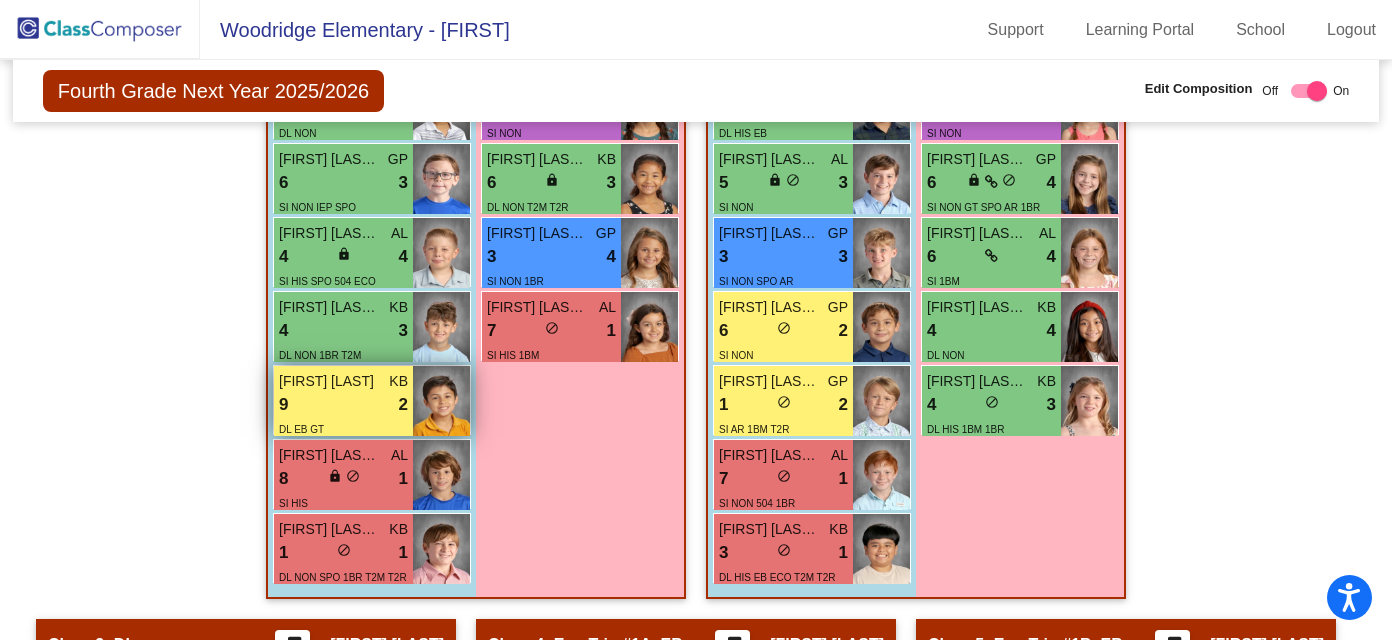scroll, scrollTop: 1207, scrollLeft: 0, axis: vertical 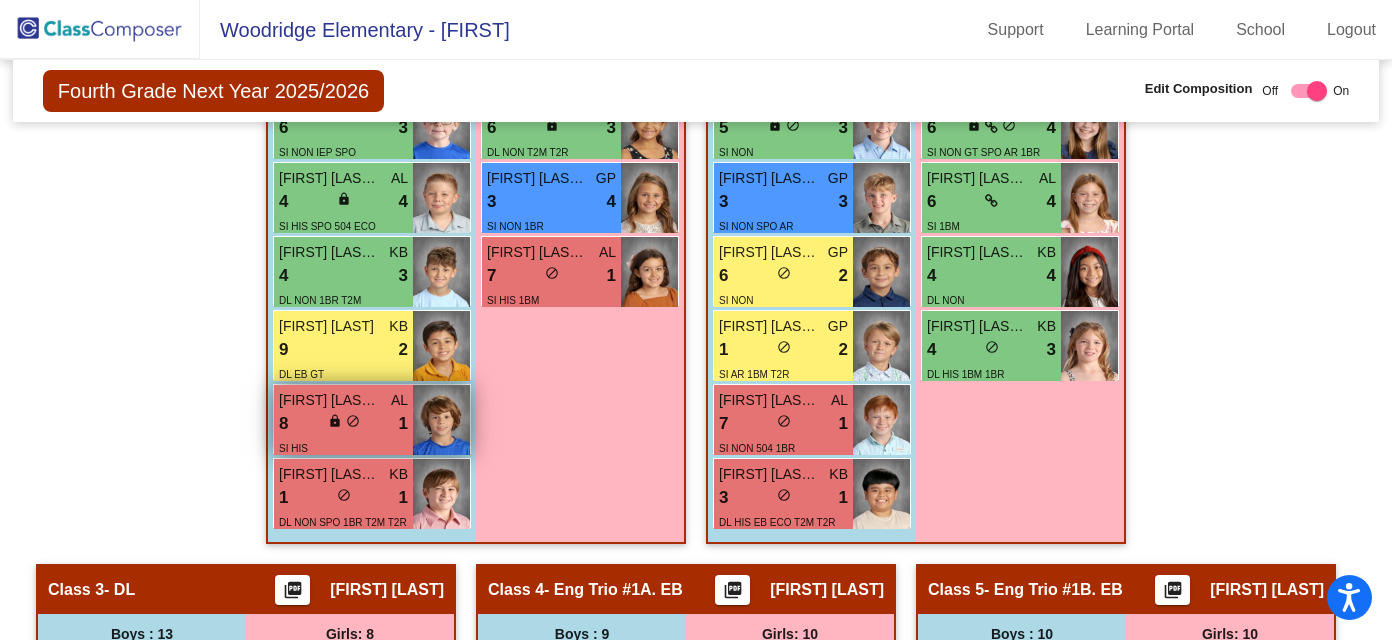 click on "8 lock do_not_disturb_alt 1" at bounding box center [343, 424] 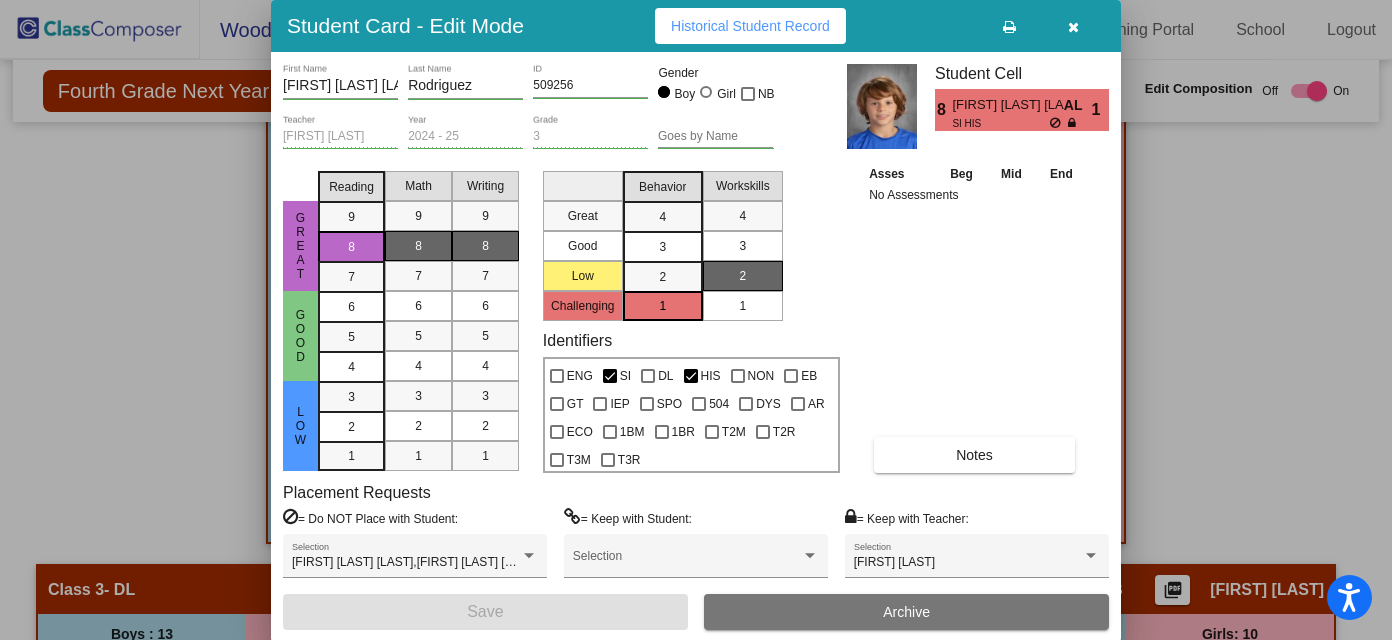click at bounding box center (696, 320) 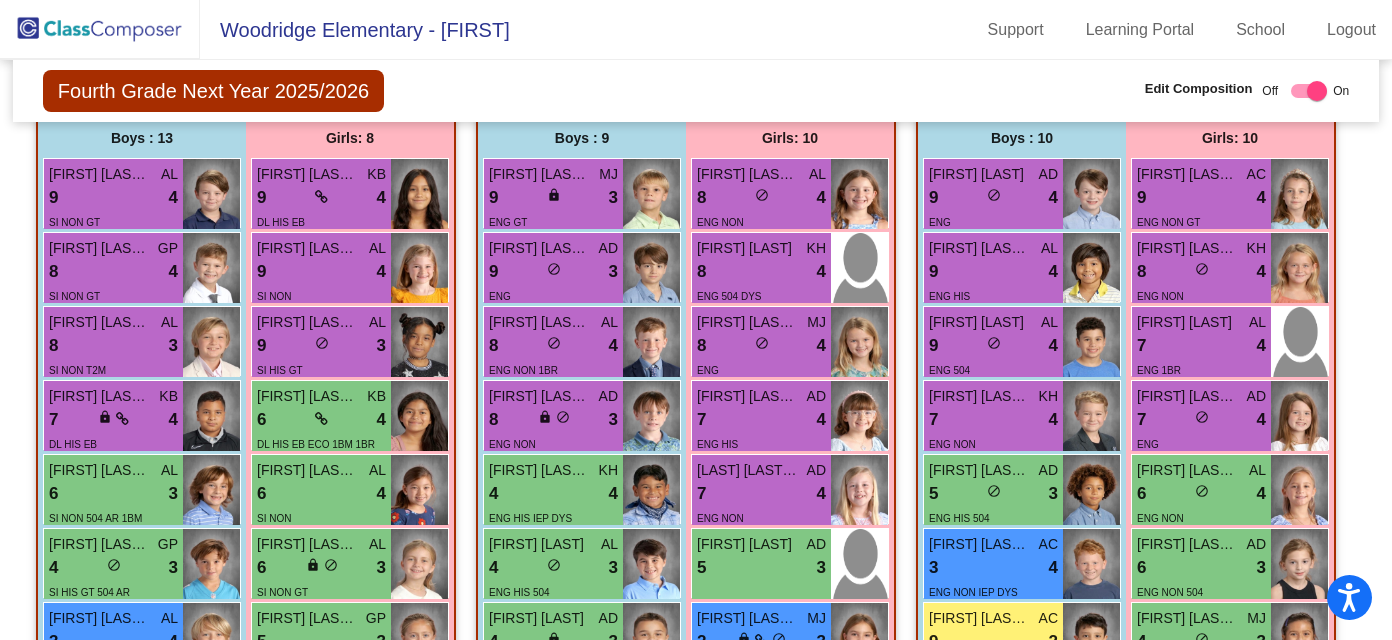 scroll, scrollTop: 1701, scrollLeft: 0, axis: vertical 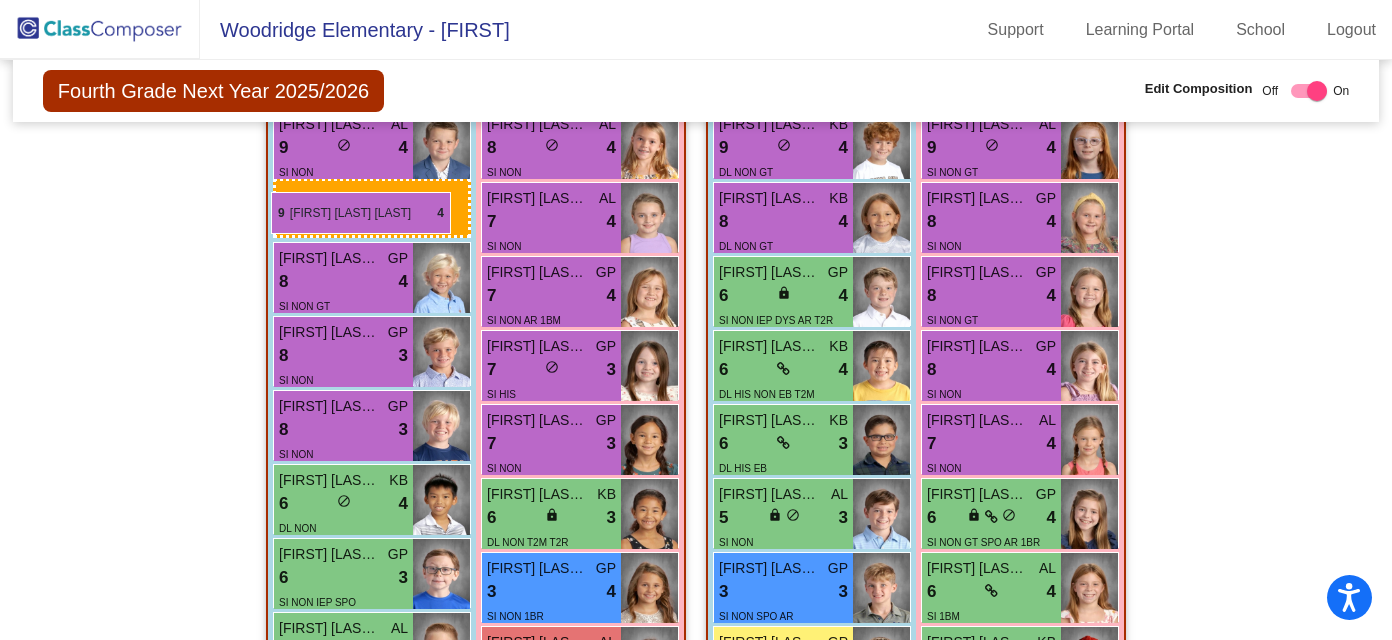 drag, startPoint x: 92, startPoint y: 191, endPoint x: 271, endPoint y: 192, distance: 179.00279 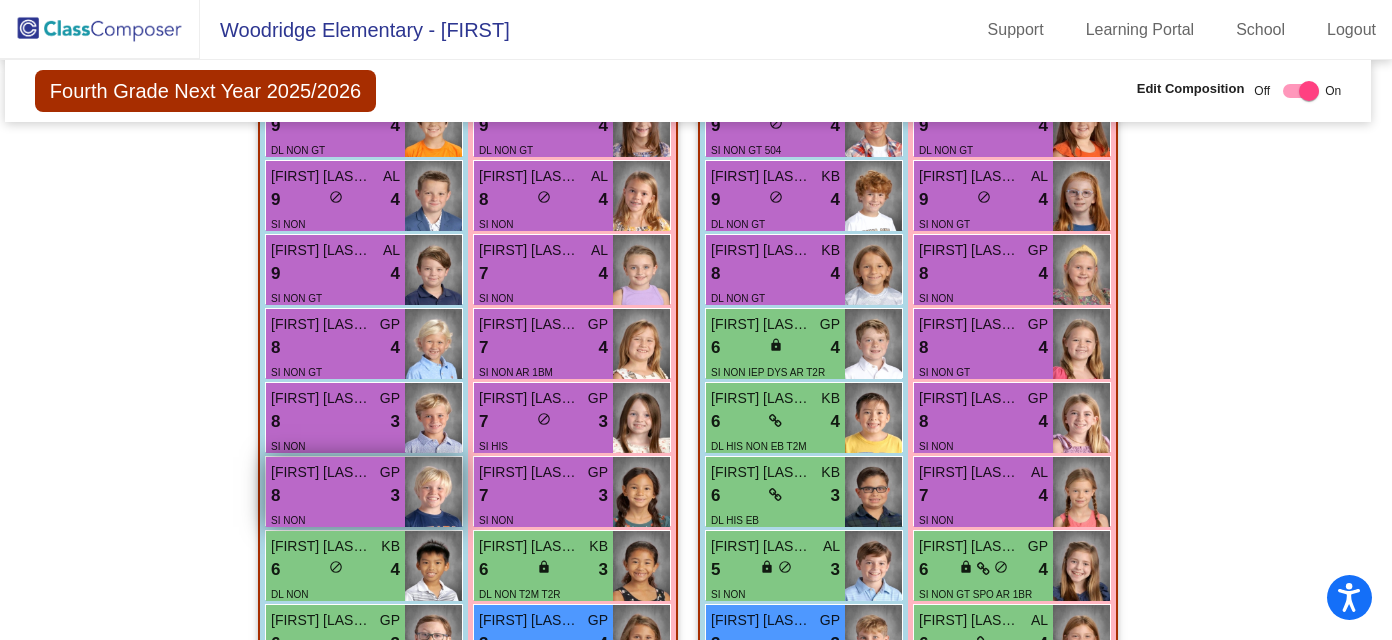 scroll, scrollTop: 797, scrollLeft: 8, axis: both 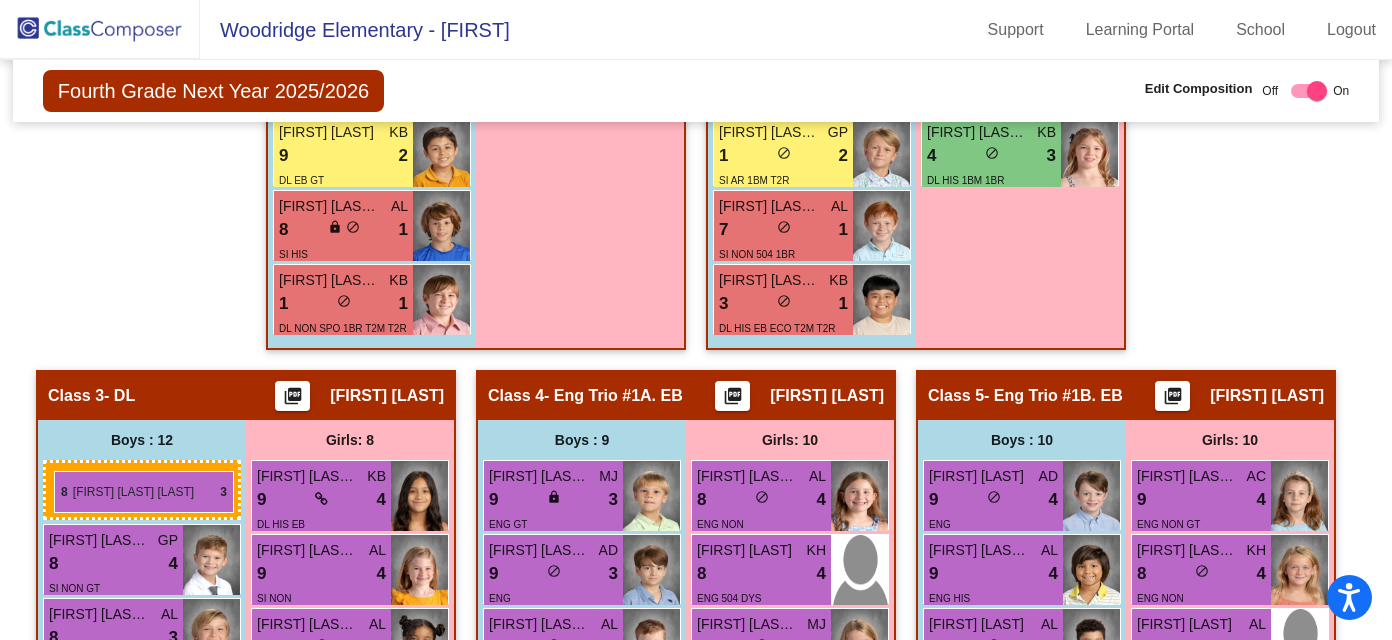 drag, startPoint x: 393, startPoint y: 464, endPoint x: 54, endPoint y: 471, distance: 339.07227 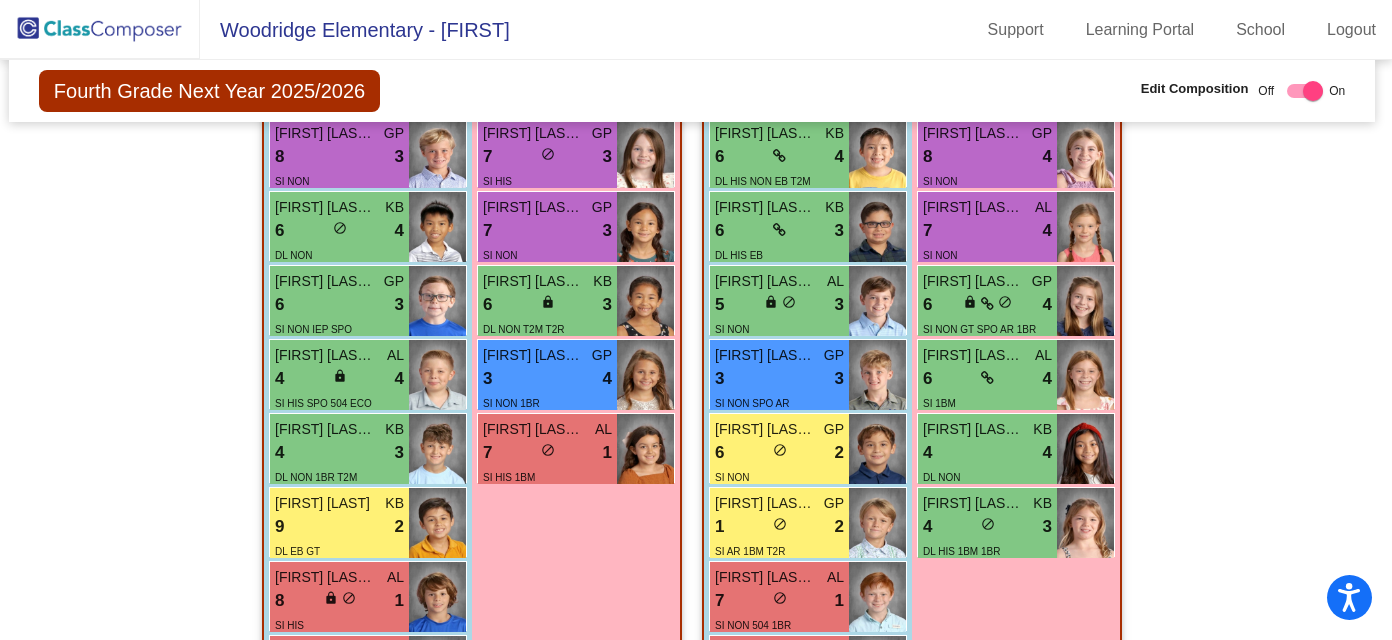 scroll, scrollTop: 626, scrollLeft: 4, axis: both 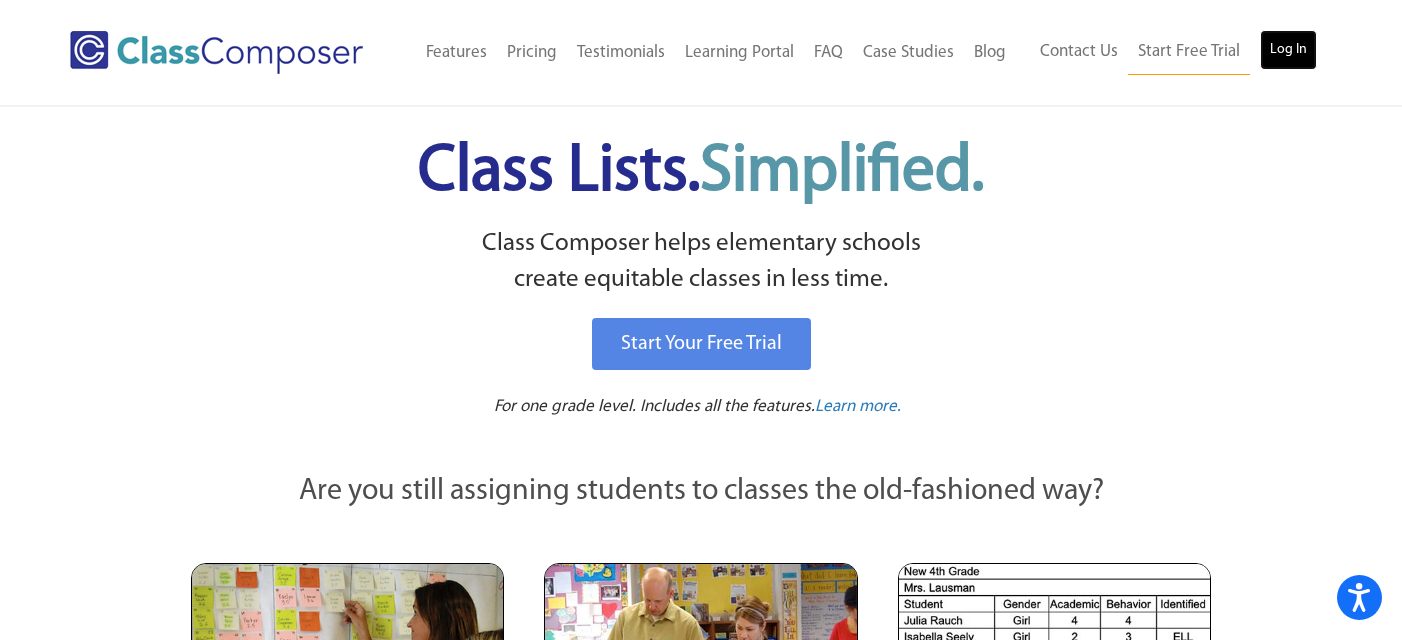 click on "Log In" at bounding box center [1288, 50] 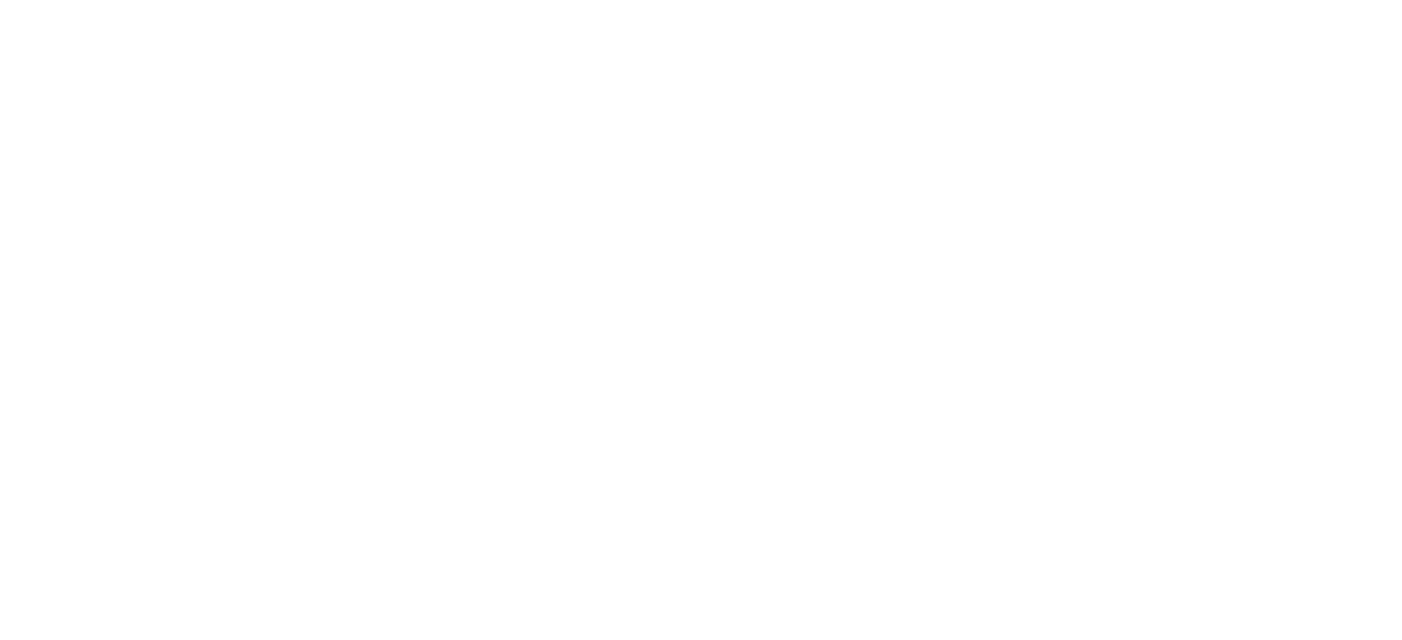 scroll, scrollTop: 0, scrollLeft: 0, axis: both 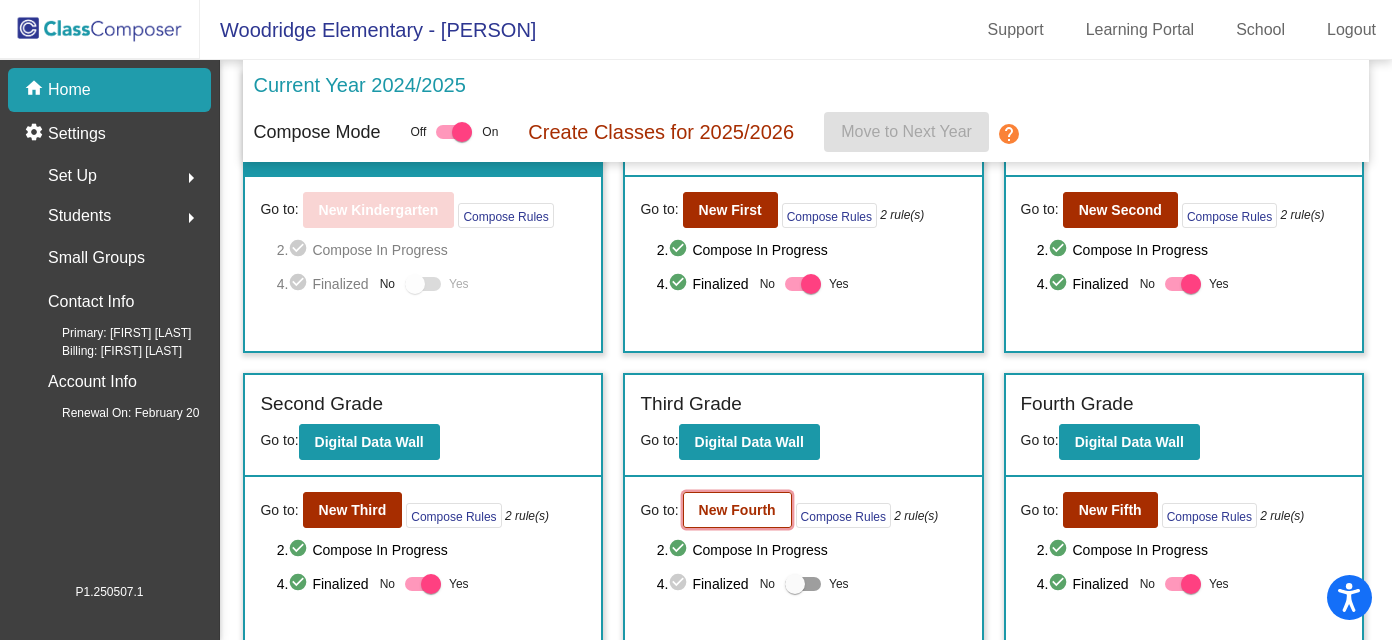 click on "New Fourth" 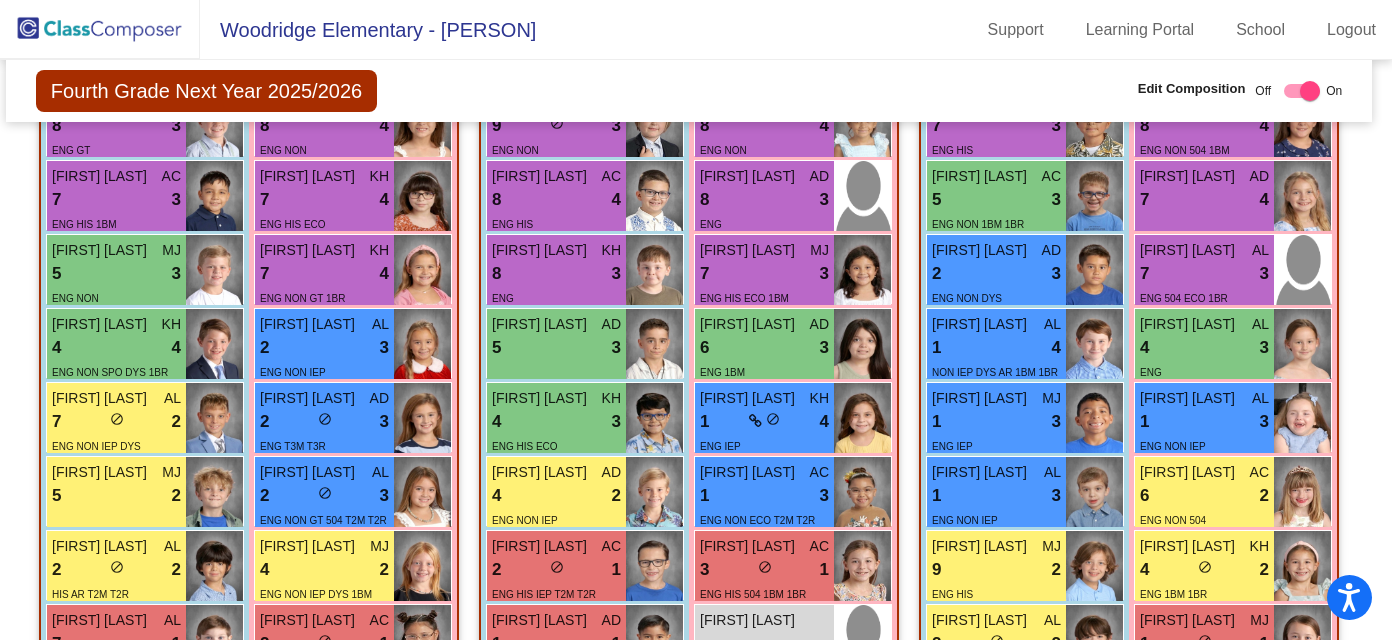 scroll, scrollTop: 2935, scrollLeft: 7, axis: both 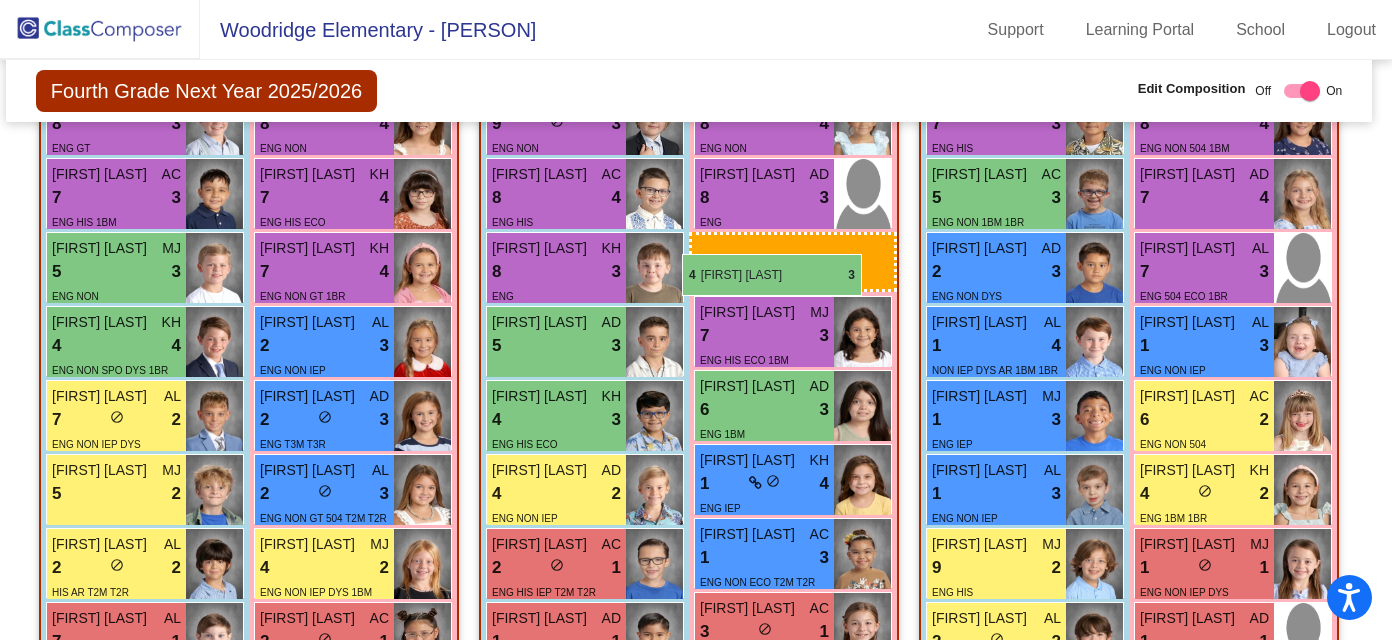 drag, startPoint x: 1284, startPoint y: 345, endPoint x: 682, endPoint y: 248, distance: 609.7647 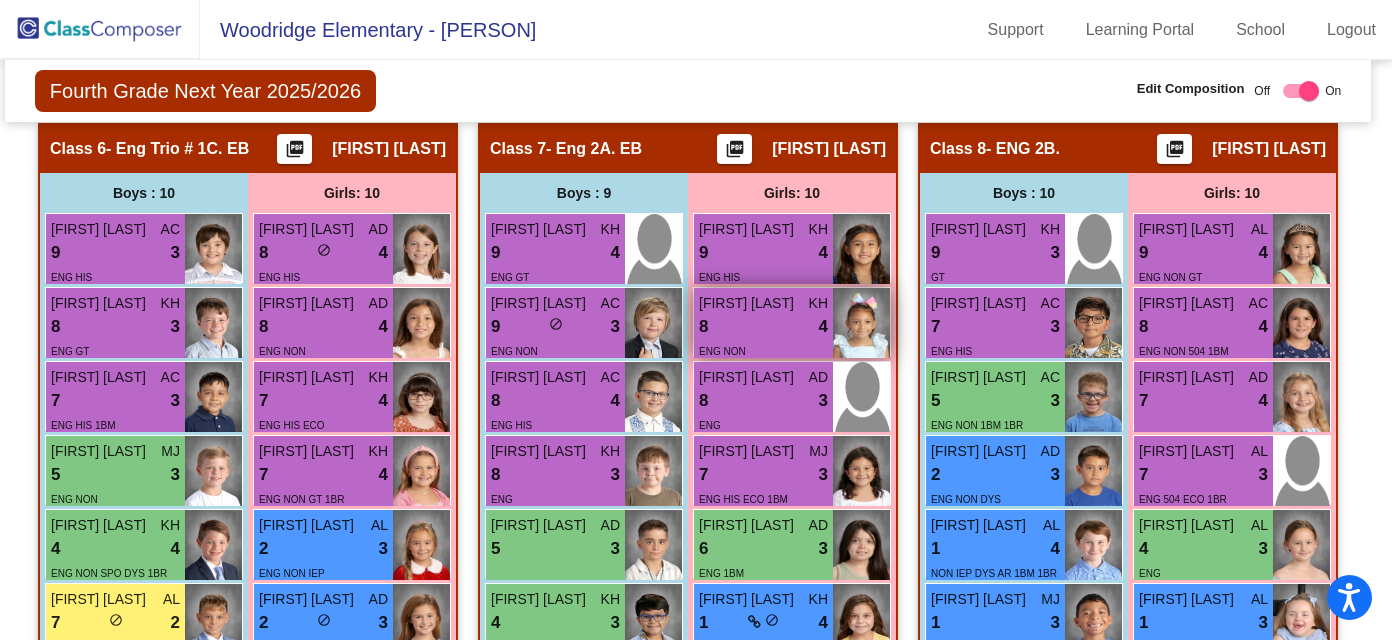 scroll, scrollTop: 2734, scrollLeft: 8, axis: both 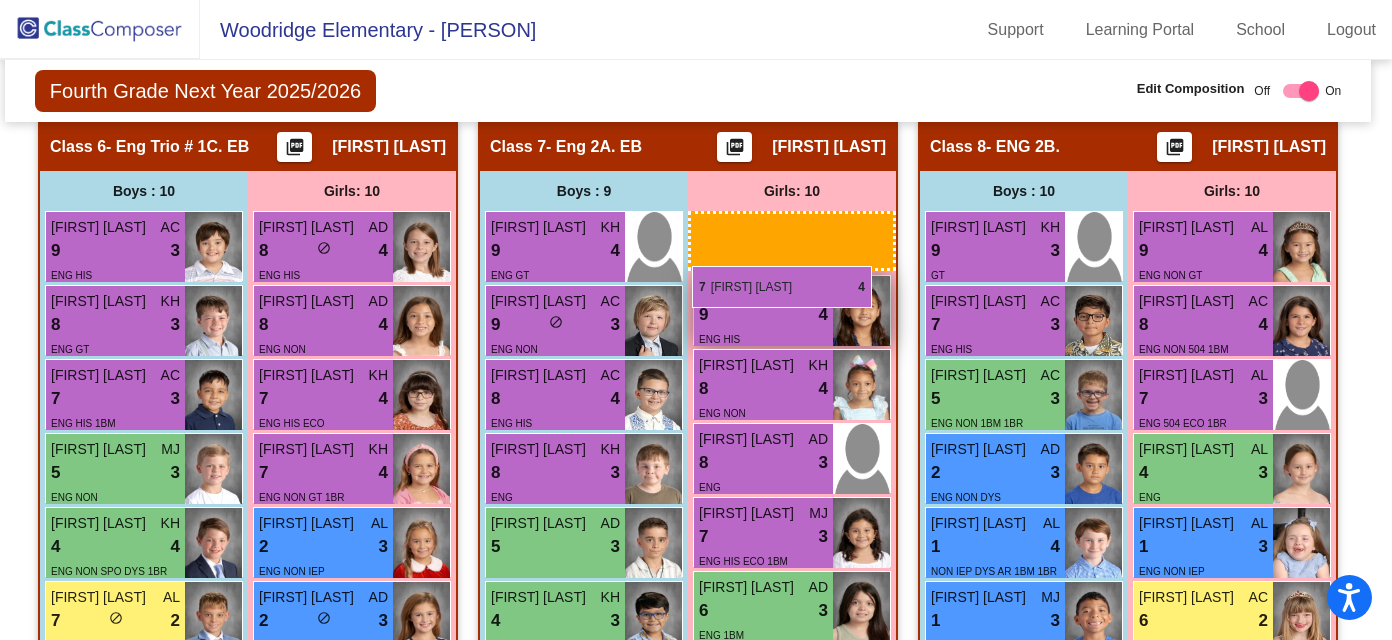 drag, startPoint x: 1240, startPoint y: 399, endPoint x: 692, endPoint y: 269, distance: 563.2087 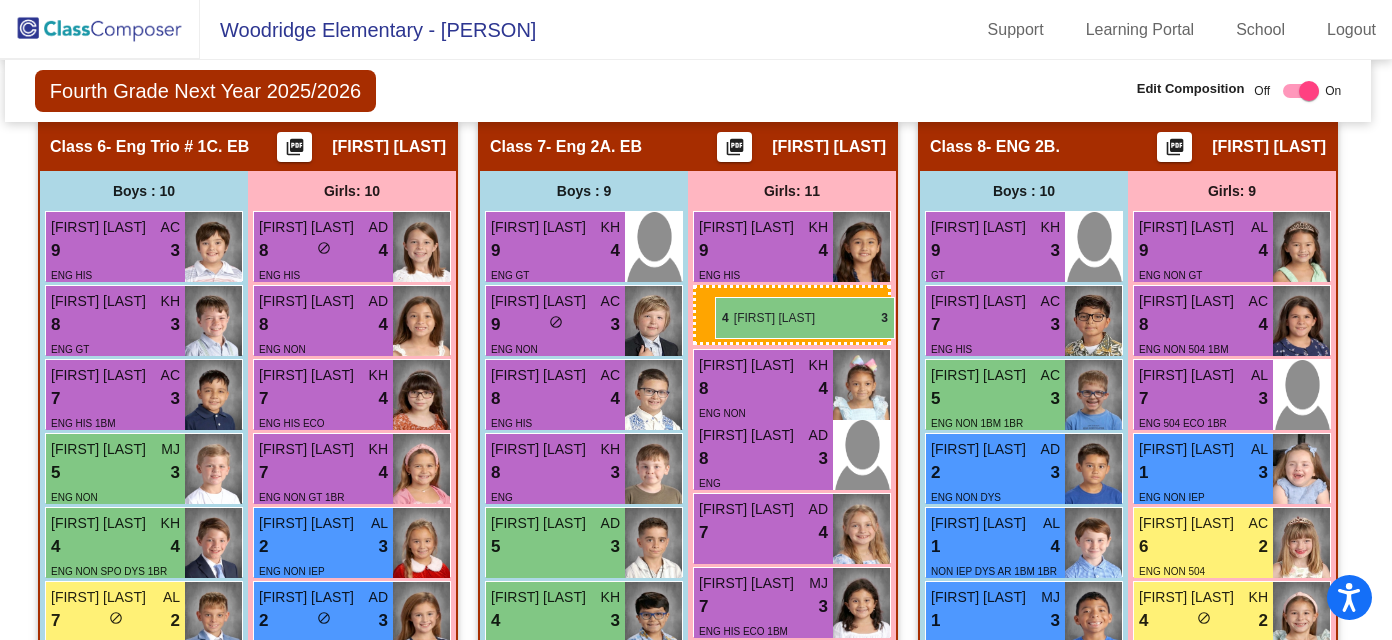 drag, startPoint x: 1232, startPoint y: 469, endPoint x: 701, endPoint y: 293, distance: 559.4077 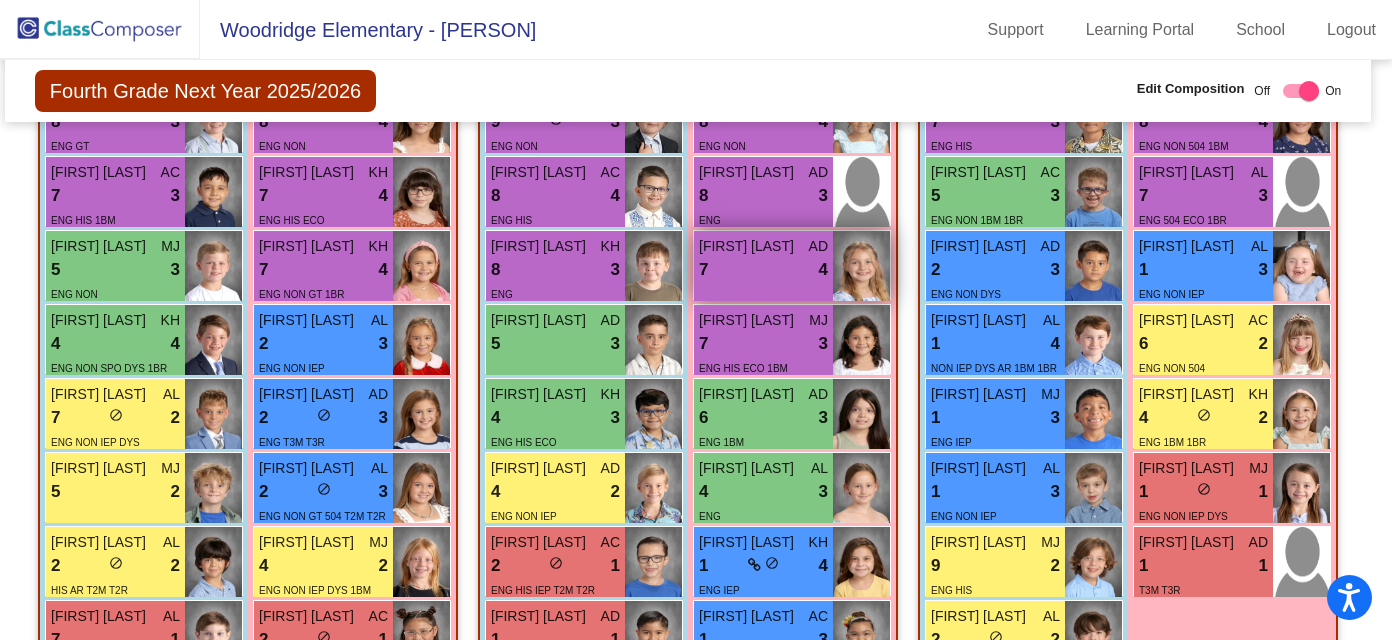 scroll, scrollTop: 2935, scrollLeft: 8, axis: both 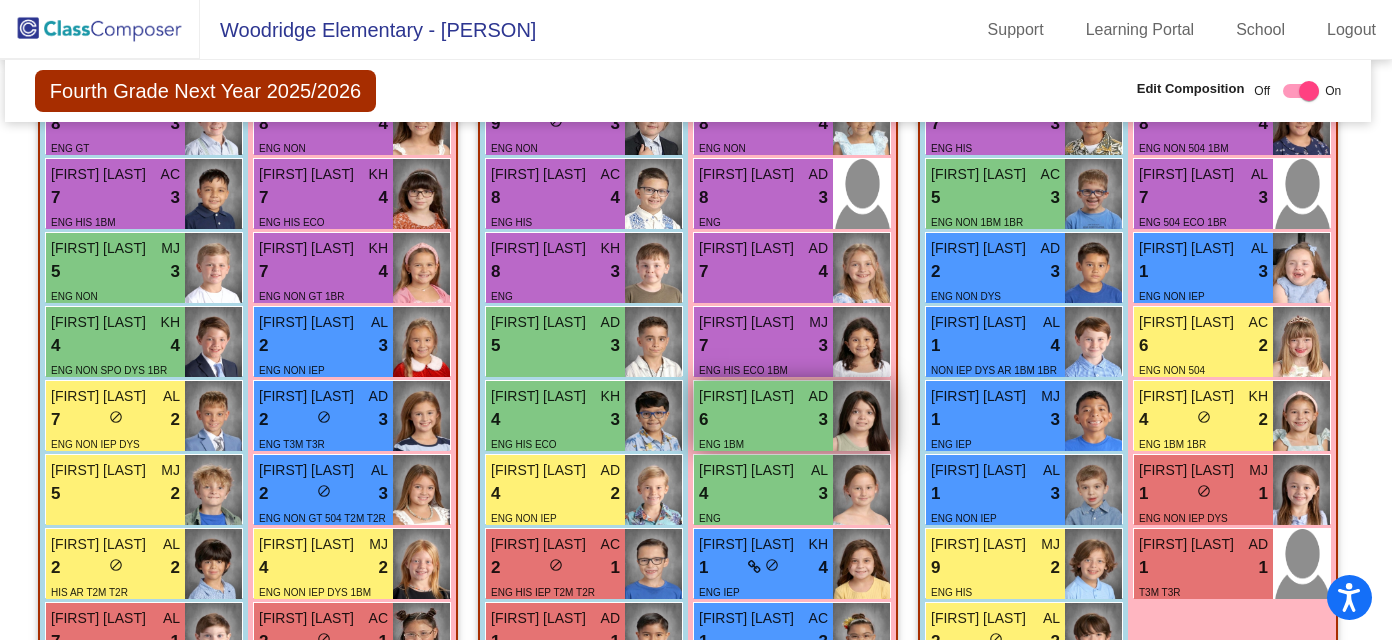 click on "ENG 1BM" at bounding box center (763, 443) 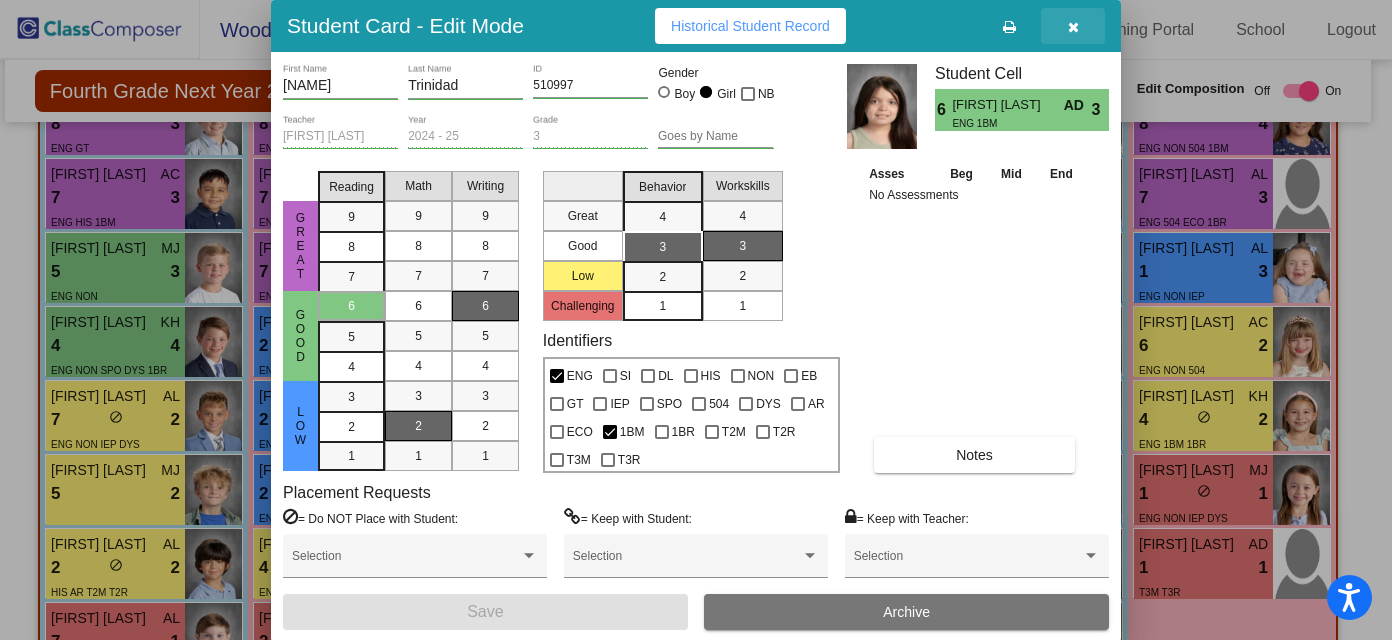 click at bounding box center (1073, 27) 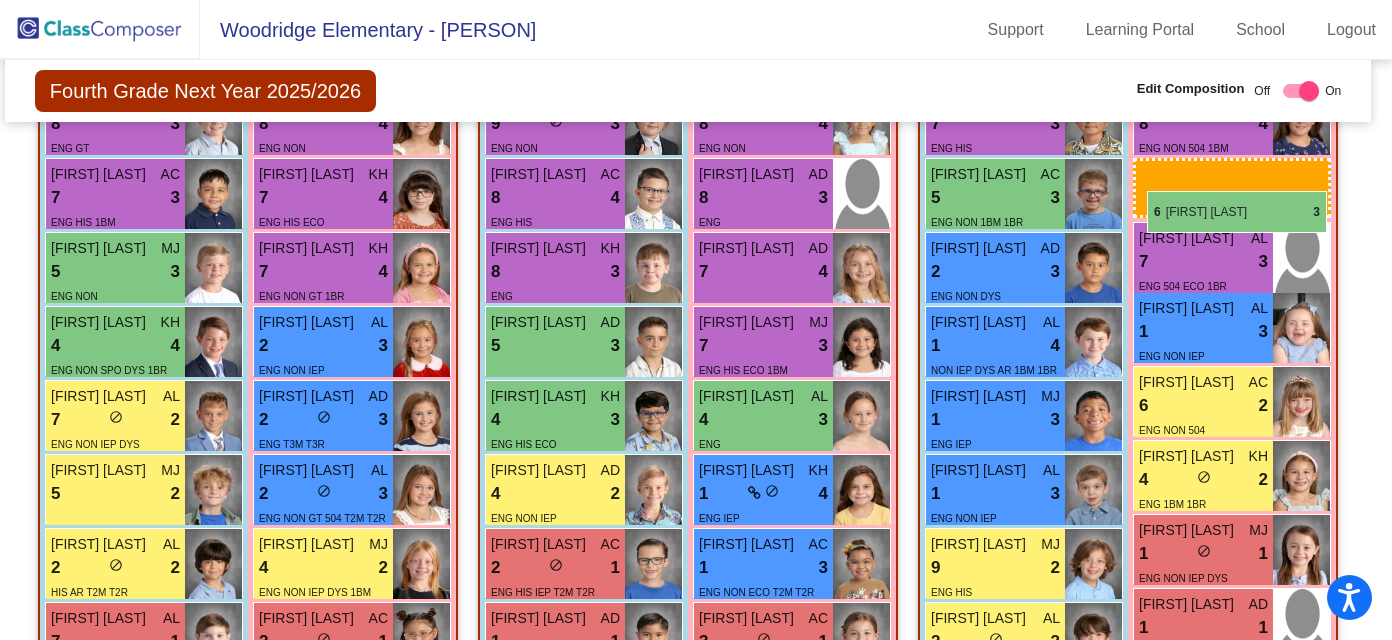 drag, startPoint x: 721, startPoint y: 423, endPoint x: 1146, endPoint y: 191, distance: 484.19934 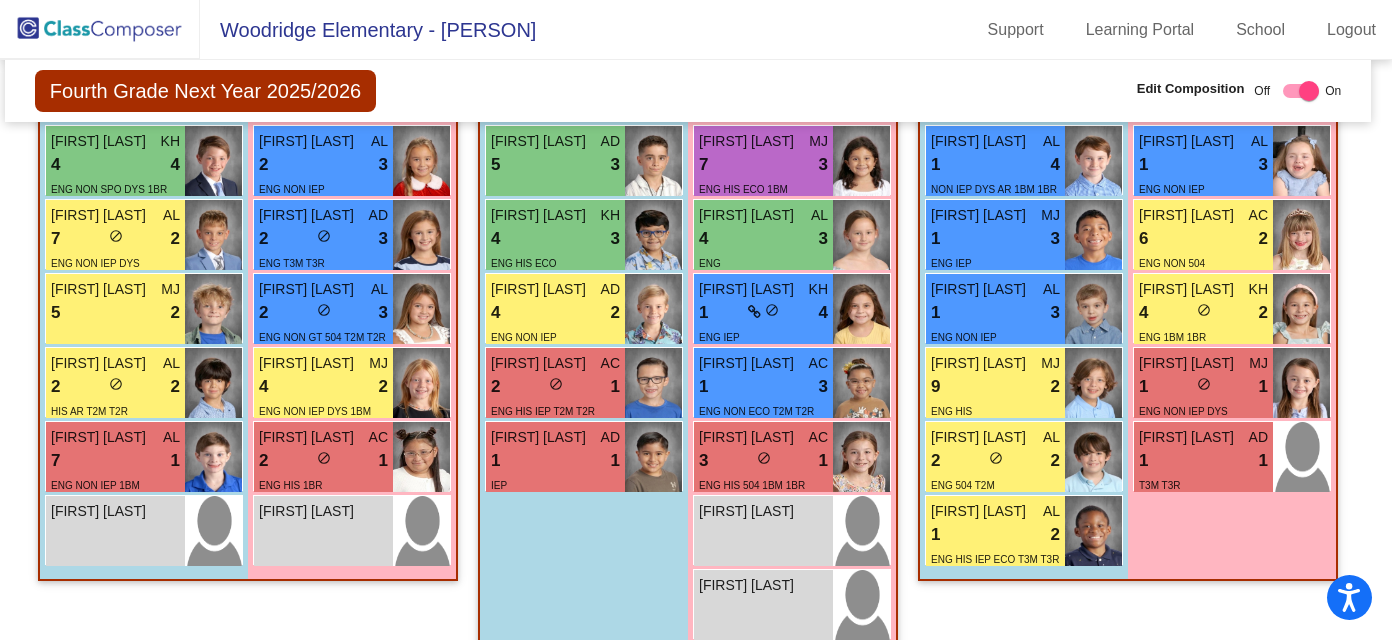 scroll, scrollTop: 3160, scrollLeft: 8, axis: both 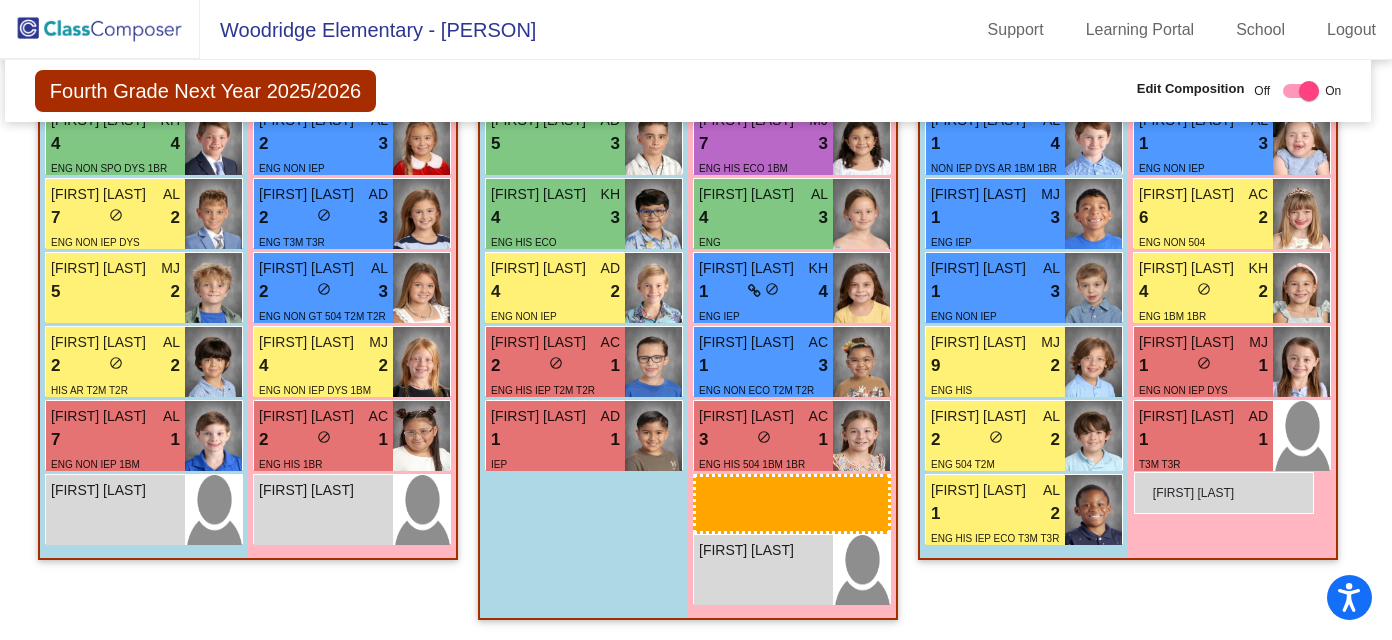 drag, startPoint x: 788, startPoint y: 482, endPoint x: 1132, endPoint y: 473, distance: 344.1177 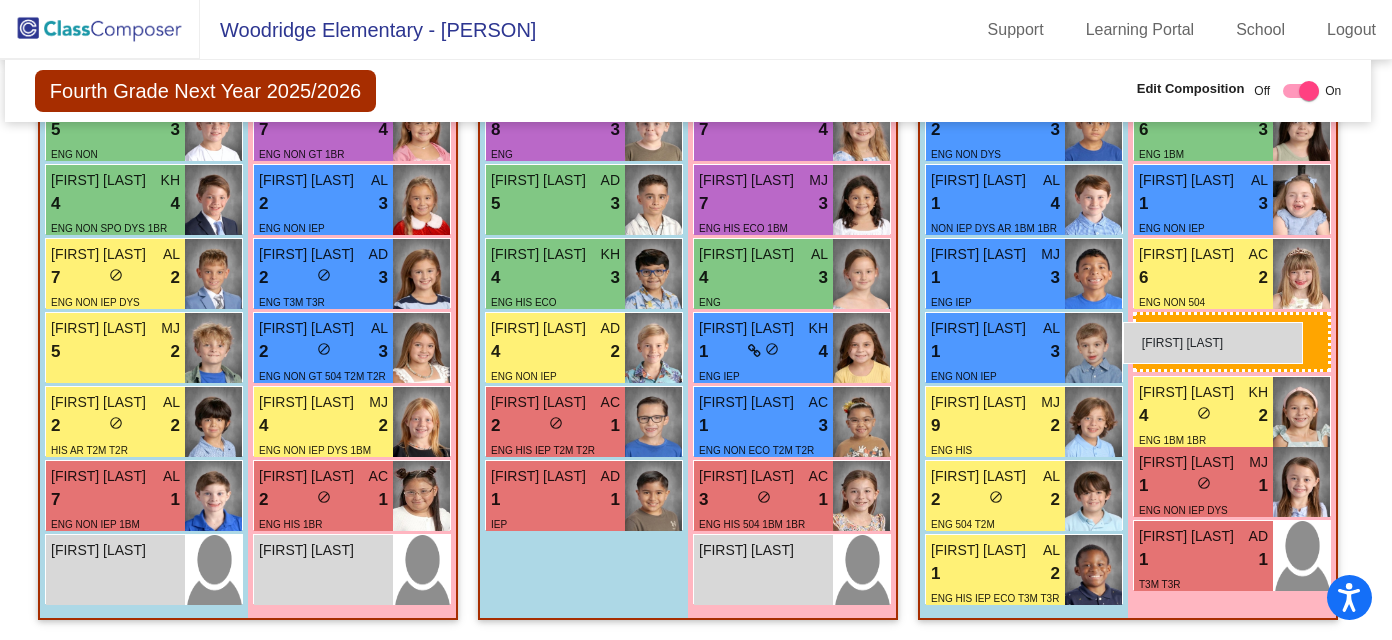 scroll, scrollTop: 3087, scrollLeft: 8, axis: both 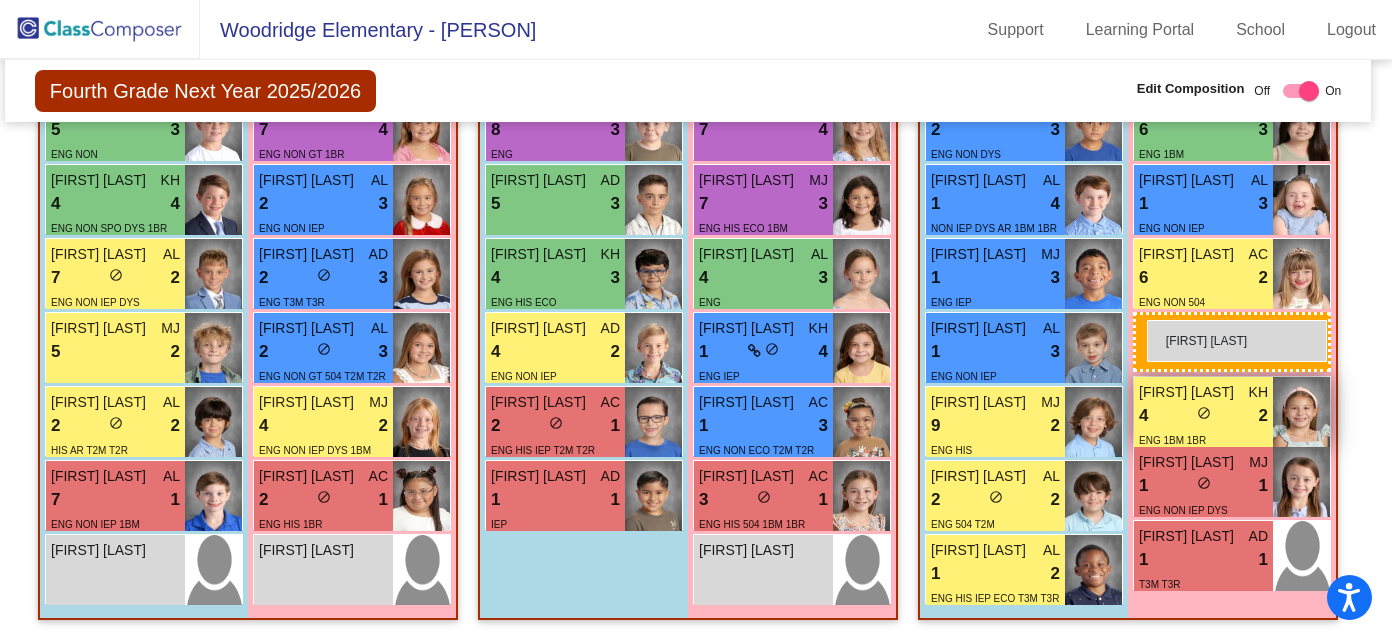 drag, startPoint x: 775, startPoint y: 487, endPoint x: 1149, endPoint y: 316, distance: 411.23837 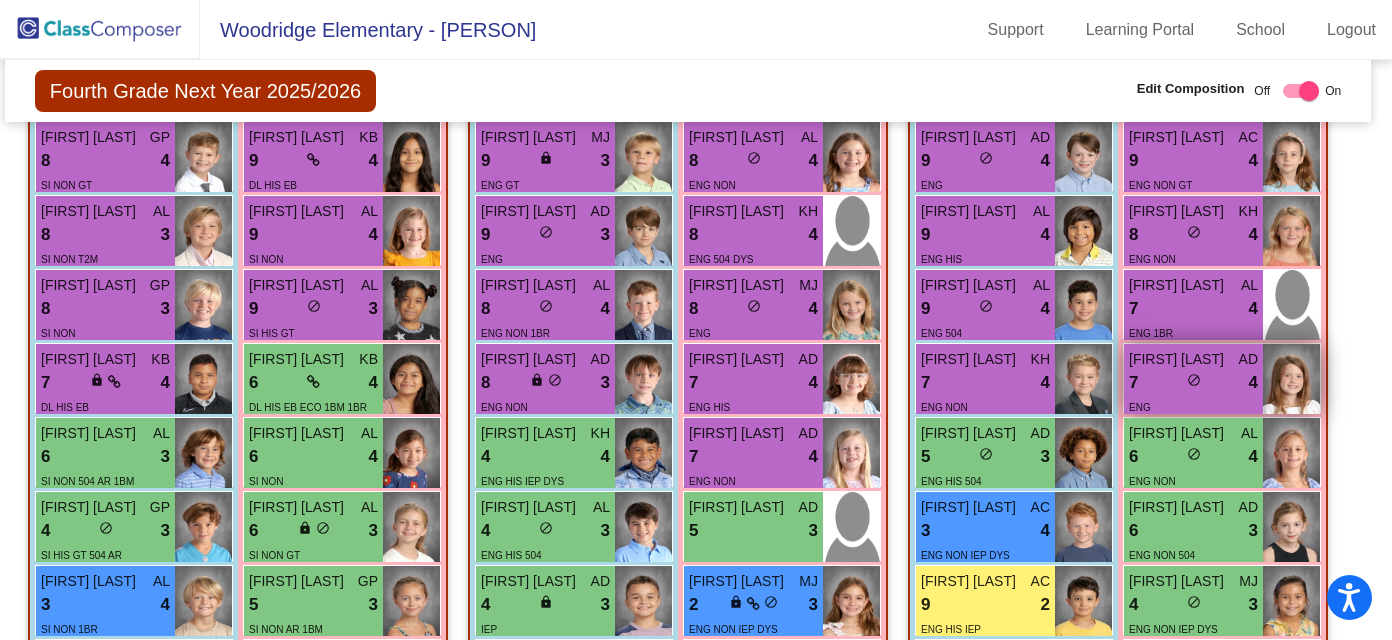 scroll, scrollTop: 1639, scrollLeft: 8, axis: both 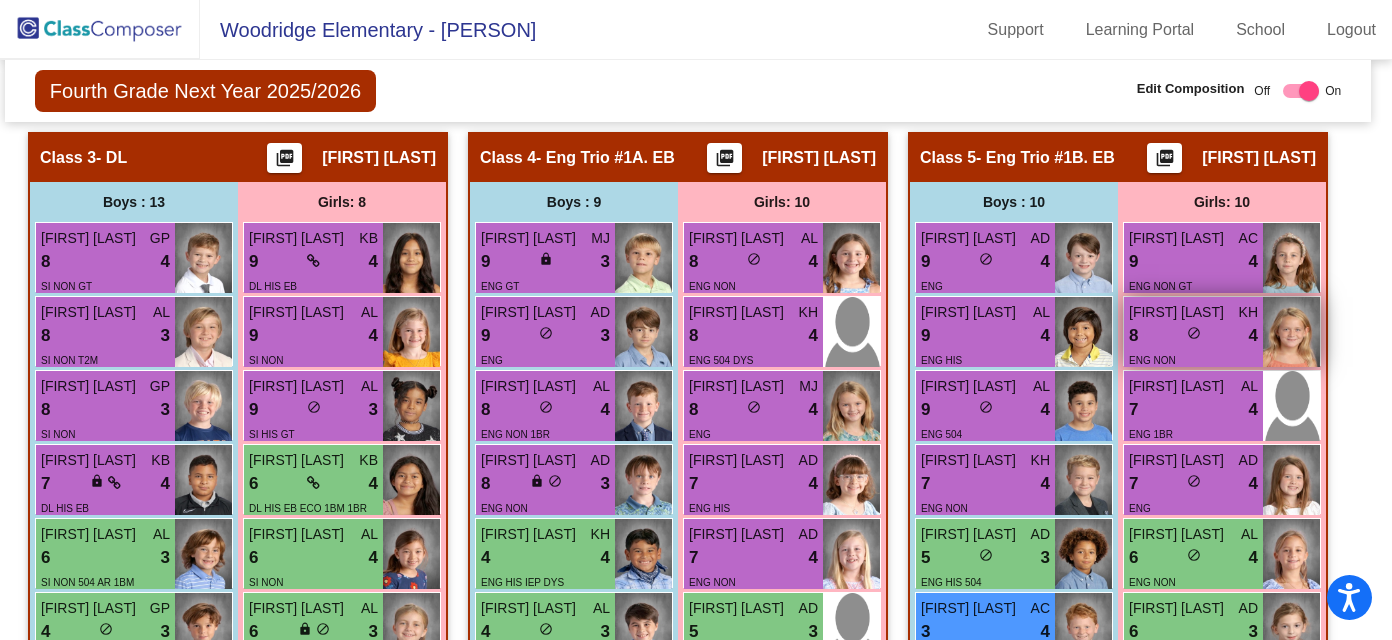 click on "8 lock do_not_disturb_alt 4" at bounding box center (1193, 336) 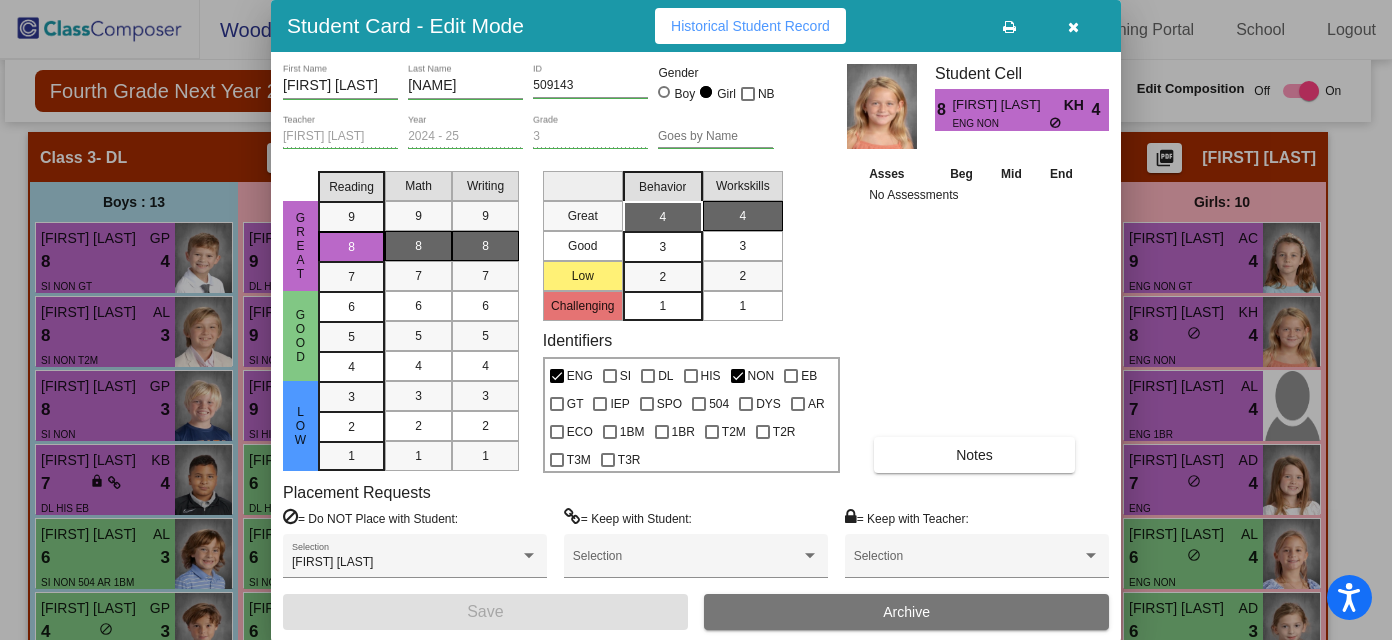 click at bounding box center [1073, 26] 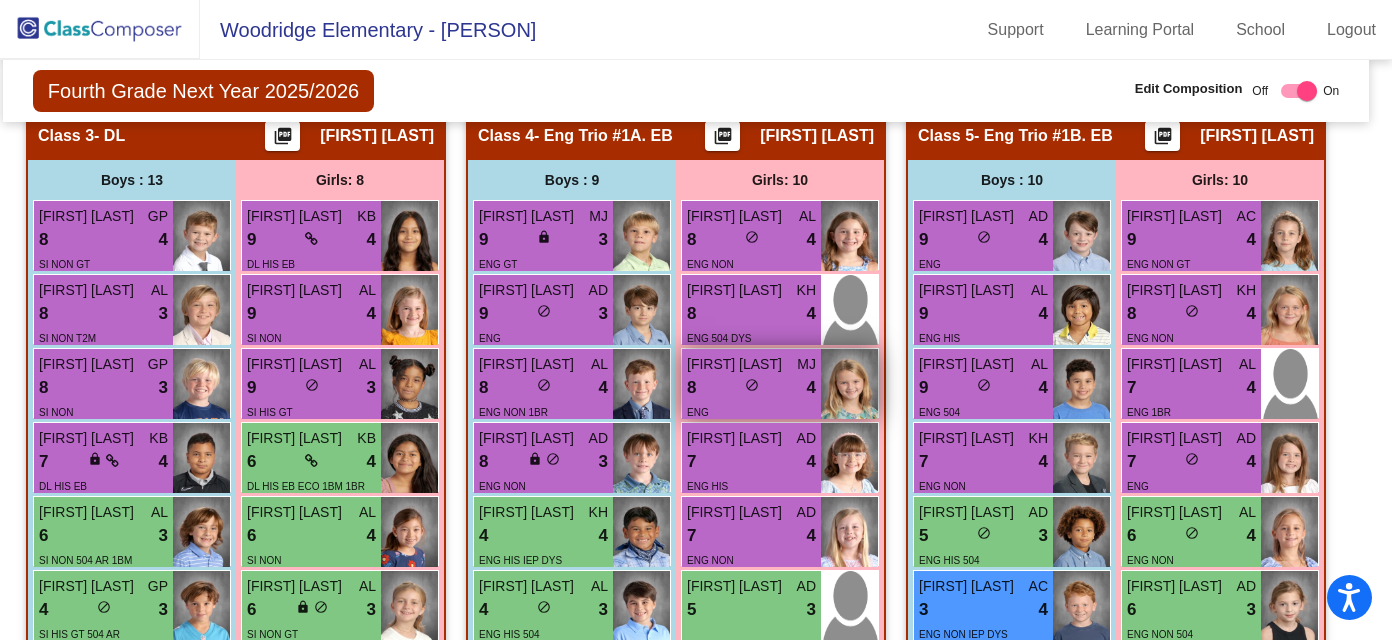 scroll, scrollTop: 1653, scrollLeft: 10, axis: both 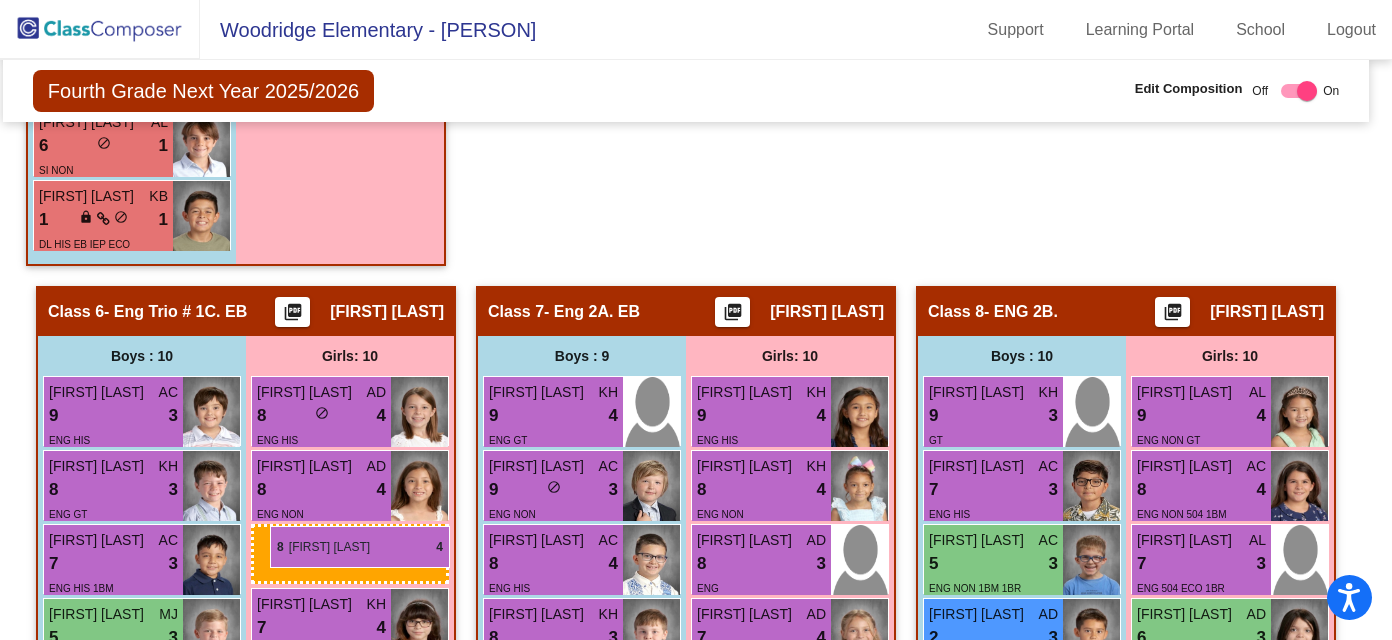drag, startPoint x: 804, startPoint y: 396, endPoint x: 270, endPoint y: 526, distance: 549.5962 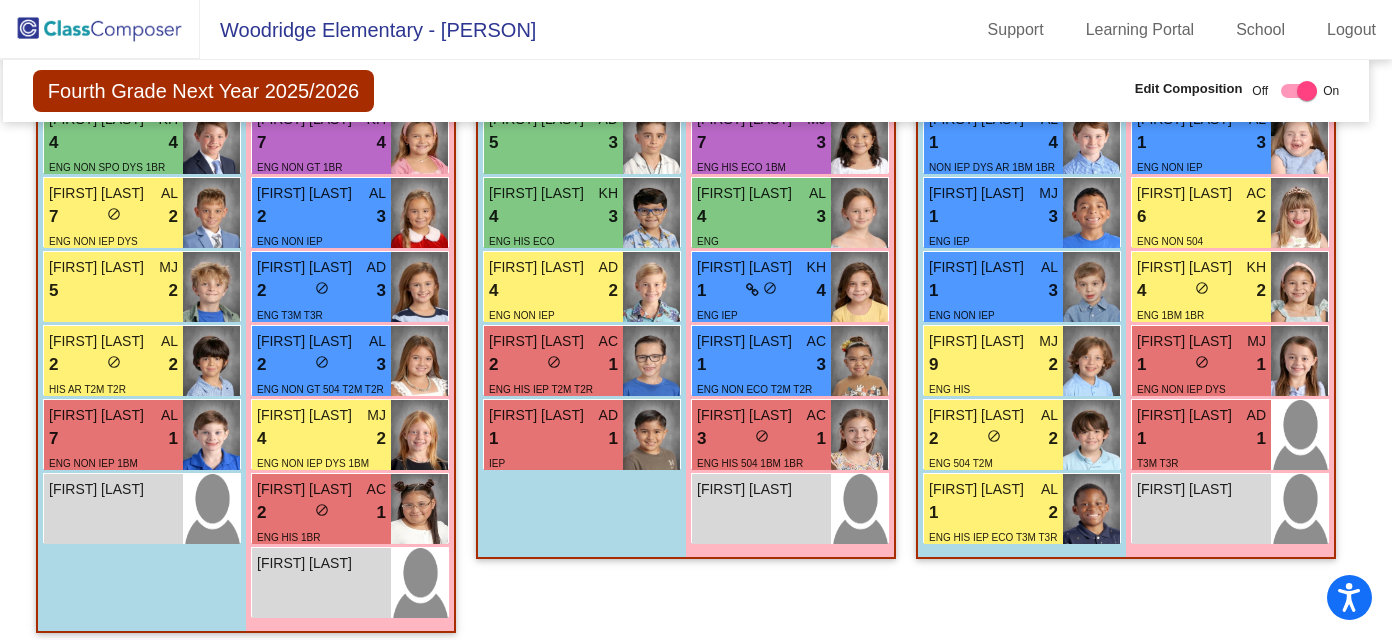 scroll, scrollTop: 3160, scrollLeft: 10, axis: both 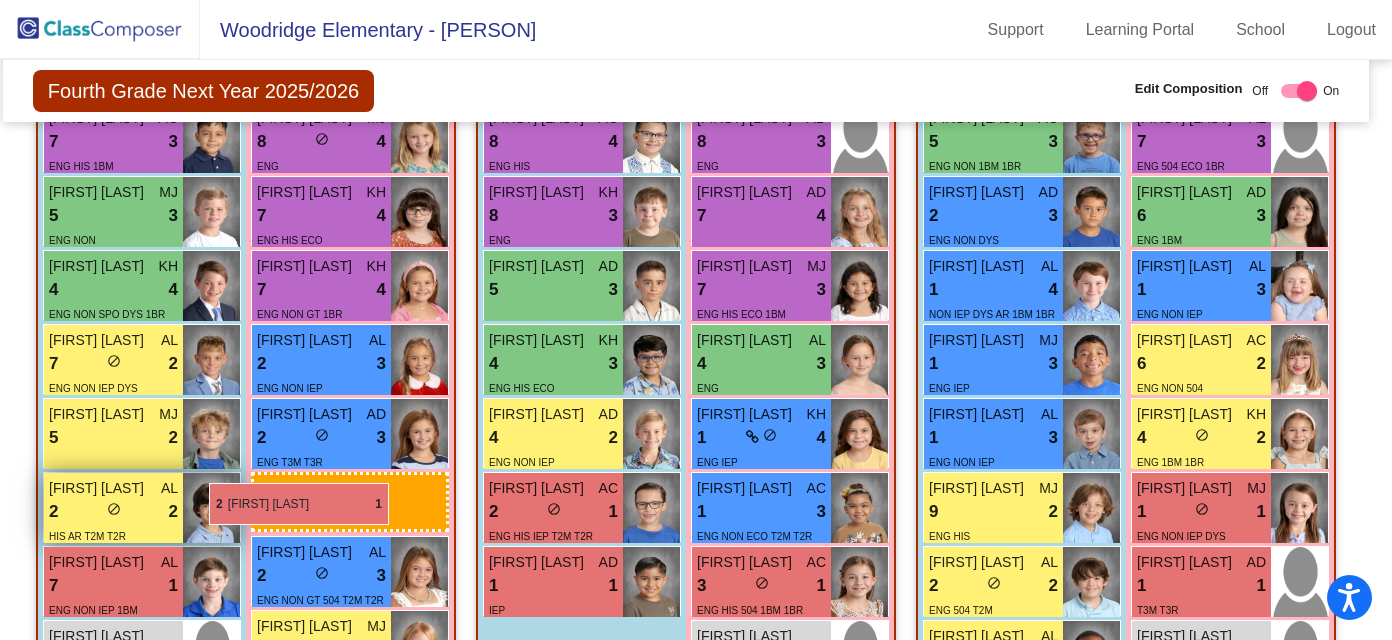 drag, startPoint x: 315, startPoint y: 495, endPoint x: 209, endPoint y: 482, distance: 106.7942 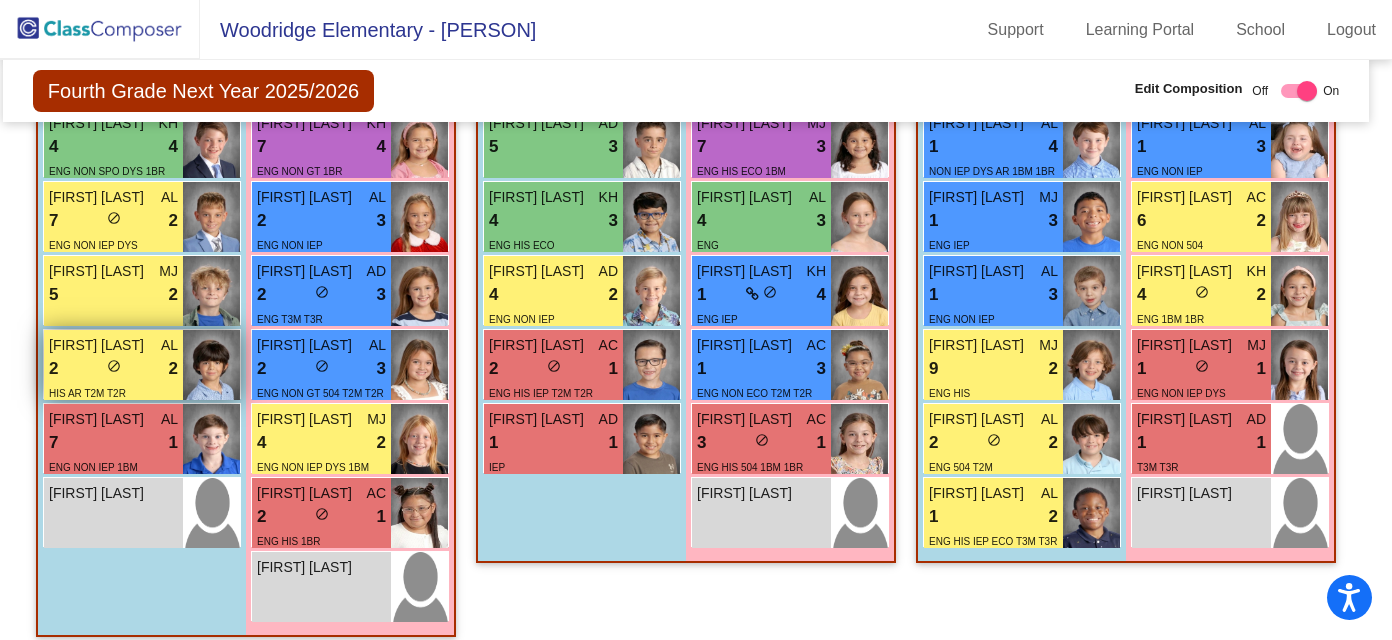 scroll, scrollTop: 3145, scrollLeft: 10, axis: both 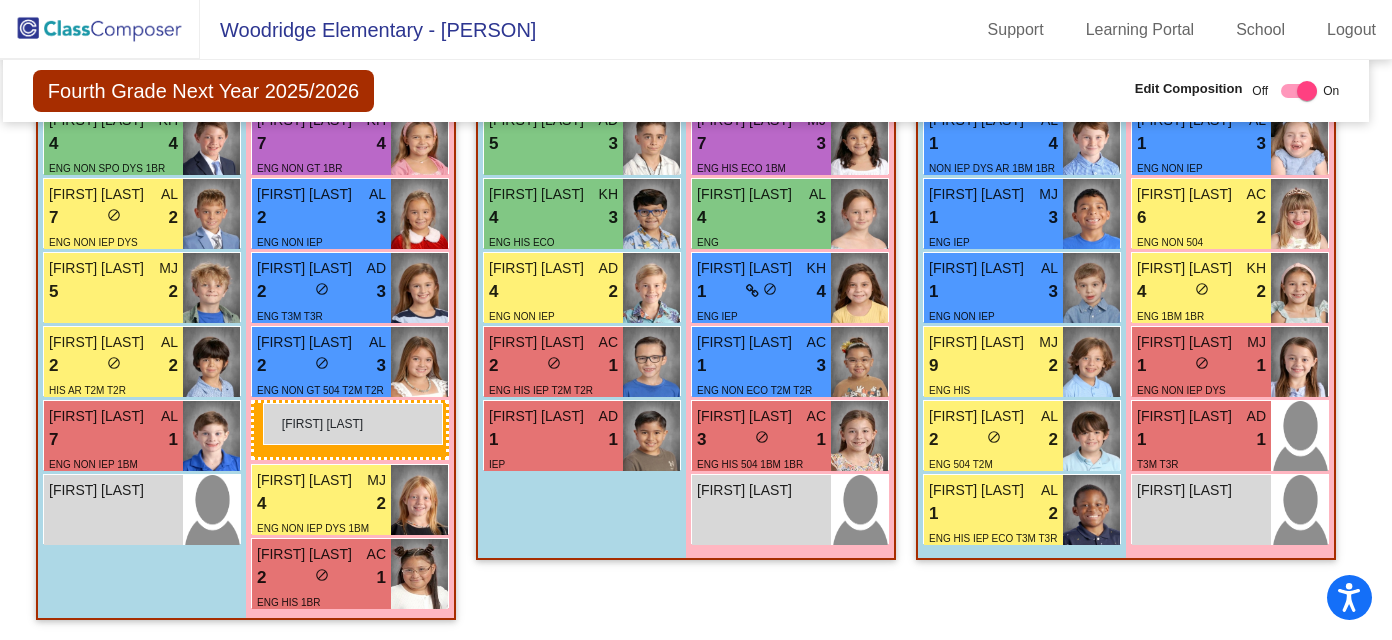 drag, startPoint x: 298, startPoint y: 595, endPoint x: 262, endPoint y: 396, distance: 202.23007 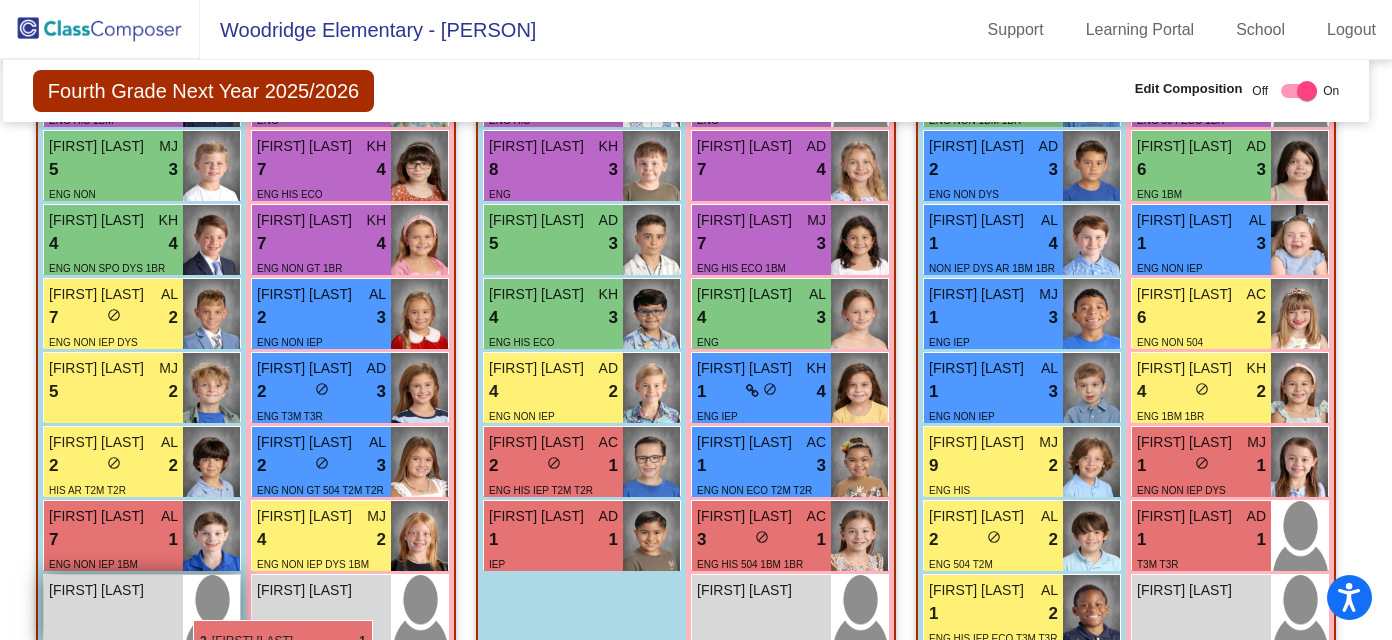 scroll, scrollTop: 3087, scrollLeft: 10, axis: both 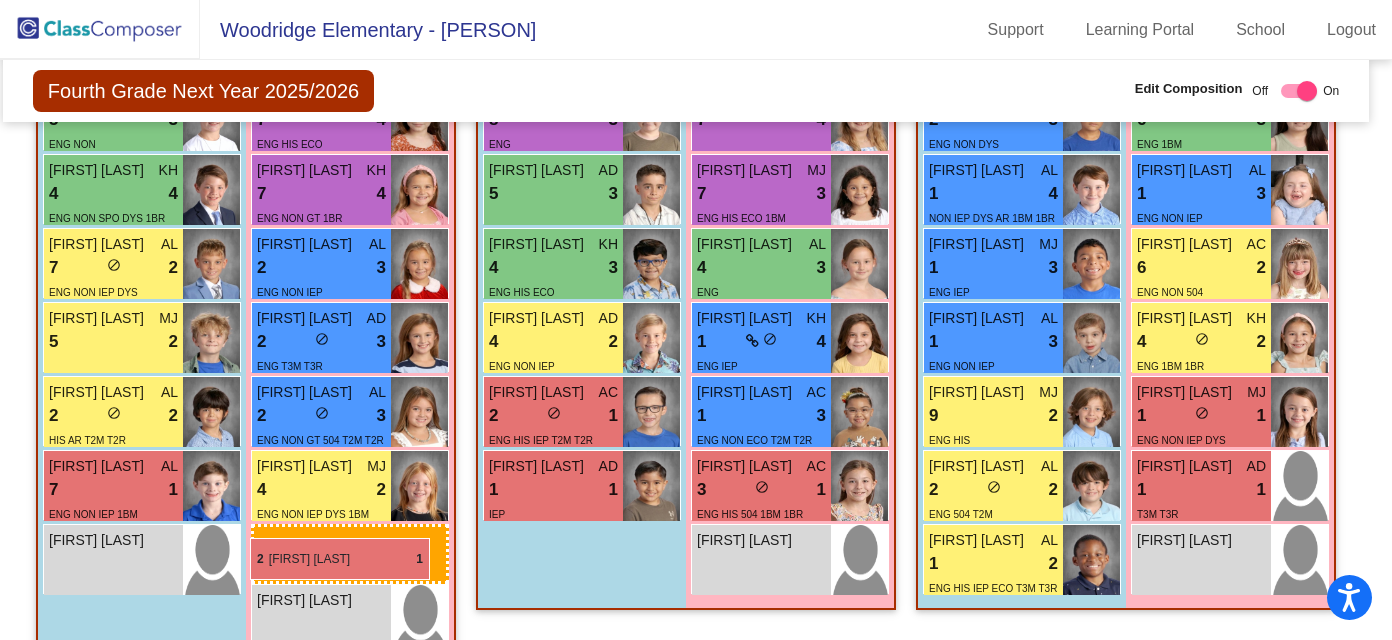 drag, startPoint x: 307, startPoint y: 501, endPoint x: 250, endPoint y: 537, distance: 67.41662 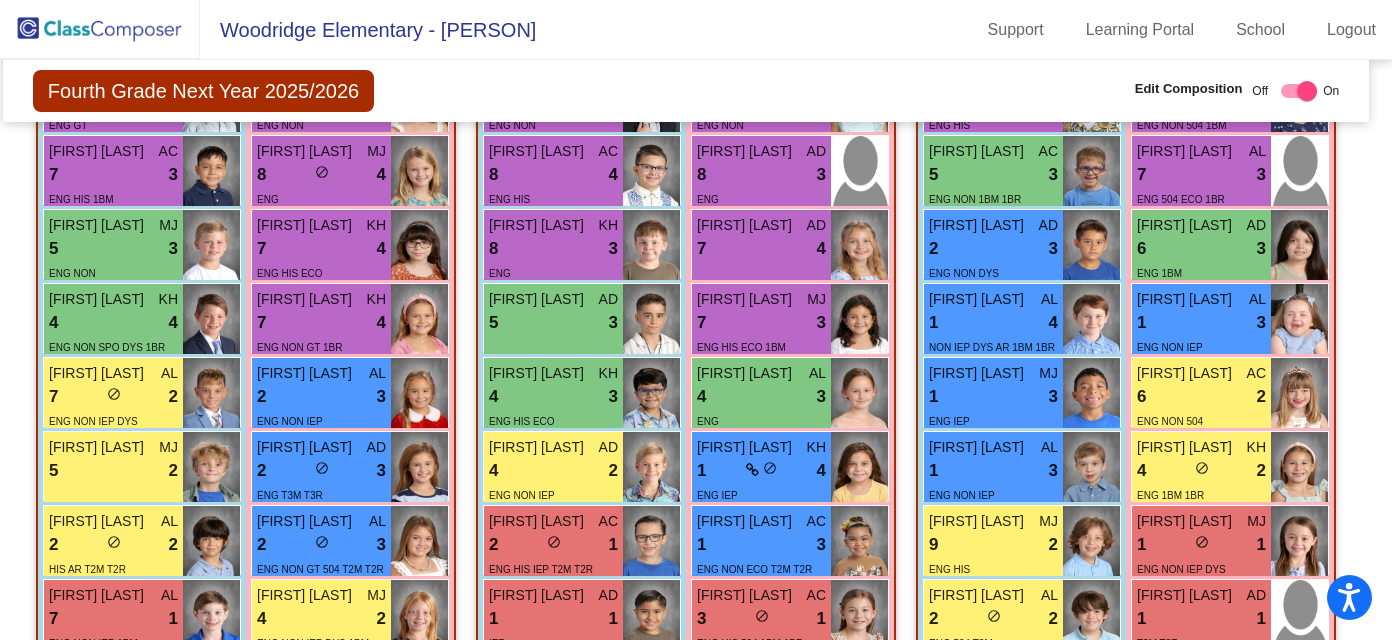 scroll, scrollTop: 2951, scrollLeft: 10, axis: both 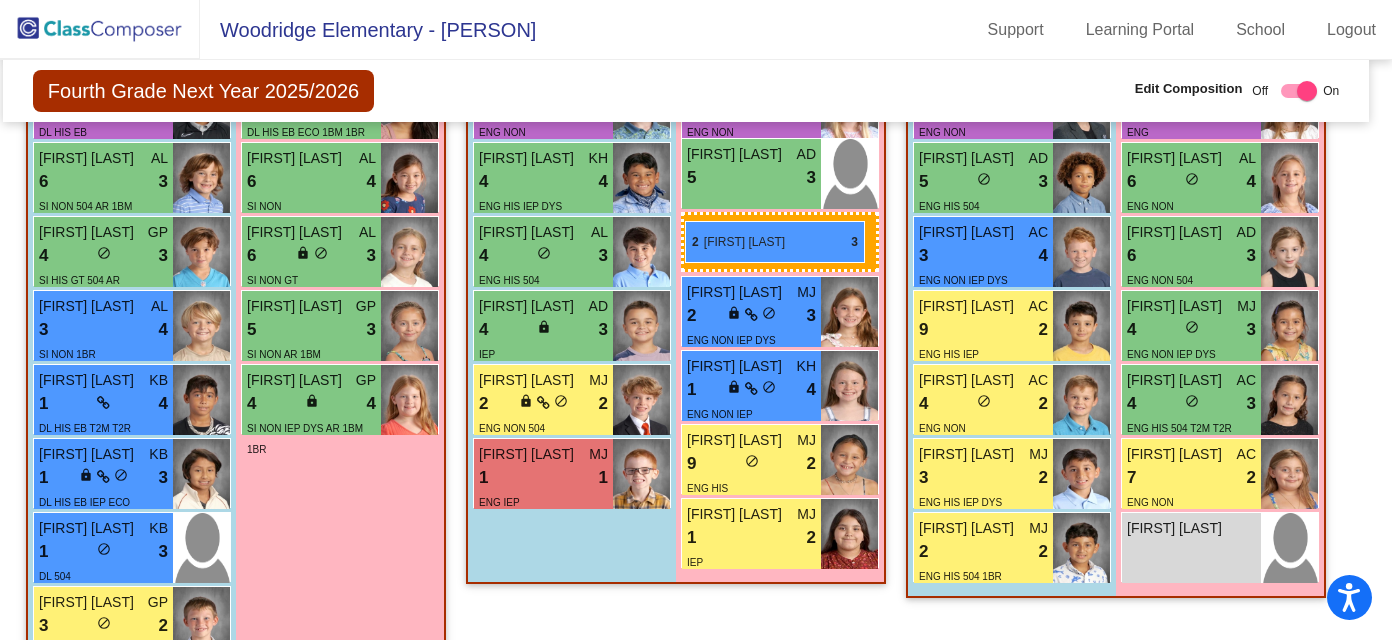 drag, startPoint x: 358, startPoint y: 480, endPoint x: 685, endPoint y: 221, distance: 417.14505 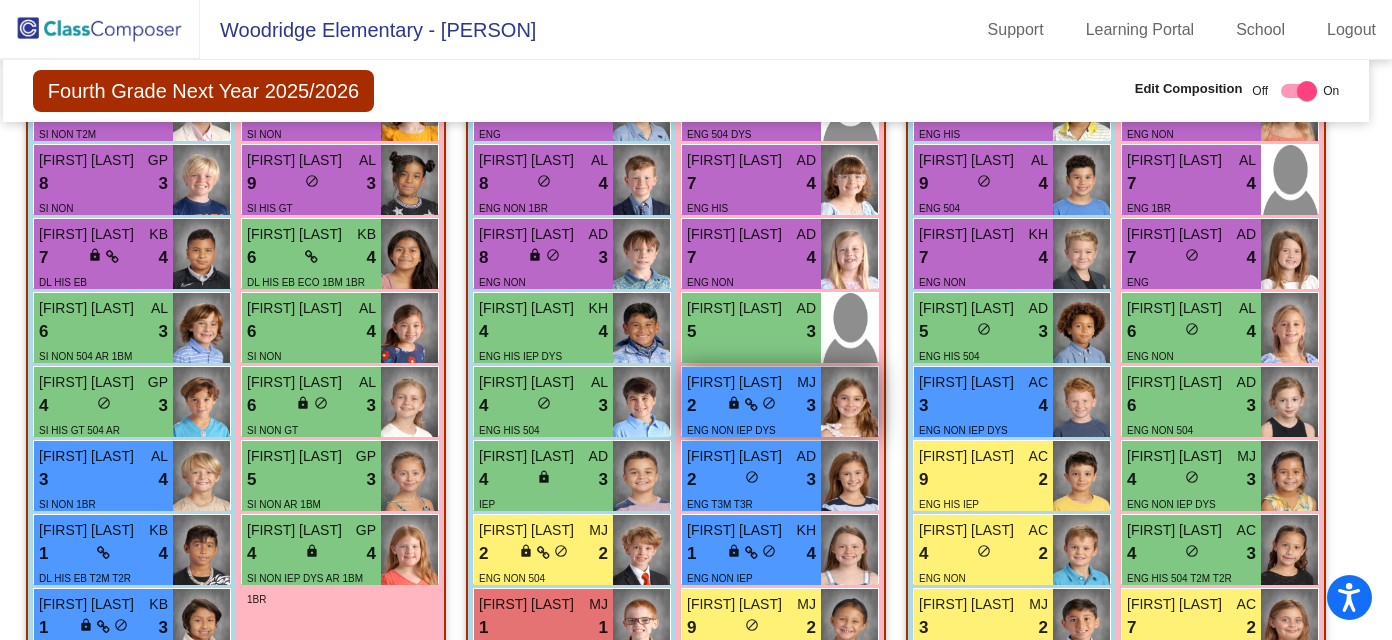 scroll, scrollTop: 1864, scrollLeft: 10, axis: both 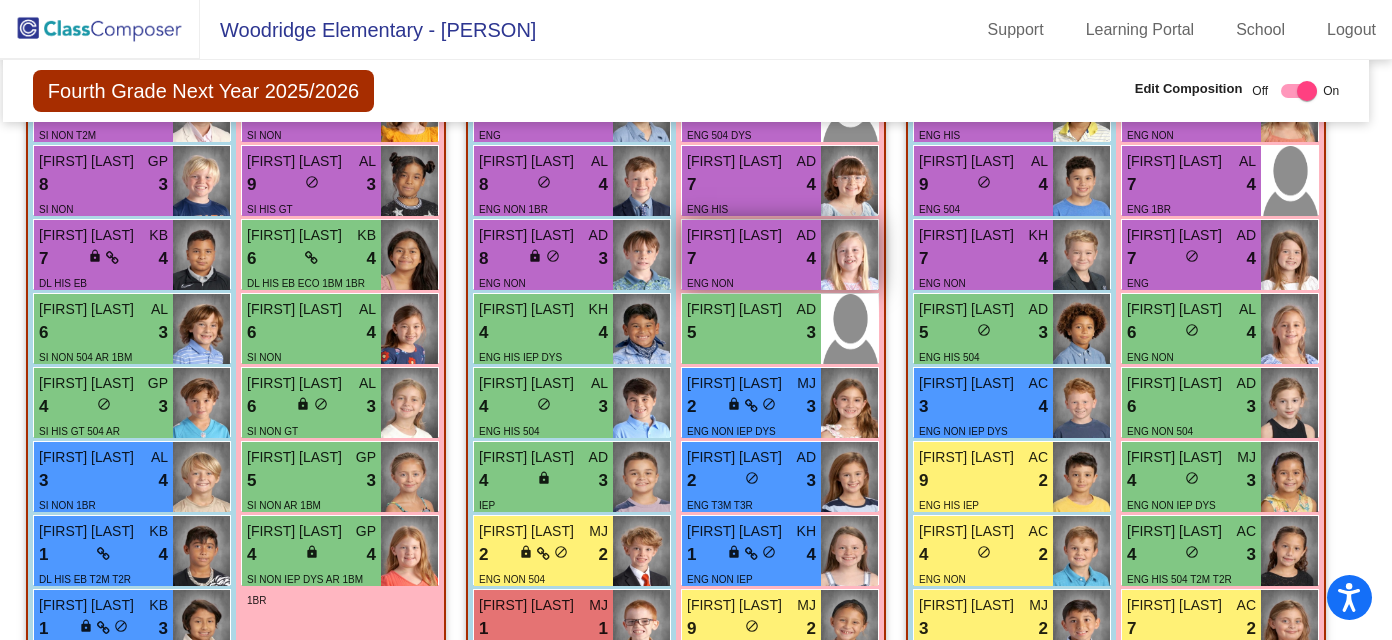 click on "[FIRST] [LAST] [LAST]" at bounding box center [737, 235] 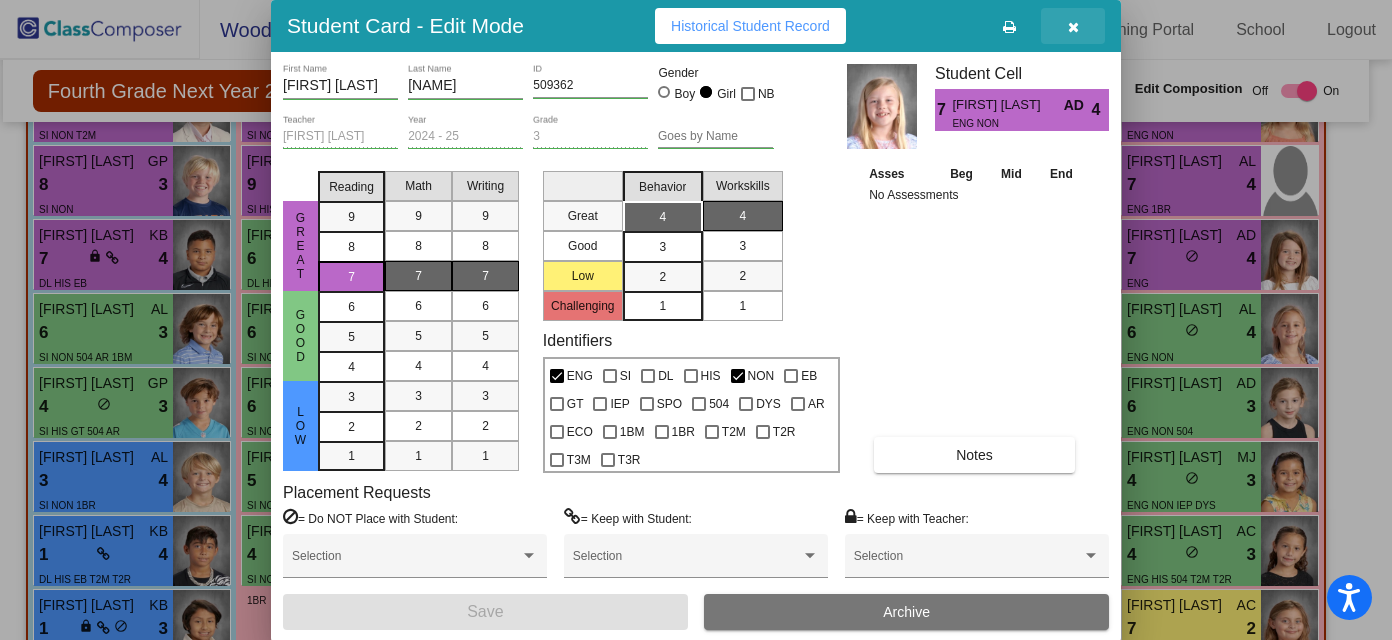 click at bounding box center (1073, 27) 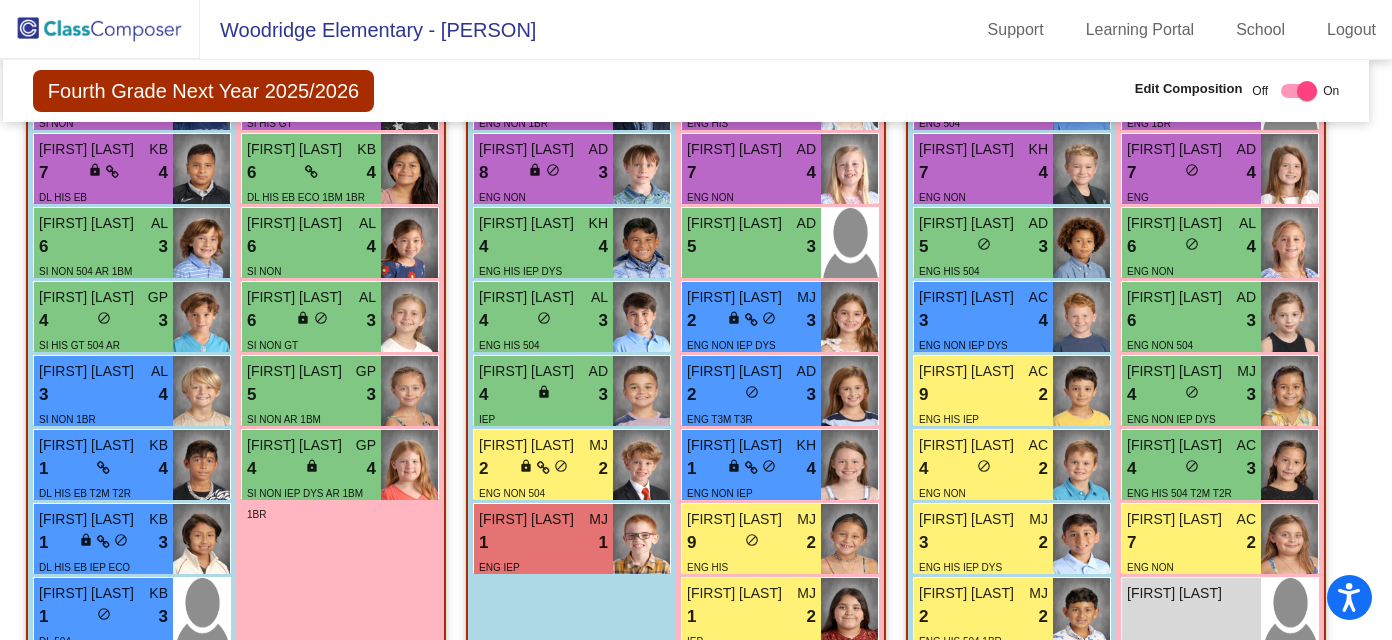 scroll, scrollTop: 1945, scrollLeft: 10, axis: both 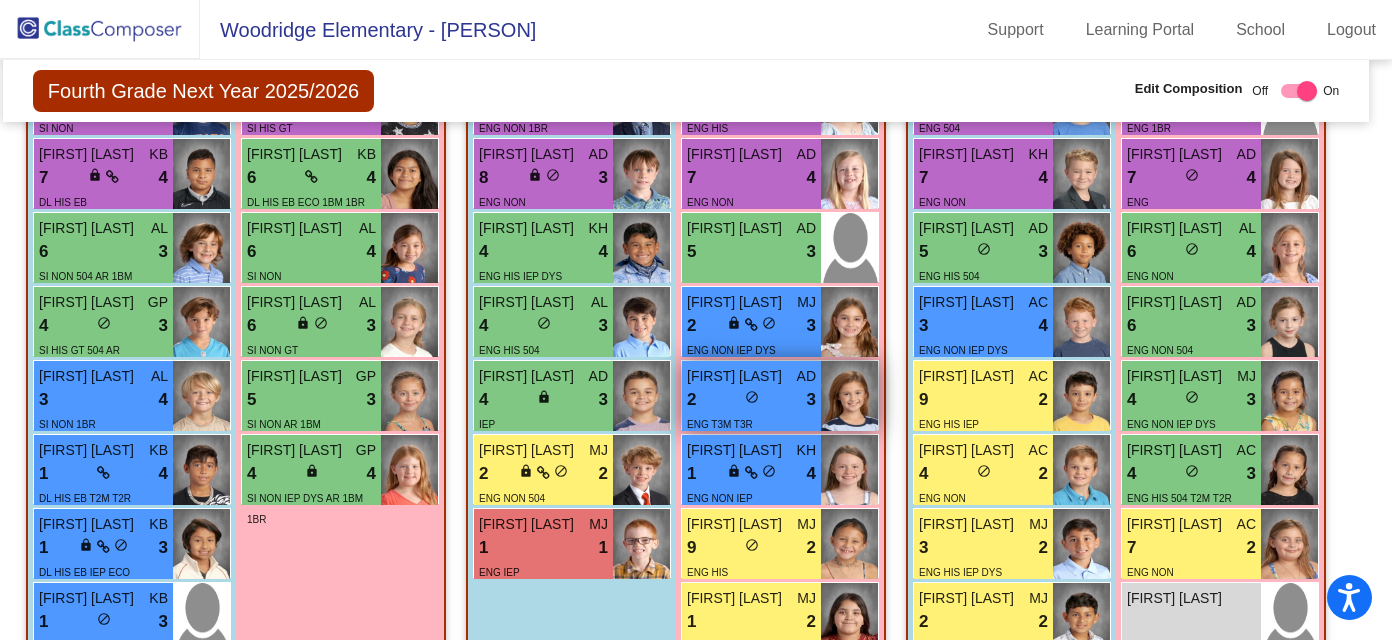 click on "ENG T3M T3R" at bounding box center (751, 423) 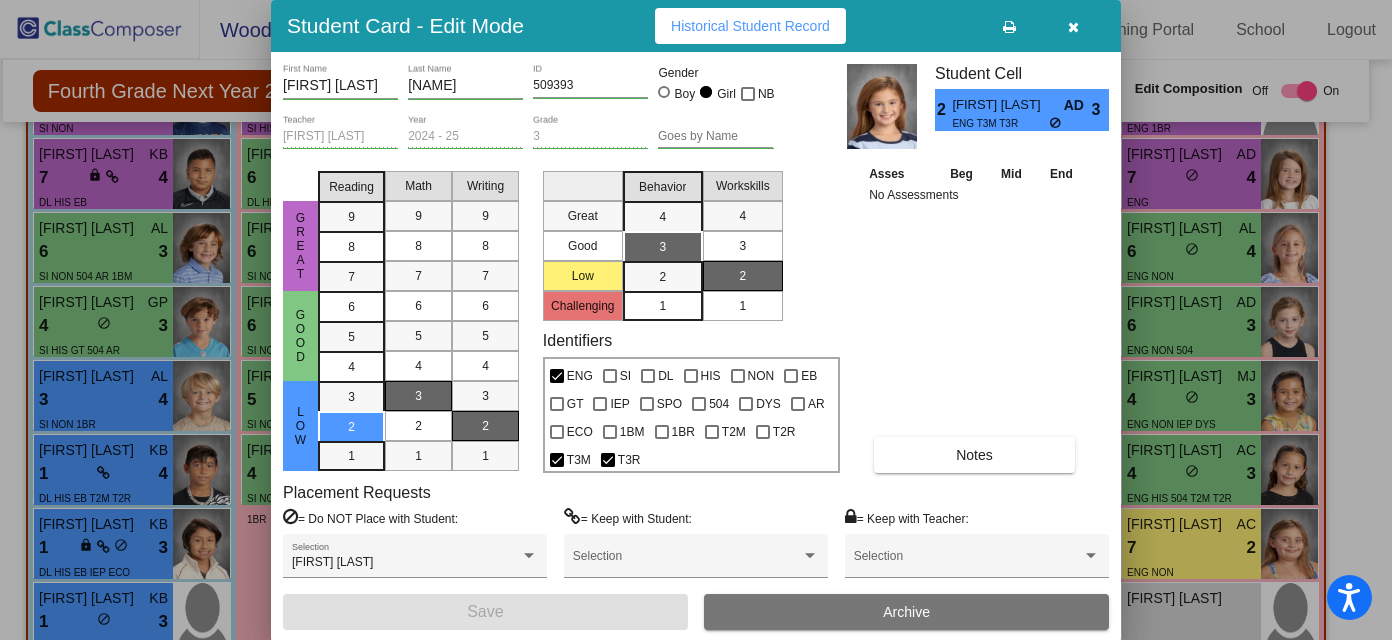click at bounding box center [1073, 27] 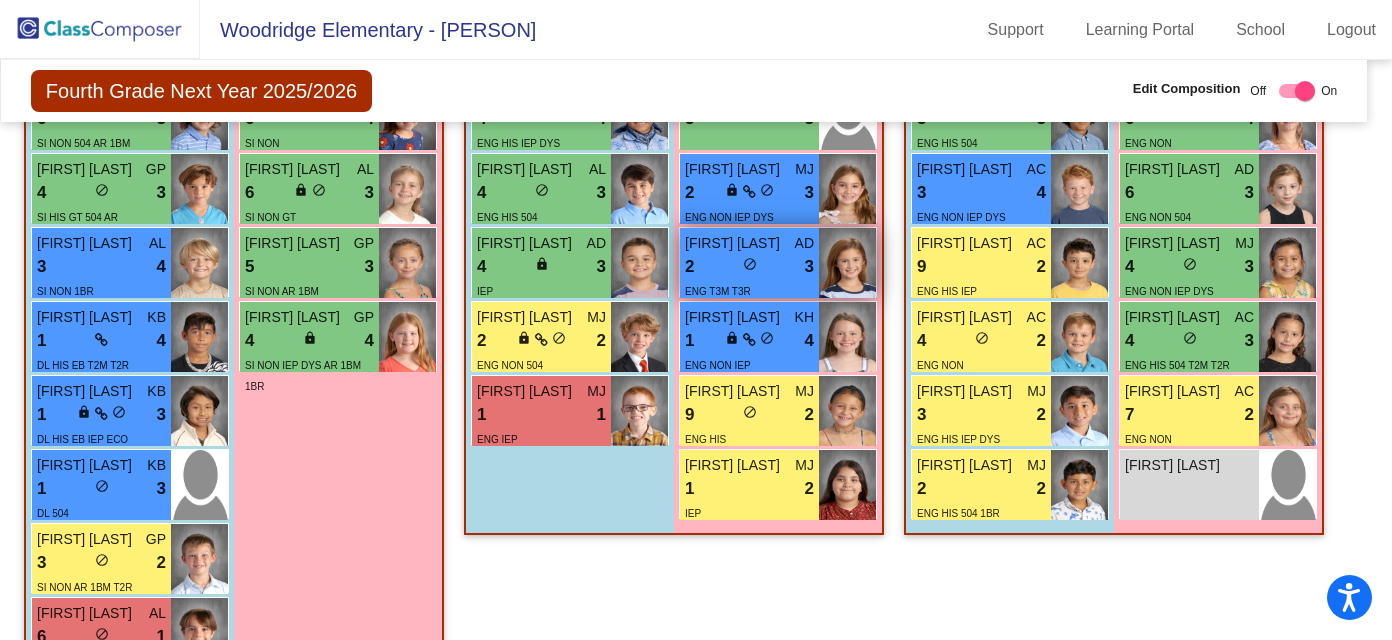scroll, scrollTop: 2091, scrollLeft: 12, axis: both 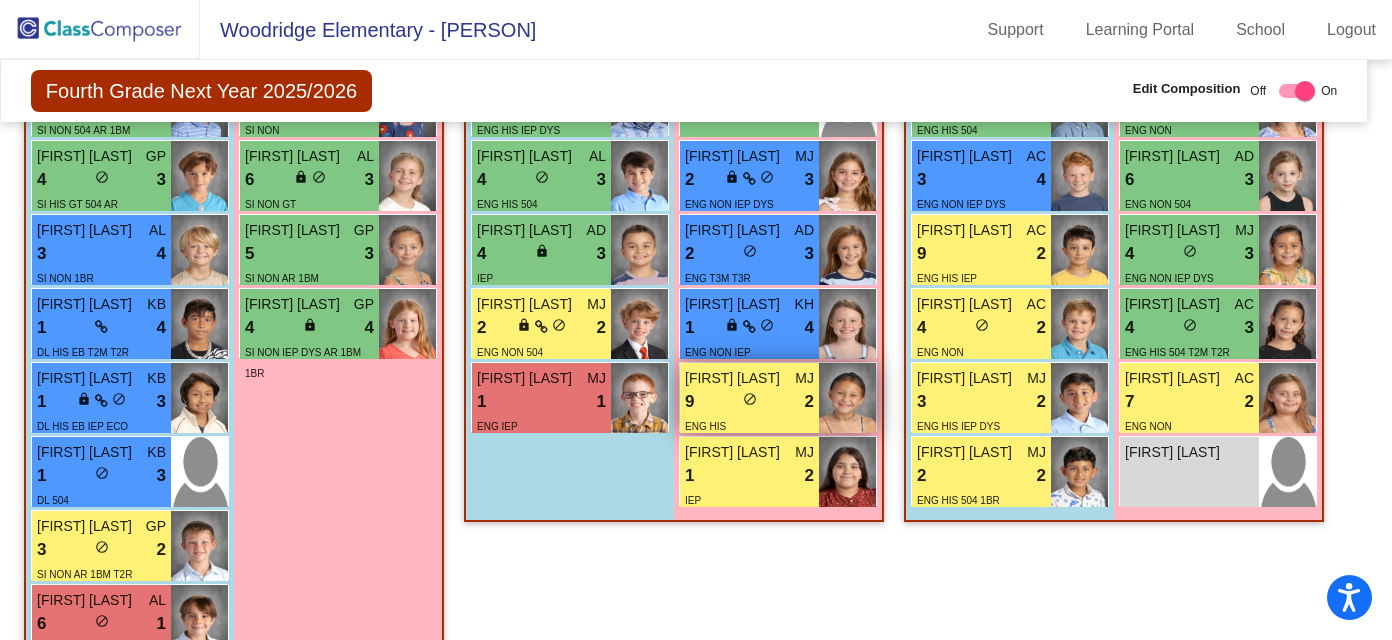 click on "9 lock do_not_disturb_alt 2" at bounding box center [749, 402] 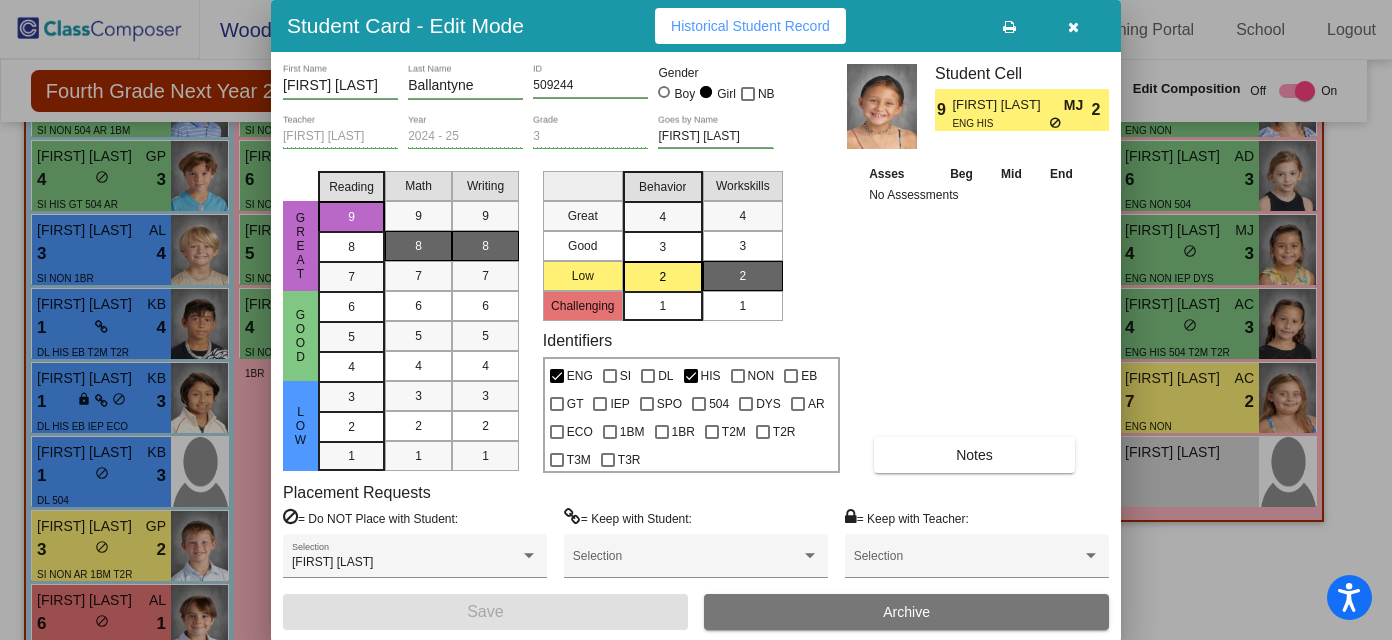 click at bounding box center (1073, 27) 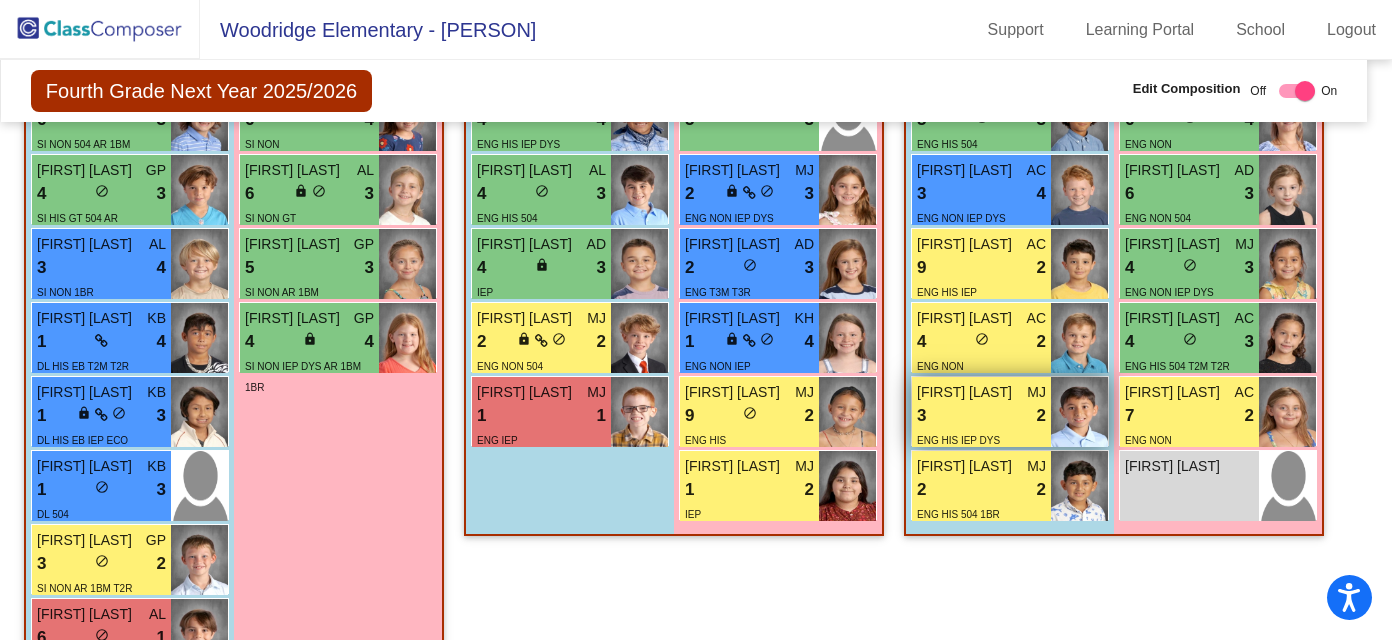 scroll, scrollTop: 2124, scrollLeft: 12, axis: both 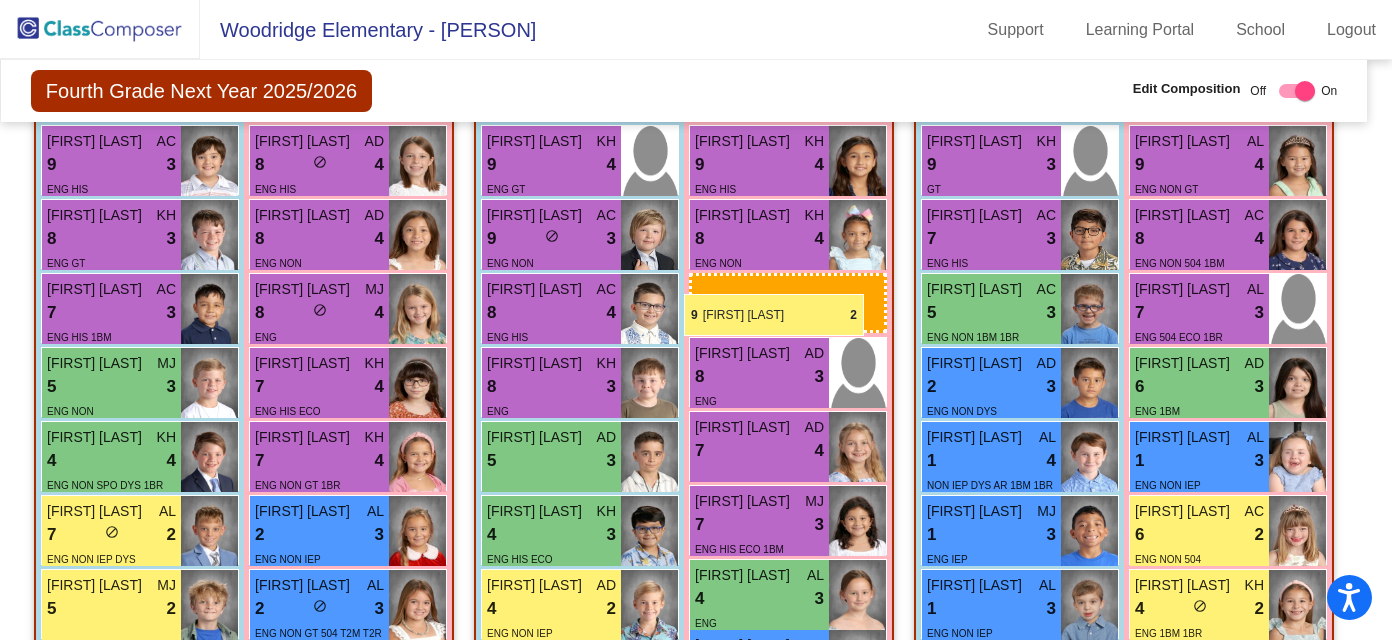 drag, startPoint x: 789, startPoint y: 374, endPoint x: 687, endPoint y: 293, distance: 130.24976 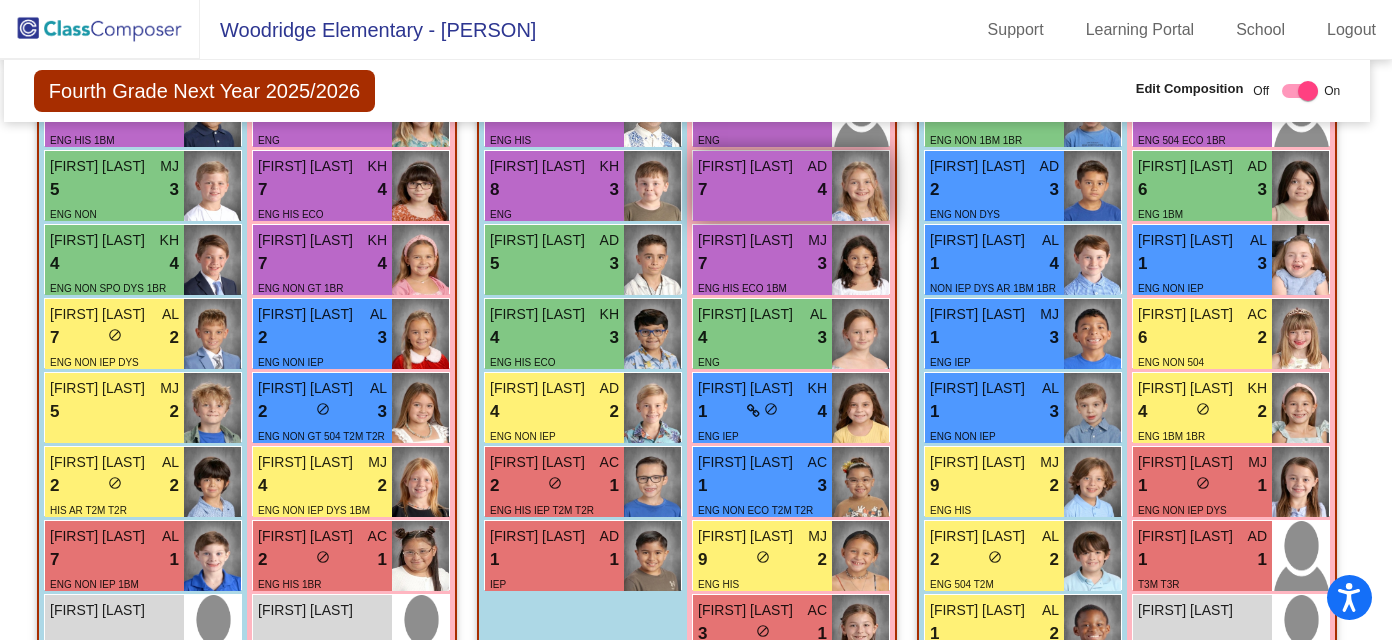 scroll, scrollTop: 3160, scrollLeft: 9, axis: both 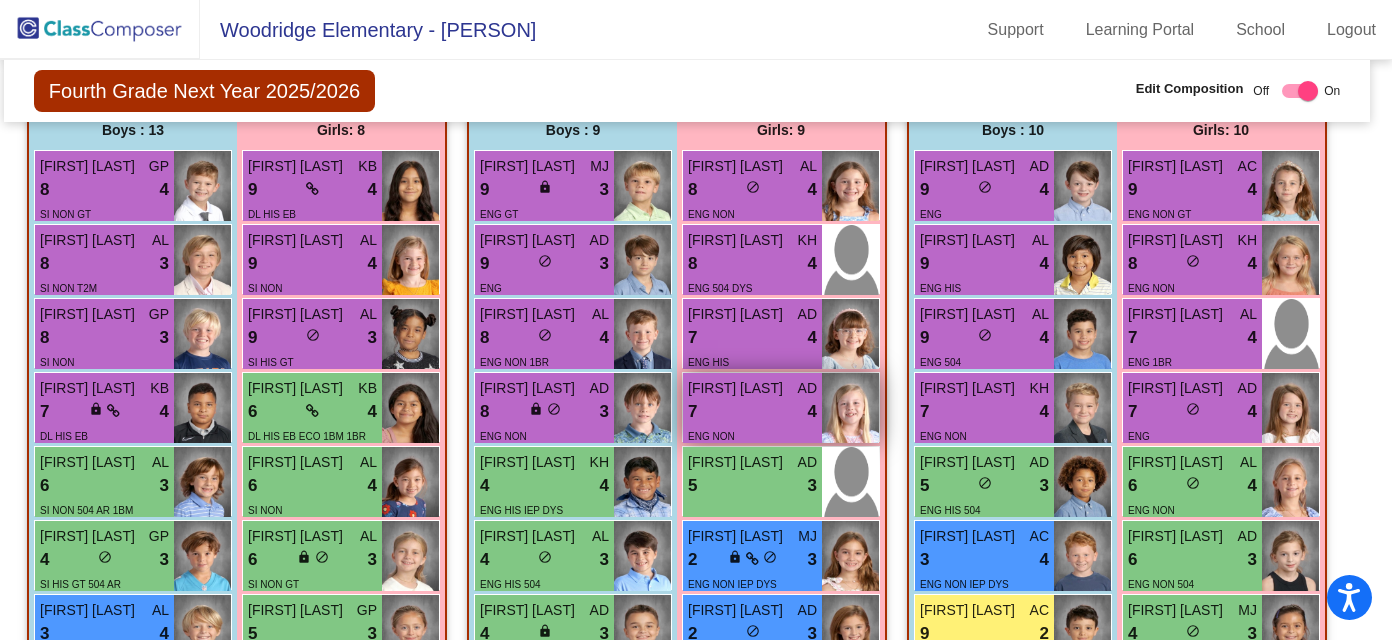 click on "7 lock do_not_disturb_alt 4" at bounding box center (752, 412) 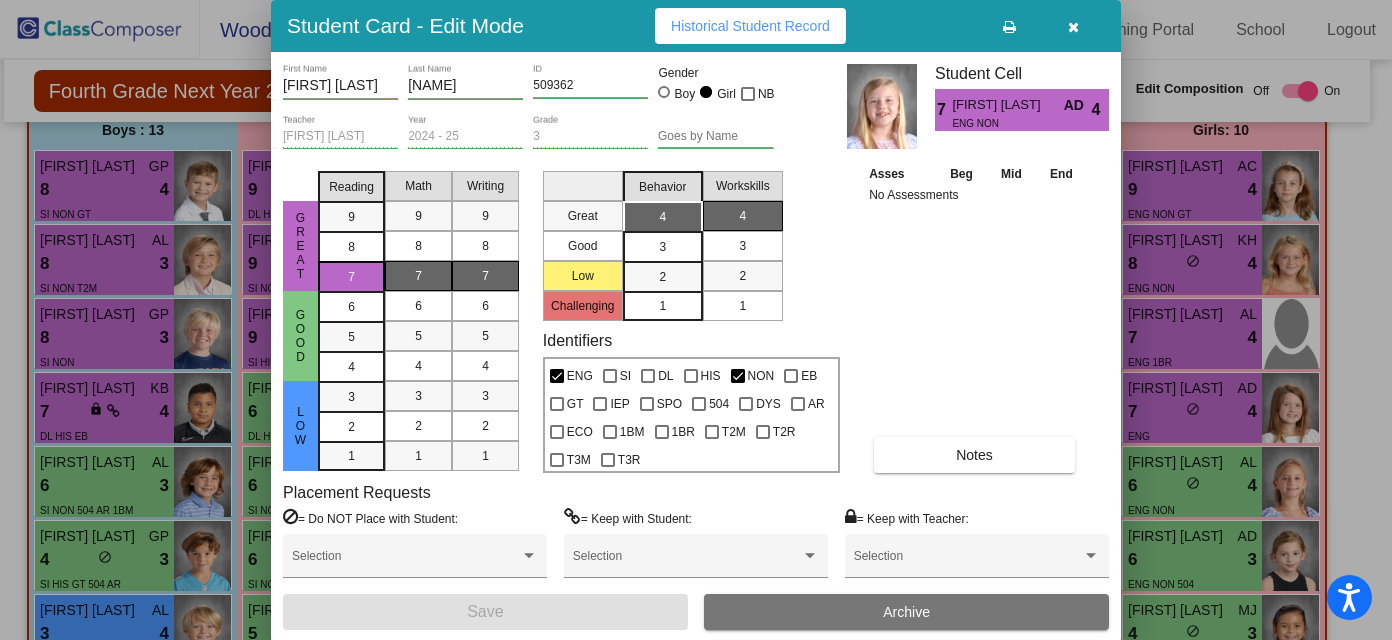 click at bounding box center (1073, 27) 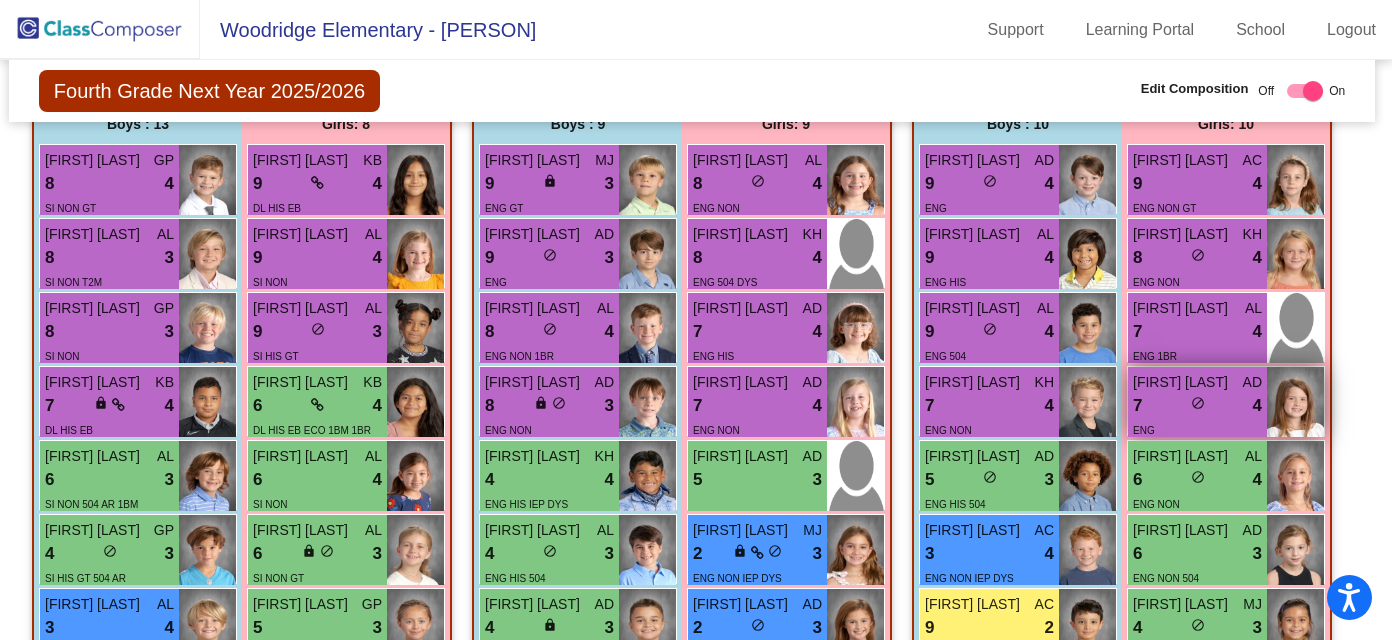 scroll, scrollTop: 1717, scrollLeft: 5, axis: both 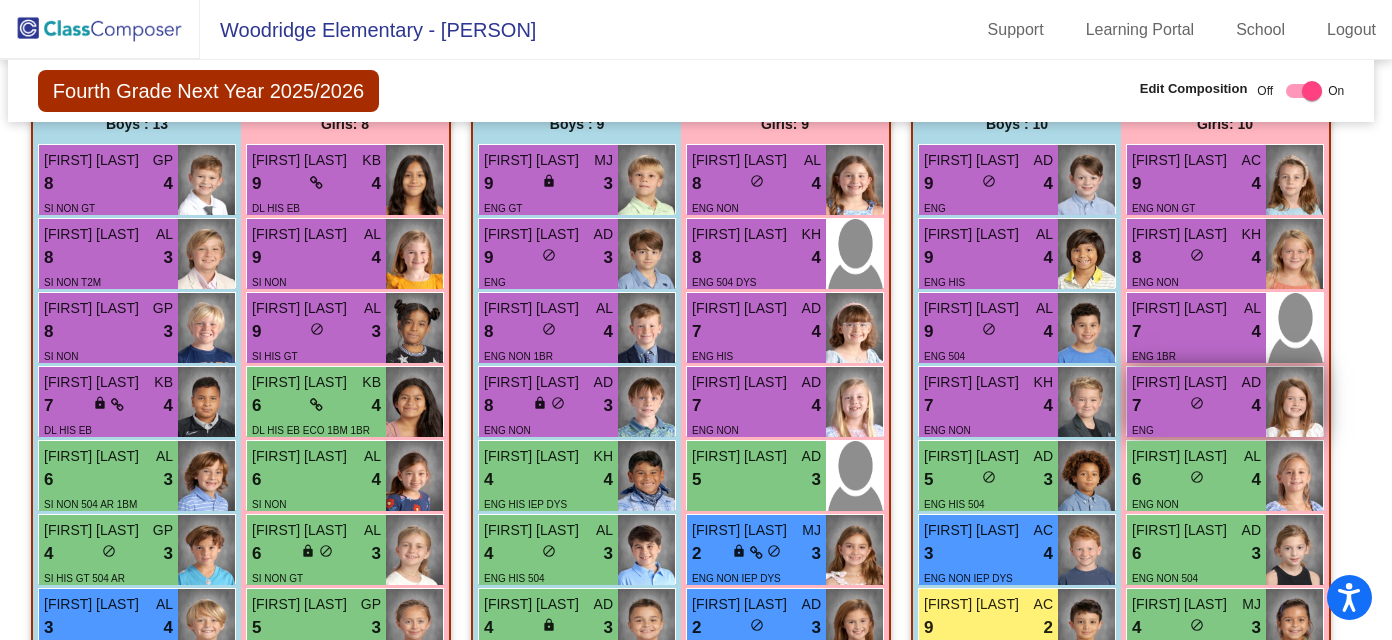 click on "7 lock do_not_disturb_alt 4" at bounding box center [1196, 406] 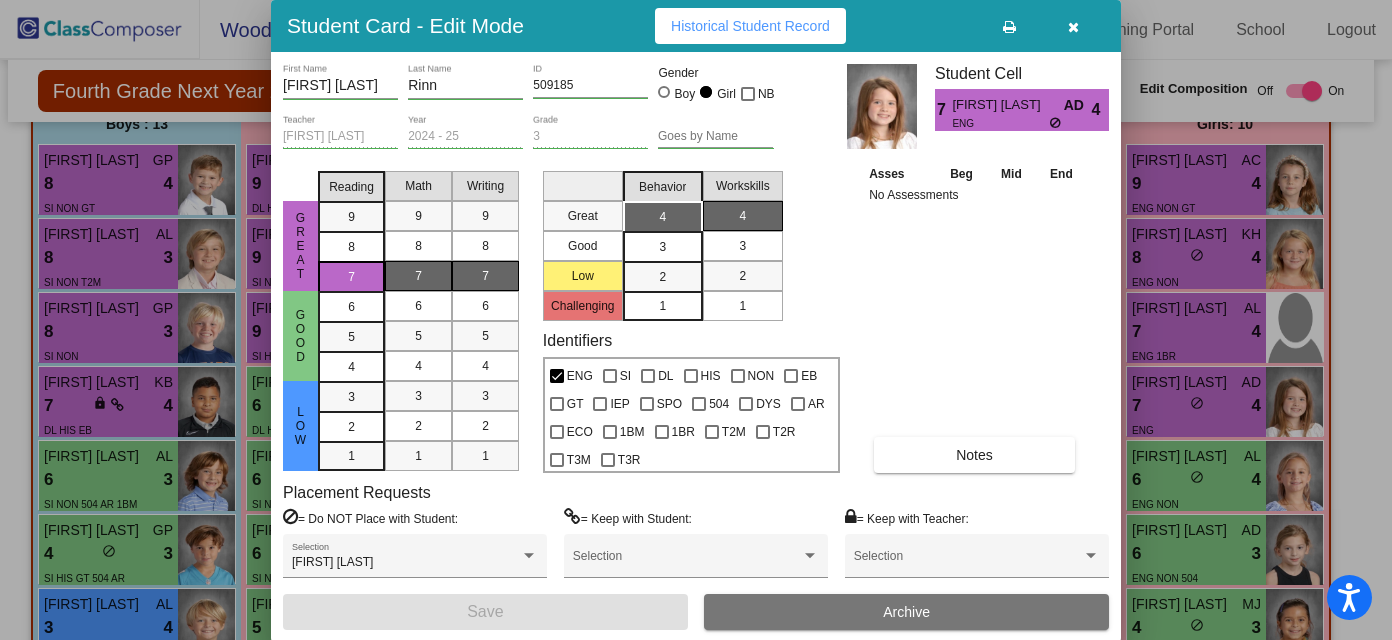 click at bounding box center [1073, 27] 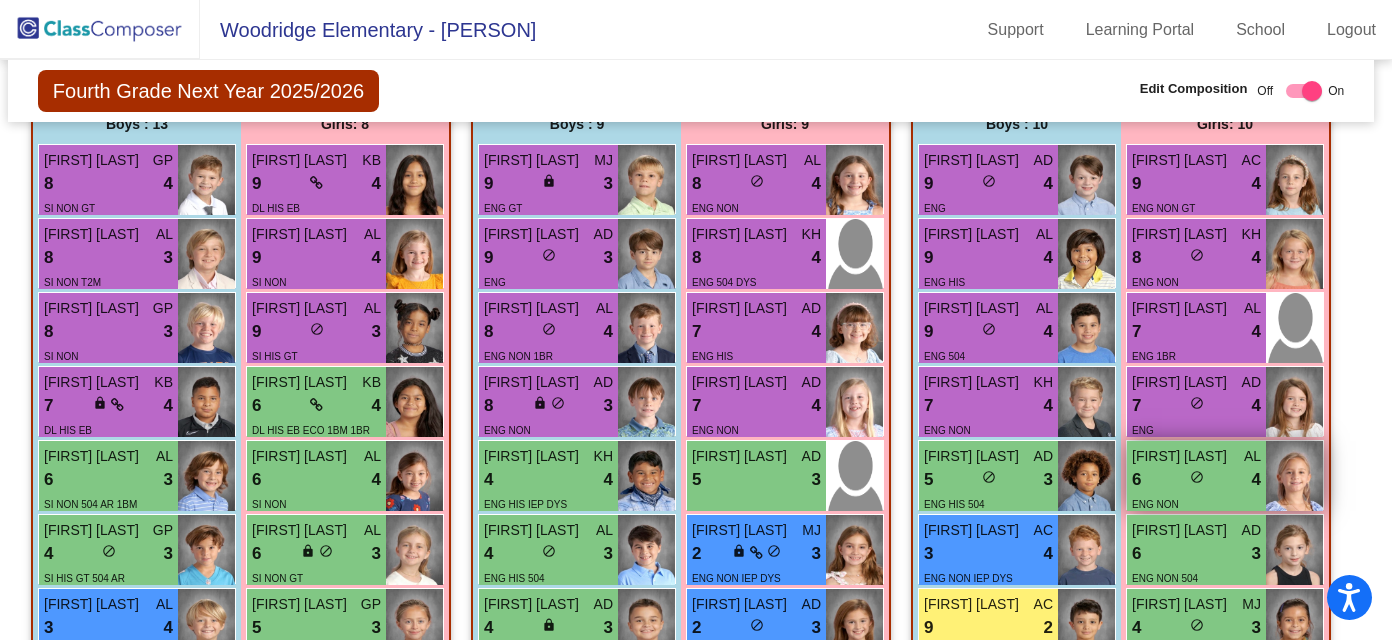 click on "6 lock do_not_disturb_alt 4" at bounding box center [1196, 480] 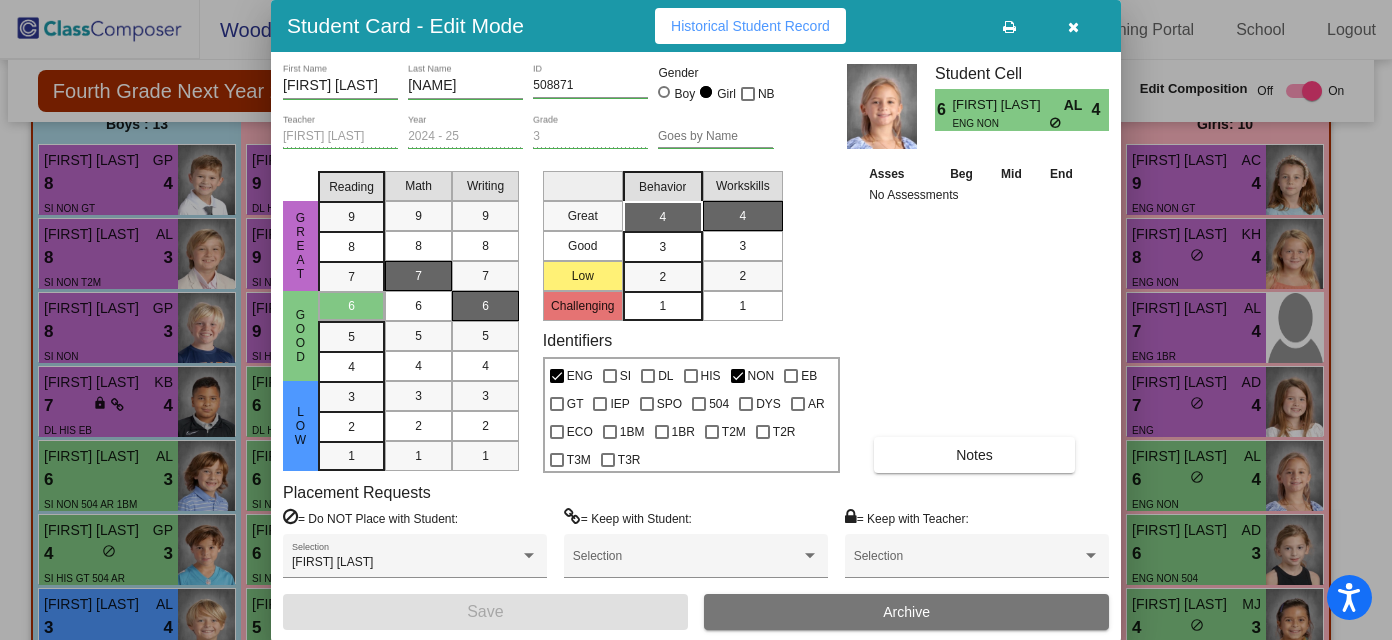click at bounding box center (1073, 26) 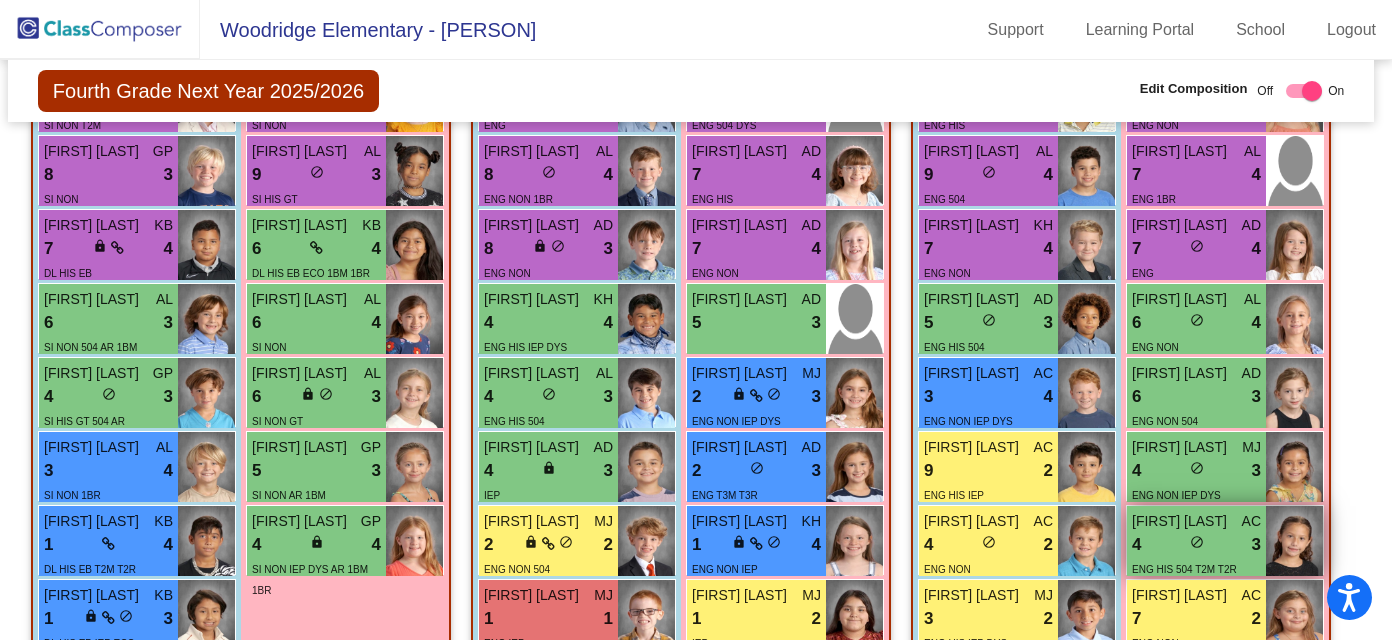 scroll, scrollTop: 1869, scrollLeft: 5, axis: both 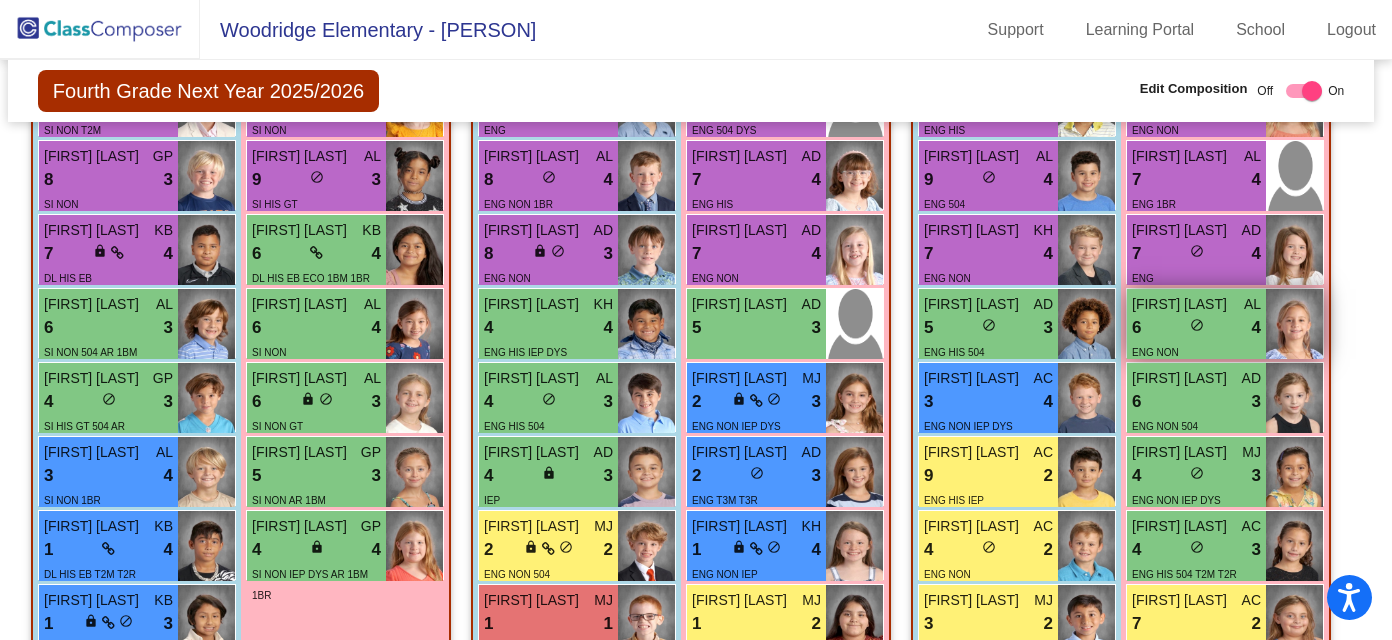 click on "6 lock do_not_disturb_alt 4" at bounding box center [1196, 328] 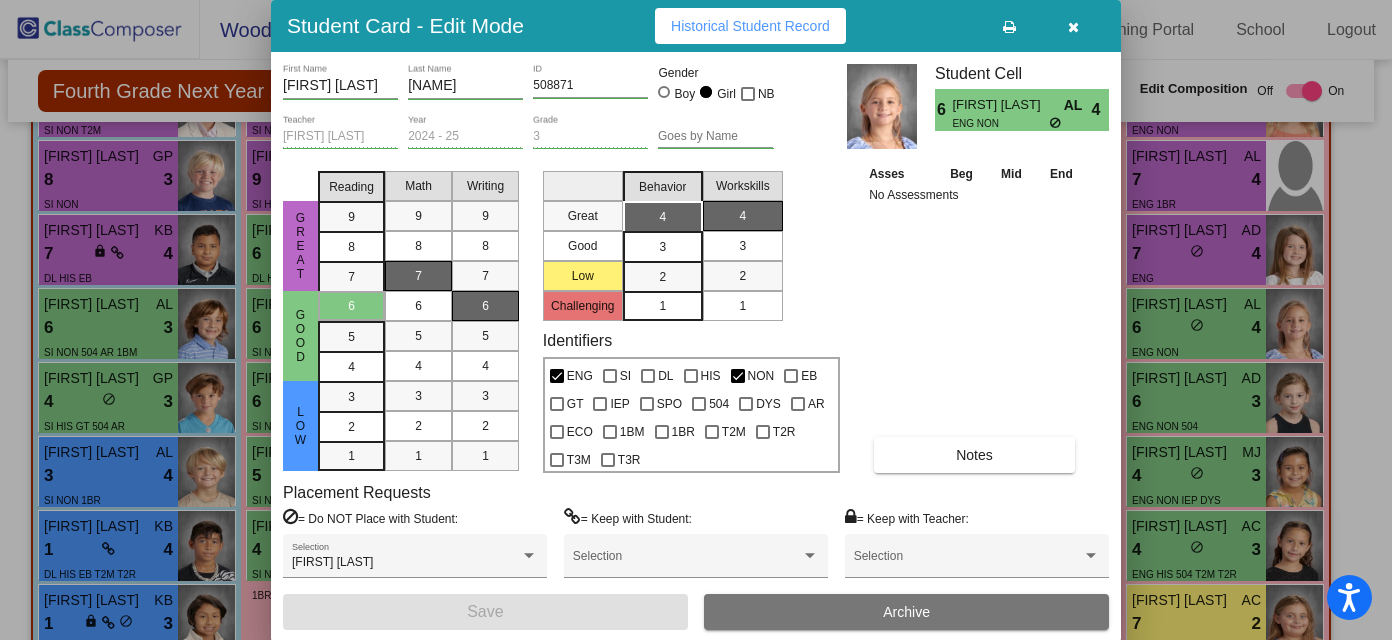 click at bounding box center (1073, 27) 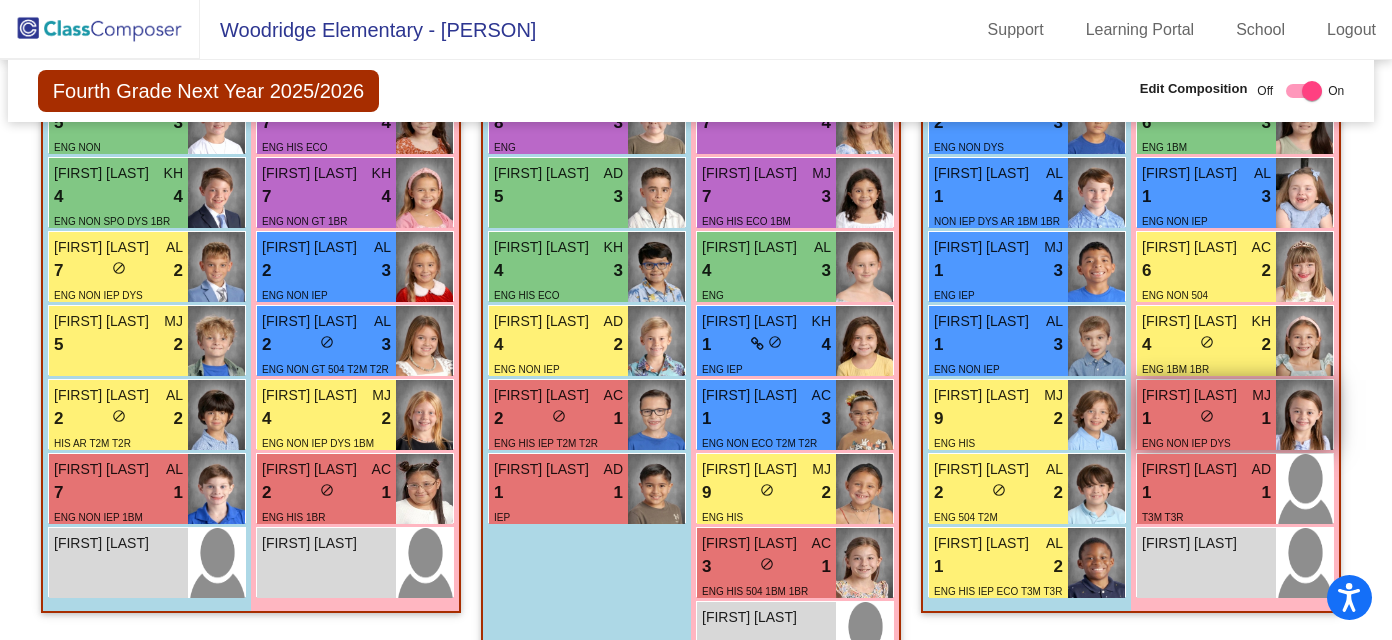 scroll, scrollTop: 2976, scrollLeft: 5, axis: both 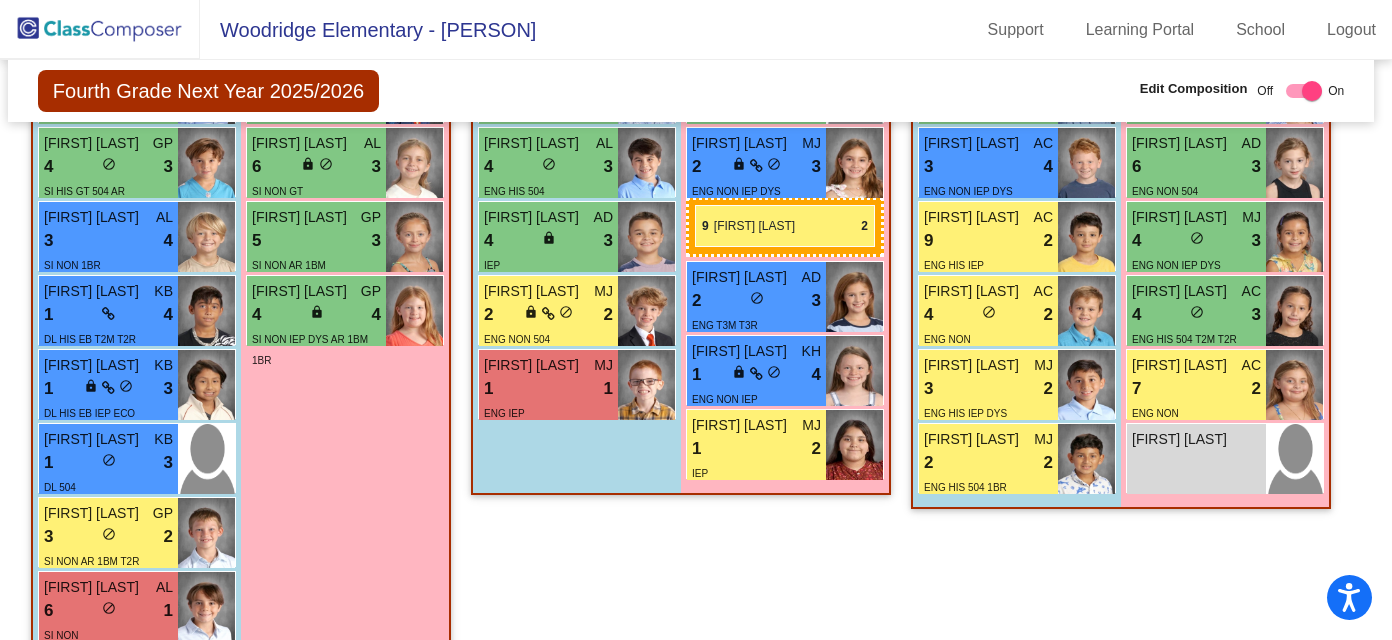 drag, startPoint x: 841, startPoint y: 603, endPoint x: 695, endPoint y: 205, distance: 423.93396 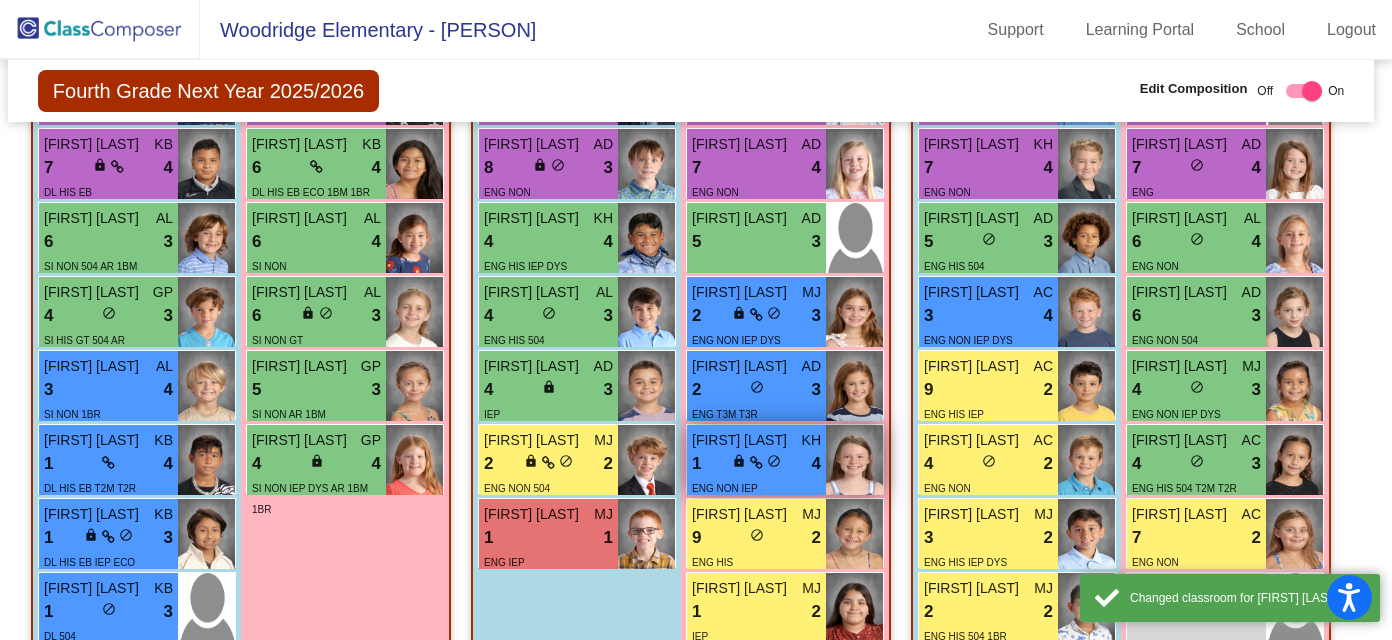 scroll, scrollTop: 1798, scrollLeft: 5, axis: both 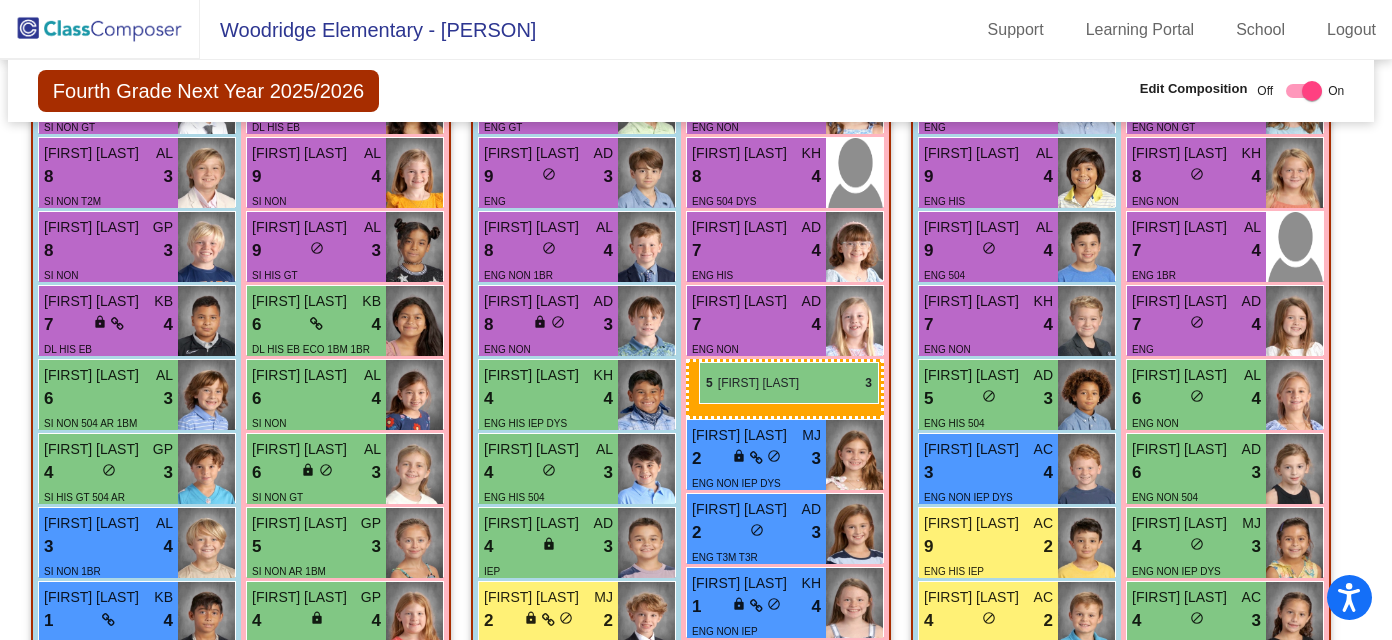 drag, startPoint x: 766, startPoint y: 386, endPoint x: 698, endPoint y: 361, distance: 72.44998 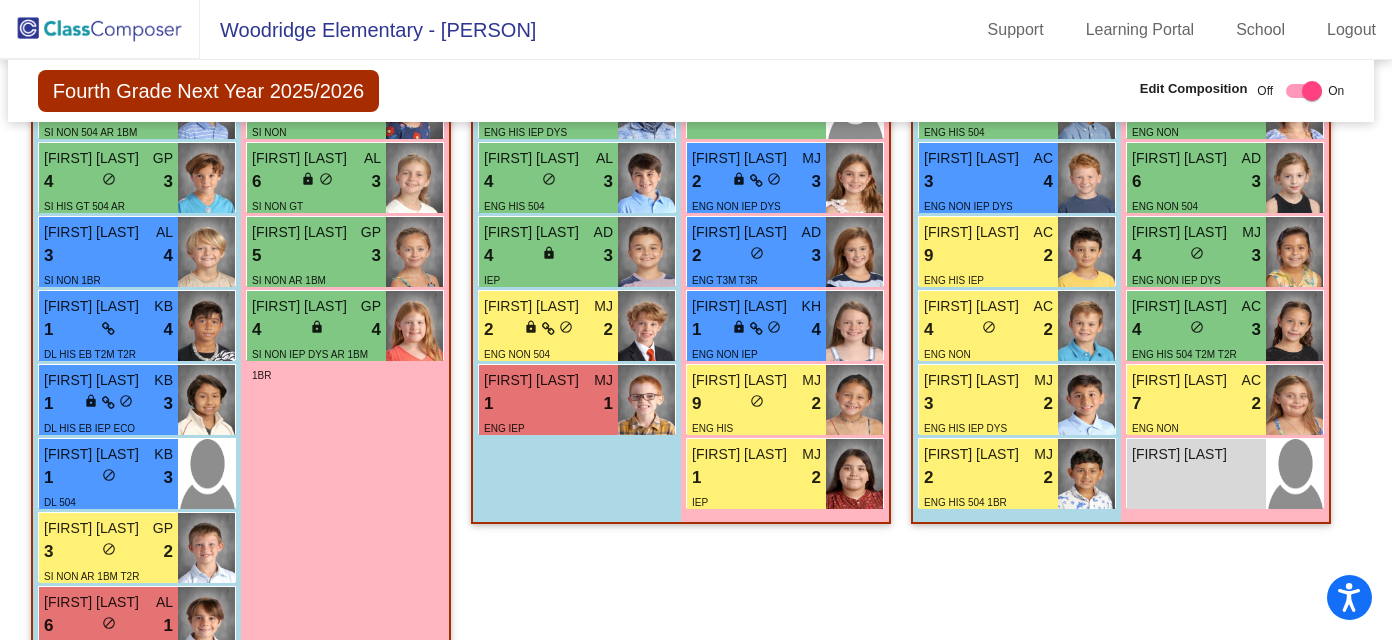scroll, scrollTop: 2091, scrollLeft: 5, axis: both 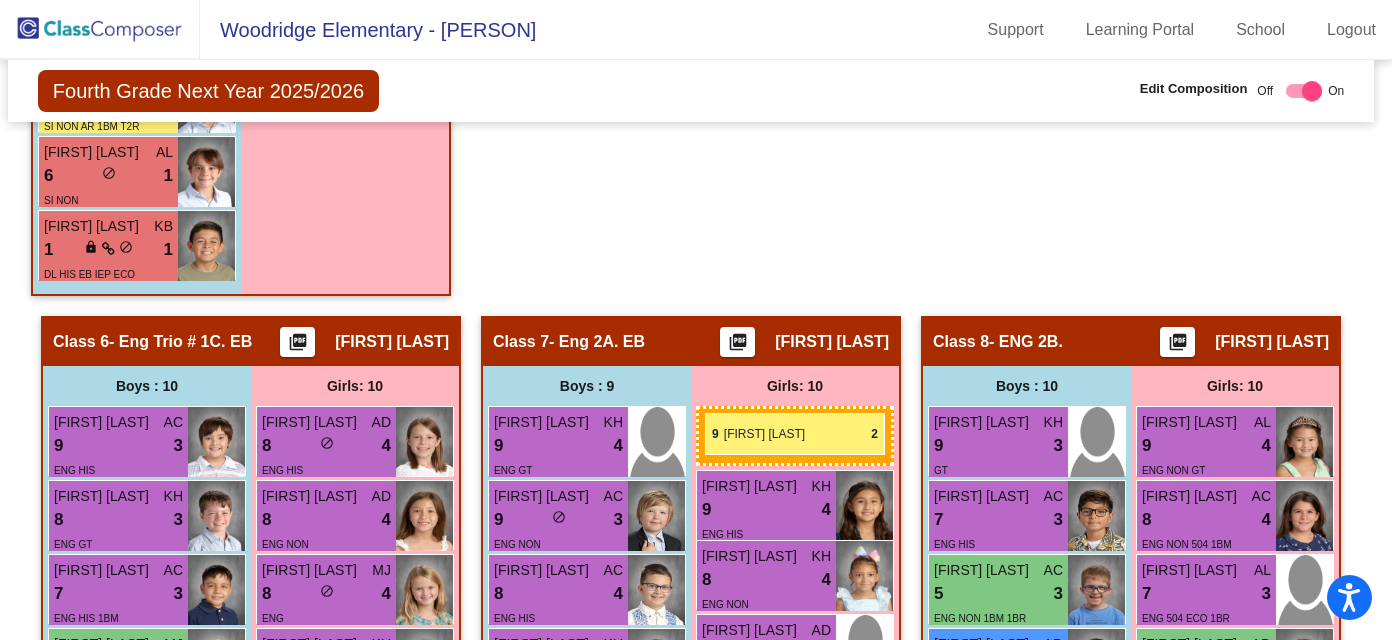 drag, startPoint x: 795, startPoint y: 390, endPoint x: 705, endPoint y: 413, distance: 92.89241 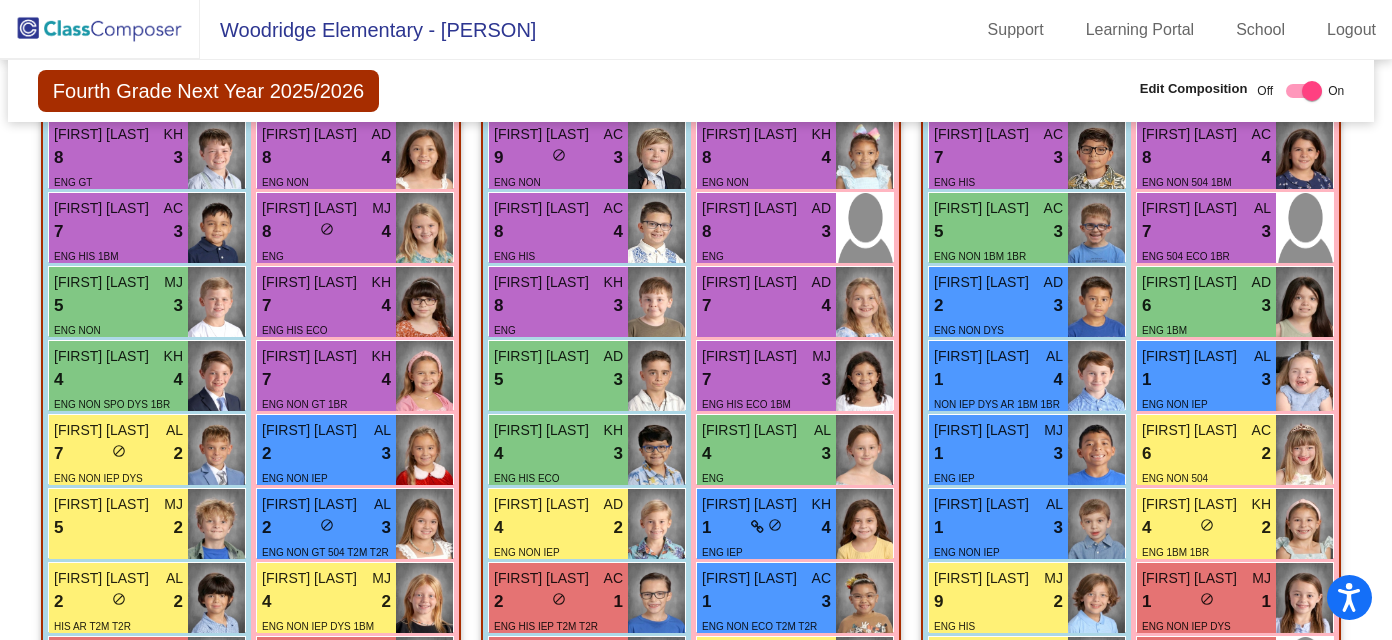 scroll, scrollTop: 2882, scrollLeft: 5, axis: both 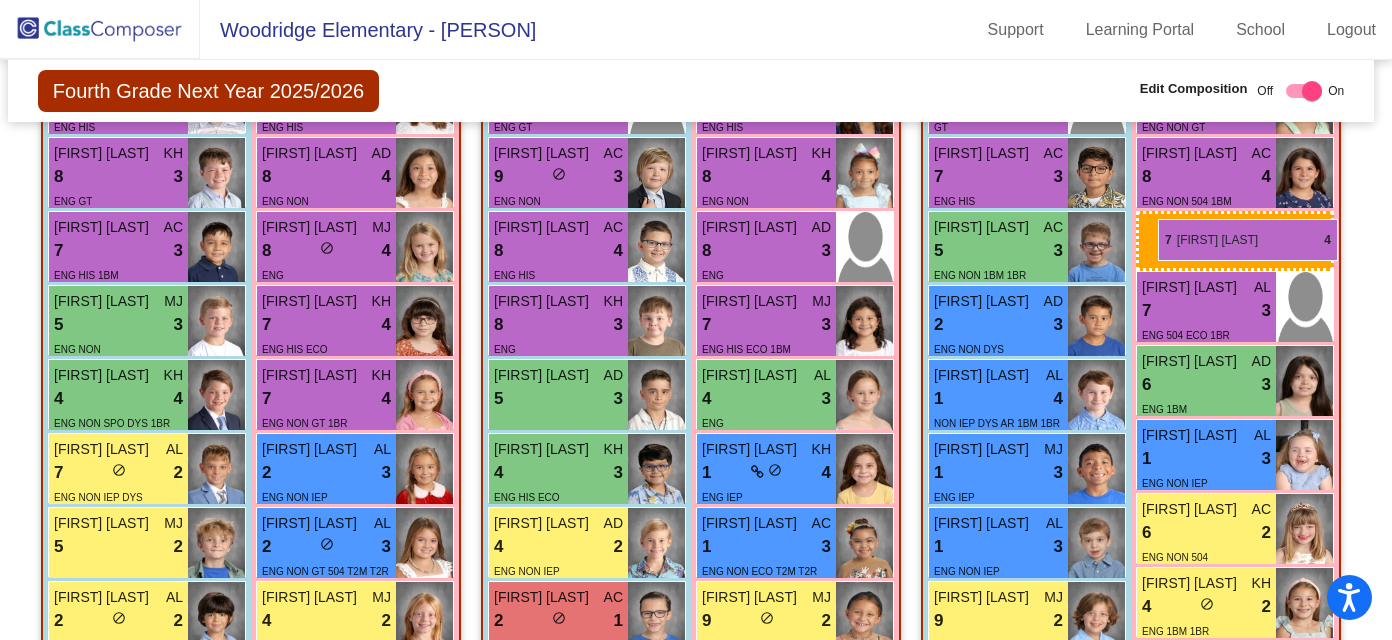 drag, startPoint x: 756, startPoint y: 309, endPoint x: 1144, endPoint y: 221, distance: 397.85425 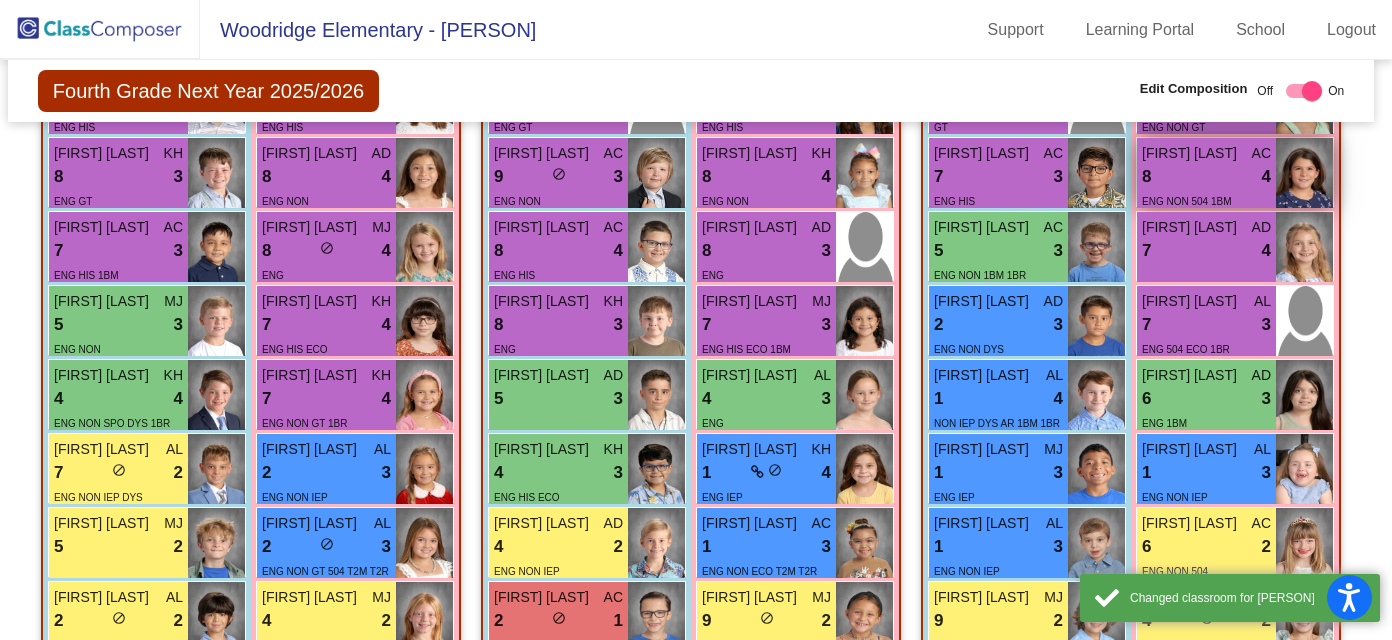 click on "8 lock do_not_disturb_alt 4" at bounding box center (1206, 177) 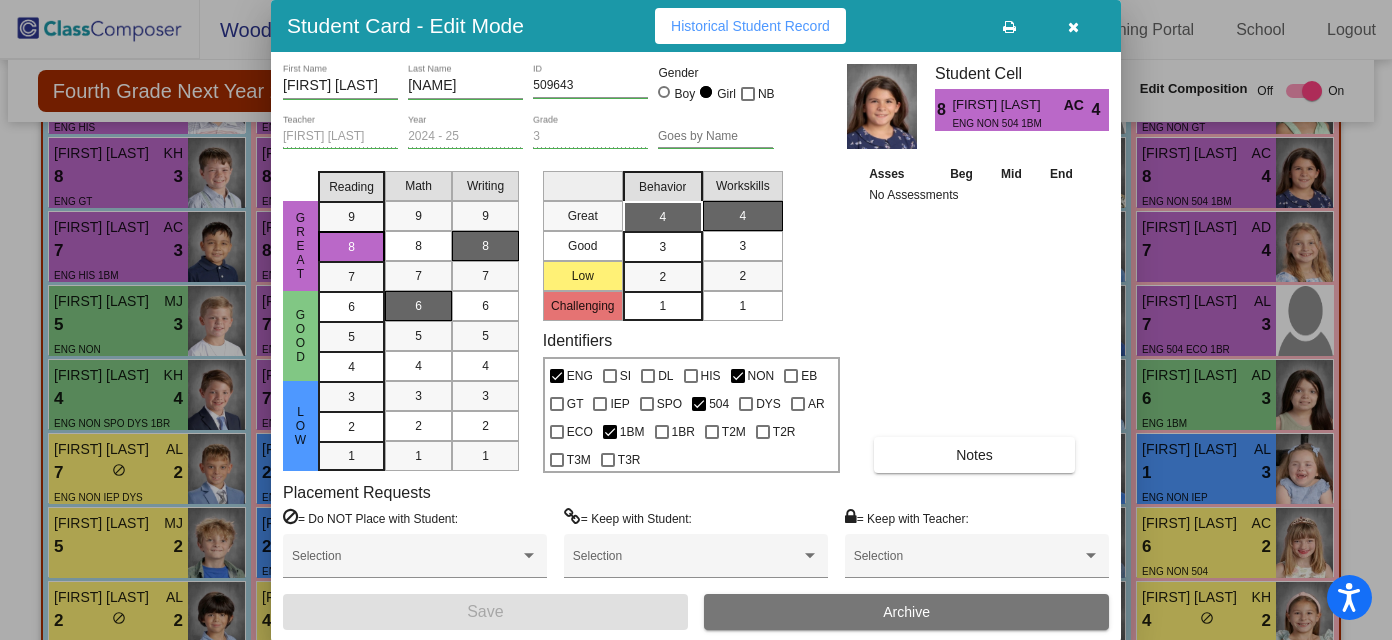 click at bounding box center (1073, 26) 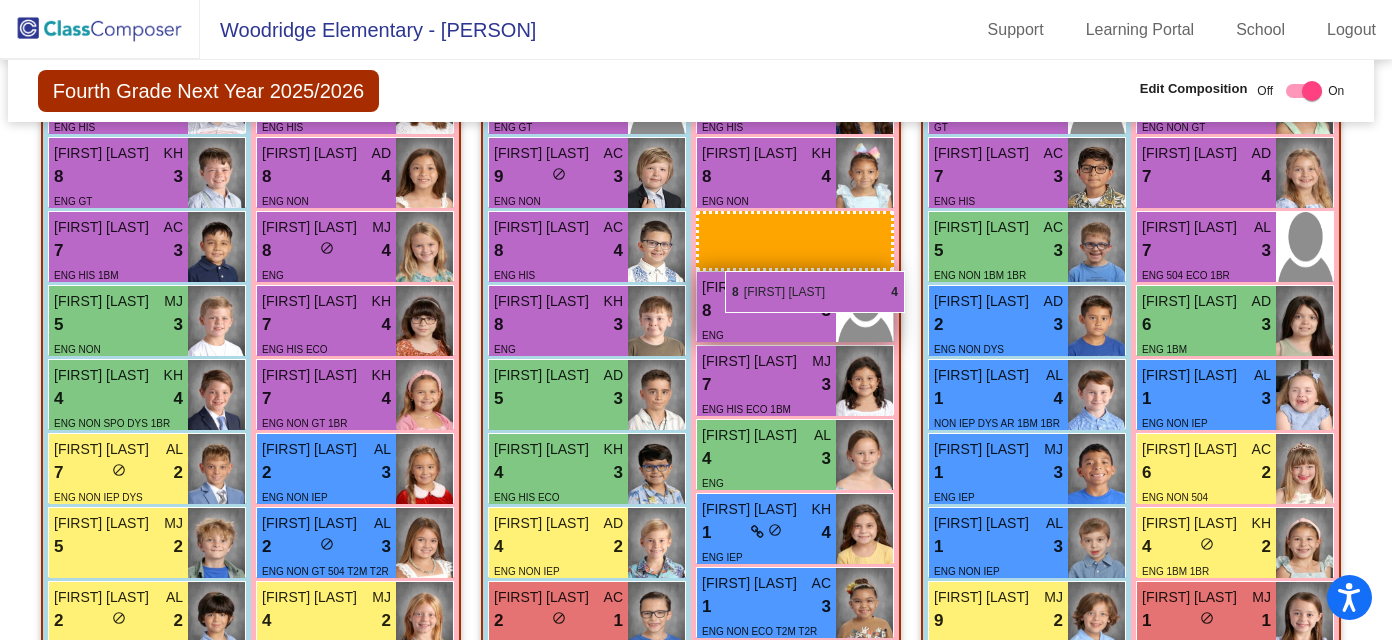 drag, startPoint x: 1213, startPoint y: 185, endPoint x: 707, endPoint y: 275, distance: 513.94165 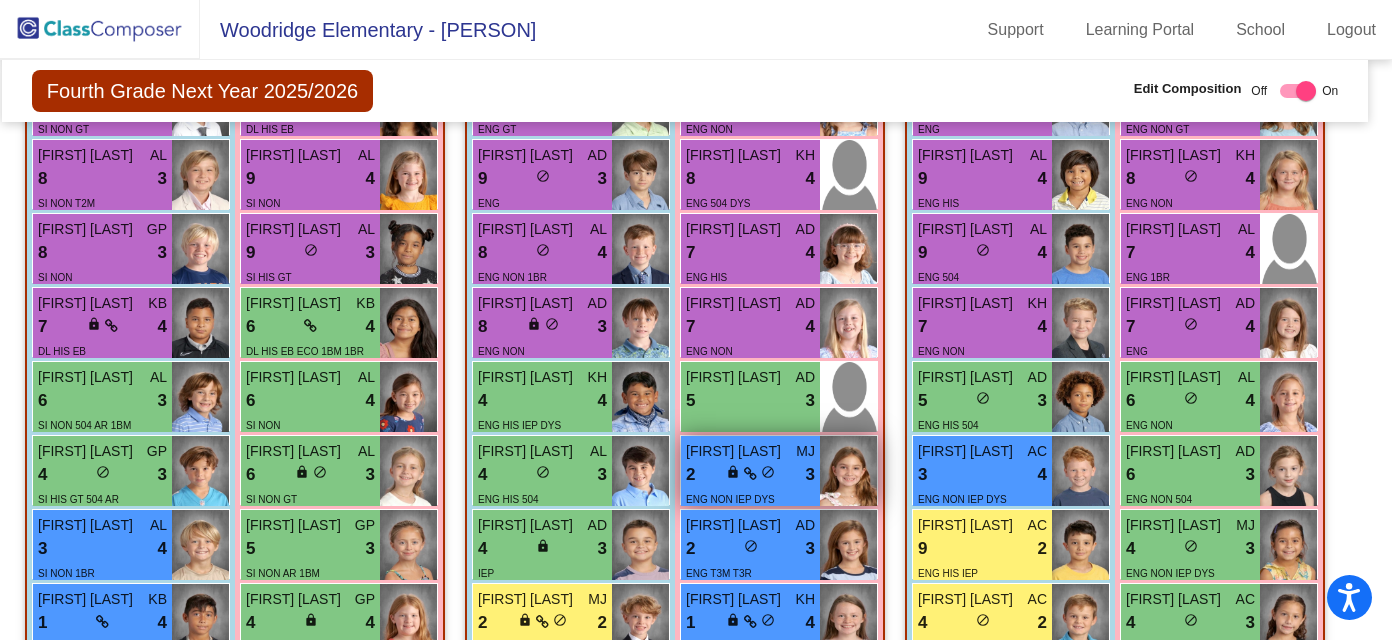 scroll, scrollTop: 1786, scrollLeft: 11, axis: both 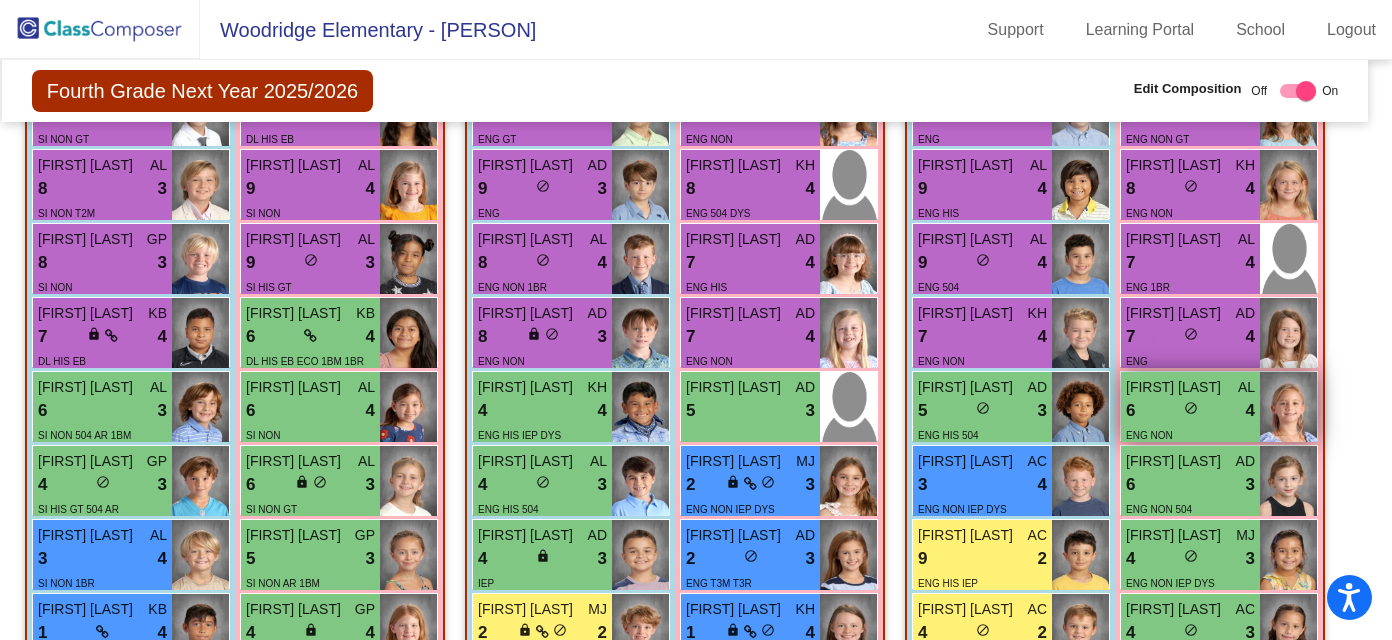 click on "6 lock do_not_disturb_alt 4" at bounding box center [1190, 411] 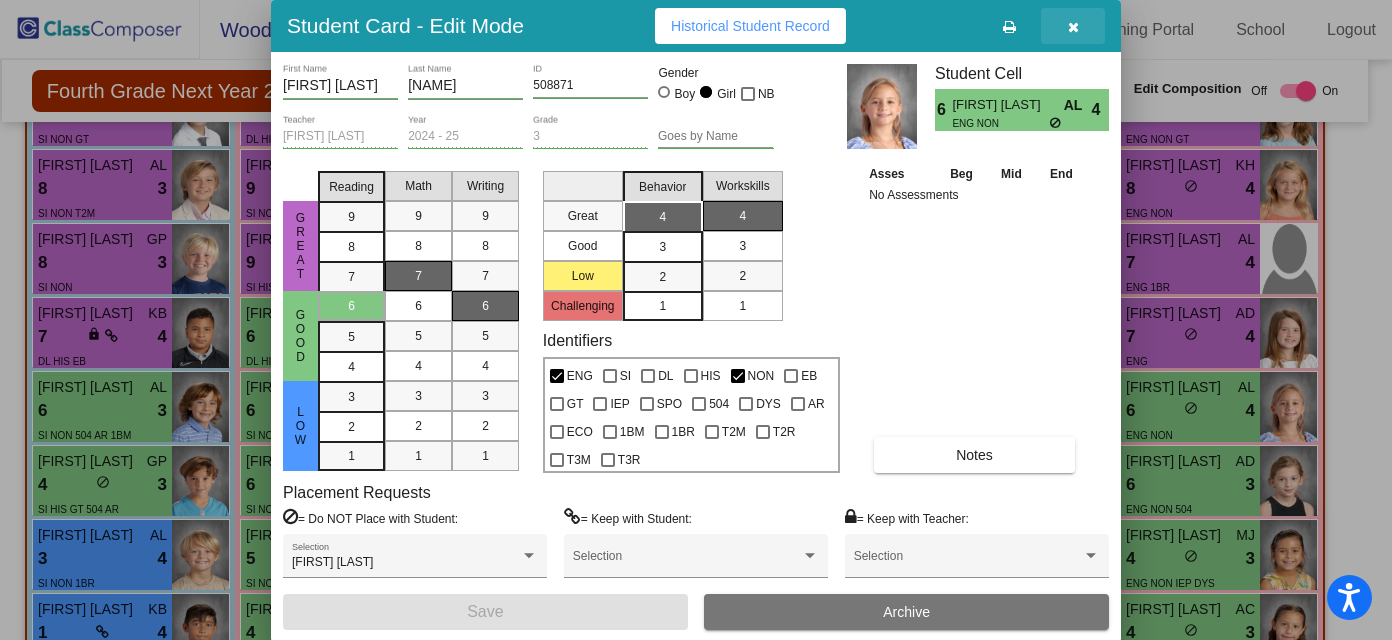 click at bounding box center [1073, 27] 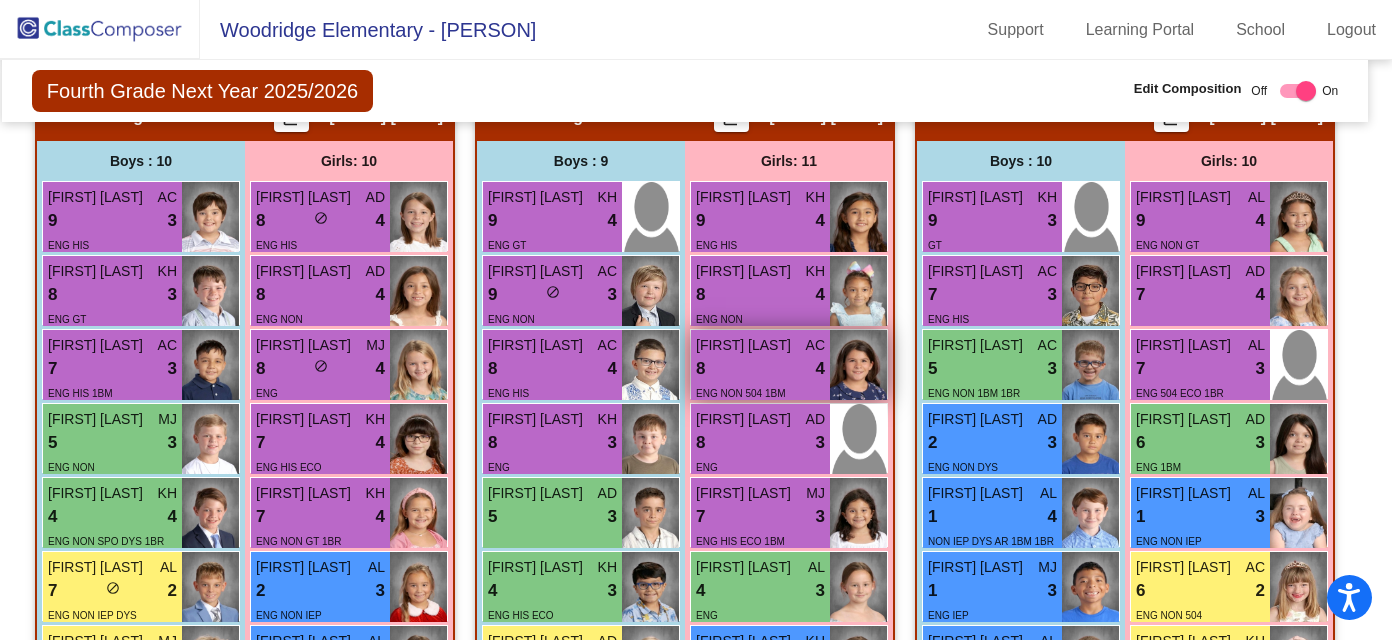scroll, scrollTop: 2766, scrollLeft: 11, axis: both 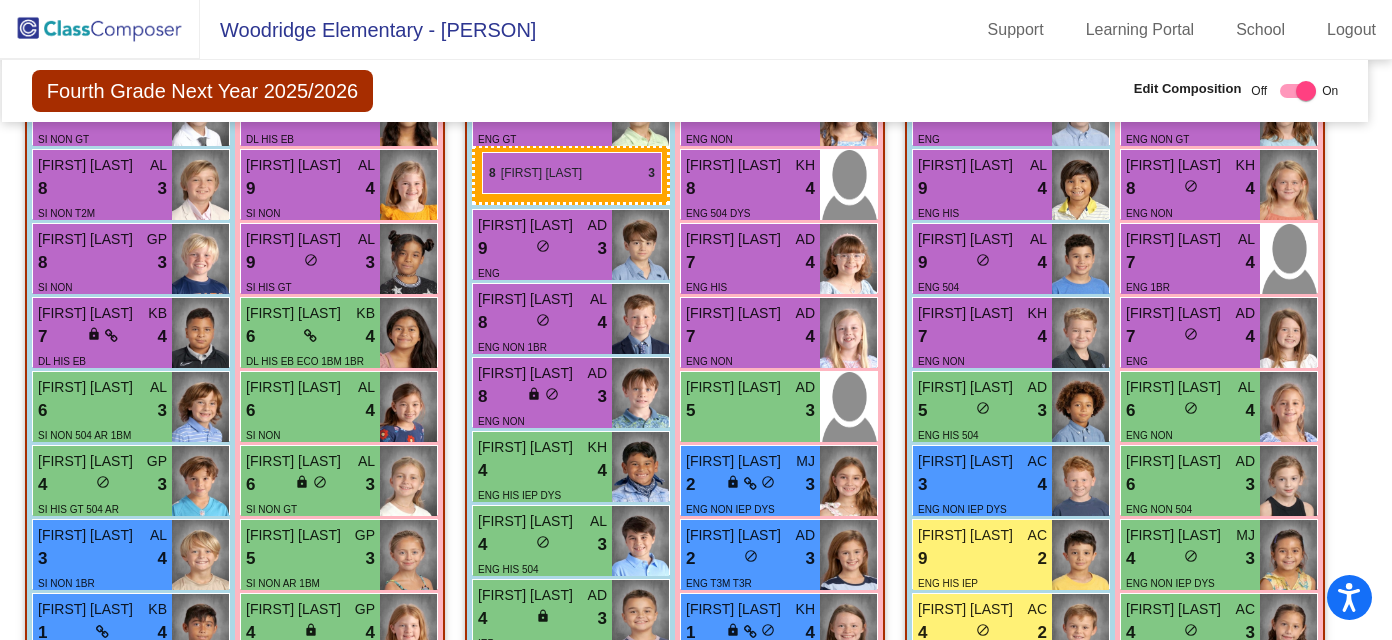 drag, startPoint x: 590, startPoint y: 461, endPoint x: 482, endPoint y: 152, distance: 327.3301 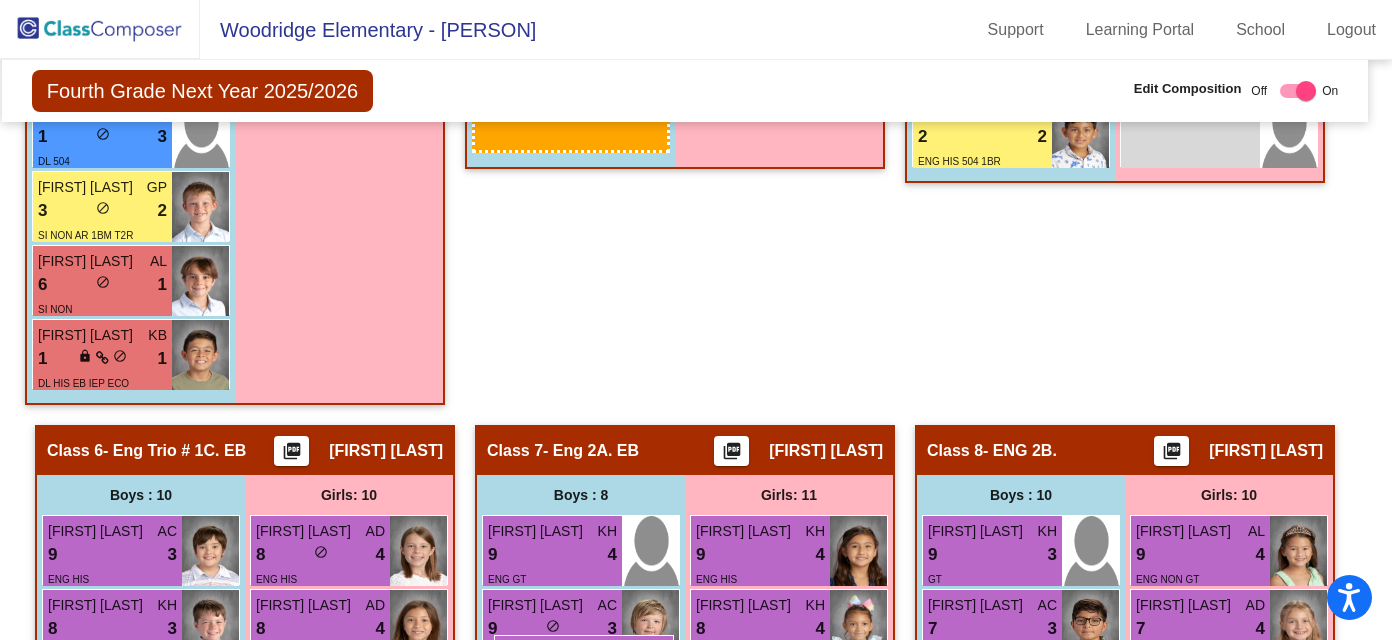 scroll, scrollTop: 2454, scrollLeft: 11, axis: both 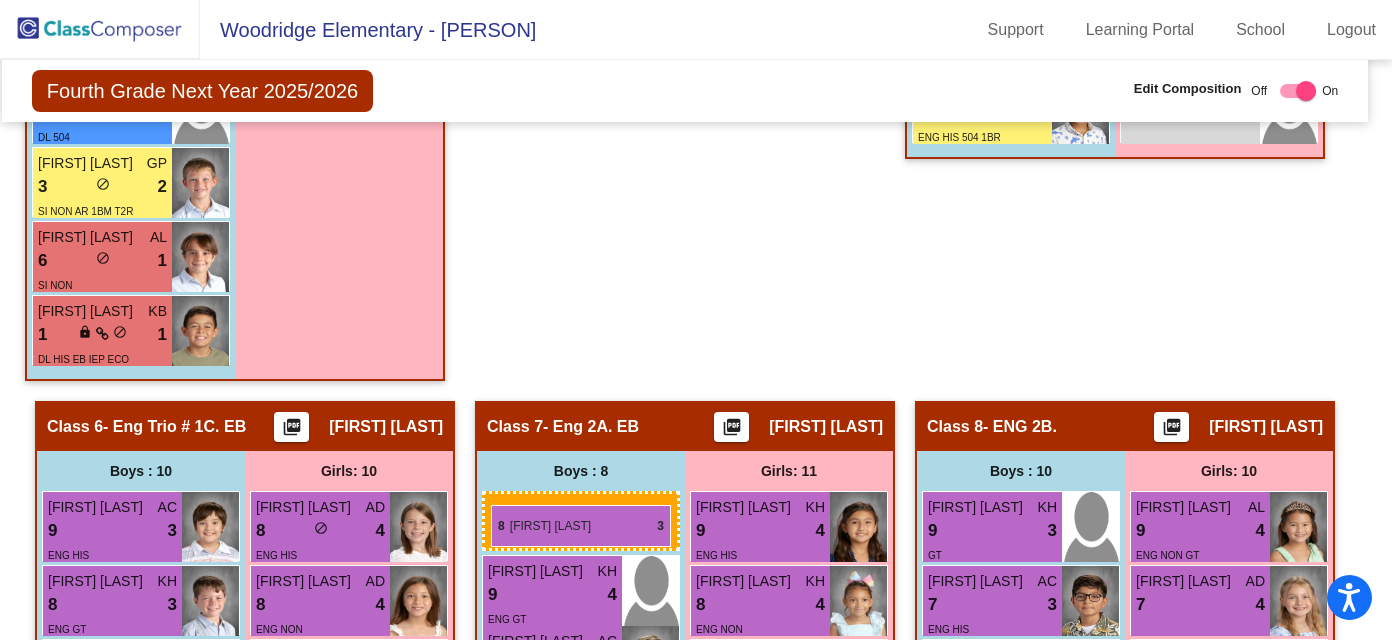 drag, startPoint x: 570, startPoint y: 413, endPoint x: 491, endPoint y: 505, distance: 121.264175 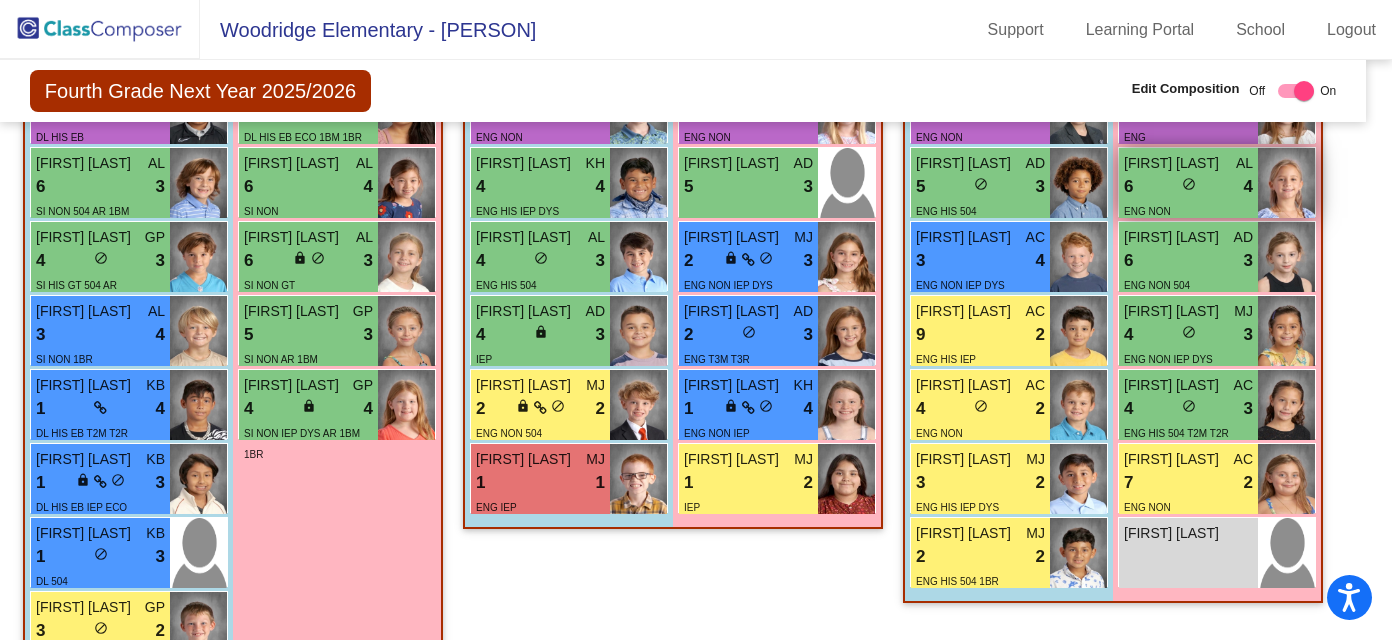 scroll, scrollTop: 2047, scrollLeft: 13, axis: both 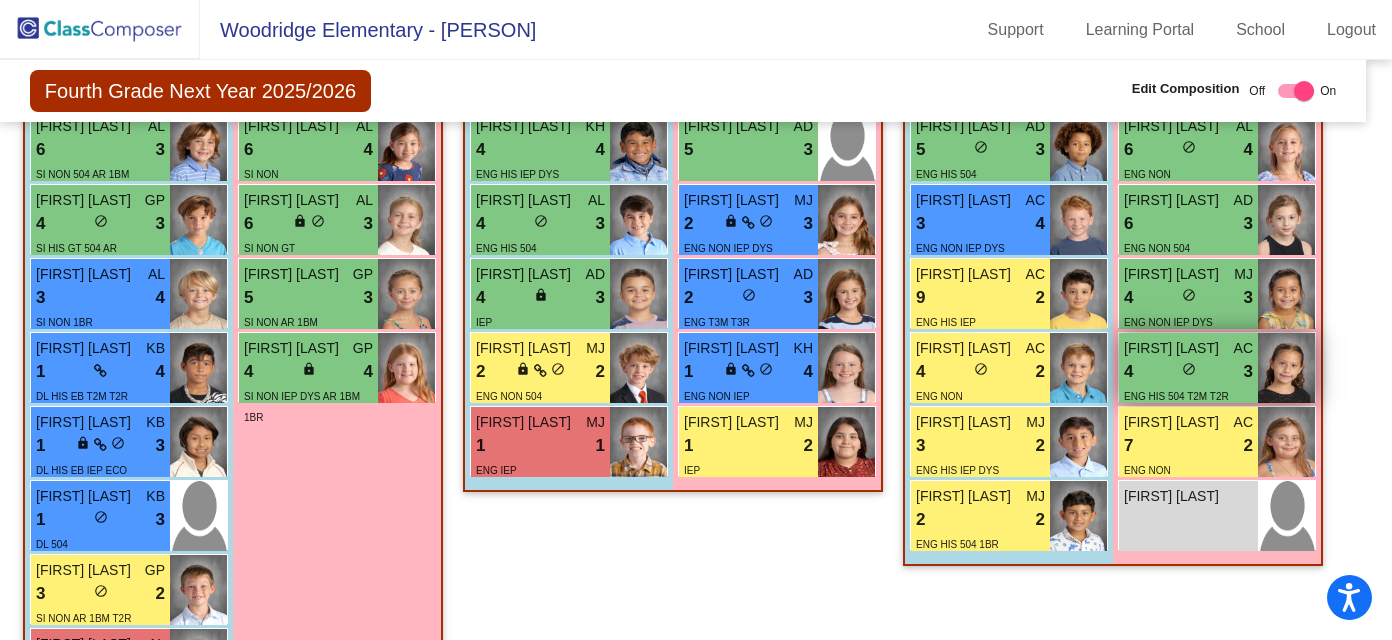 click on "4 lock do_not_disturb_alt 3" at bounding box center (1188, 372) 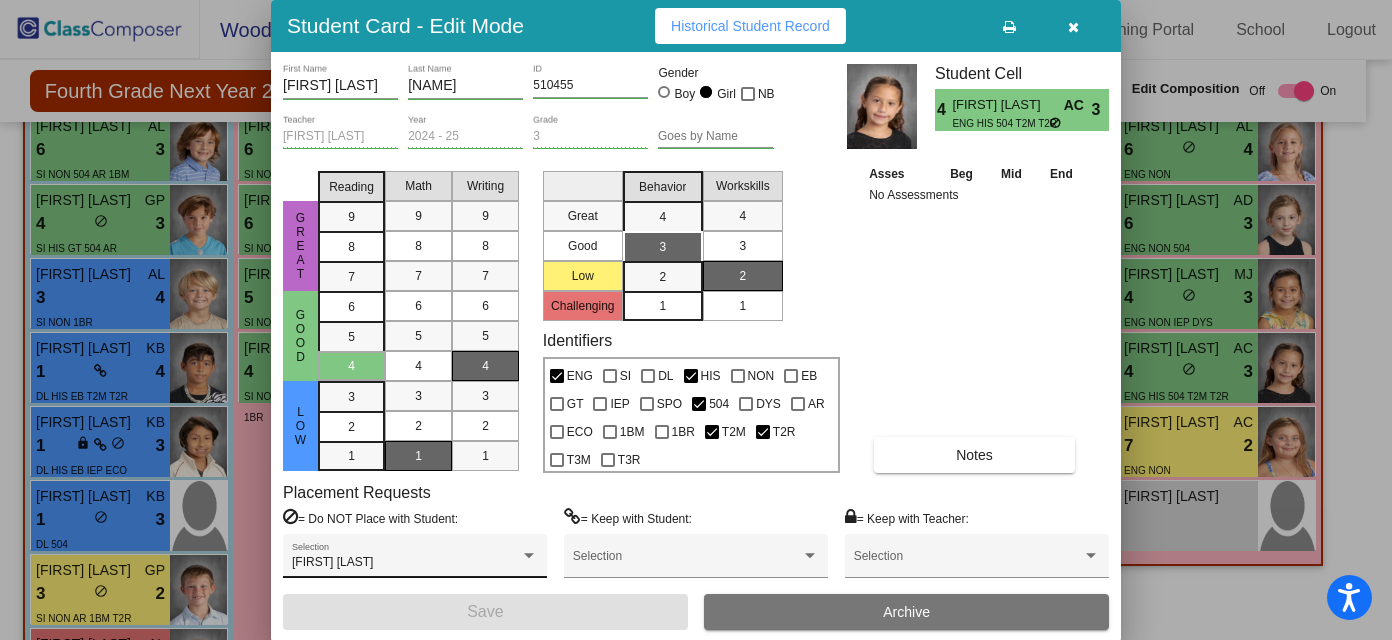 click on "[FIRST] [LAST] [LAST]" at bounding box center (415, 561) 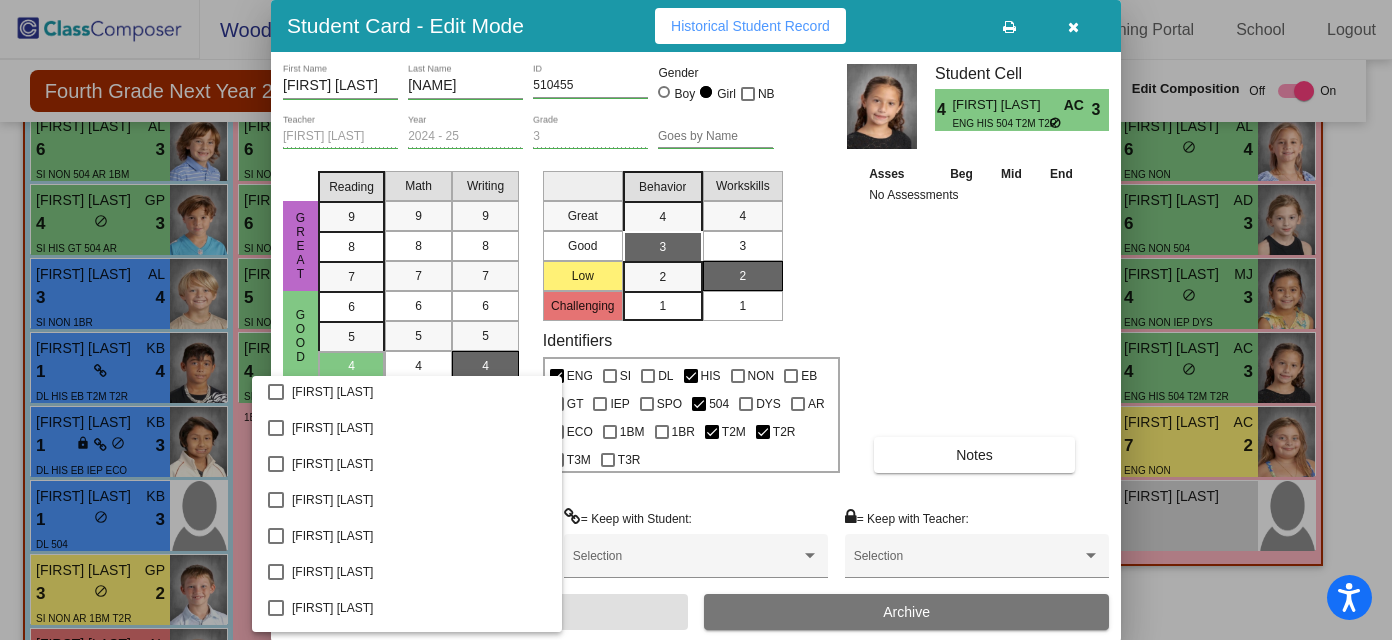 scroll, scrollTop: 3209, scrollLeft: 0, axis: vertical 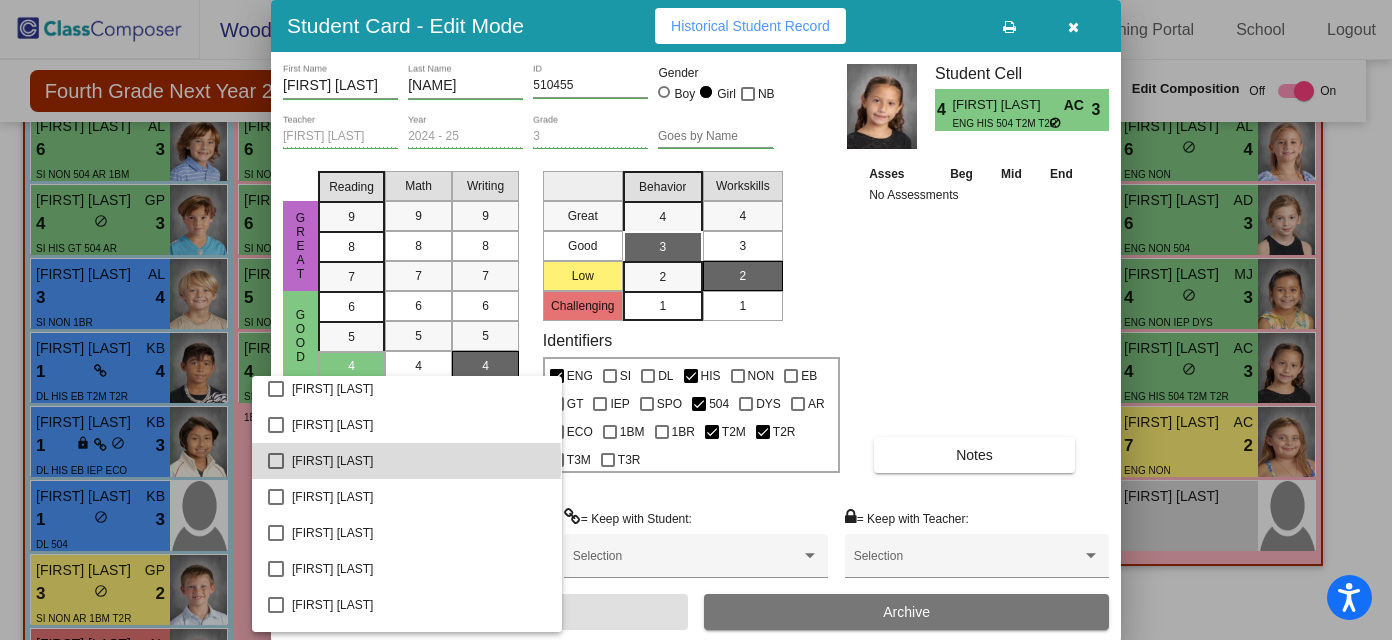 click at bounding box center (276, 461) 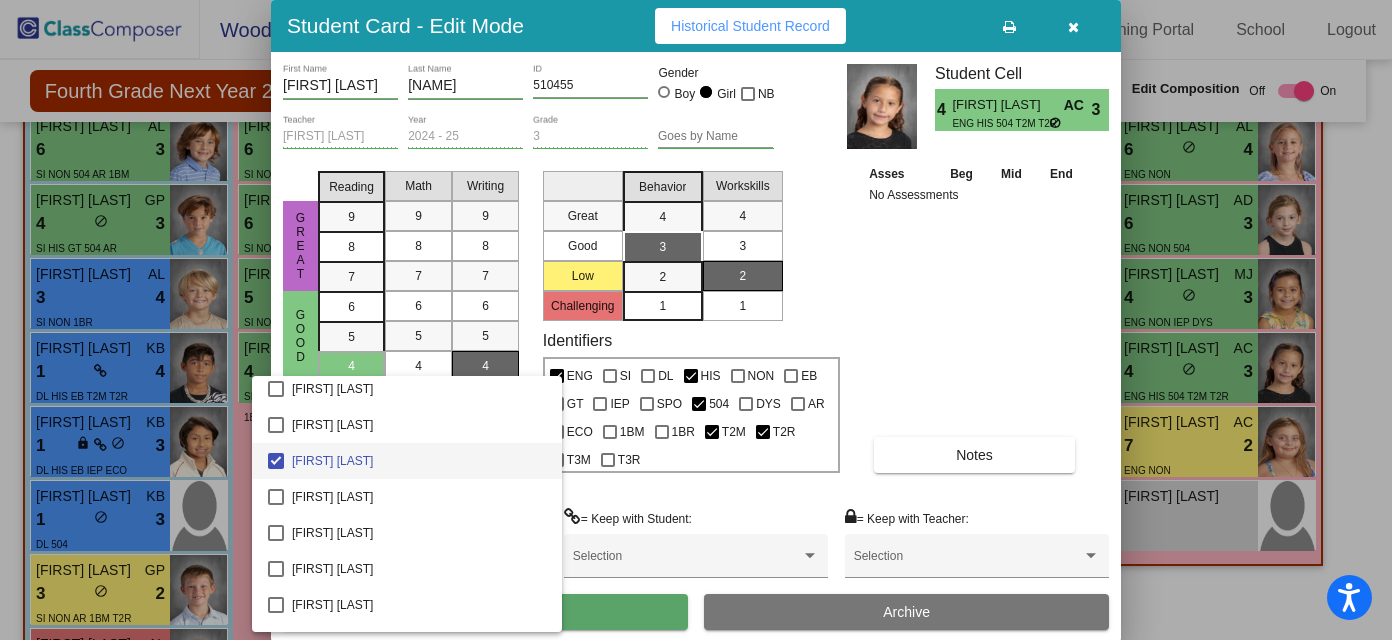 click at bounding box center (696, 320) 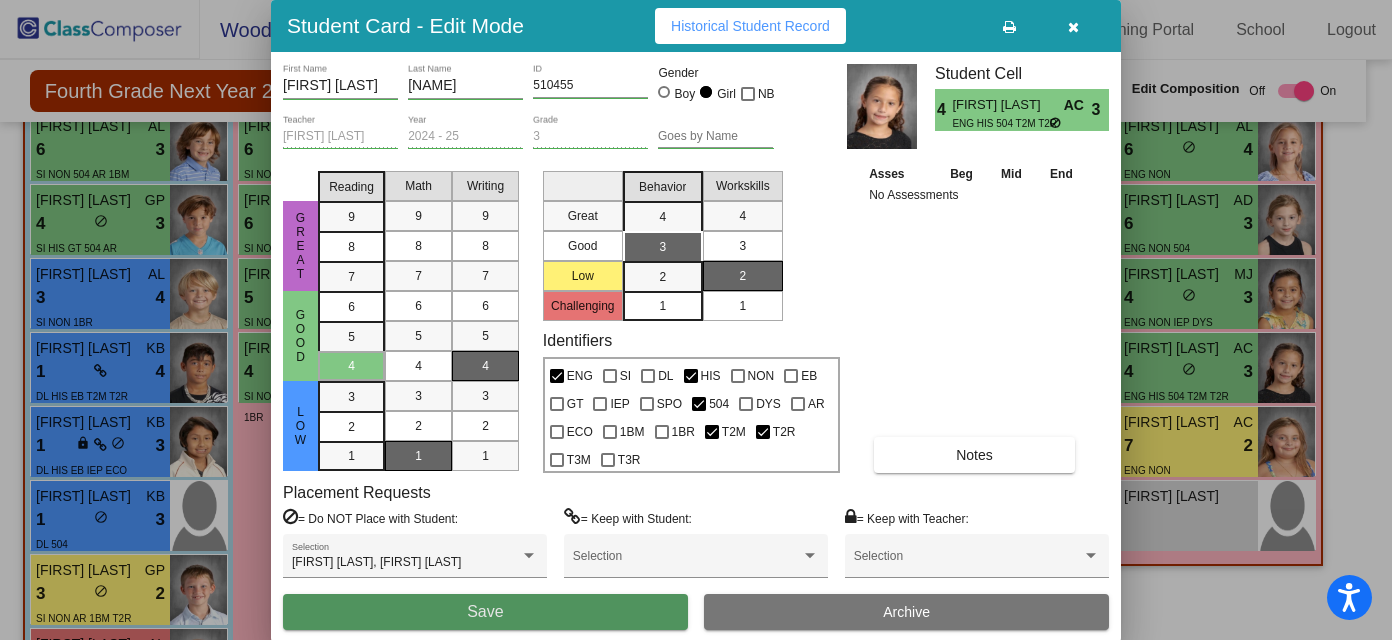 click on "Save" at bounding box center [485, 612] 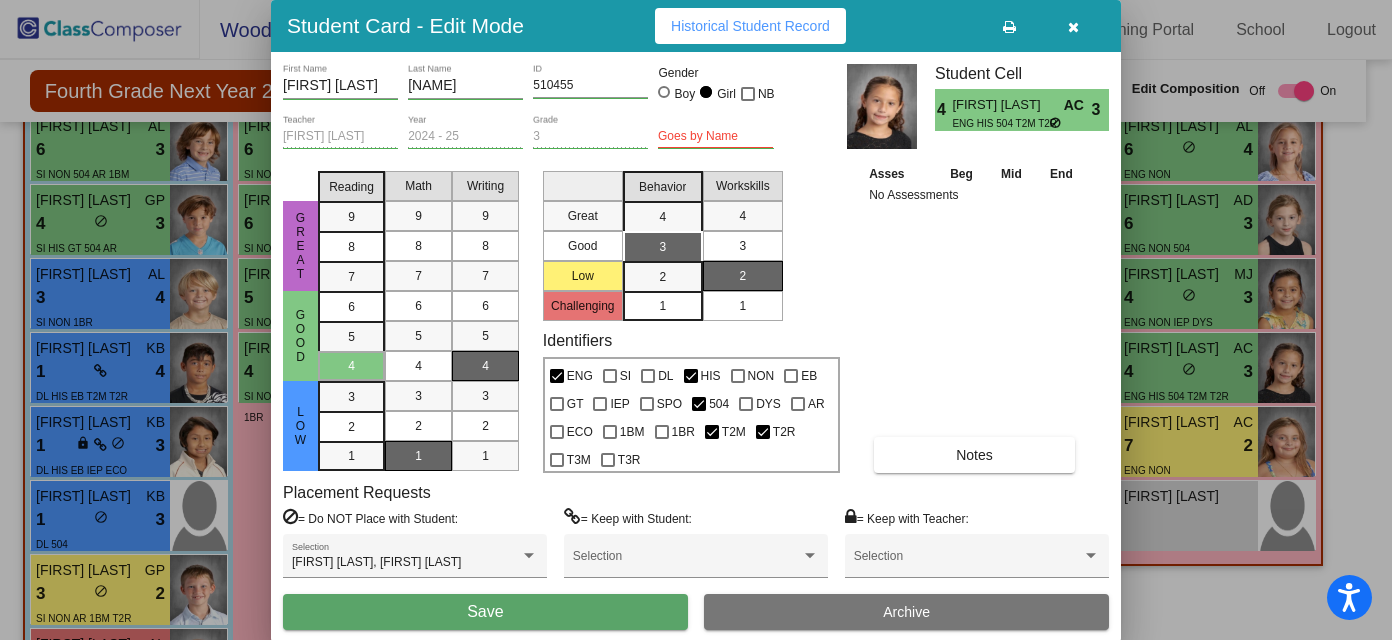click at bounding box center (1073, 27) 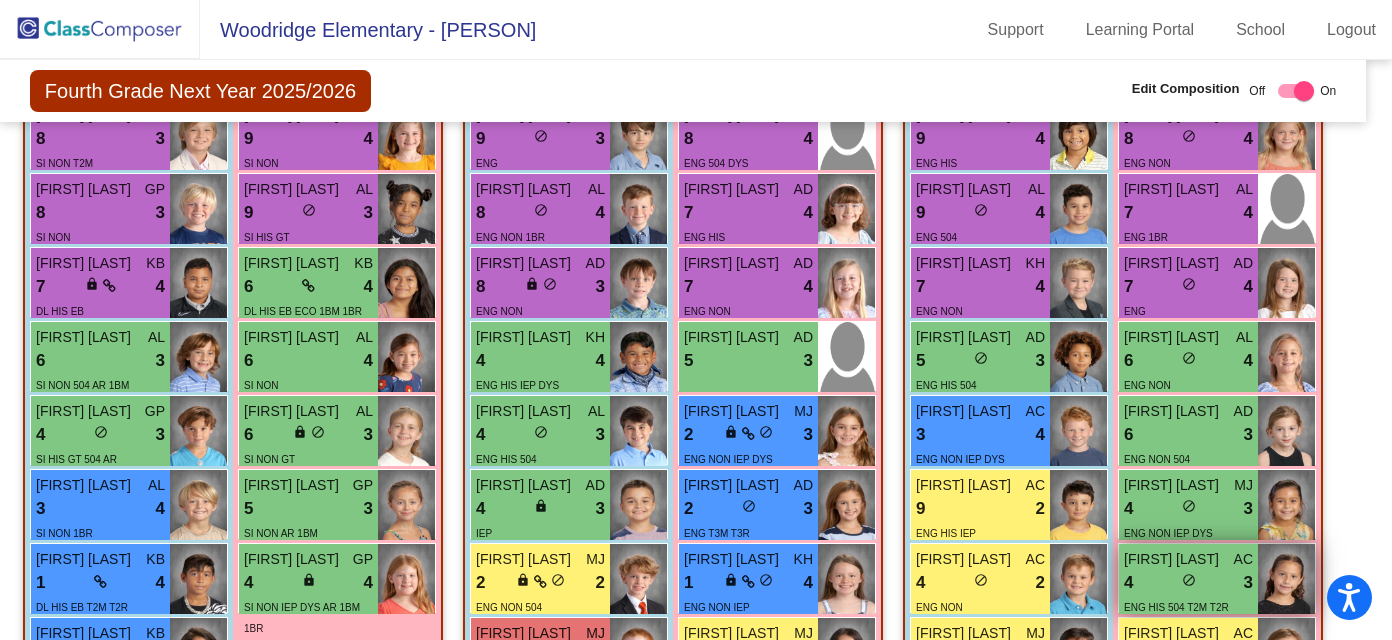 scroll, scrollTop: 1837, scrollLeft: 13, axis: both 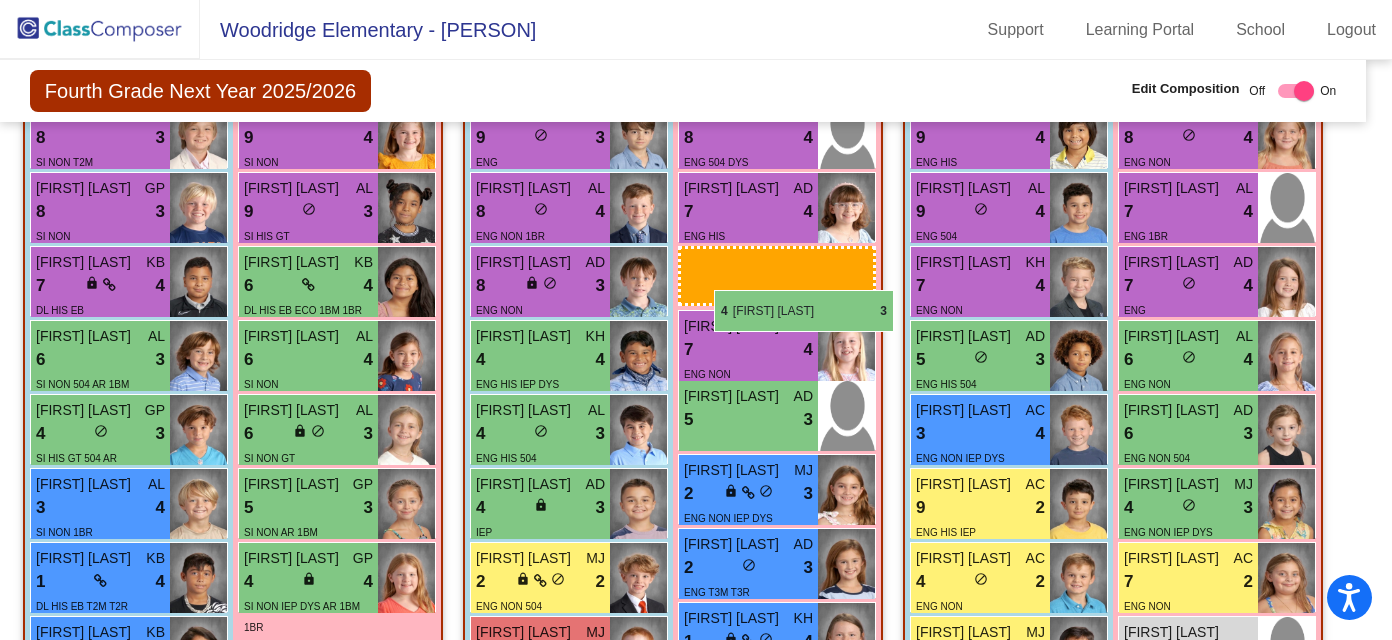 drag, startPoint x: 1255, startPoint y: 581, endPoint x: 714, endPoint y: 290, distance: 614.298 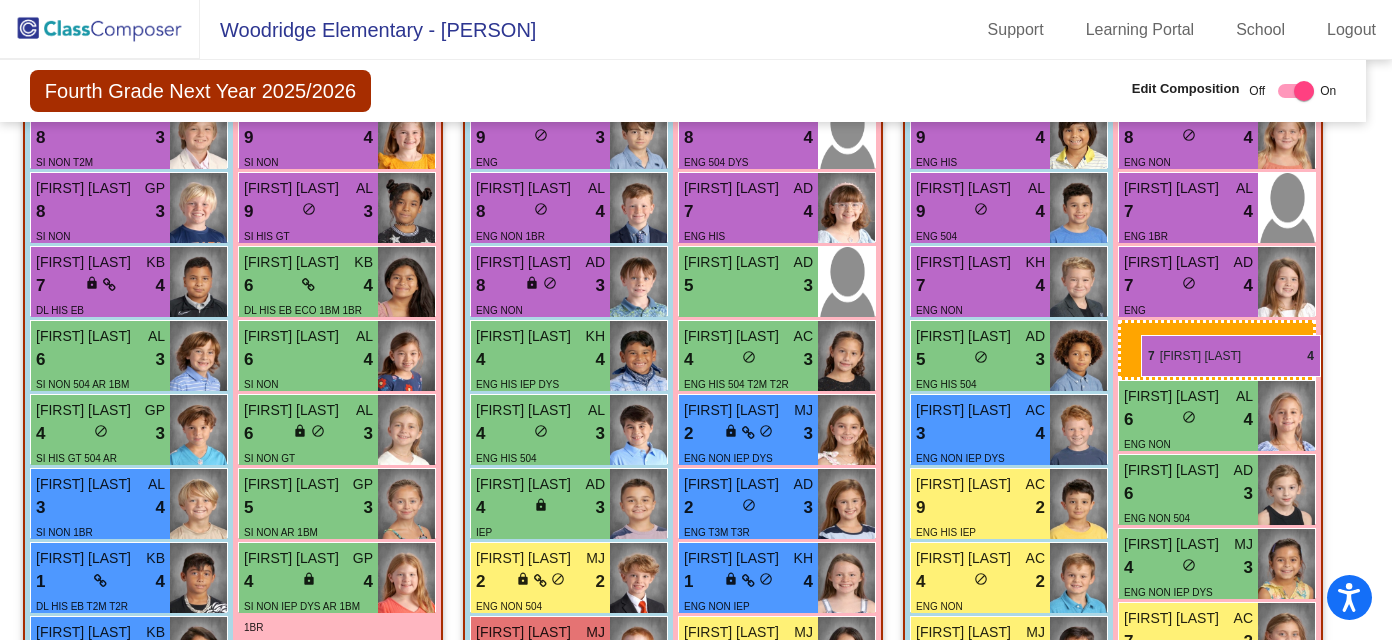 drag, startPoint x: 758, startPoint y: 285, endPoint x: 1137, endPoint y: 329, distance: 381.54553 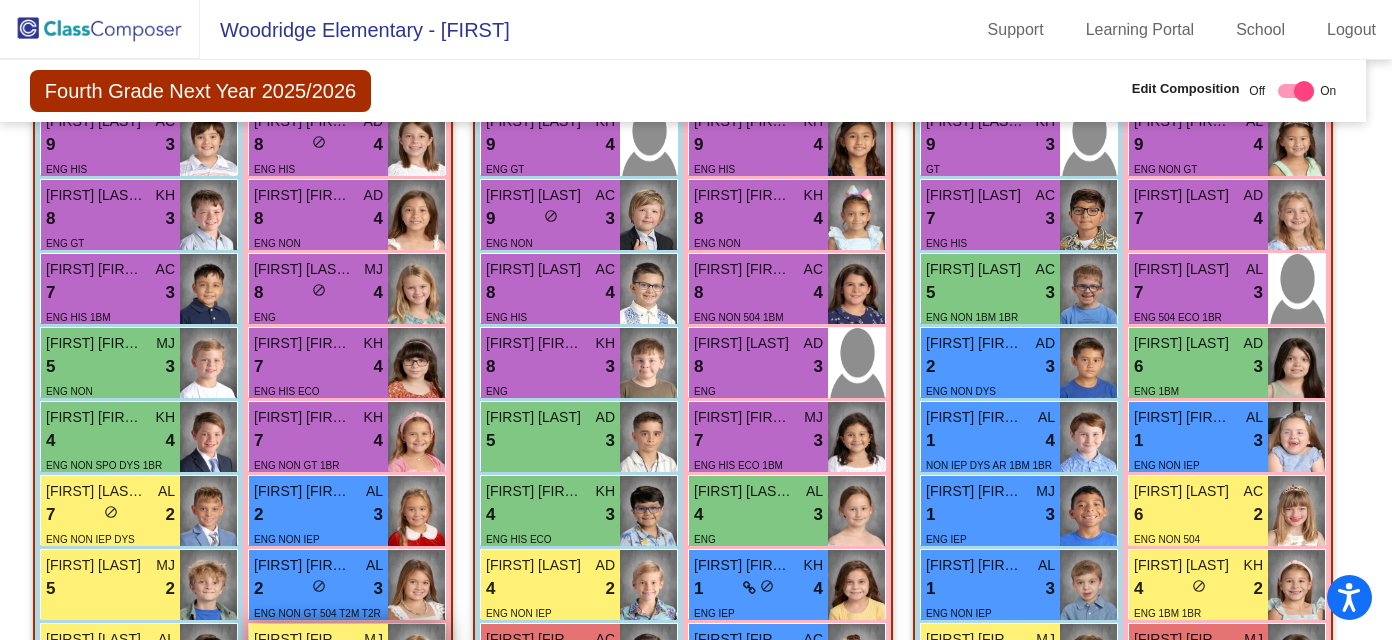 scroll, scrollTop: 3160, scrollLeft: 13, axis: both 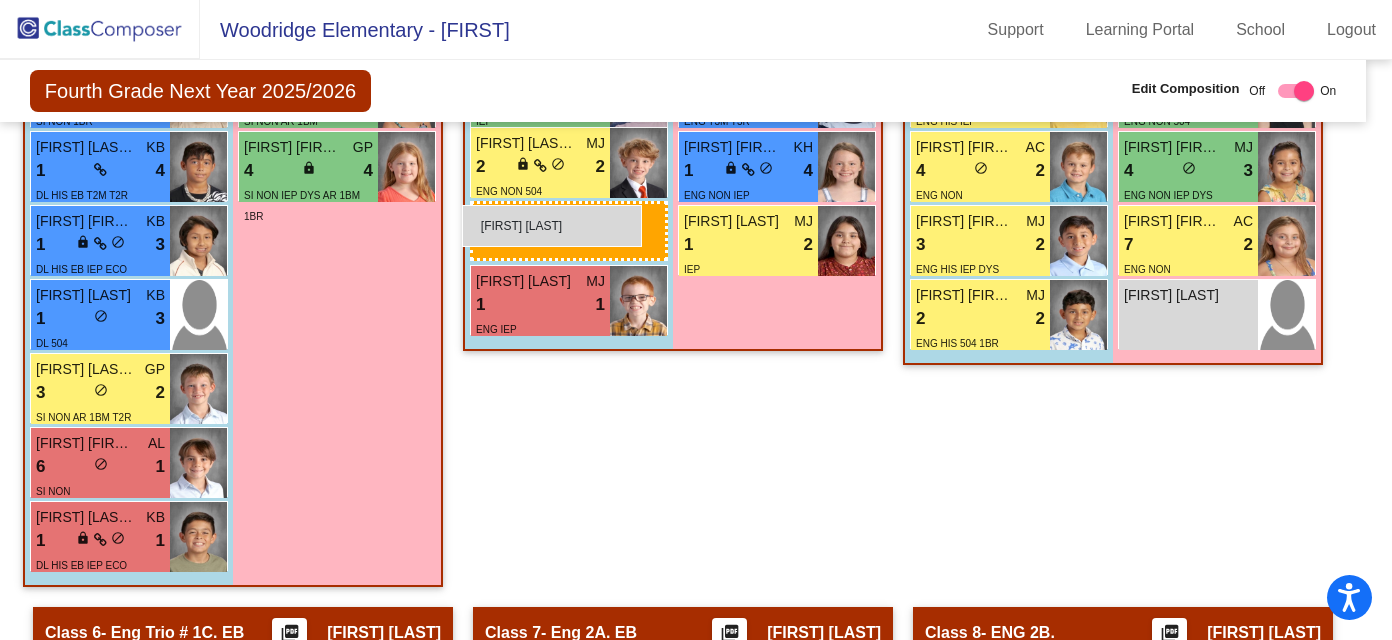 drag, startPoint x: 65, startPoint y: 493, endPoint x: 464, endPoint y: 205, distance: 492.0823 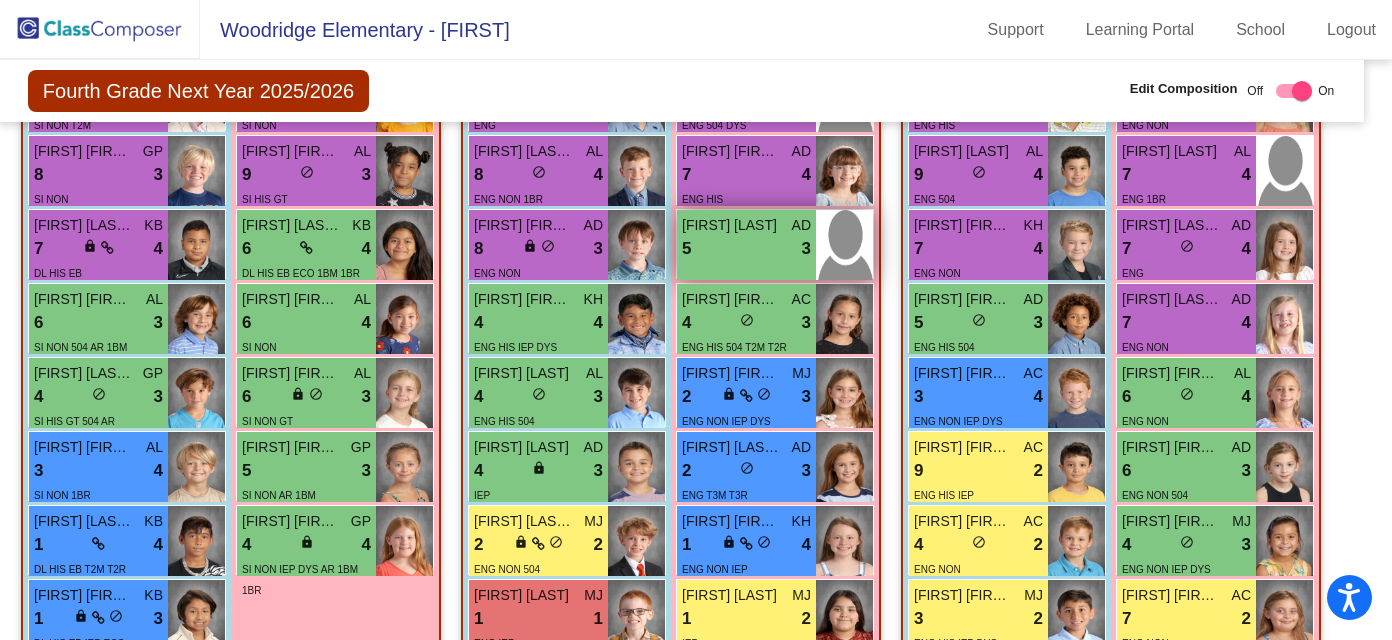 scroll, scrollTop: 1876, scrollLeft: 15, axis: both 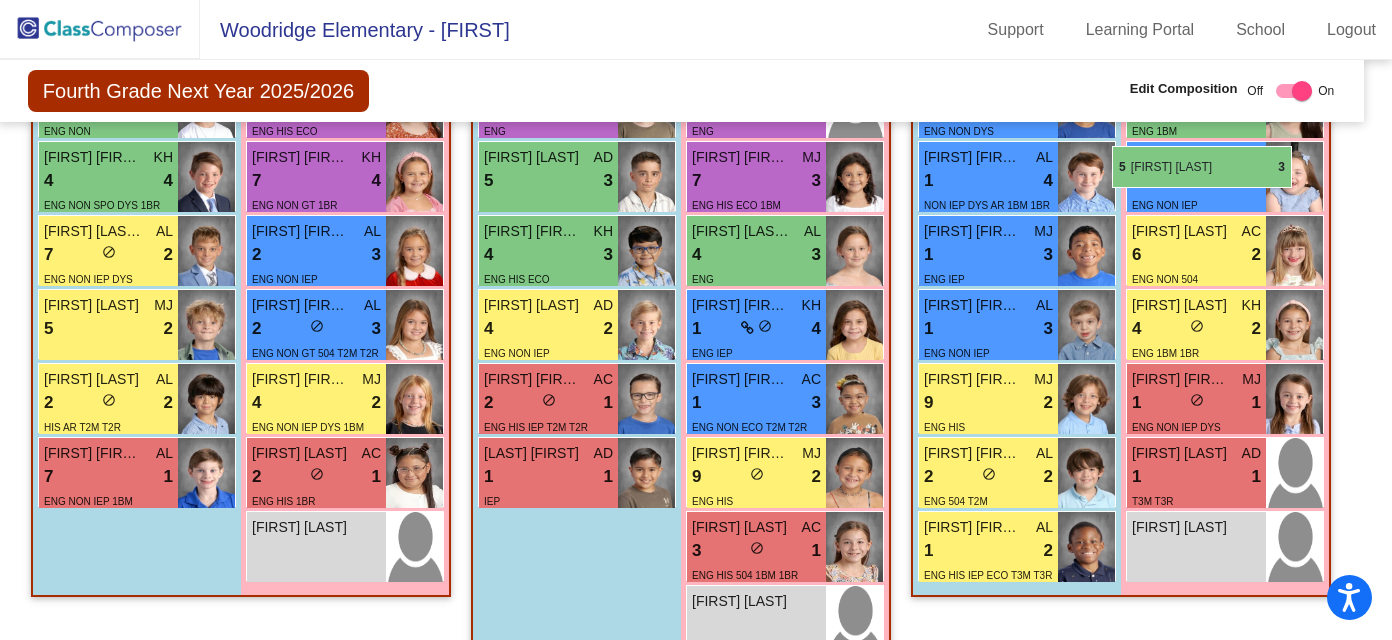 drag, startPoint x: 751, startPoint y: 247, endPoint x: 1112, endPoint y: 146, distance: 374.86264 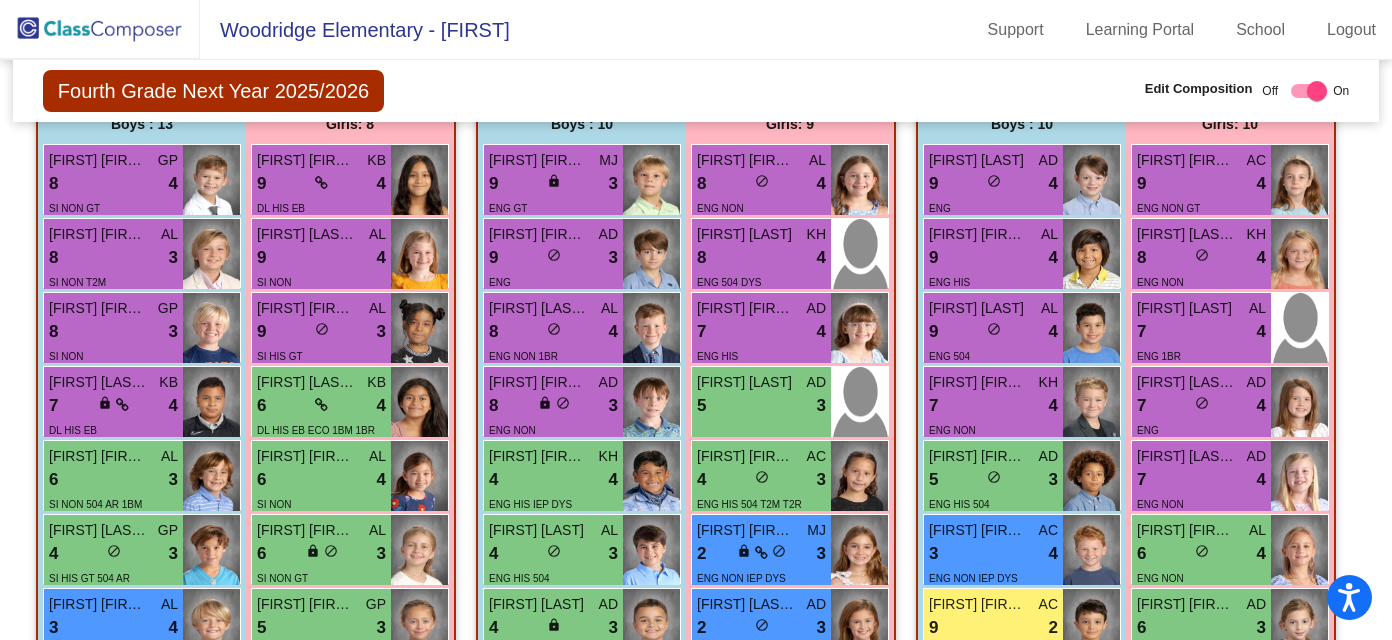 scroll, scrollTop: 1723, scrollLeft: 0, axis: vertical 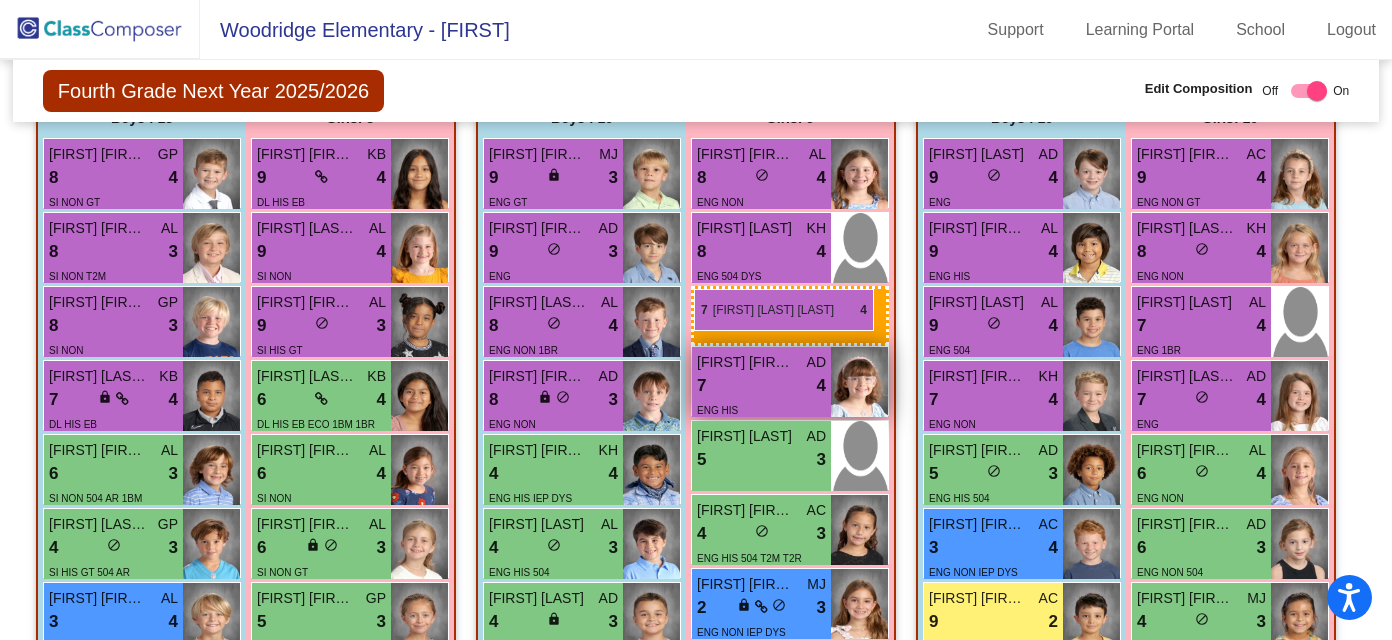 drag, startPoint x: 1220, startPoint y: 473, endPoint x: 694, endPoint y: 291, distance: 556.5968 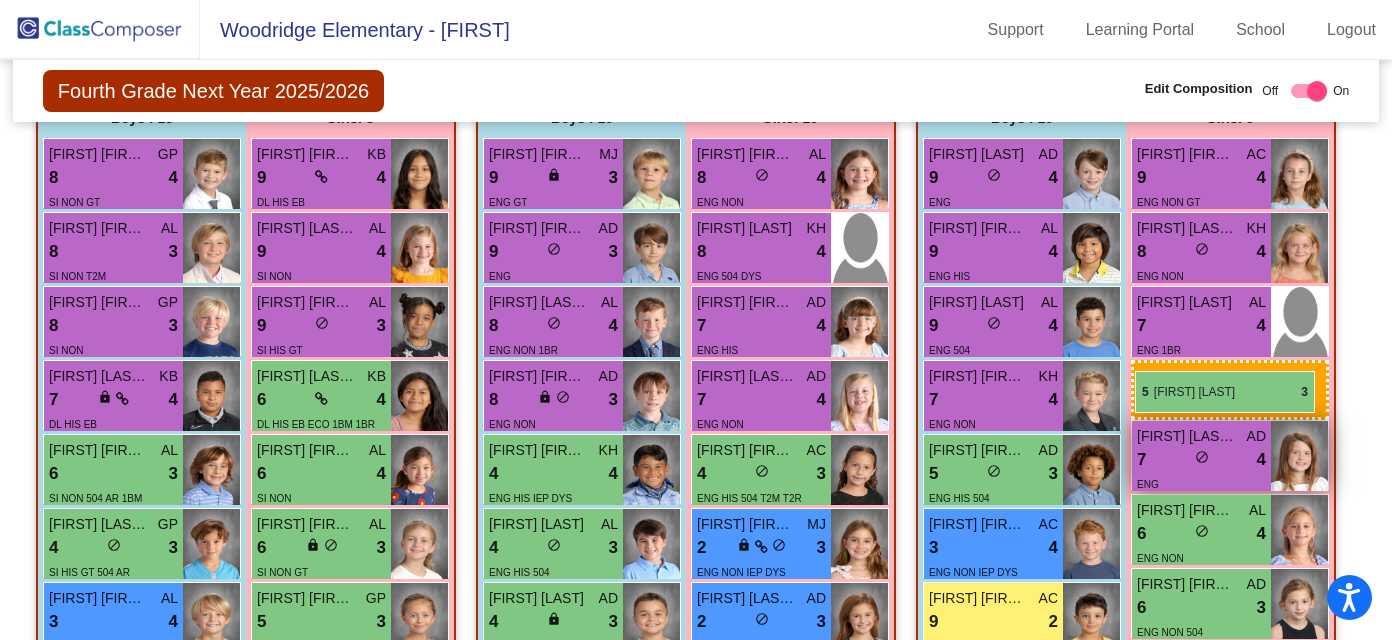 drag, startPoint x: 758, startPoint y: 476, endPoint x: 1134, endPoint y: 373, distance: 389.85254 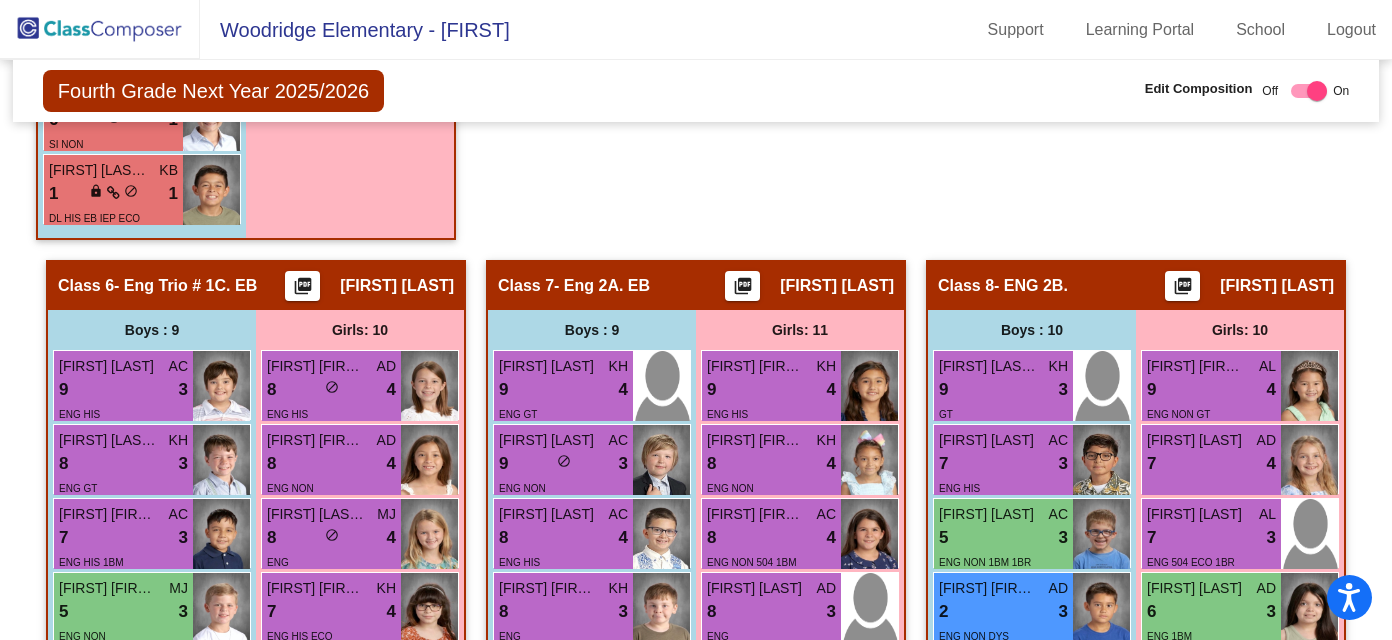 scroll, scrollTop: 2593, scrollLeft: 0, axis: vertical 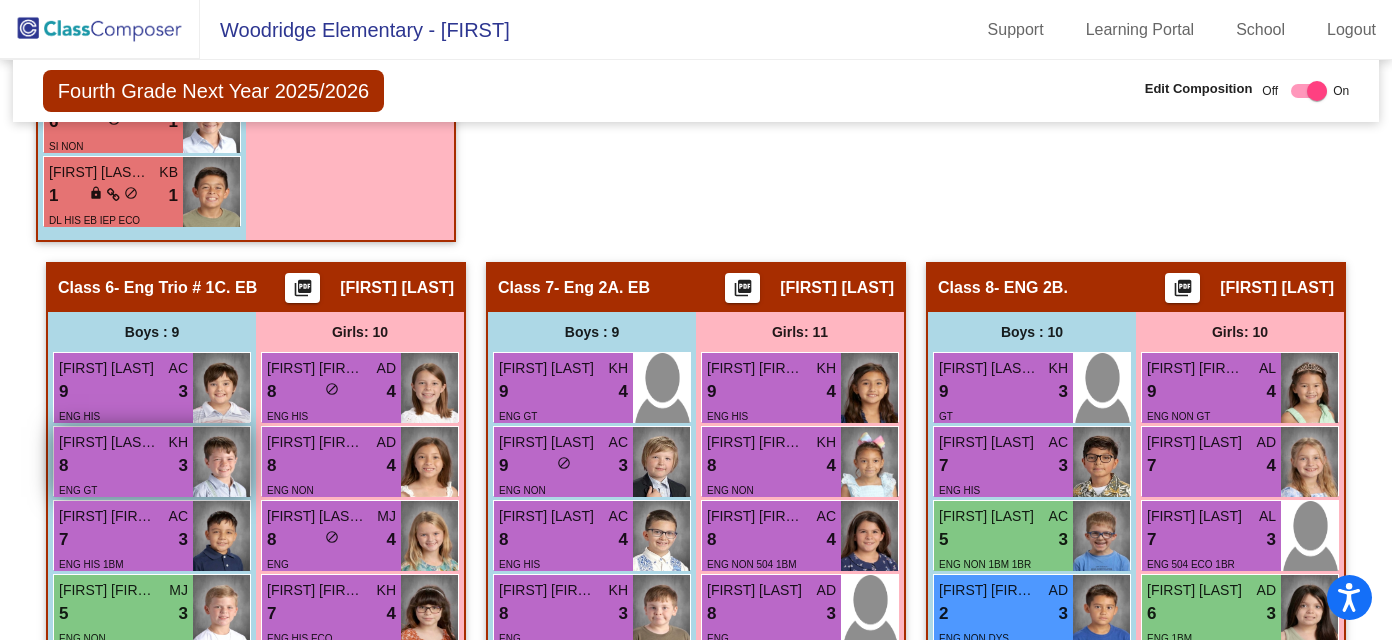 click at bounding box center (221, 462) 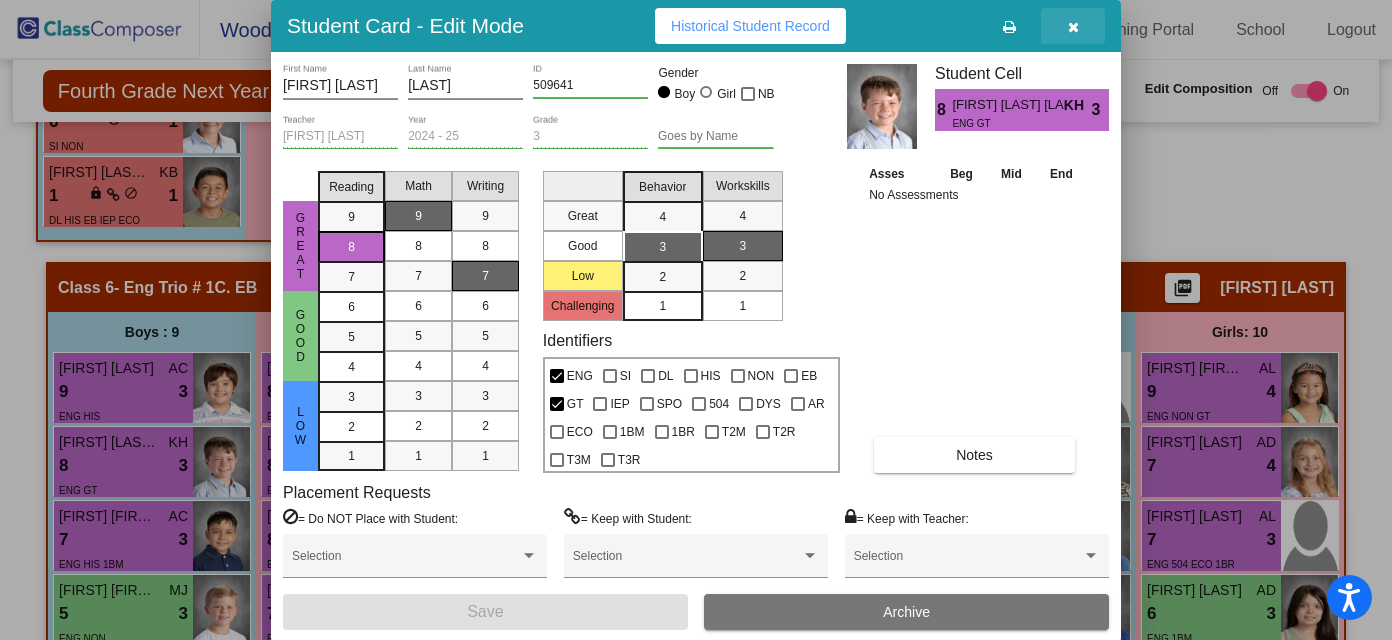 click at bounding box center (1073, 27) 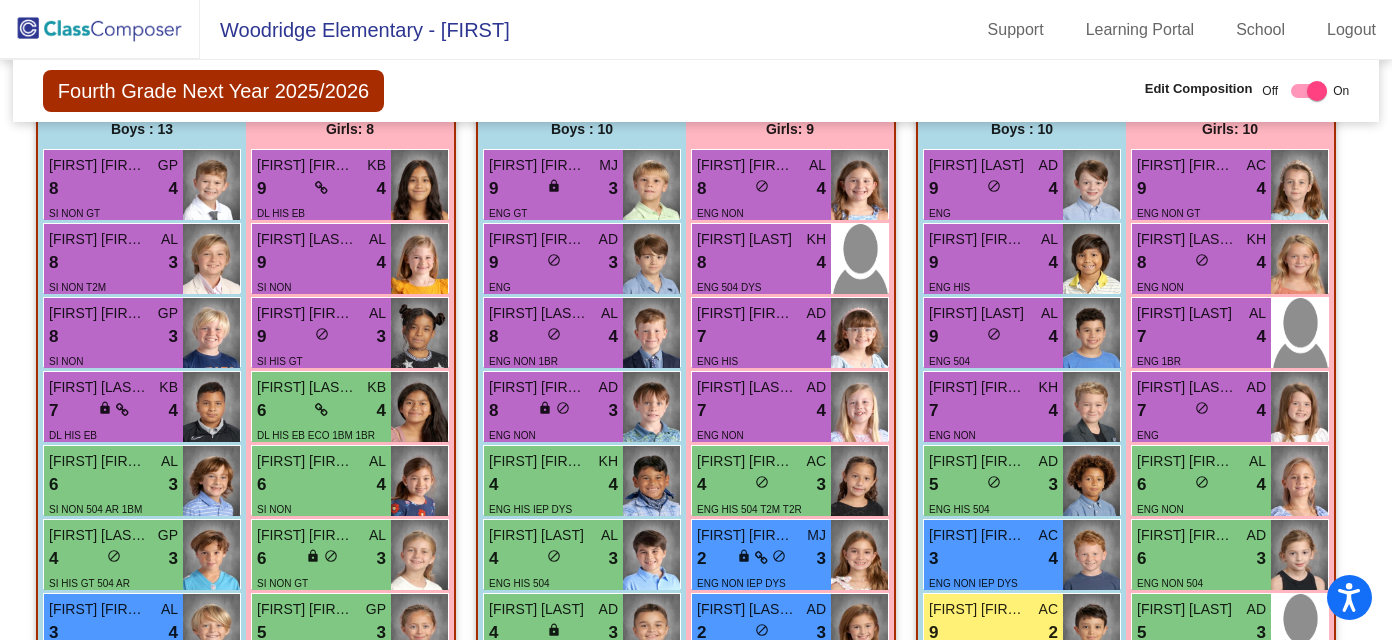 scroll, scrollTop: 1705, scrollLeft: 0, axis: vertical 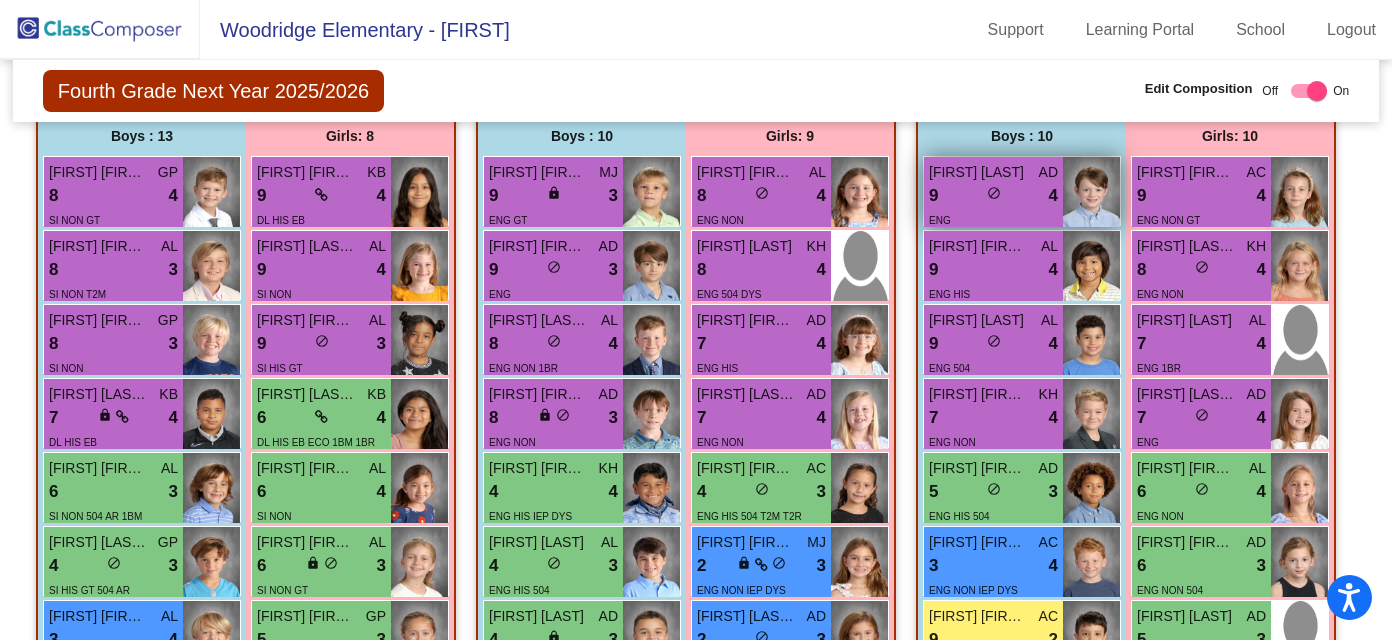 click on "9 lock do_not_disturb_alt 4" at bounding box center [993, 196] 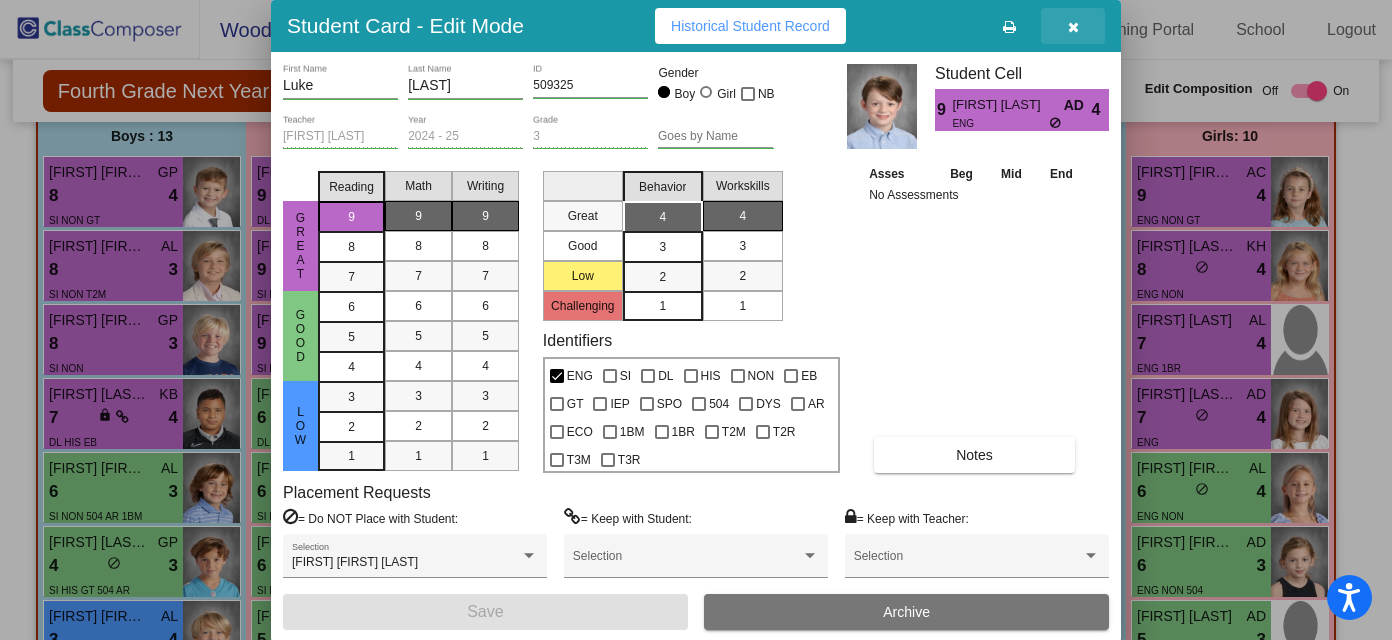 click at bounding box center [1073, 26] 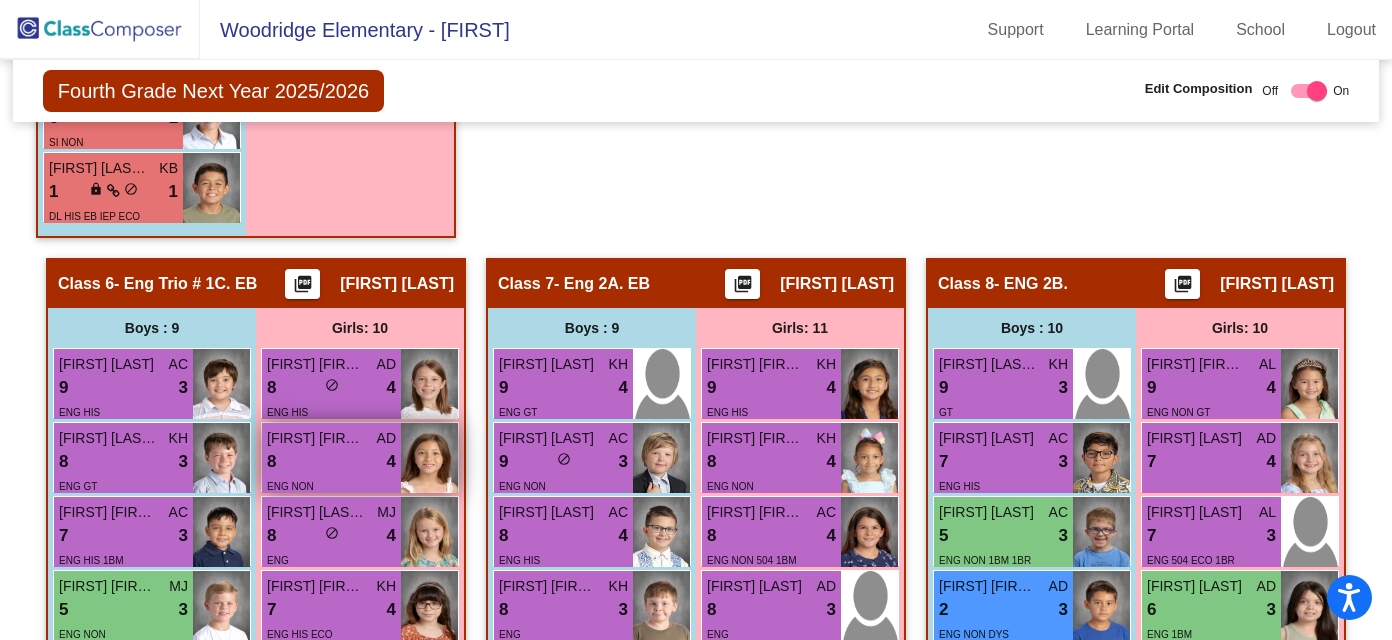 scroll, scrollTop: 2518, scrollLeft: 0, axis: vertical 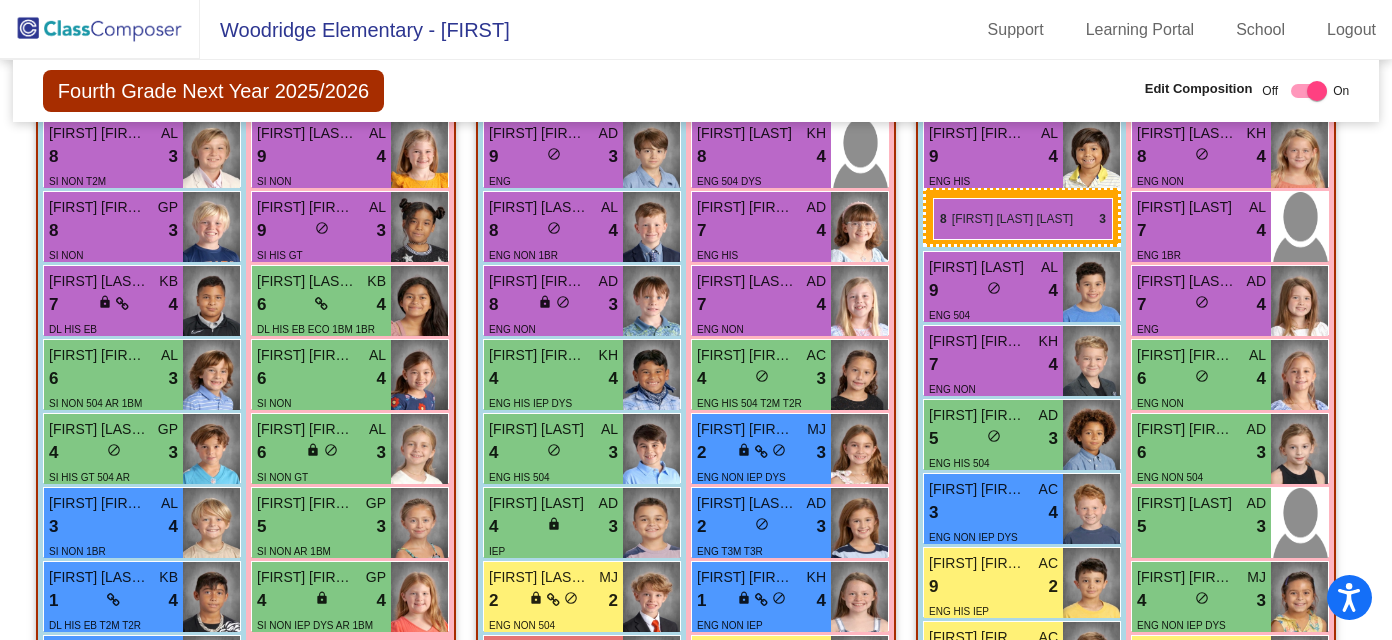drag, startPoint x: 114, startPoint y: 540, endPoint x: 933, endPoint y: 197, distance: 887.92456 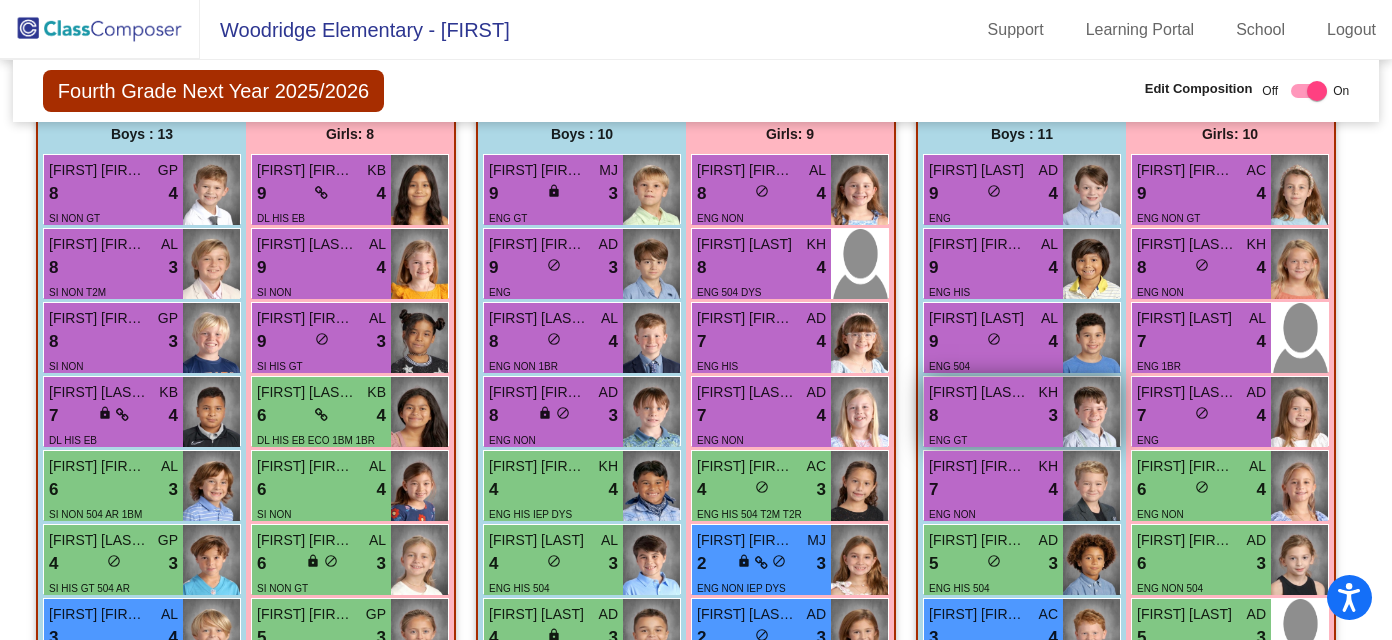 scroll, scrollTop: 1699, scrollLeft: 0, axis: vertical 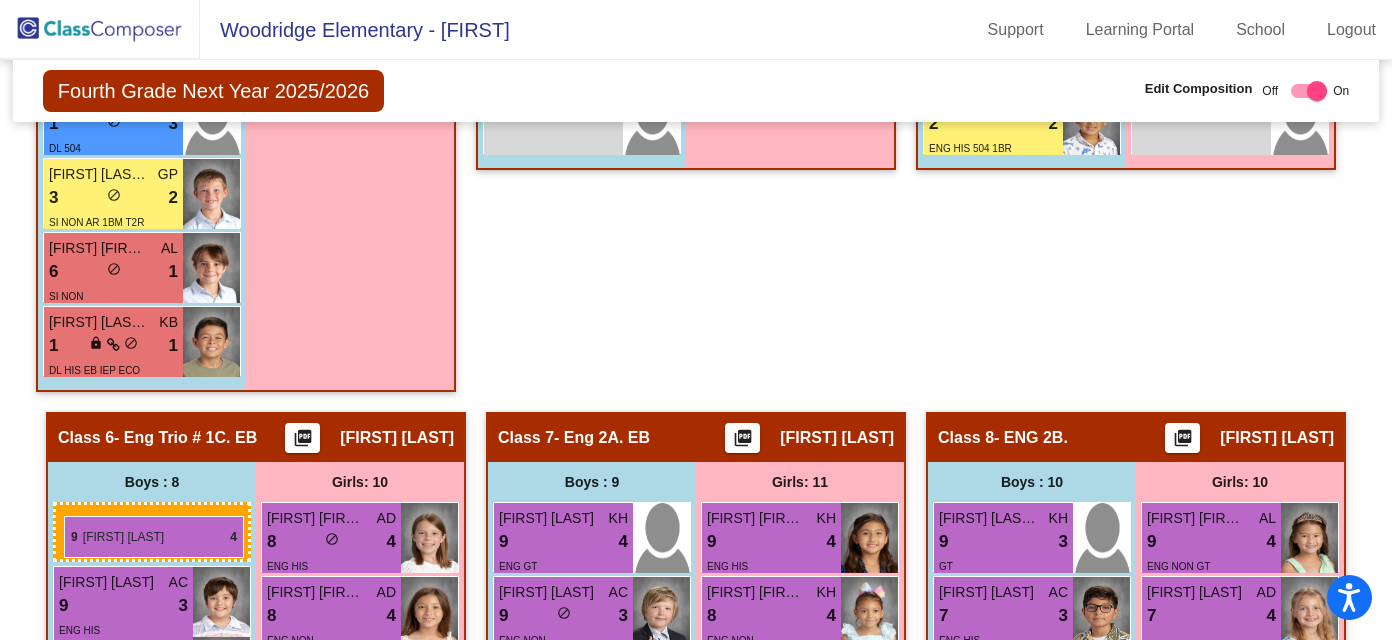 drag, startPoint x: 1046, startPoint y: 191, endPoint x: 64, endPoint y: 515, distance: 1034.0696 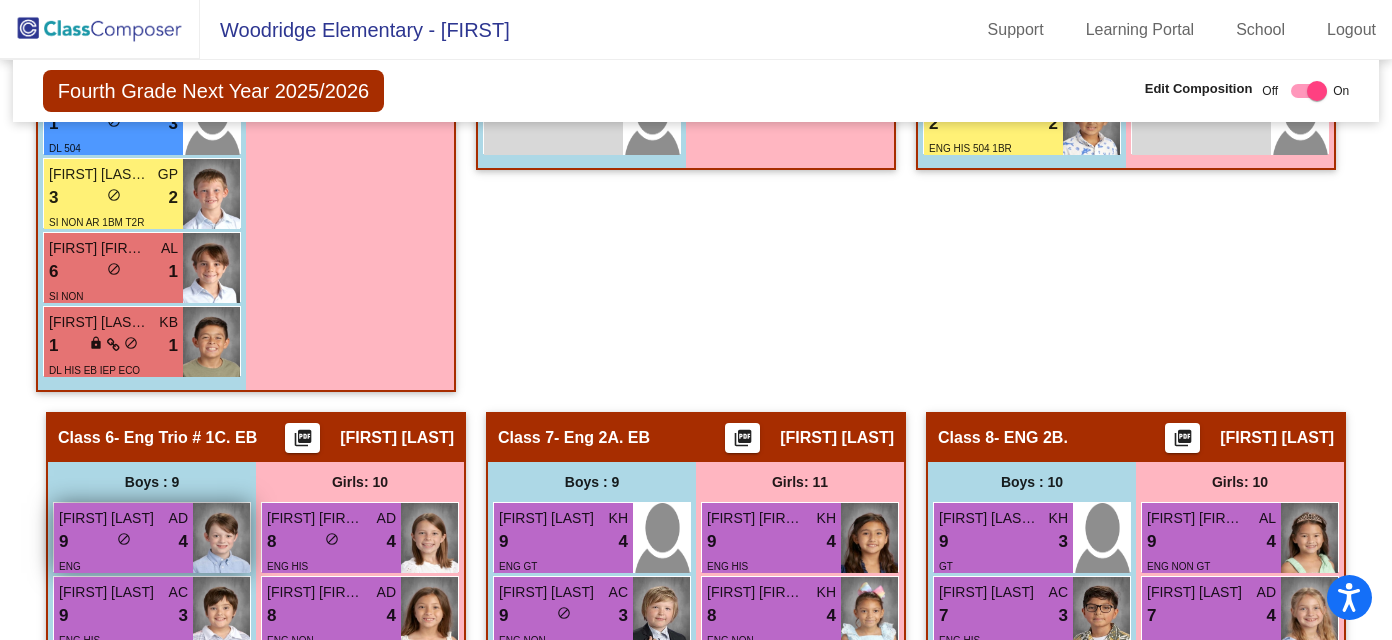 click on "9 lock do_not_disturb_alt 4" at bounding box center [123, 542] 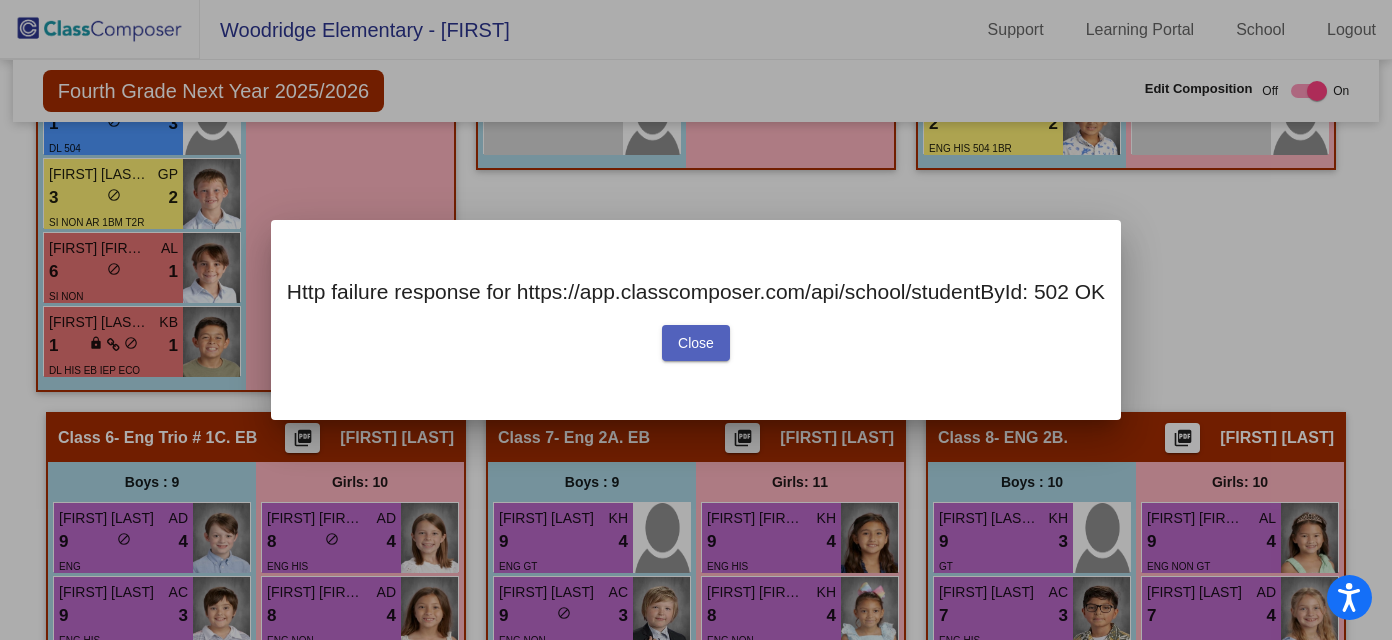 click on "Close" at bounding box center (696, 343) 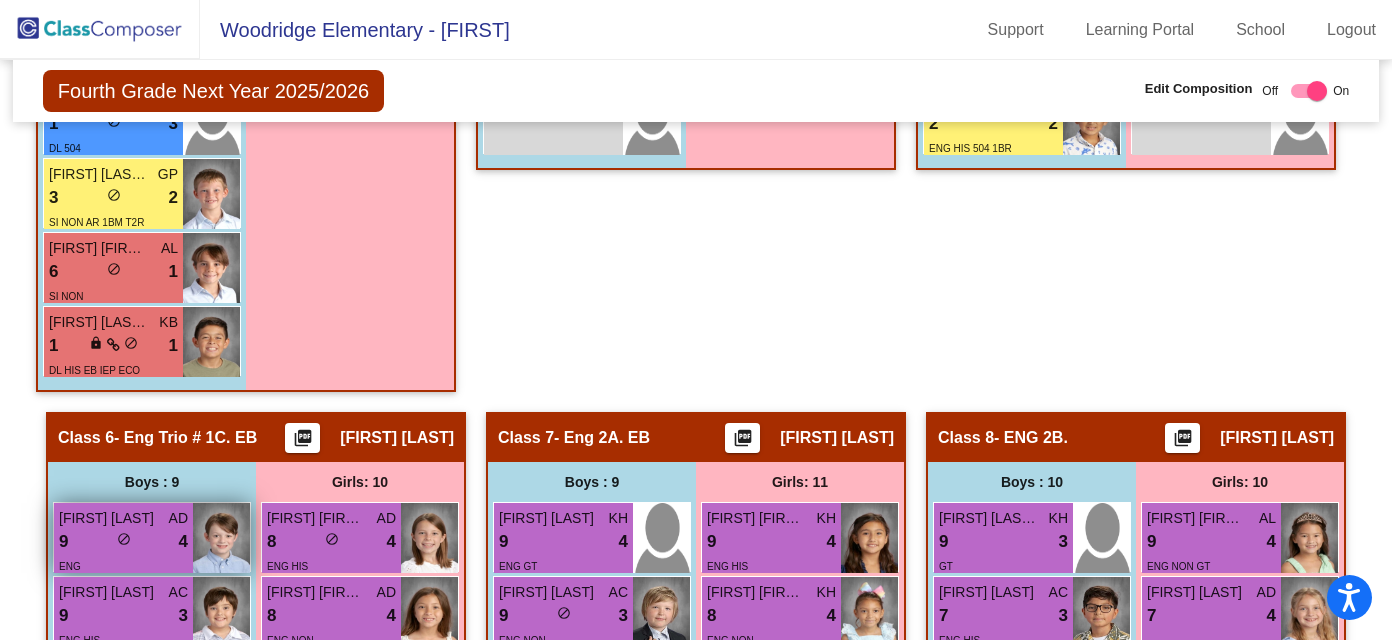 click at bounding box center (221, 538) 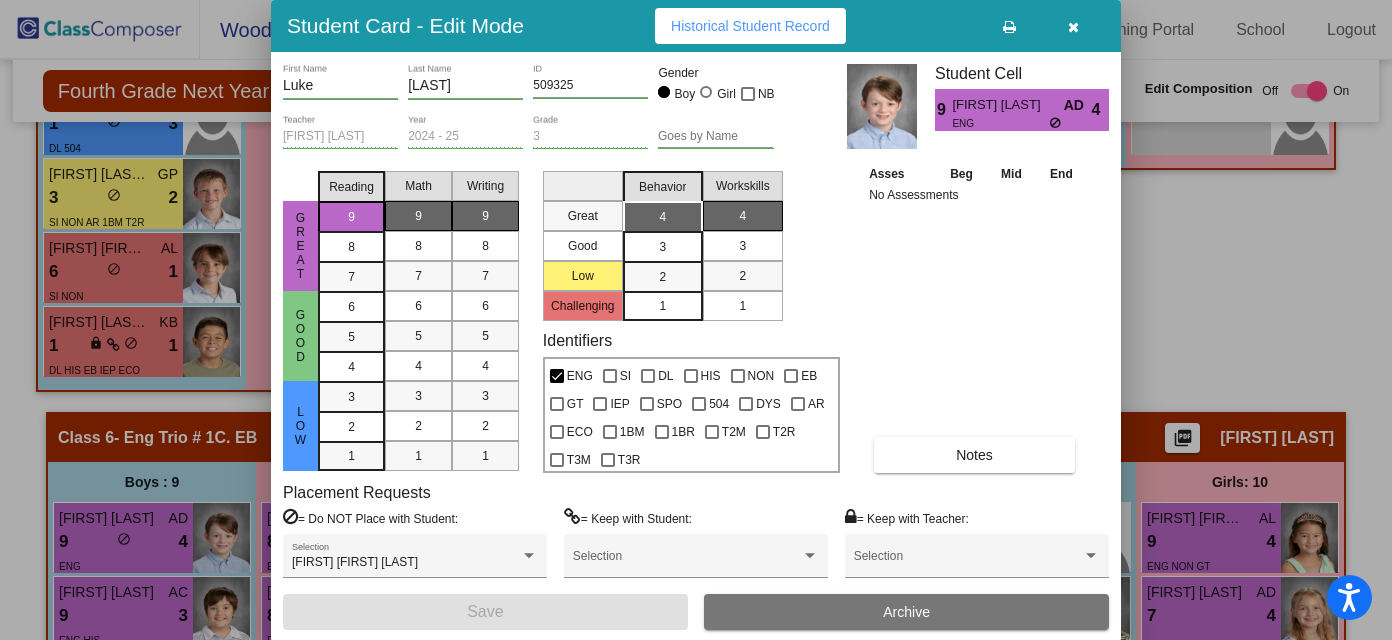 click at bounding box center (1073, 27) 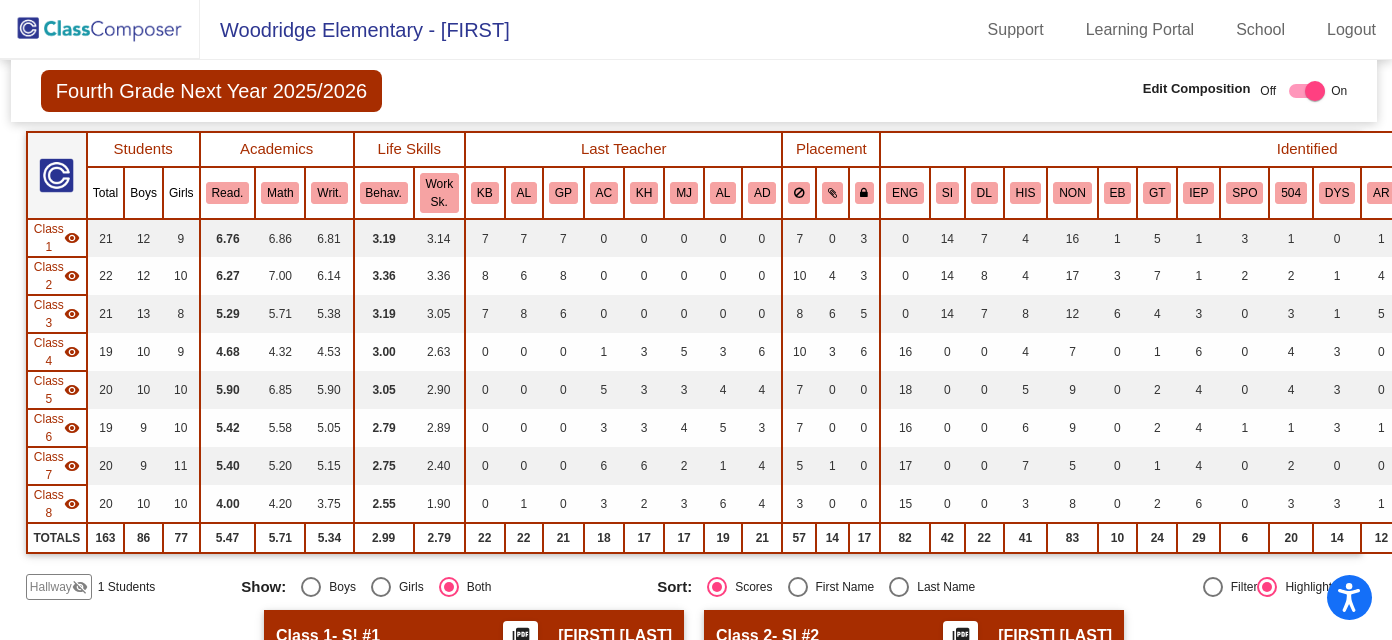 scroll, scrollTop: 152, scrollLeft: 2, axis: both 